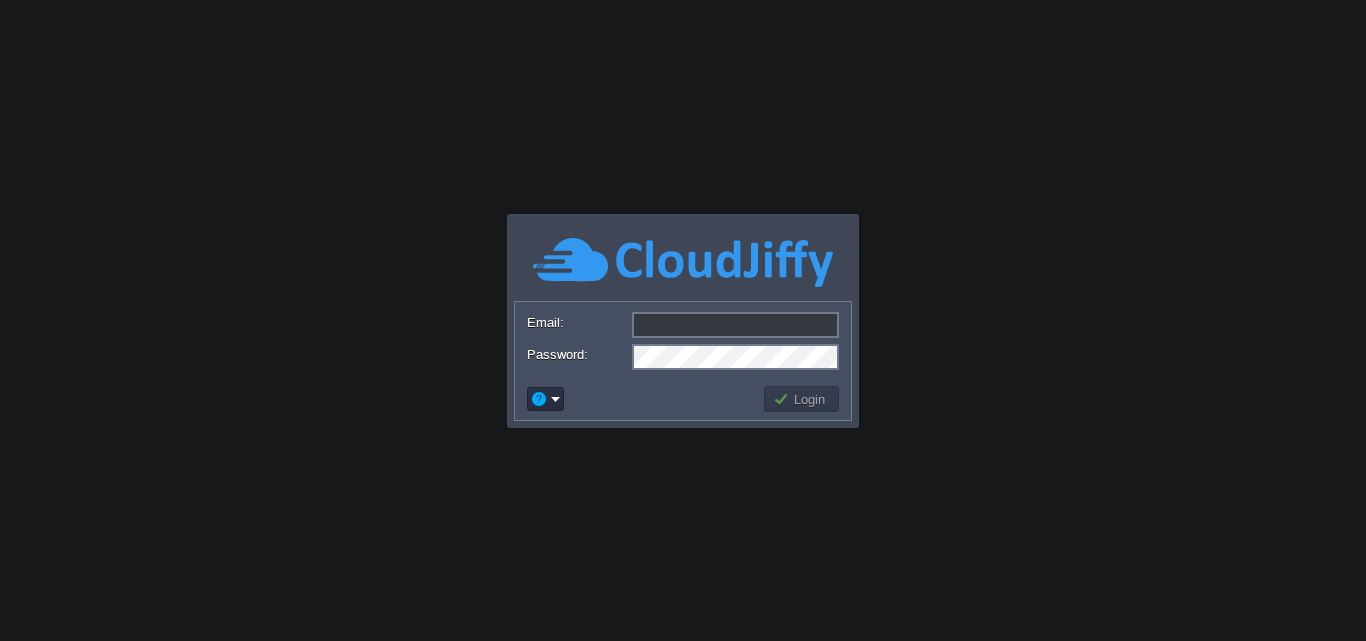 scroll, scrollTop: 0, scrollLeft: 0, axis: both 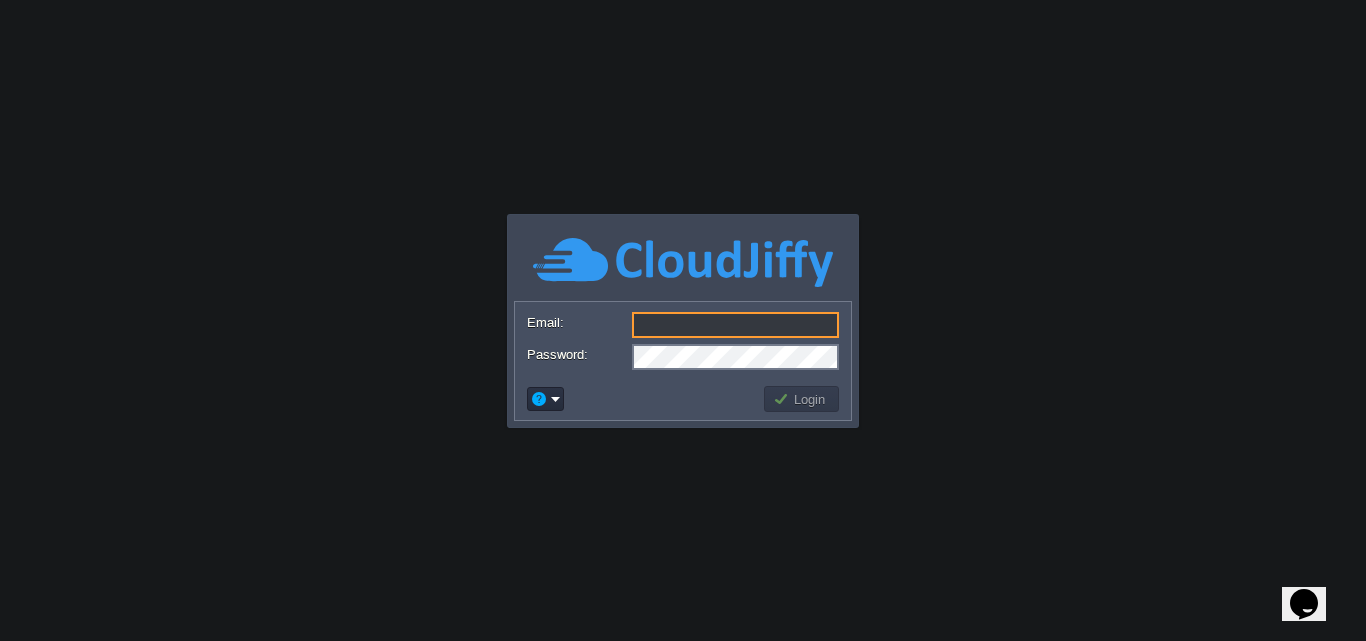 type on "[DOMAIN_NAME][EMAIL_ADDRESS][DOMAIN_NAME]" 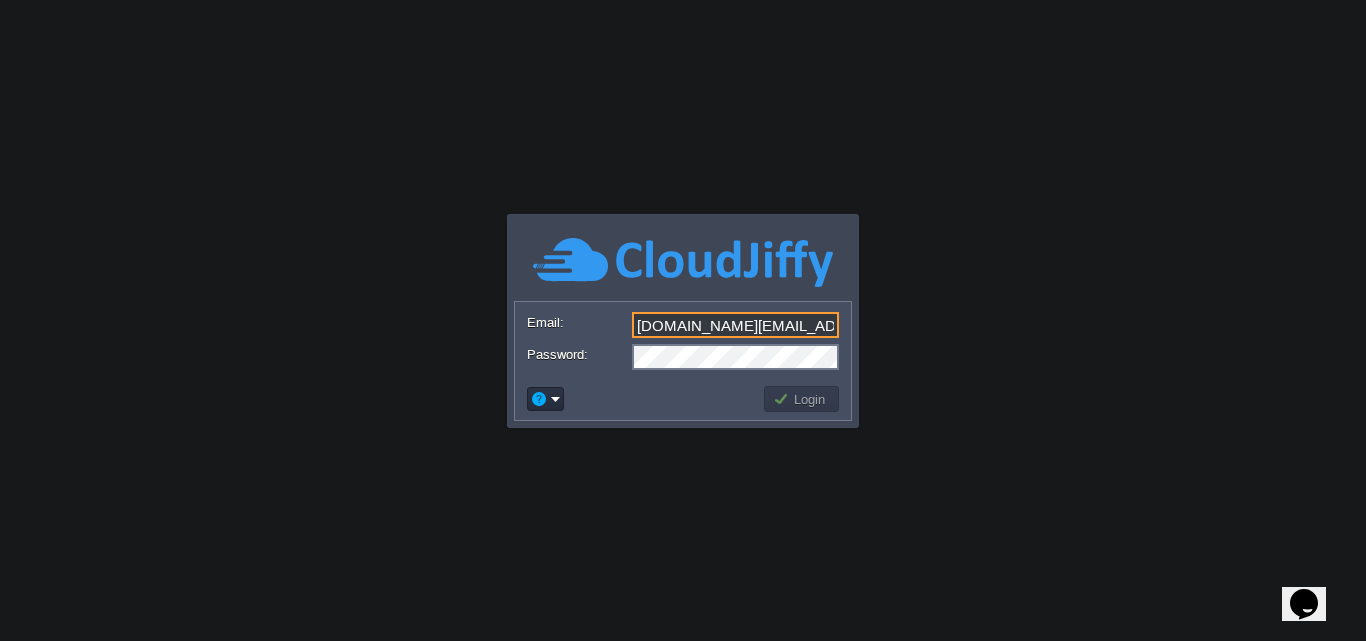 click on "Login" at bounding box center [802, 399] 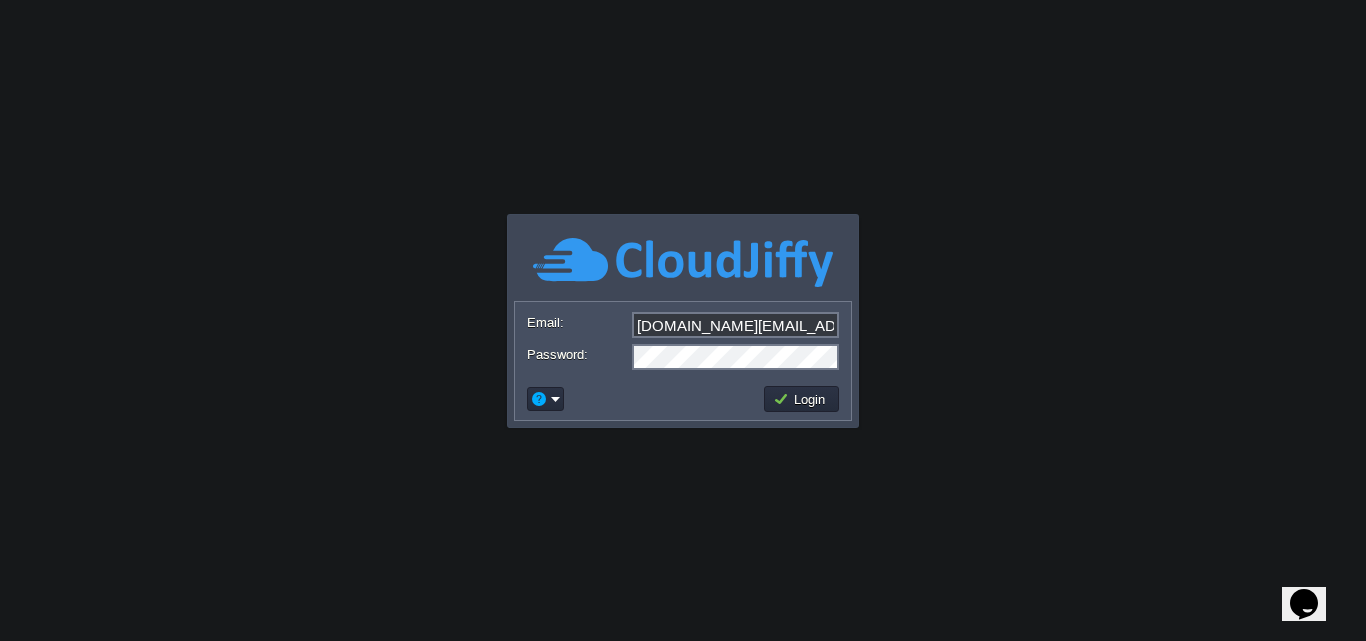 click on "Login" at bounding box center (802, 399) 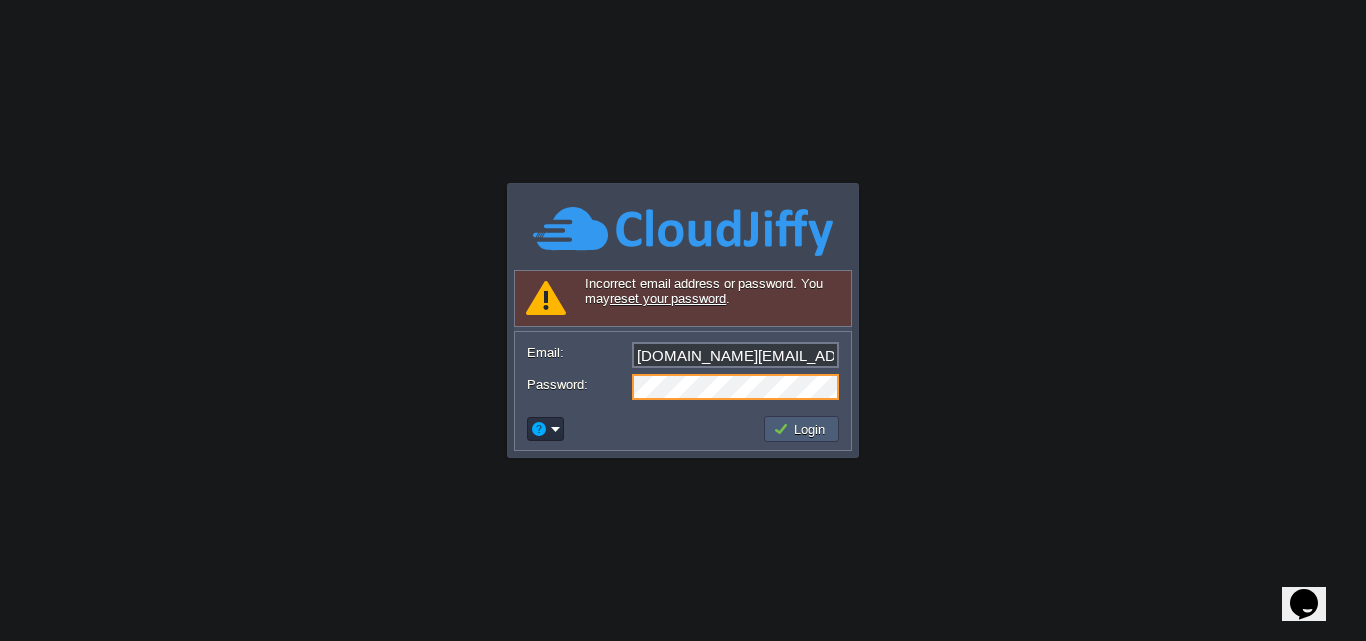 click on "Login" at bounding box center [802, 429] 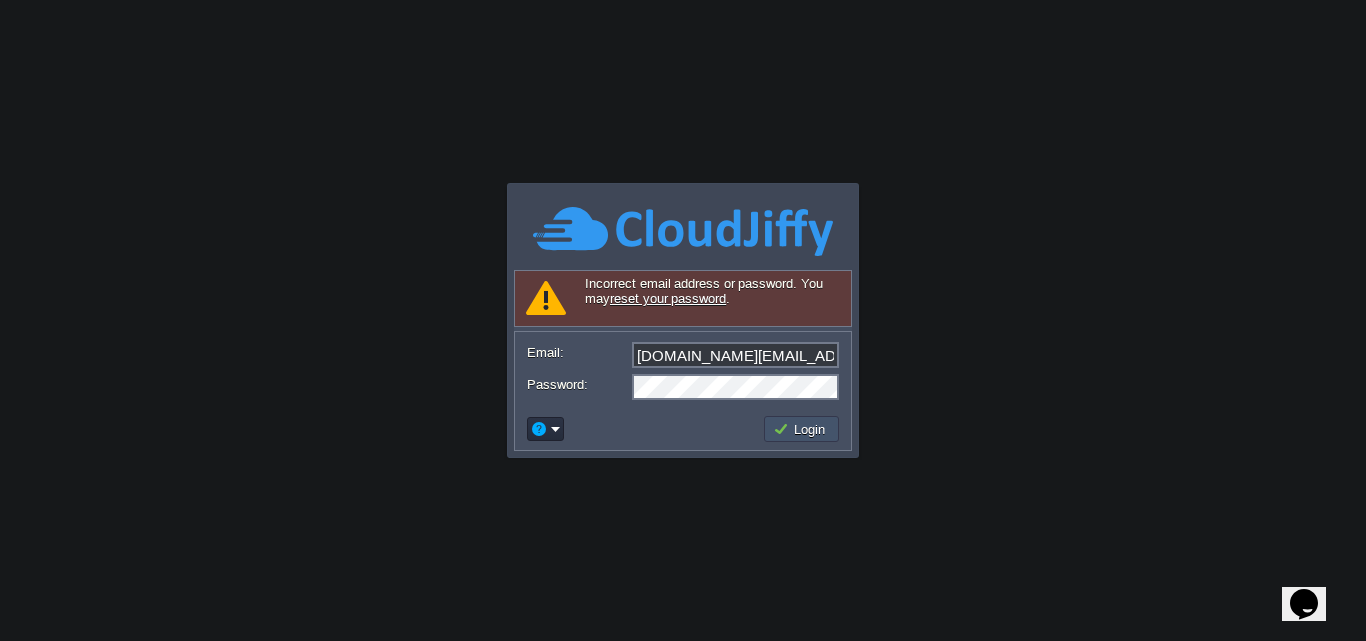 click on "Login" at bounding box center (802, 429) 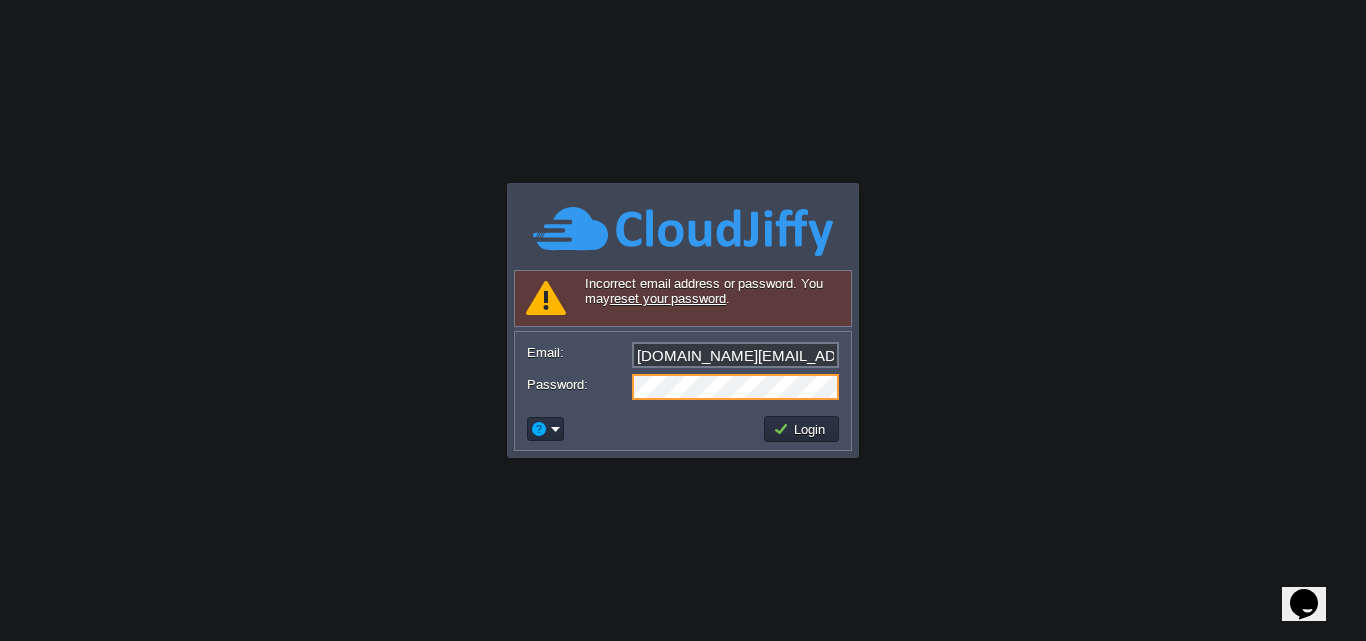 click on "Password:" at bounding box center [683, 387] 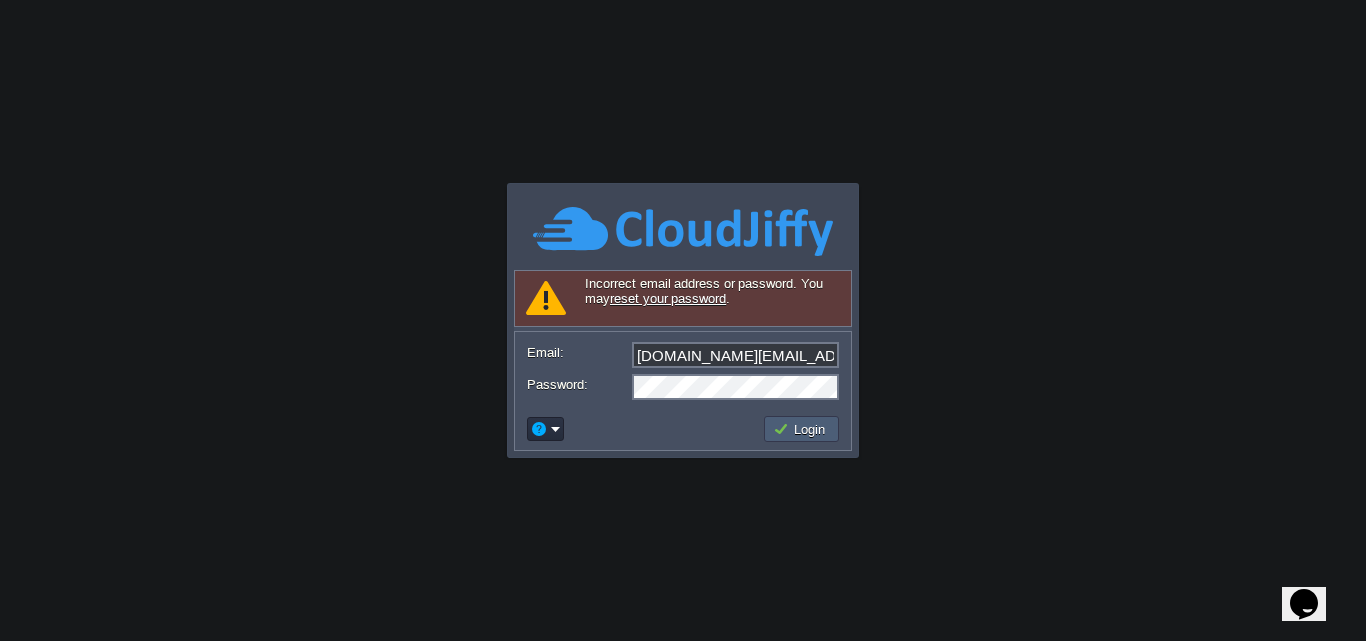click on "Login" at bounding box center (801, 429) 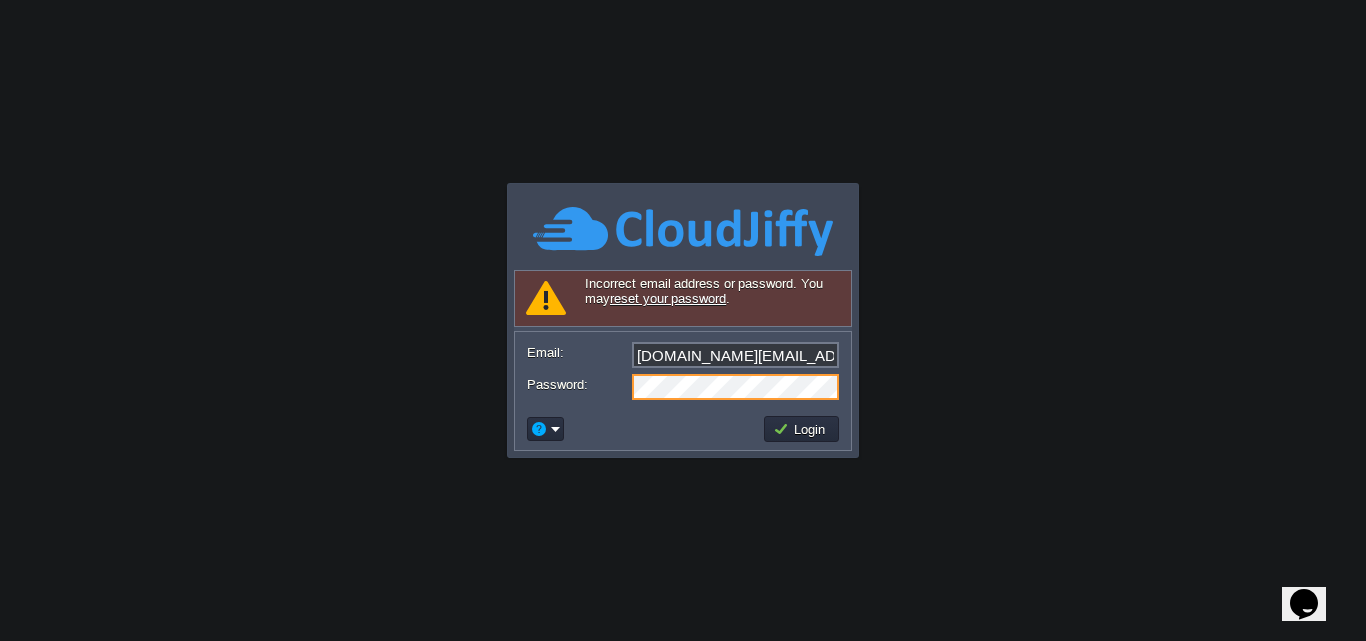 click at bounding box center [683, 387] 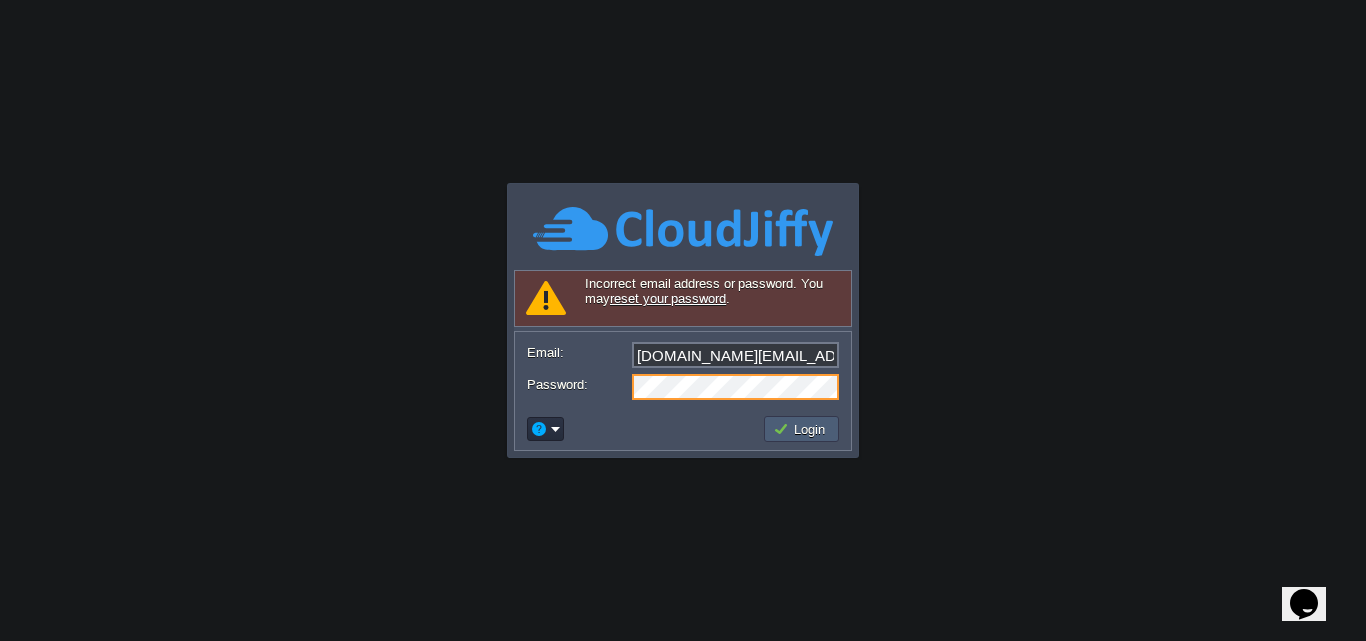 click on "Login" at bounding box center (802, 429) 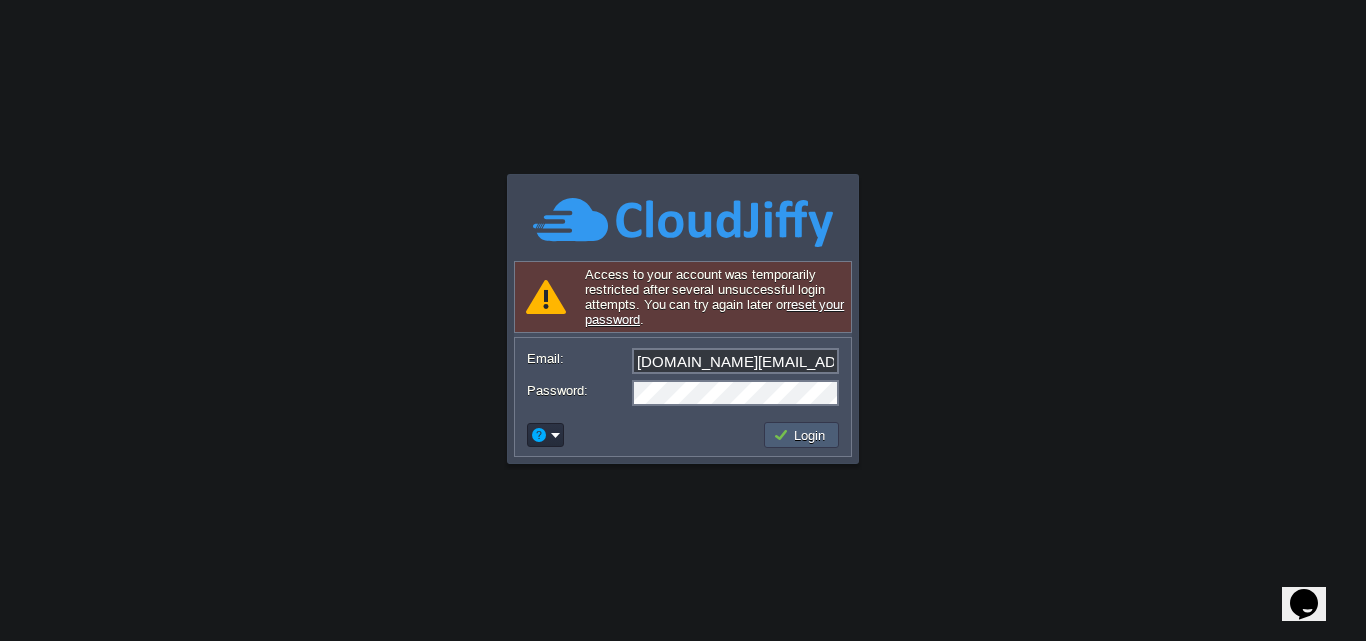 click on "Login" at bounding box center [801, 435] 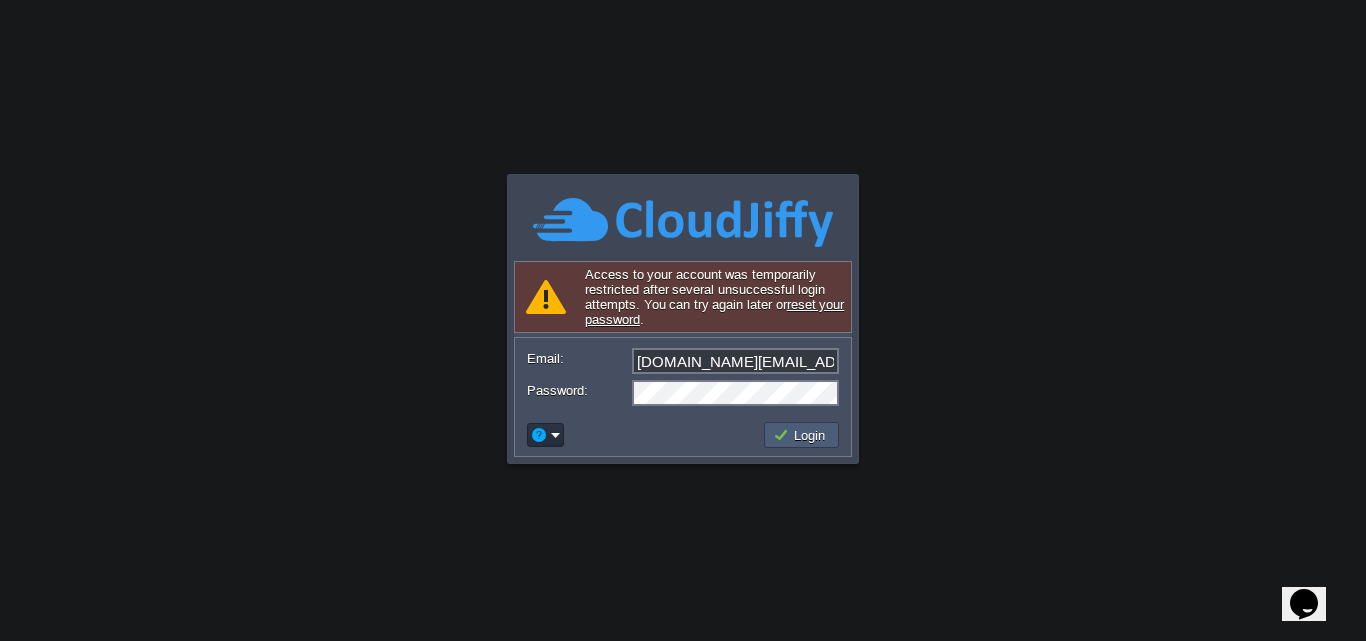 click on "Login" at bounding box center (801, 435) 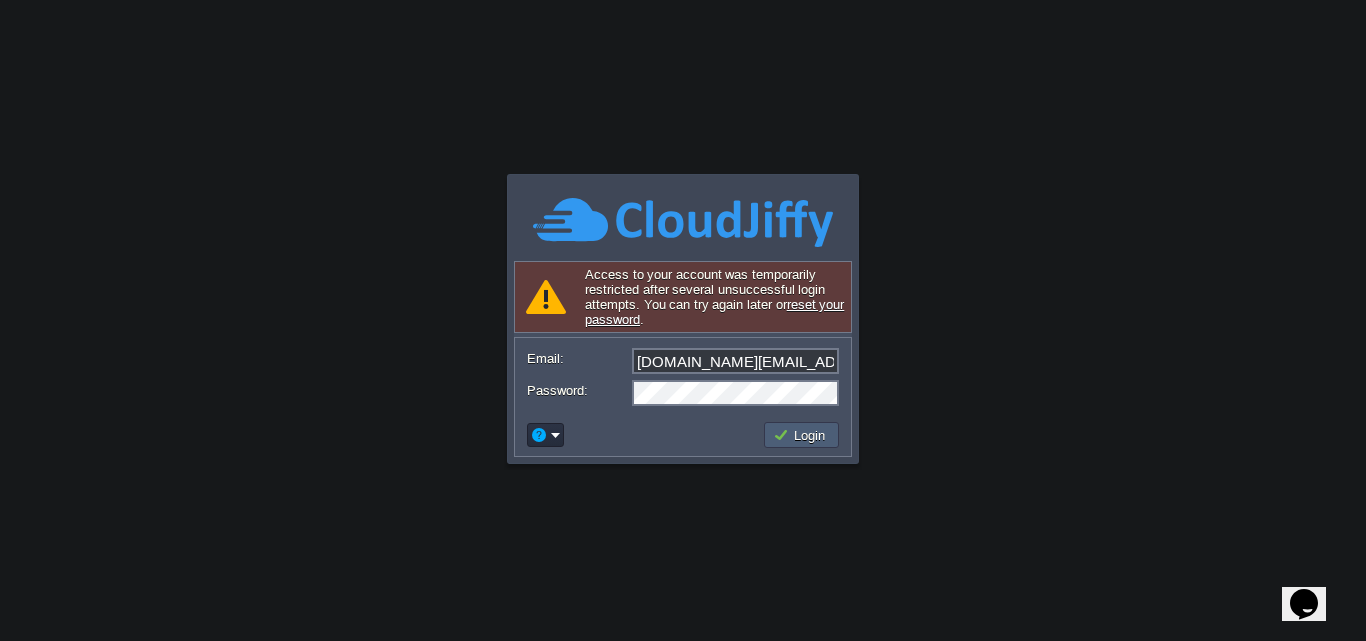 click on "Login" at bounding box center [801, 435] 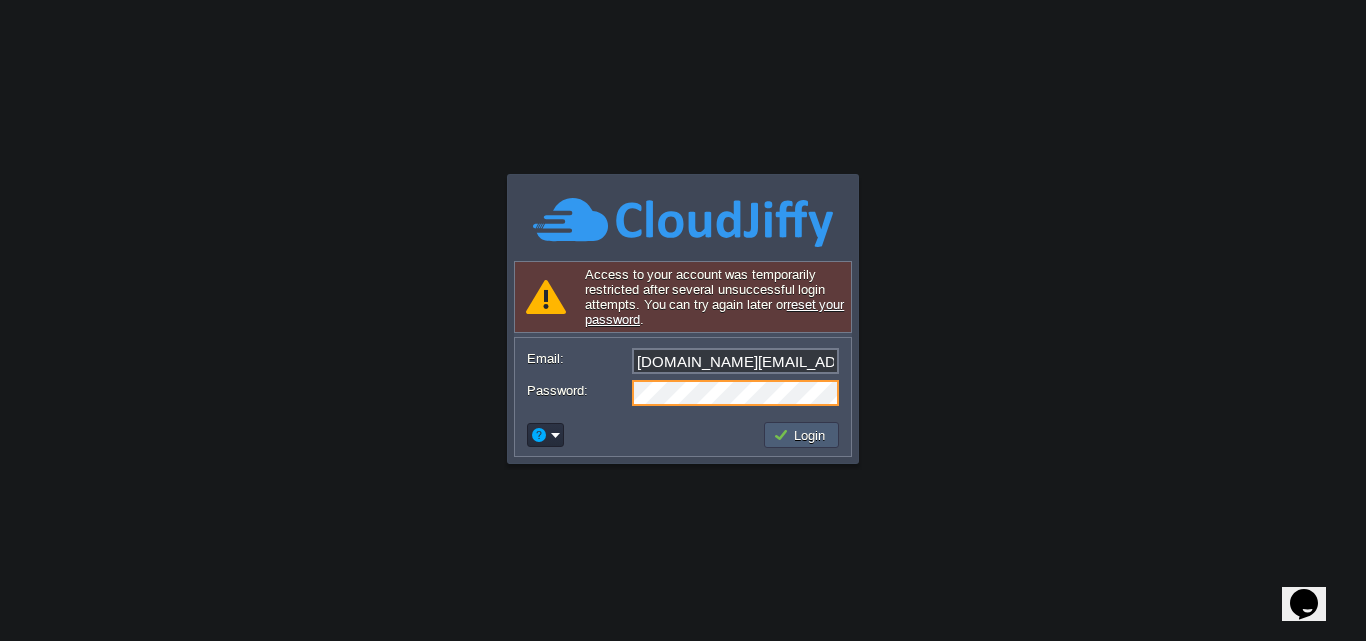 click on "Login" at bounding box center (802, 435) 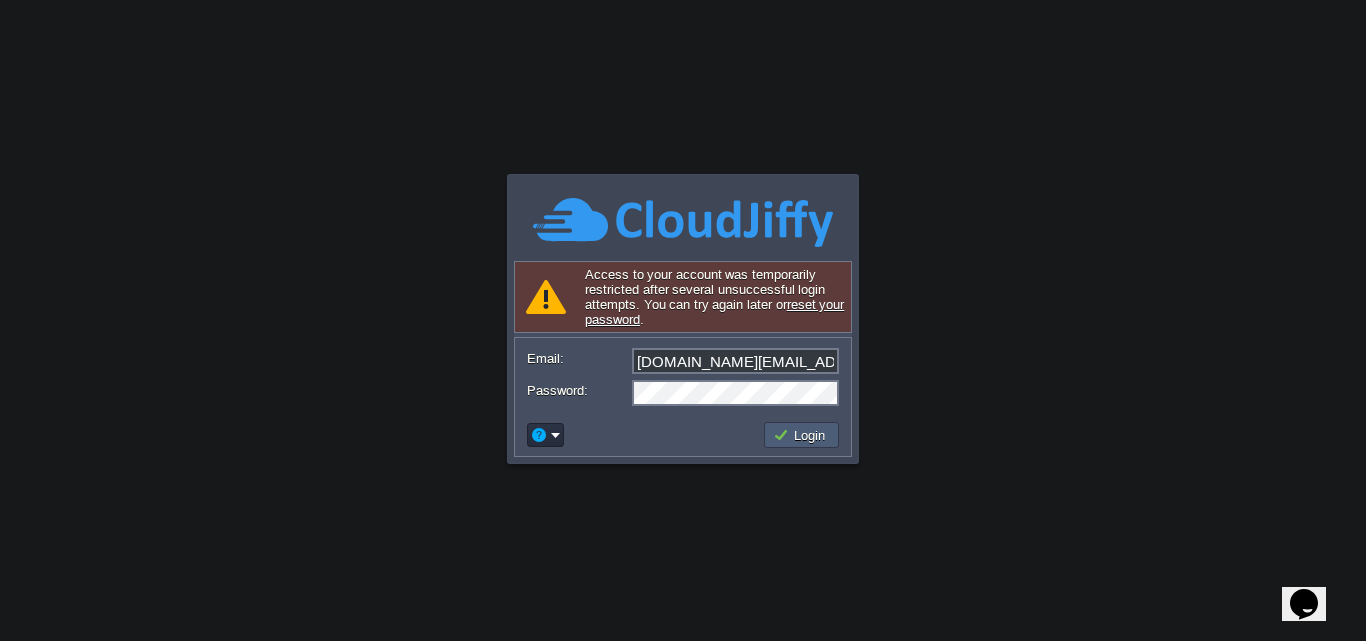 click on "Login" at bounding box center (802, 435) 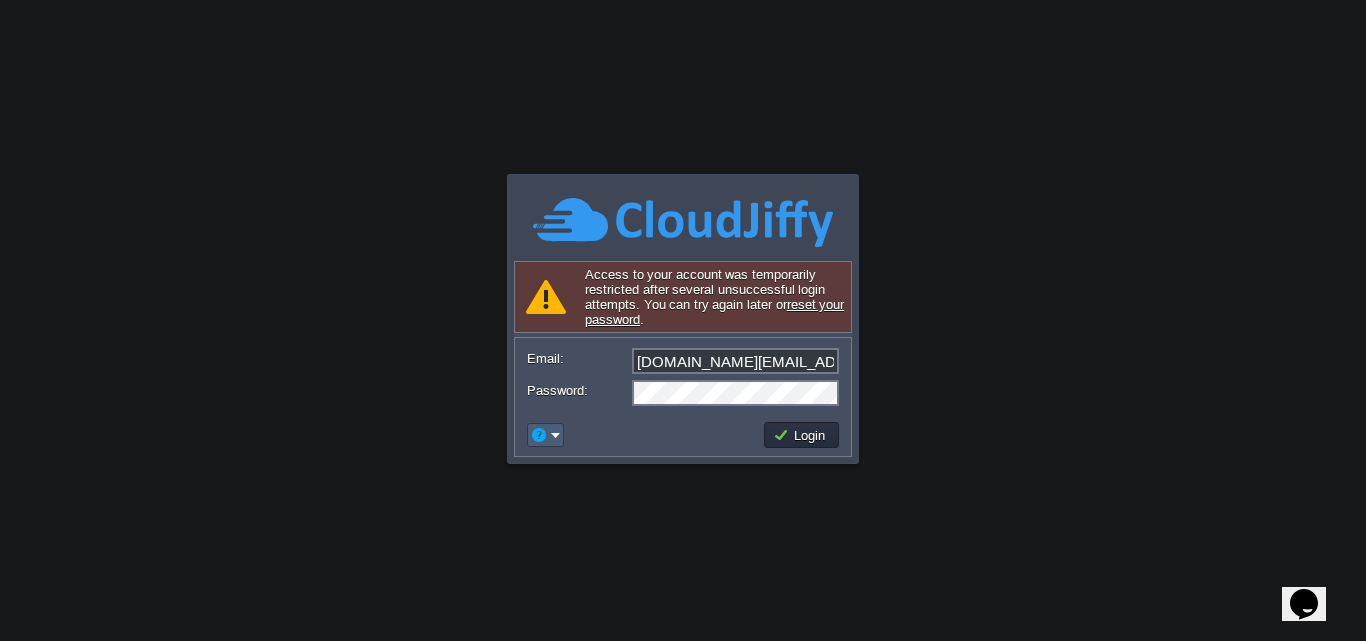 click at bounding box center [545, 435] 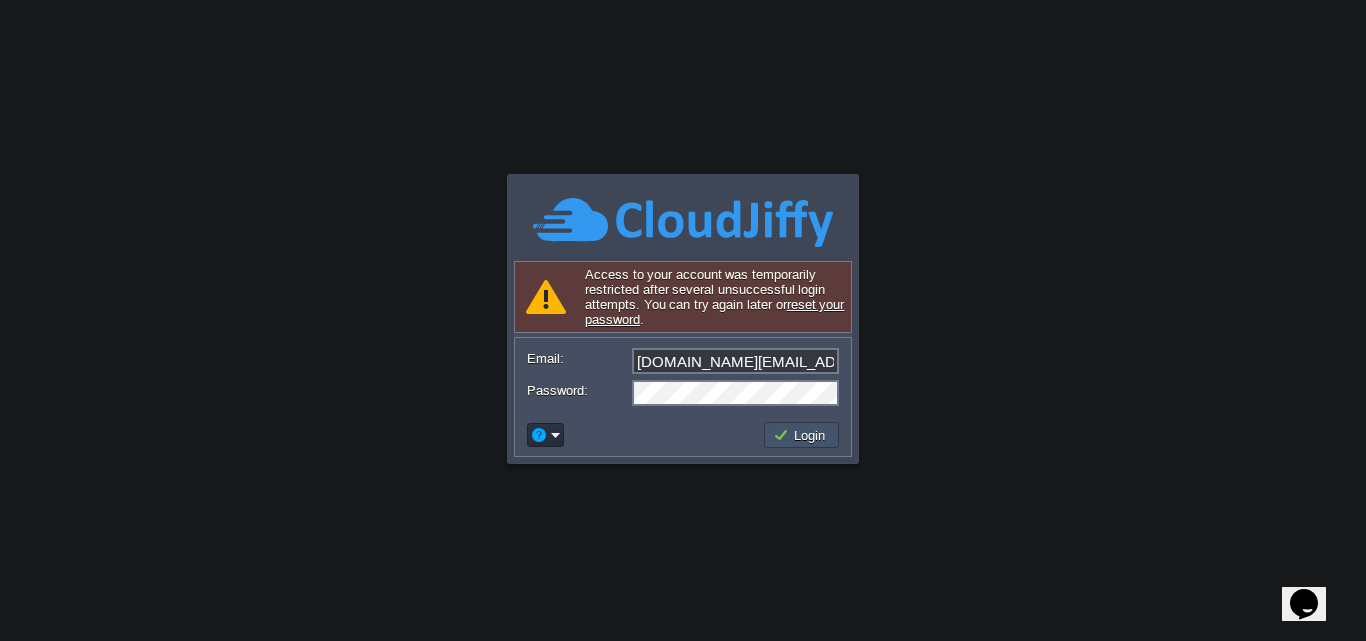 click on "Login" at bounding box center [802, 435] 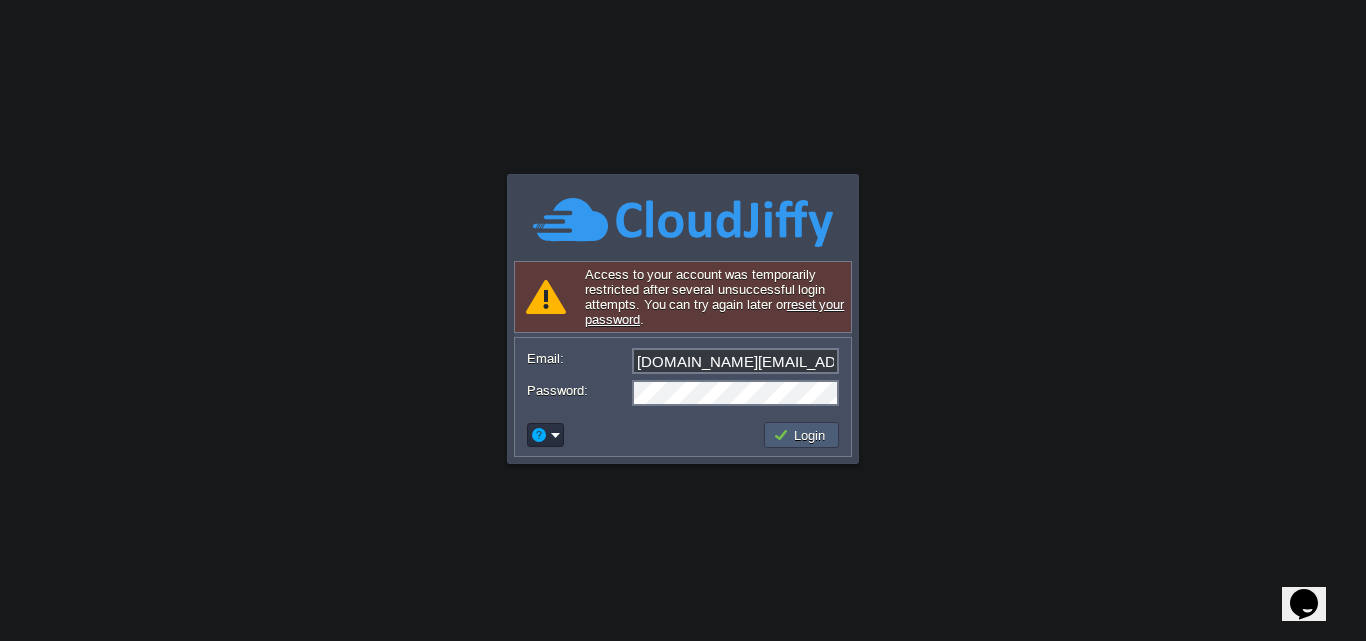 click on "Login" at bounding box center (802, 435) 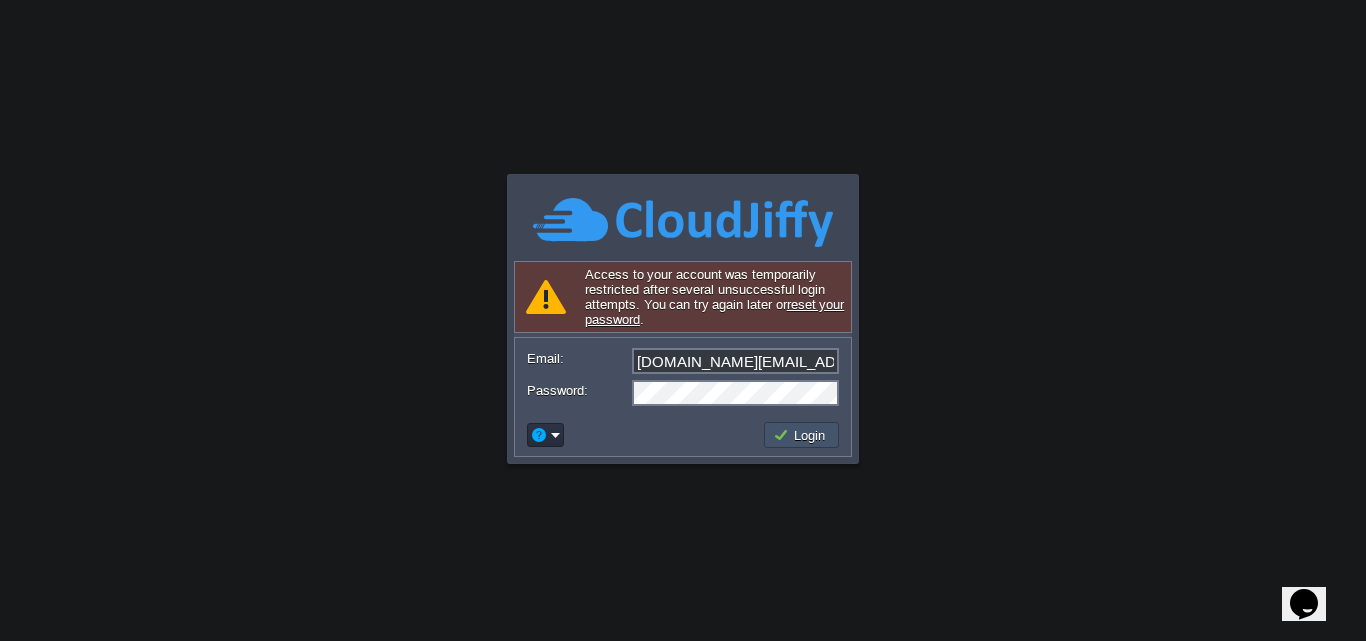 click on "Login" at bounding box center (802, 435) 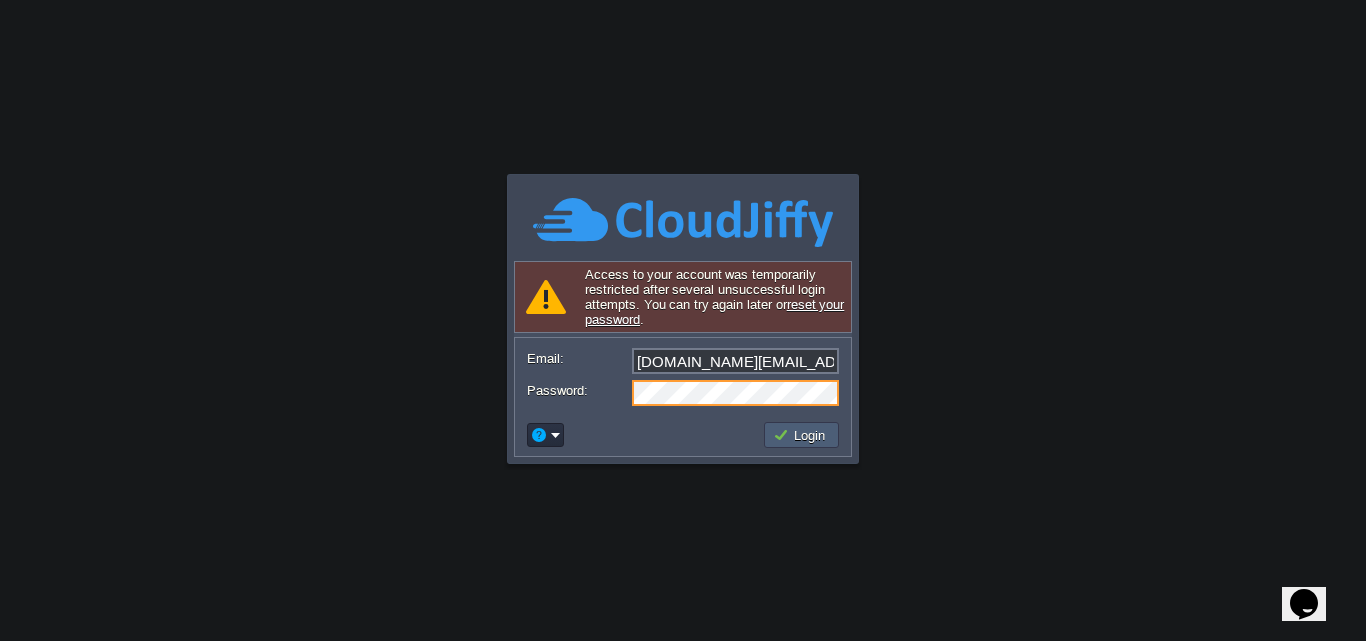 click on "Login" at bounding box center [802, 435] 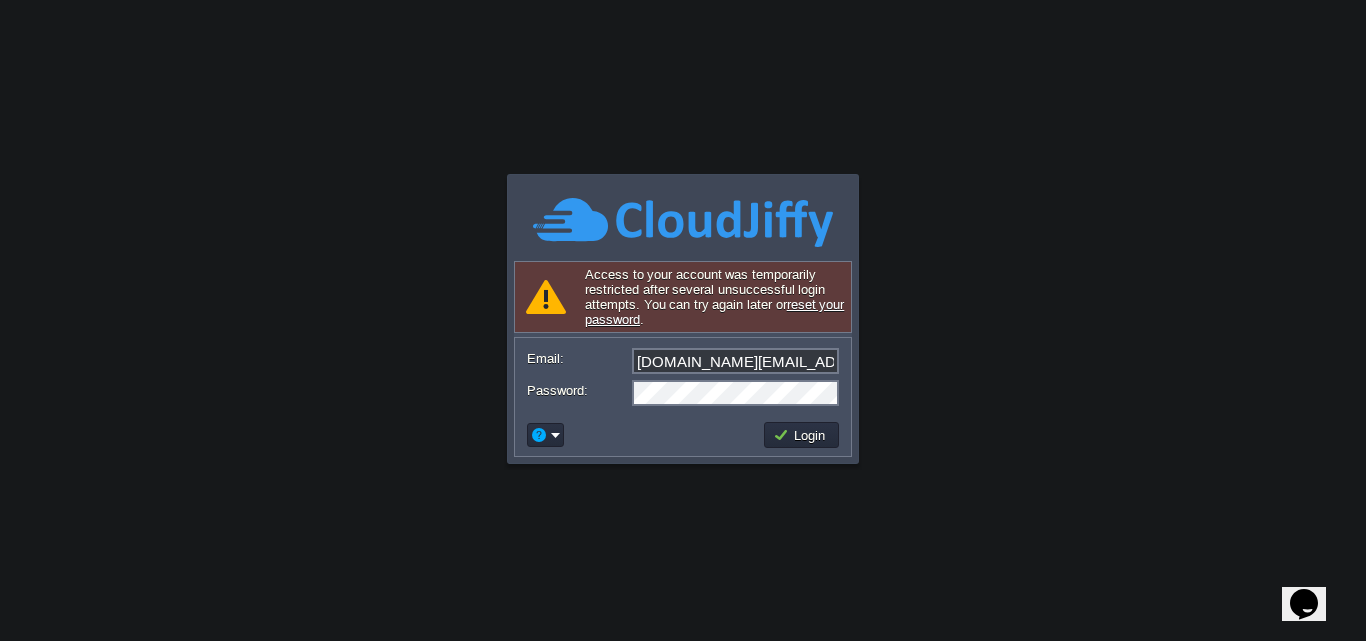 click on "Application Platform   v.8.10.2
Signing in...
Access to your account was temporarily restricted after several unsuccessful login attempts. You can try again later or  reset your password . Email: kalkisoft.digital@gmail.com Password:     Login   Reset Password Go to Community Signup" at bounding box center (683, 320) 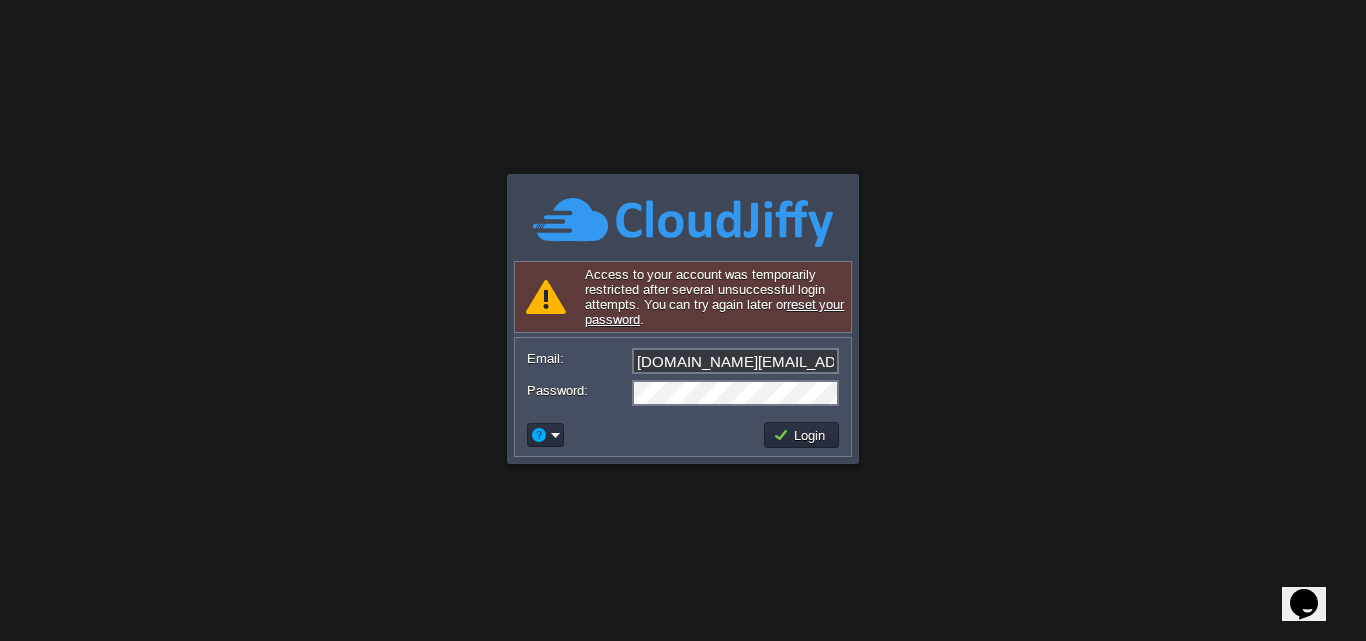 click on "Application Platform   v.8.10.2
Signing in...
Access to your account was temporarily restricted after several unsuccessful login attempts. You can try again later or  reset your password . Email: kalkisoft.digital@gmail.com Password:     Login   Reset Password Go to Community Signup" at bounding box center [683, 320] 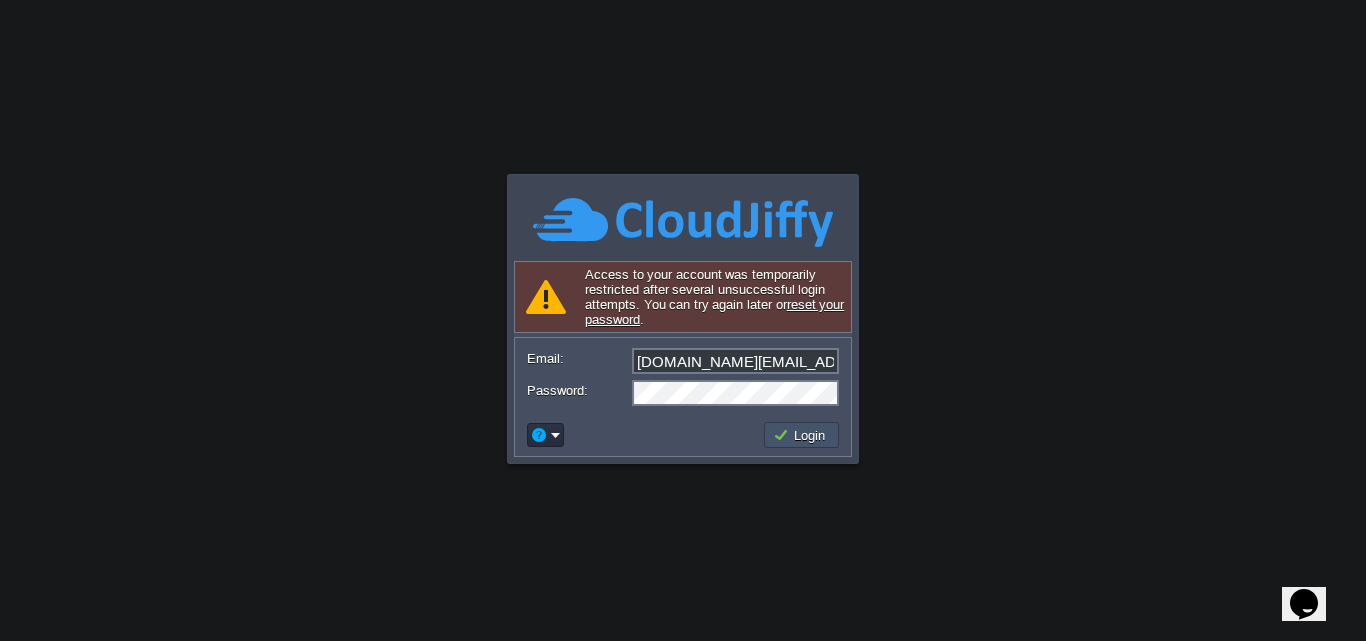 click on "Login" at bounding box center [802, 435] 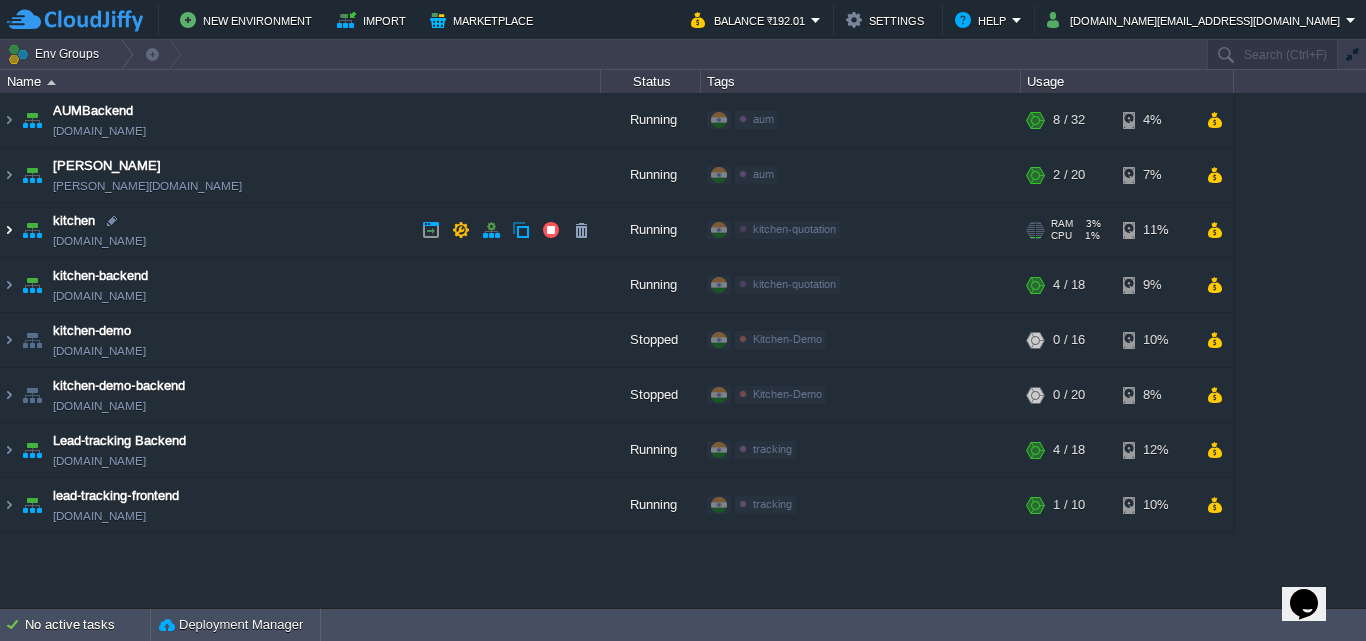 click at bounding box center [9, 230] 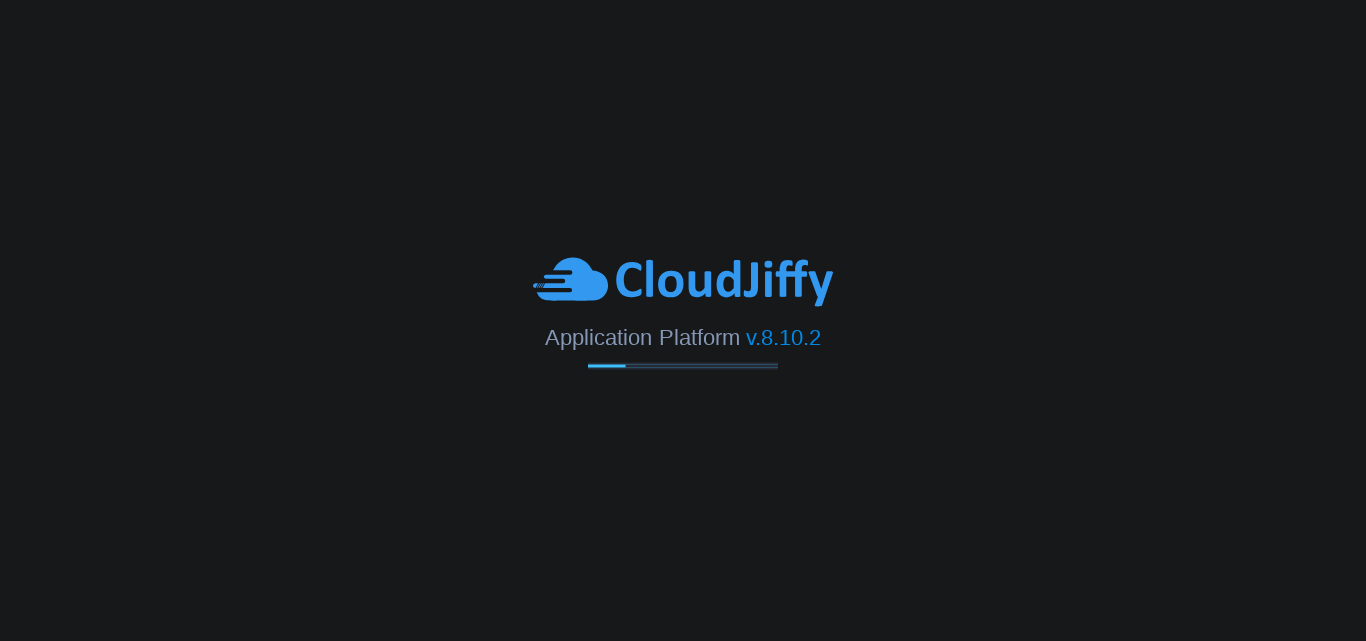 scroll, scrollTop: 0, scrollLeft: 0, axis: both 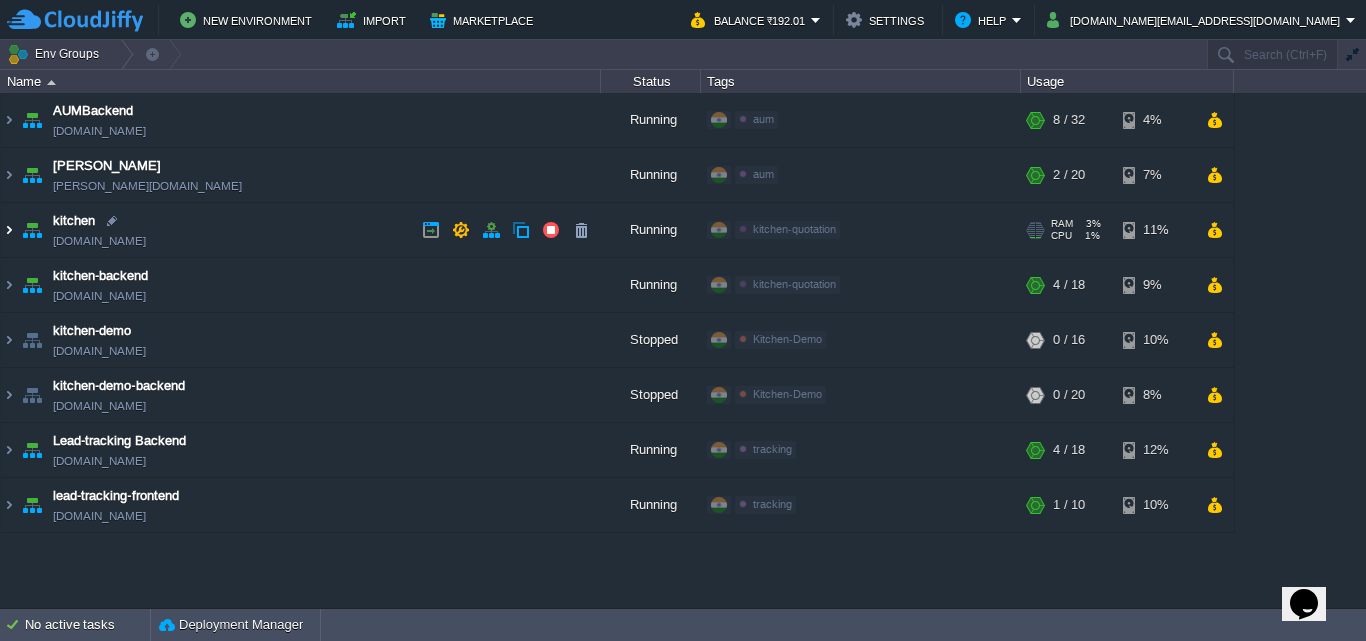 click at bounding box center (9, 230) 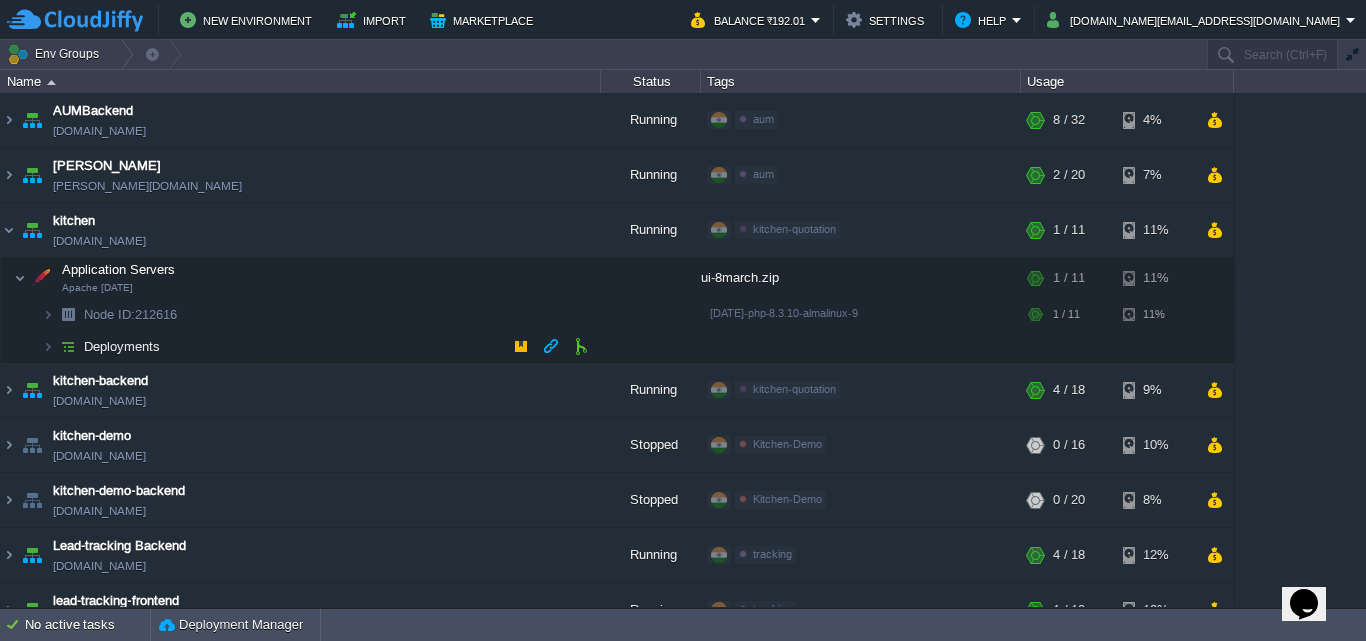 click on "Deployments" at bounding box center (122, 346) 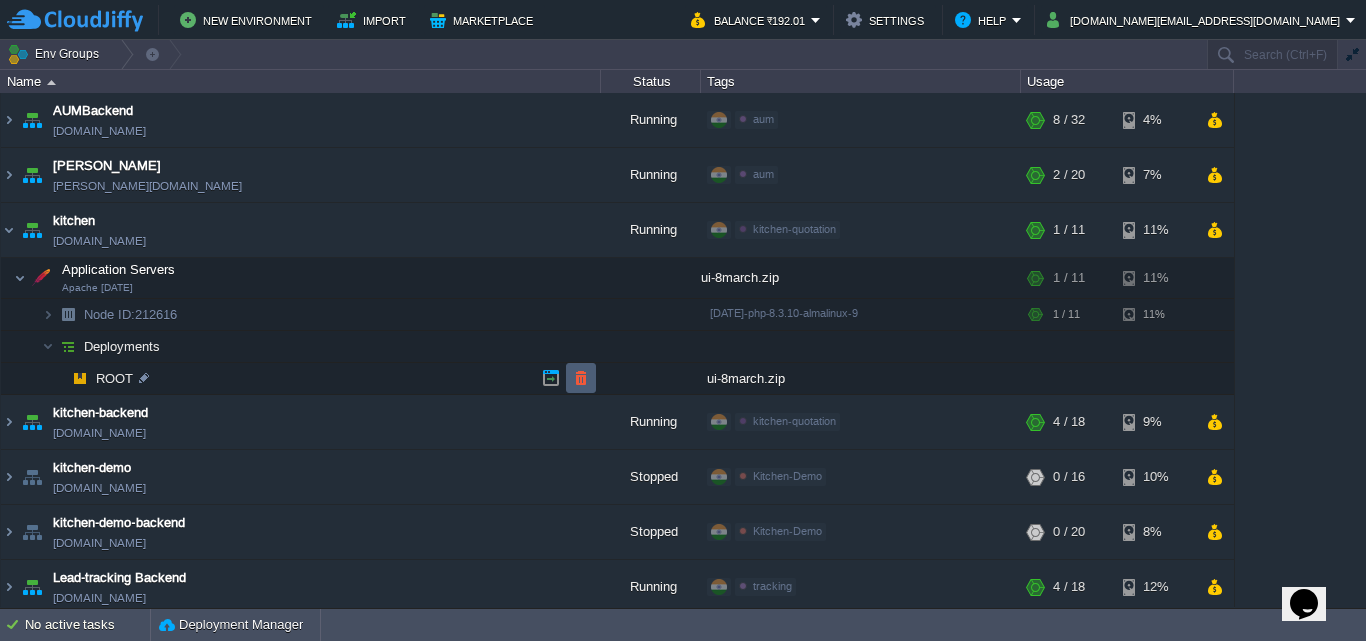 click at bounding box center [581, 378] 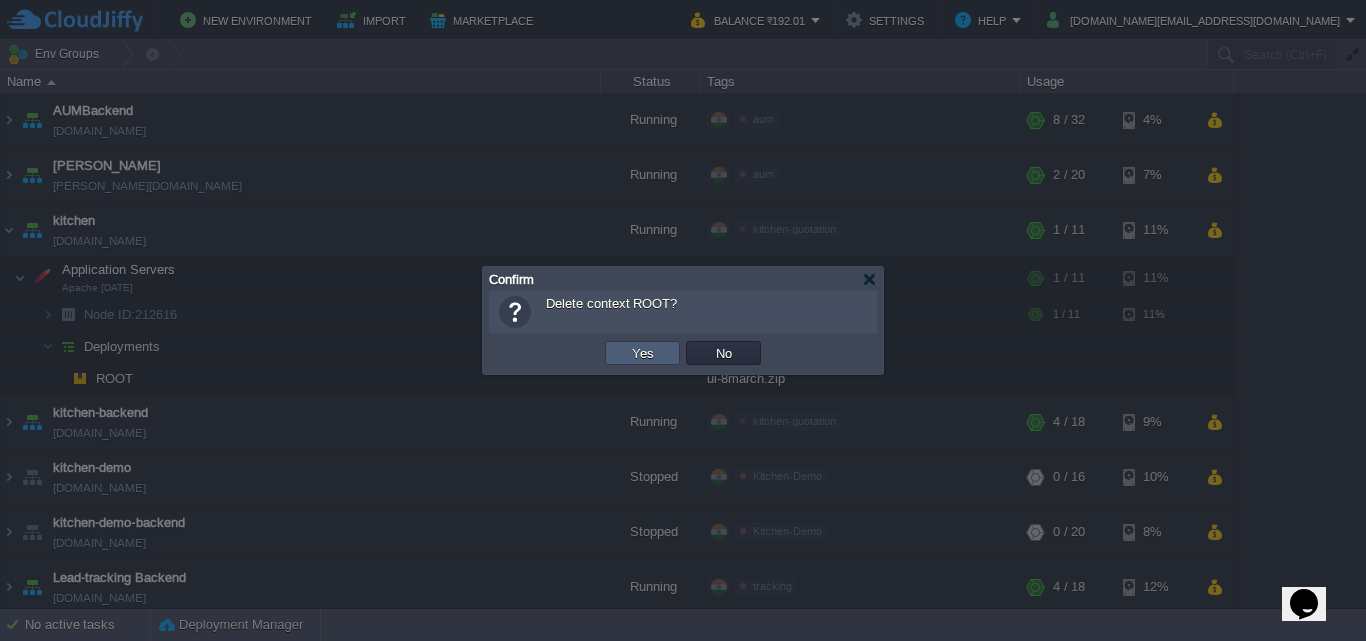 click on "Yes" at bounding box center (643, 353) 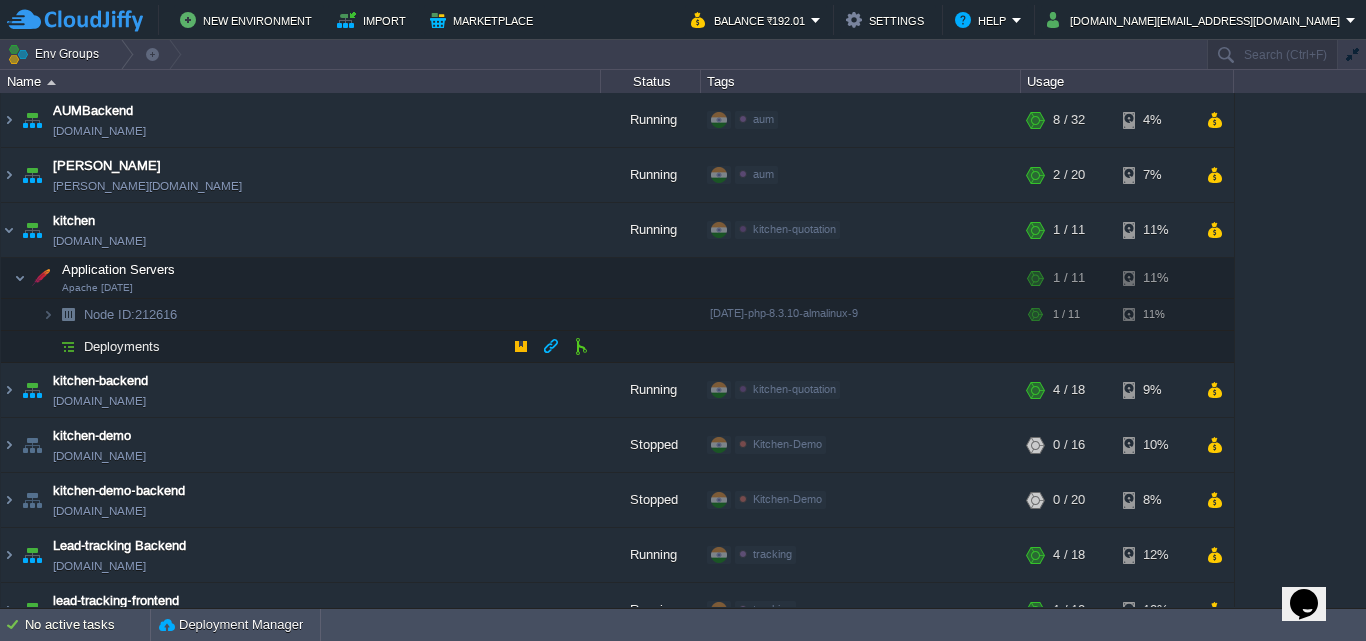 click on "Deployments" at bounding box center [122, 346] 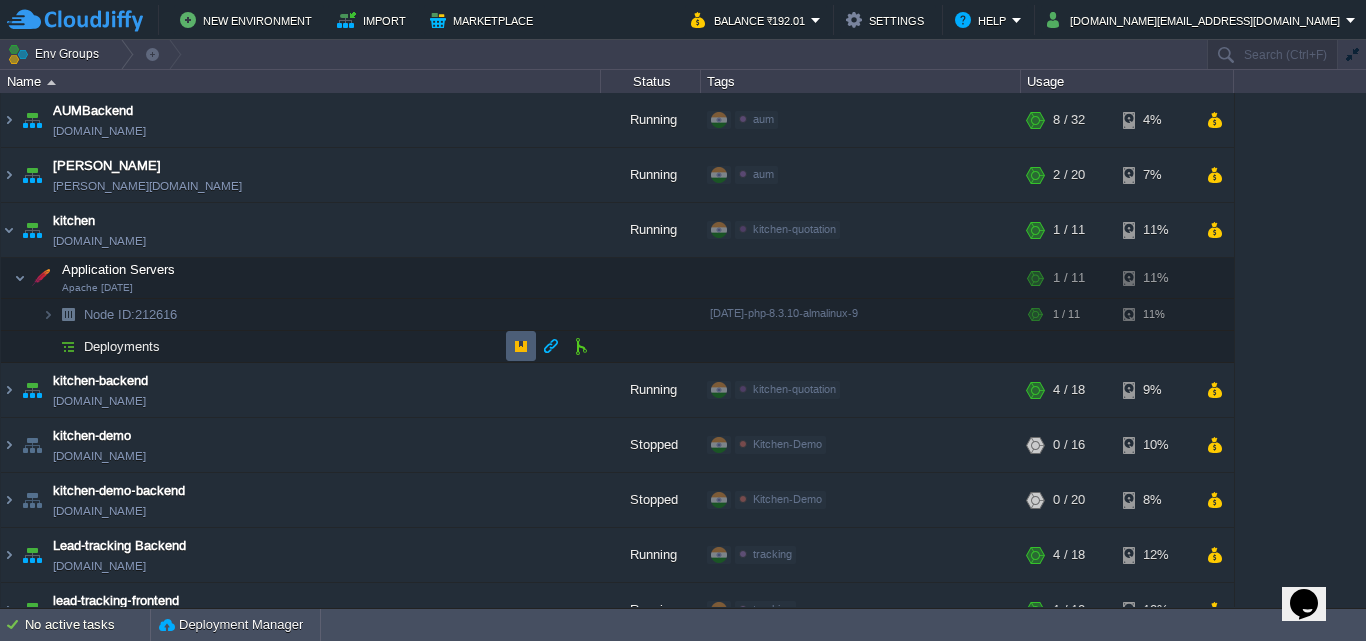 click at bounding box center [521, 346] 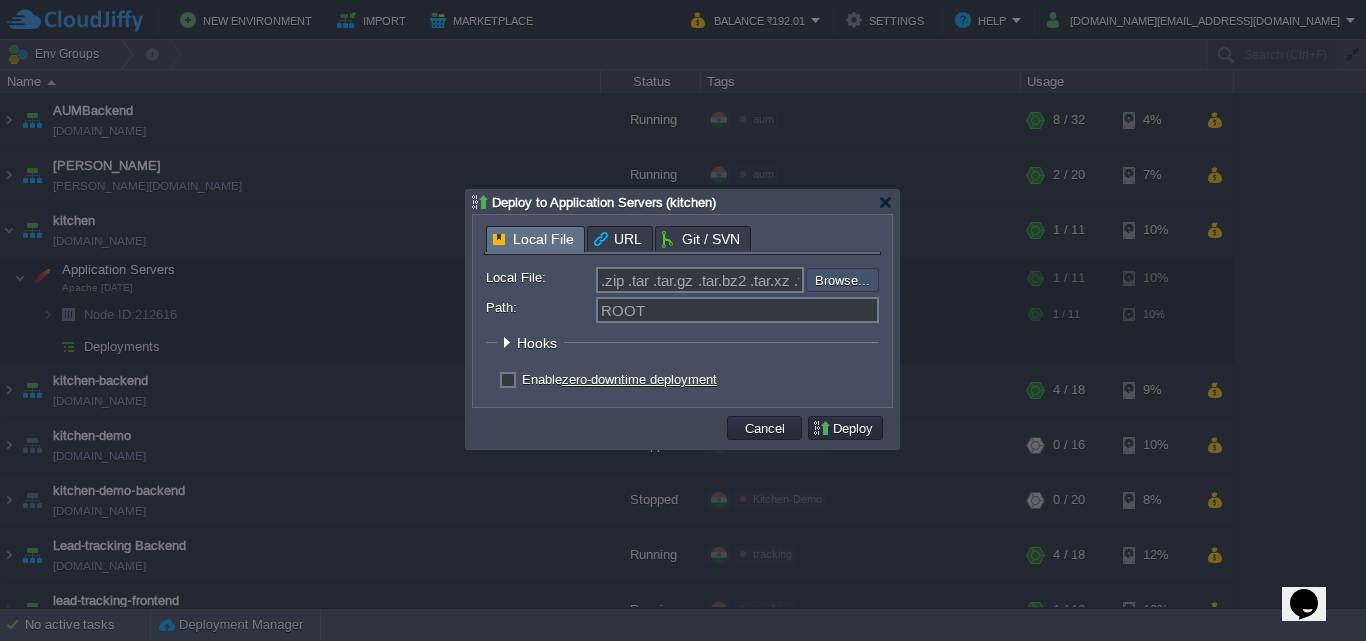 click at bounding box center [752, 280] 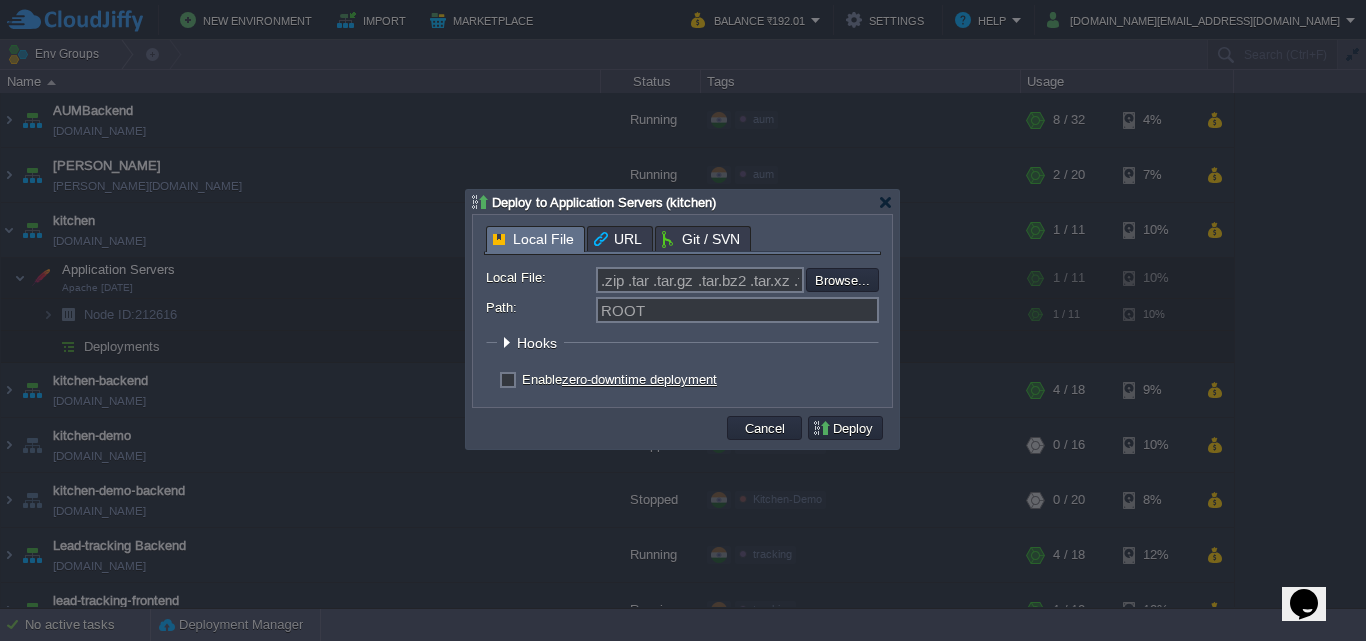 type on "C:\fakepath\kitchen_25-07-25.zip" 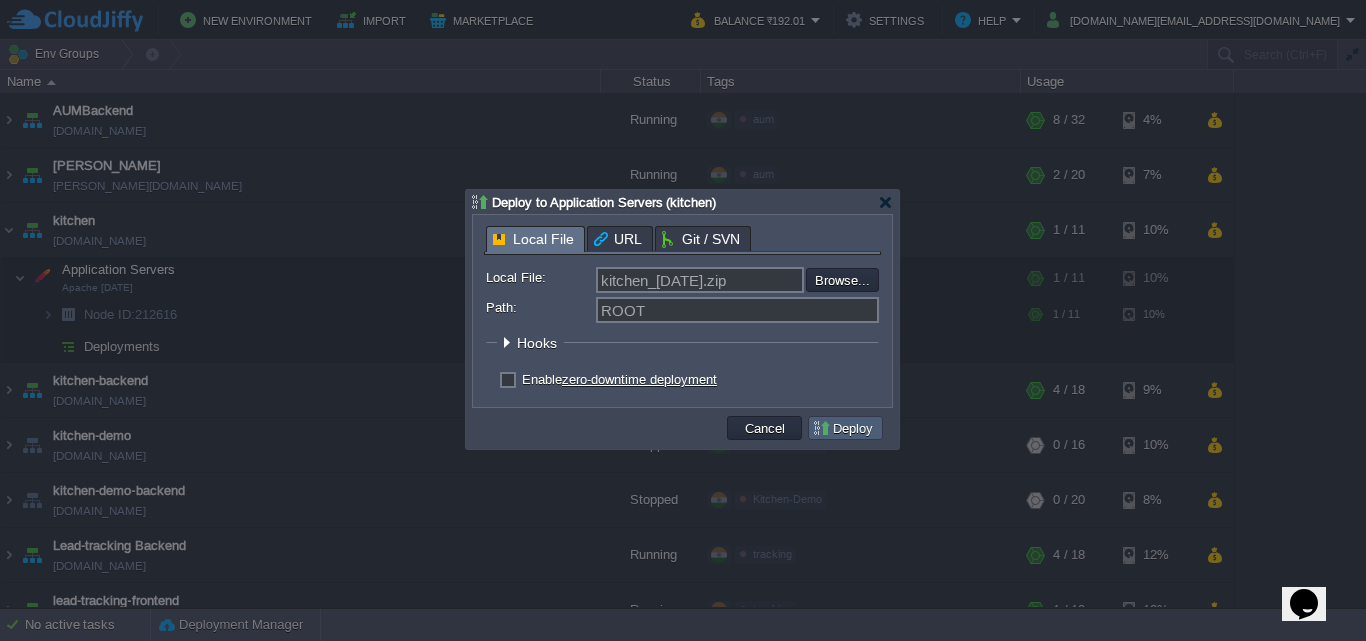 click on "Deploy" at bounding box center [845, 428] 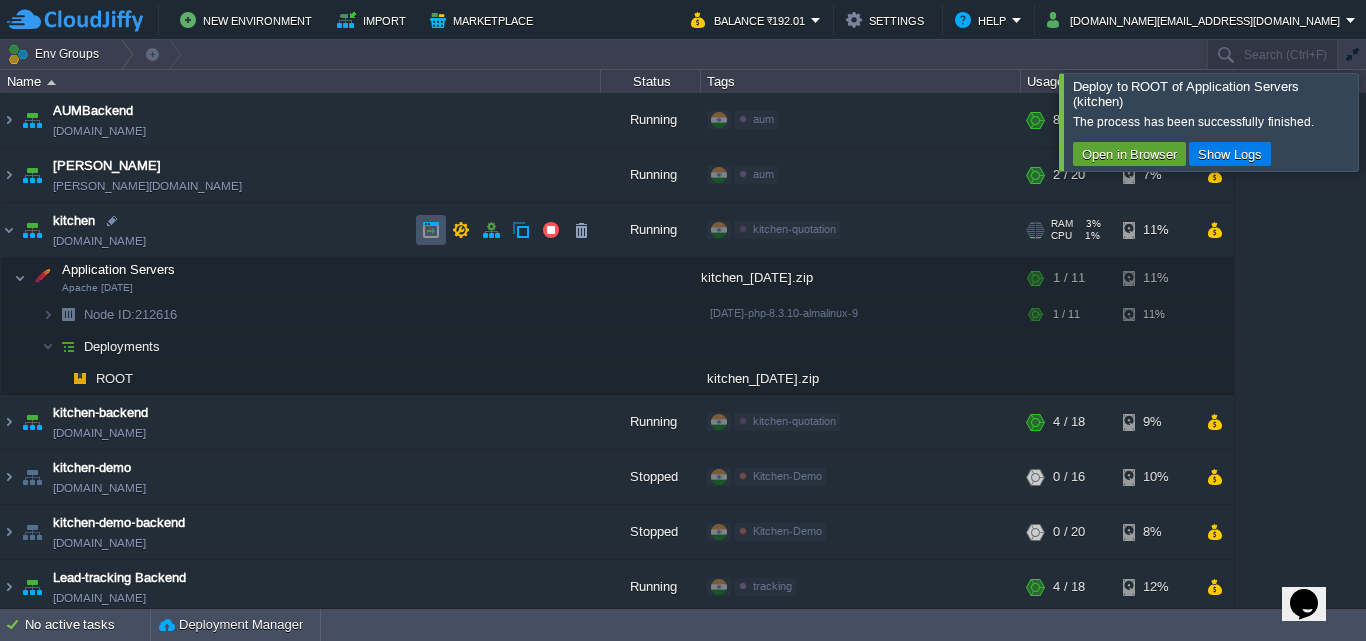 click at bounding box center (431, 230) 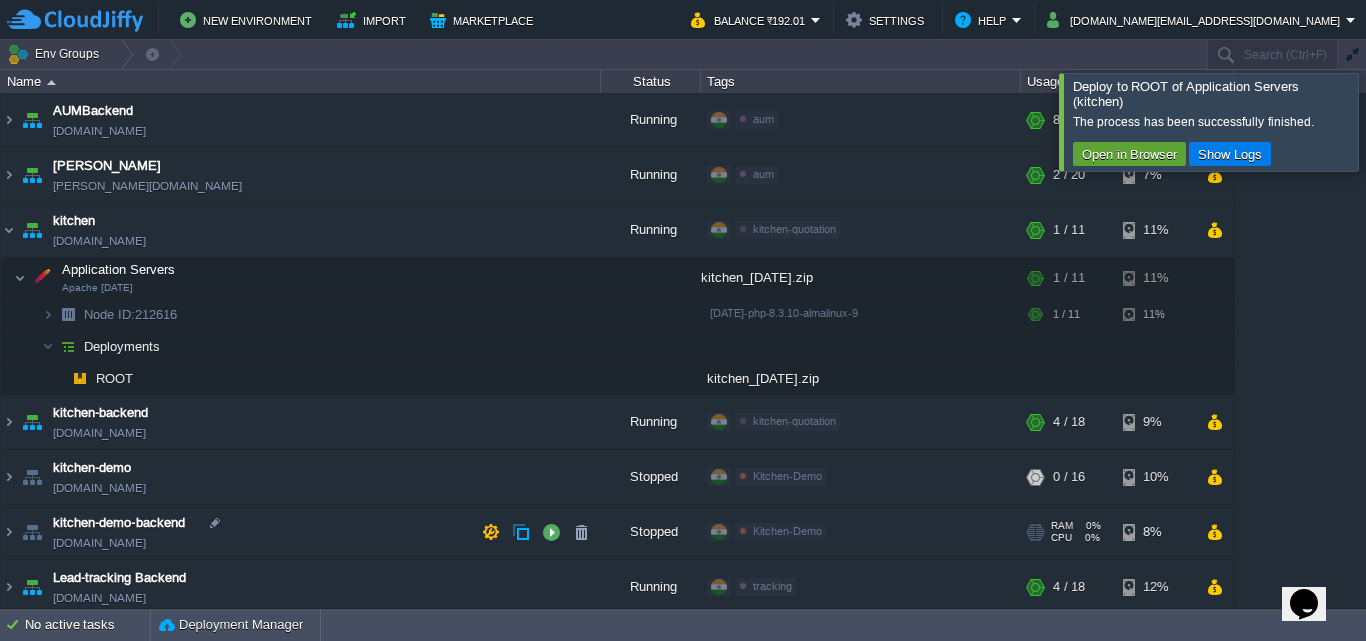 scroll, scrollTop: 63, scrollLeft: 0, axis: vertical 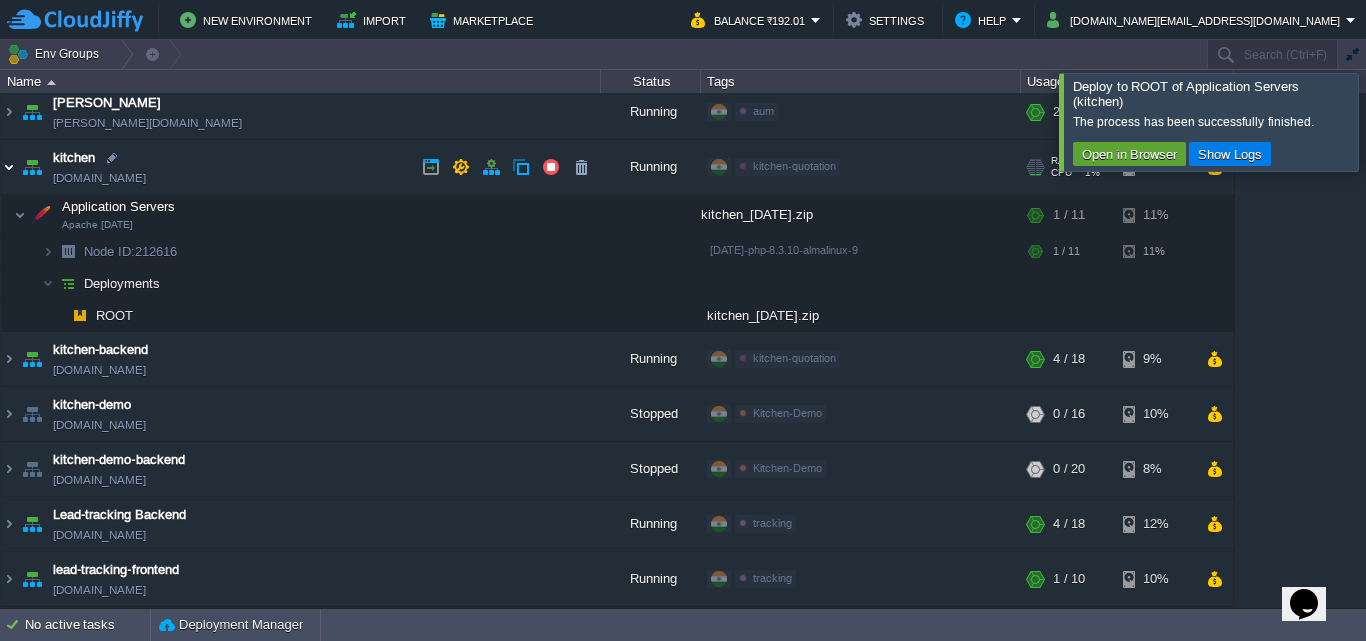 click at bounding box center (9, 167) 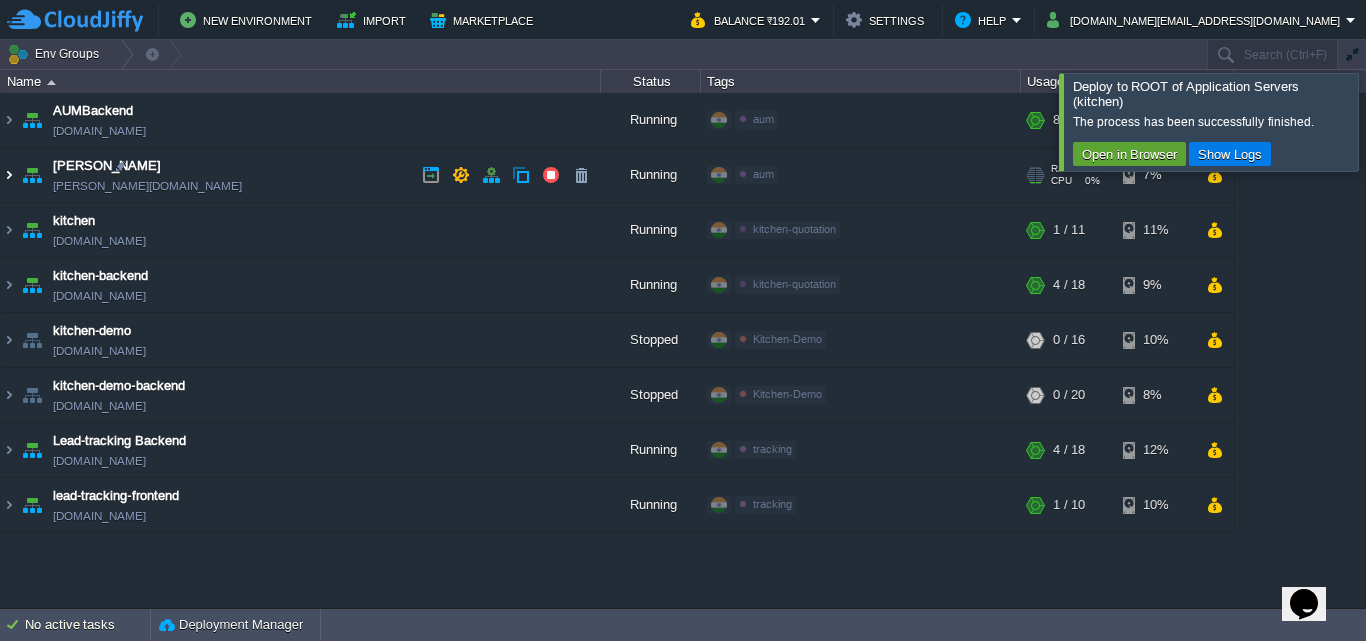 scroll, scrollTop: 0, scrollLeft: 0, axis: both 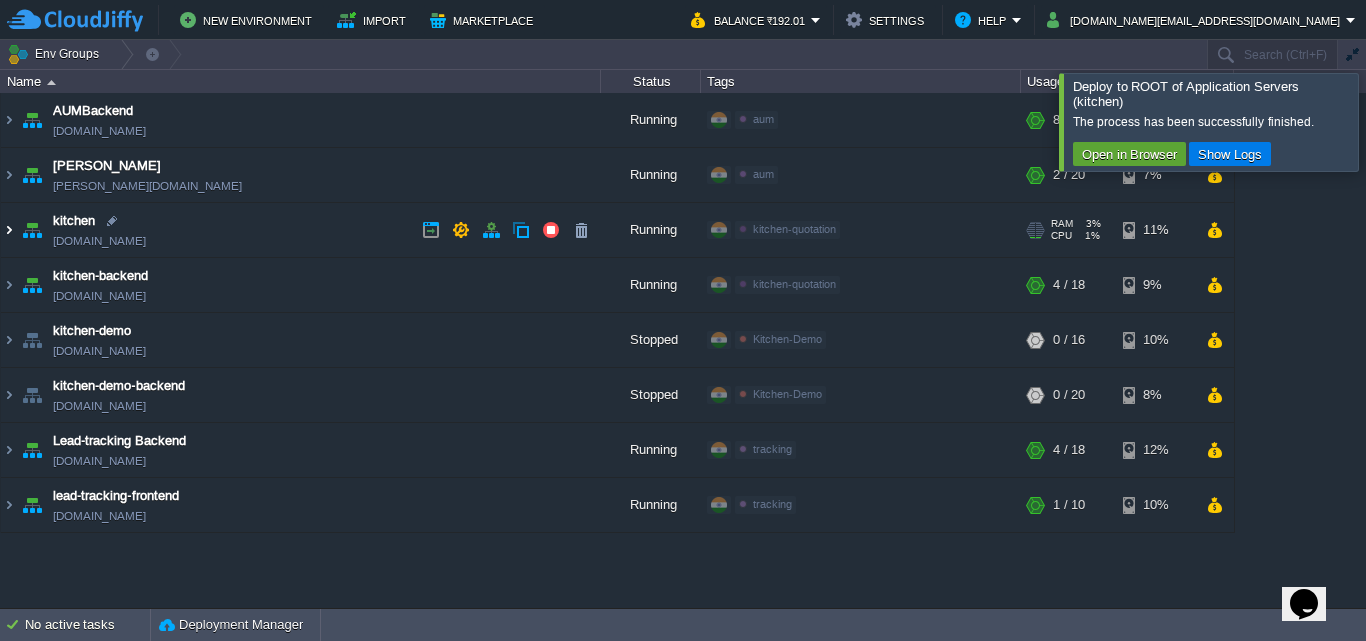 click at bounding box center (9, 230) 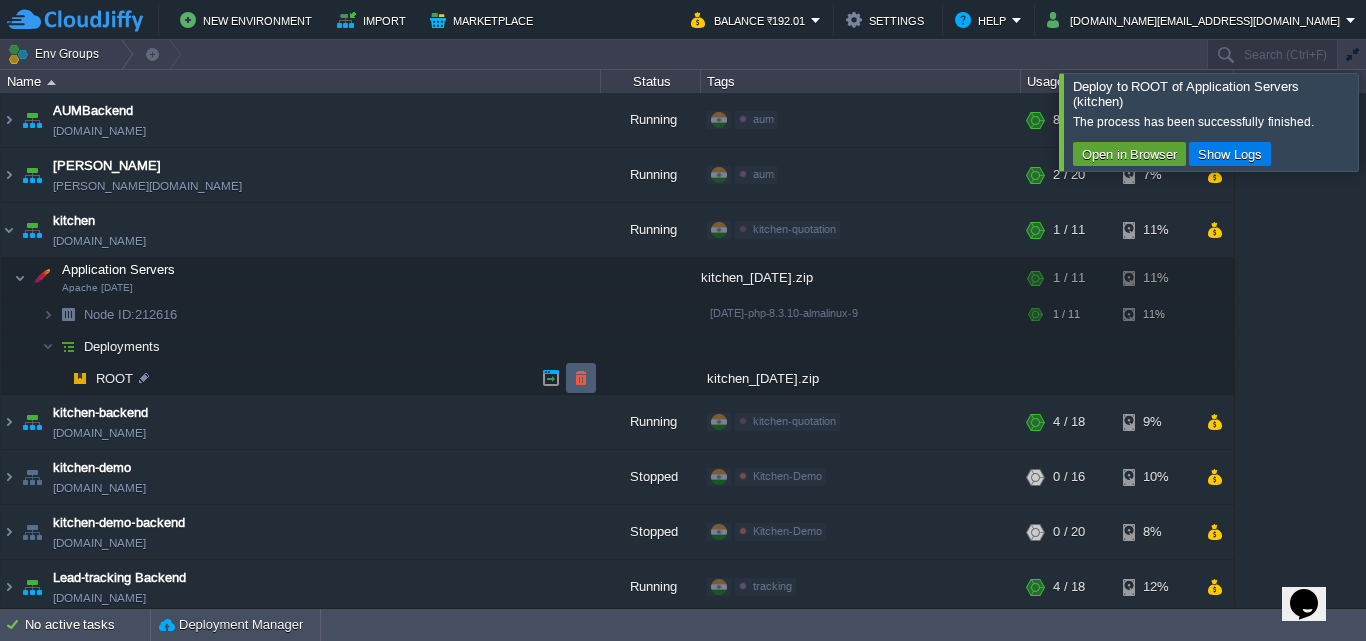 click at bounding box center [581, 378] 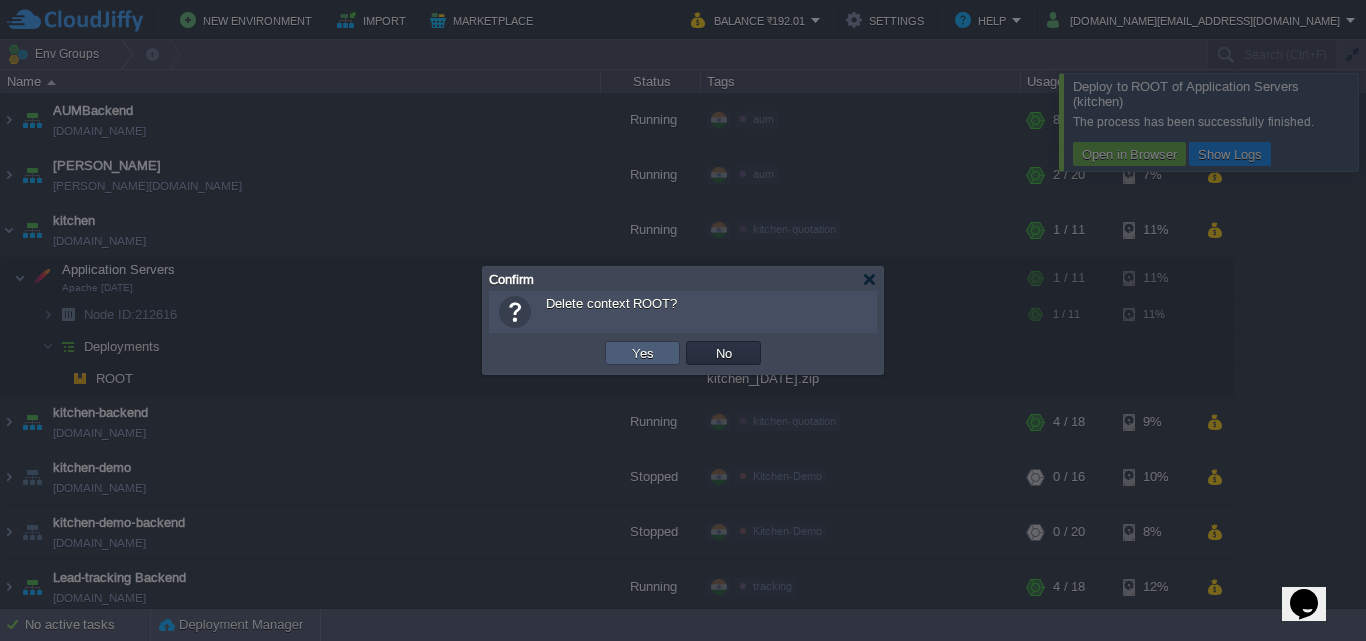 click on "Yes" at bounding box center [643, 353] 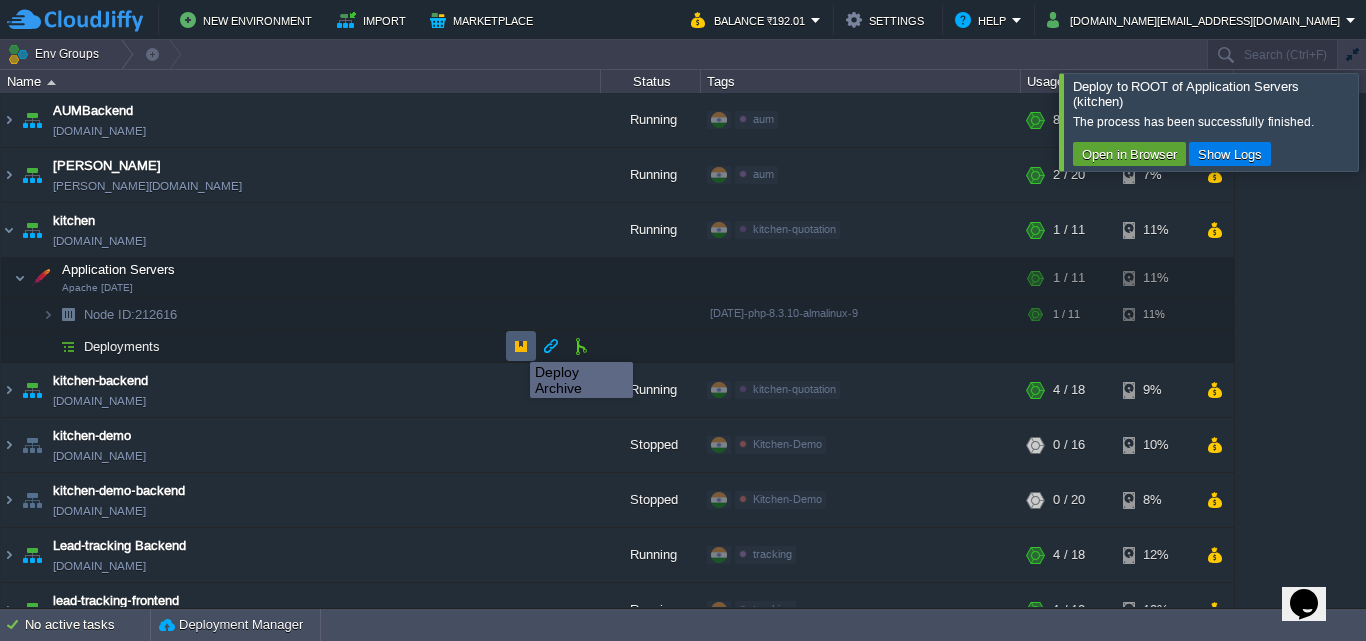 click at bounding box center [521, 346] 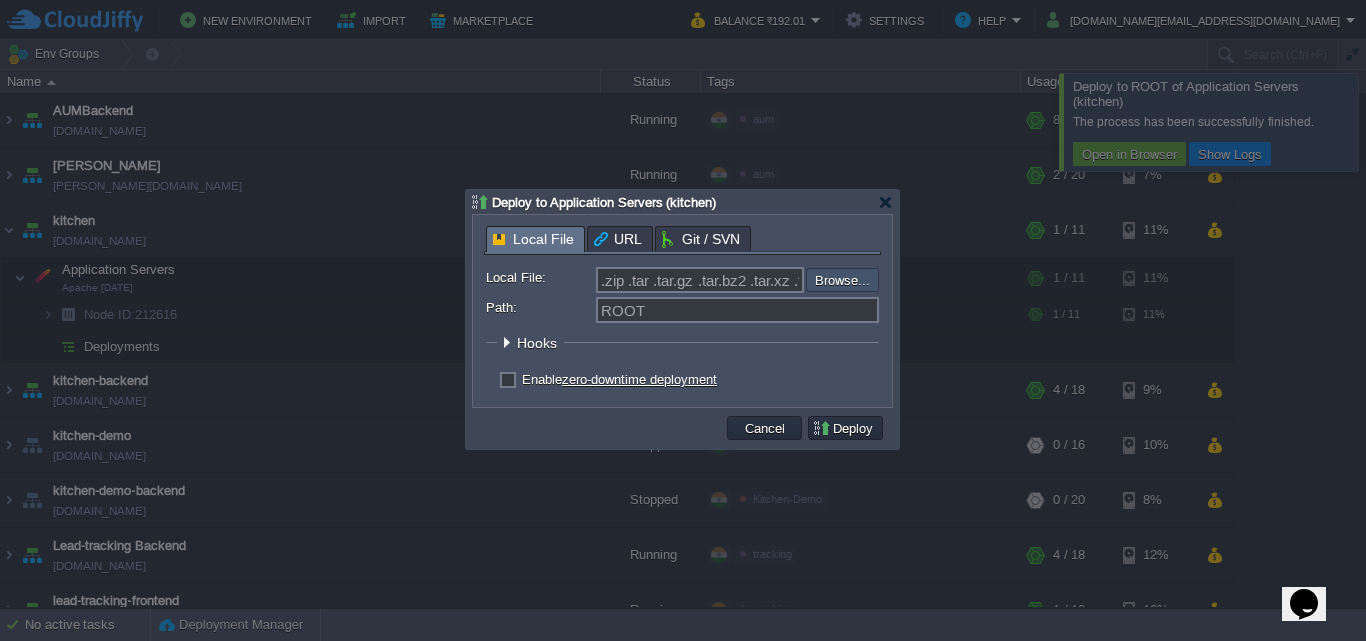 click at bounding box center [752, 280] 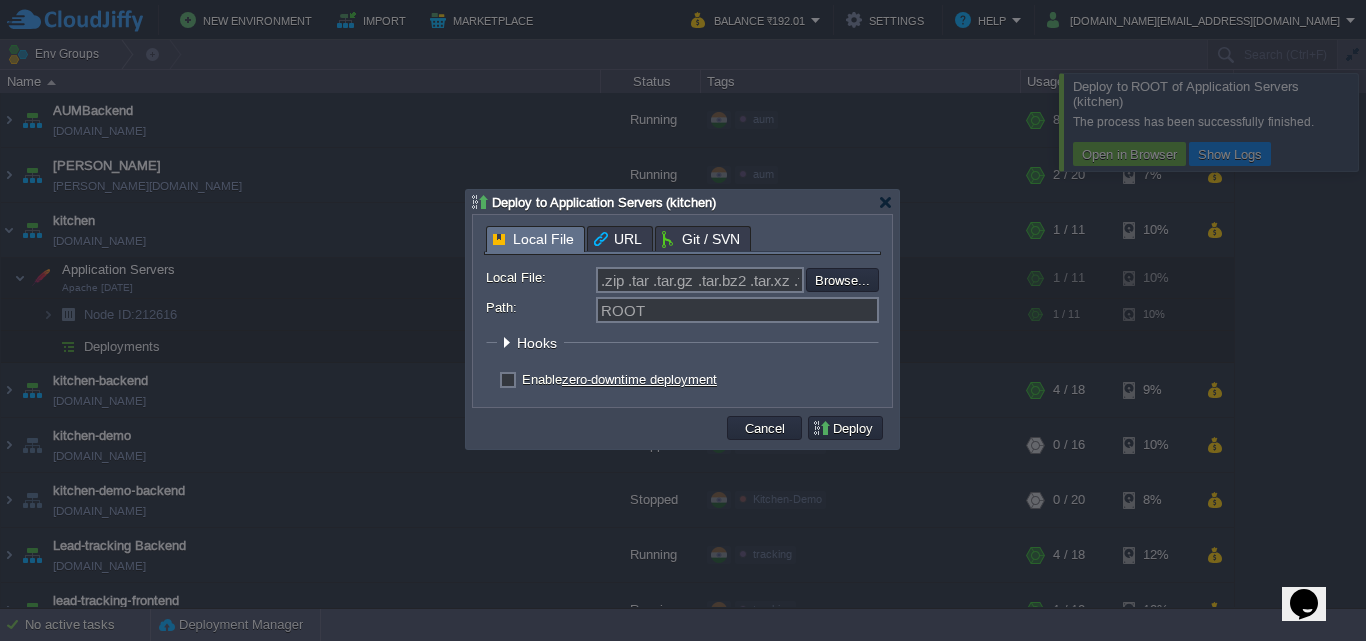 type on "C:\fakepath\kitchen_25-07-25.zip" 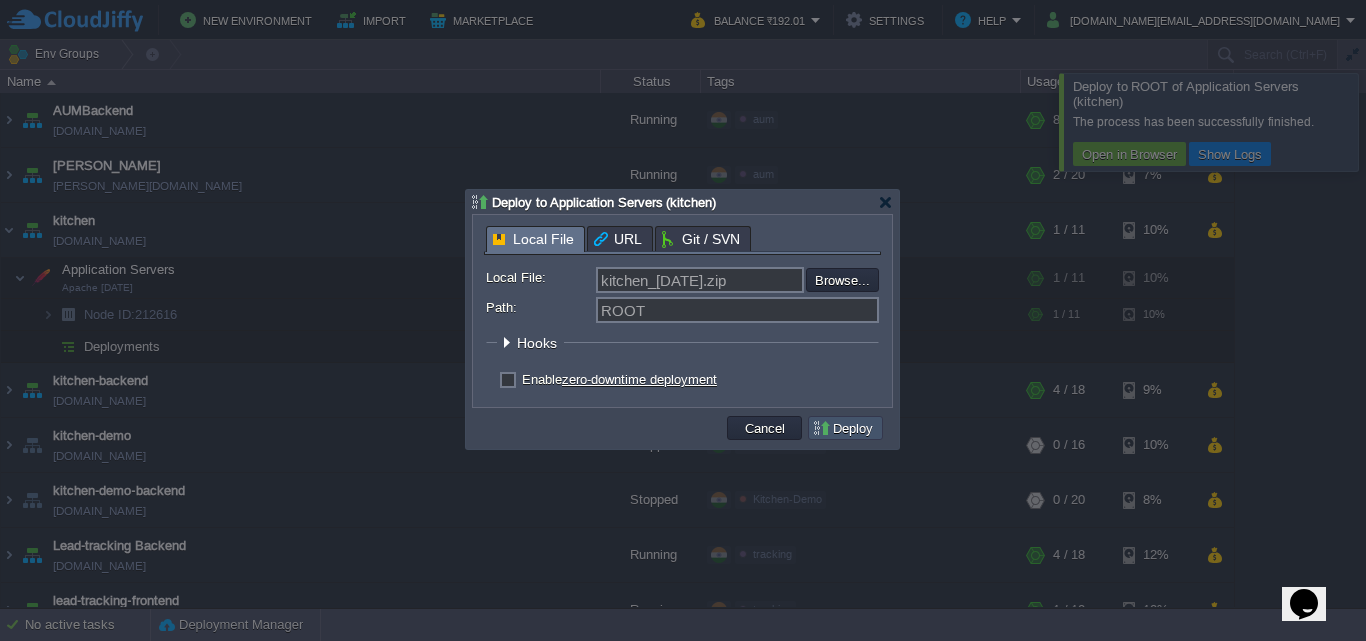 click on "Deploy" at bounding box center [845, 428] 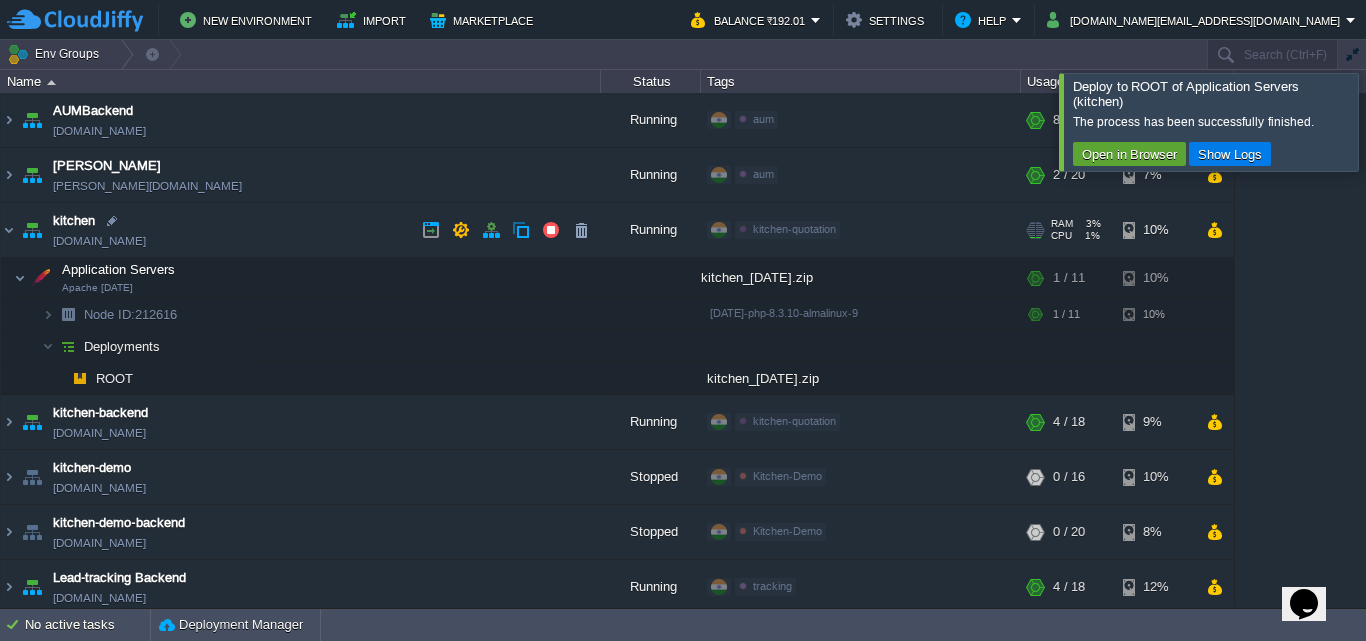 click on "[DOMAIN_NAME]" at bounding box center (99, 241) 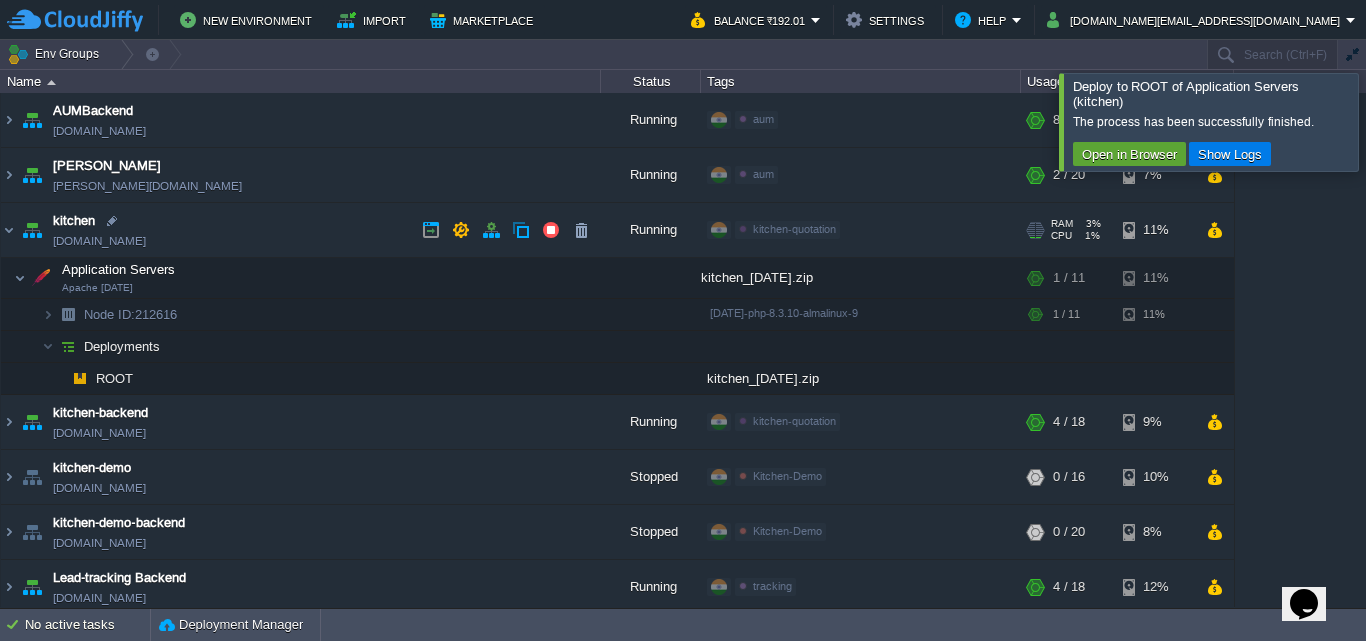 click on "[DOMAIN_NAME]" at bounding box center [99, 241] 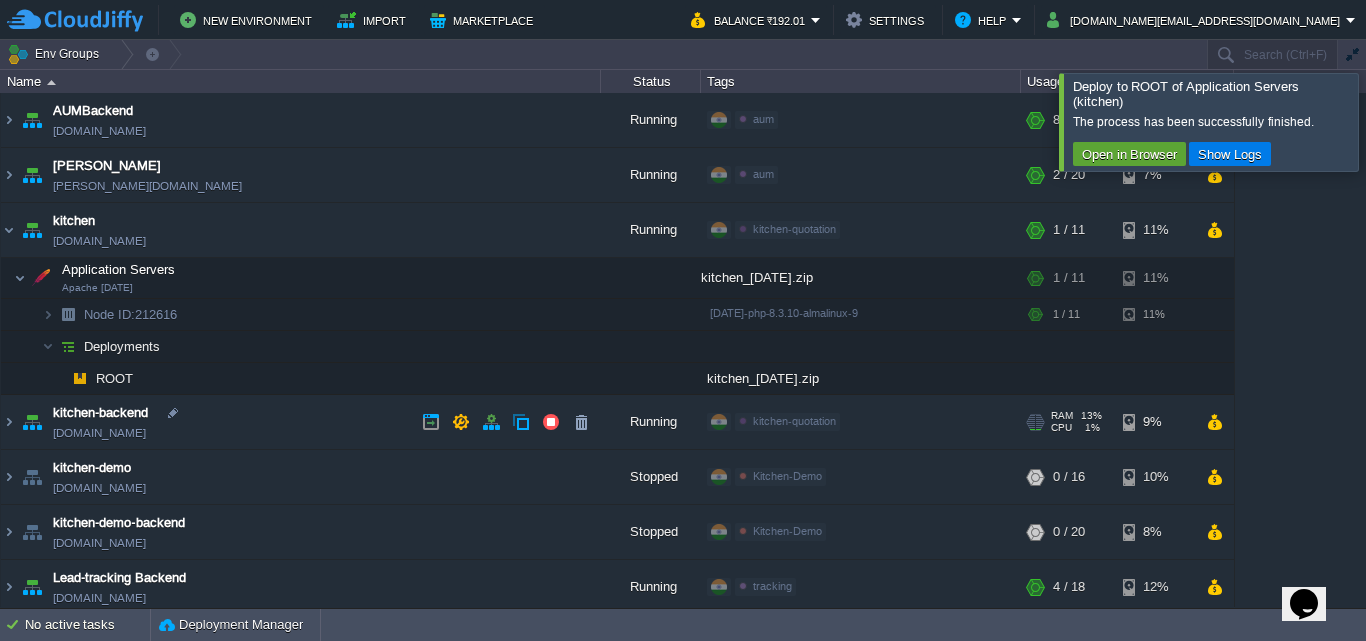 click on "[DOMAIN_NAME]" at bounding box center (99, 433) 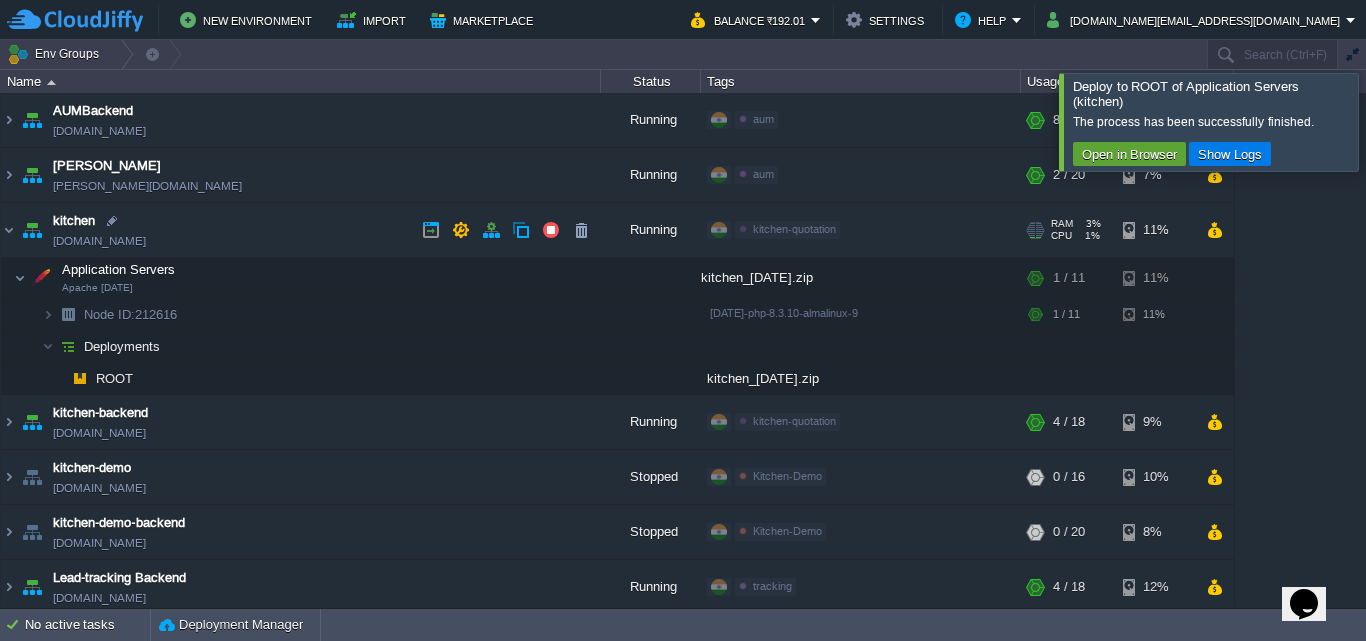click on "[DOMAIN_NAME]" at bounding box center (99, 241) 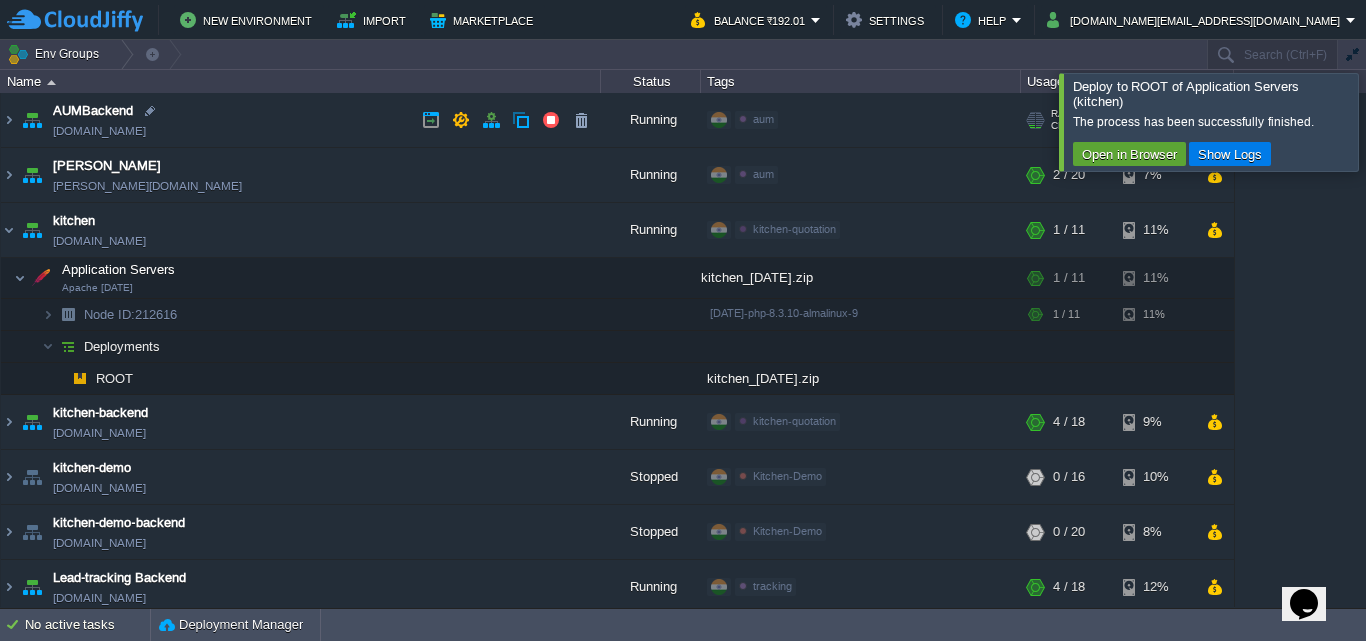 click on "AUMBackend aumbackend.cloudjiffy.net" at bounding box center [301, 120] 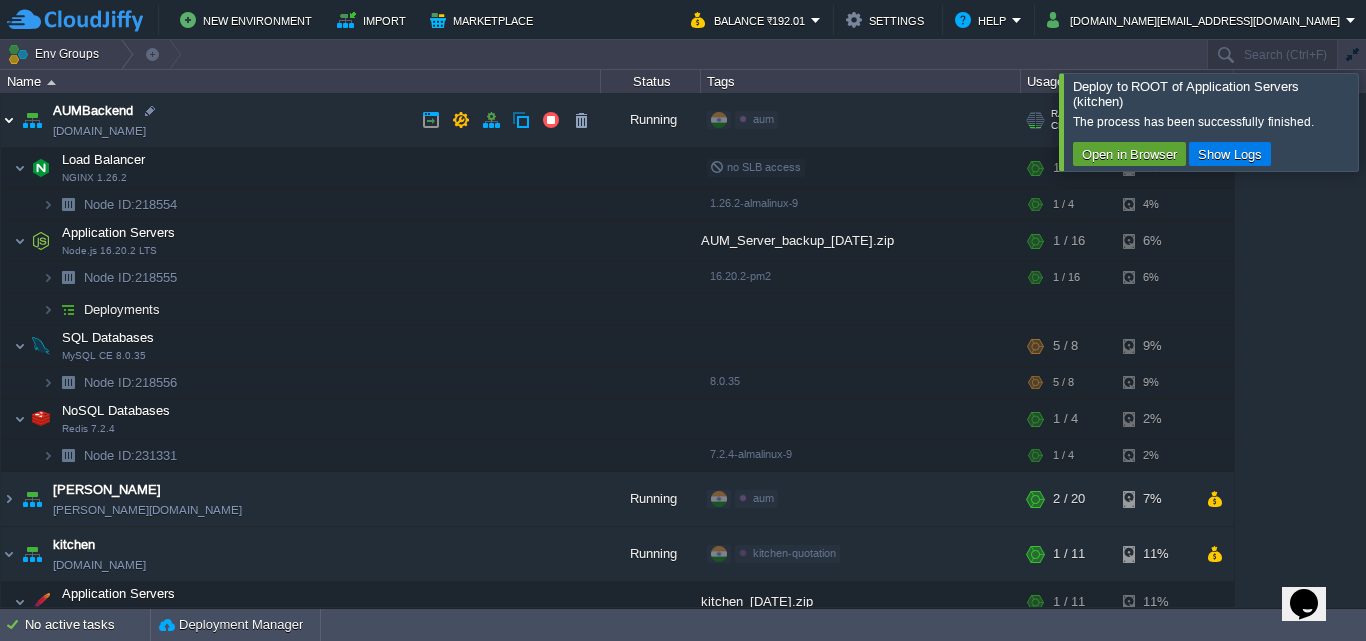 click at bounding box center [9, 120] 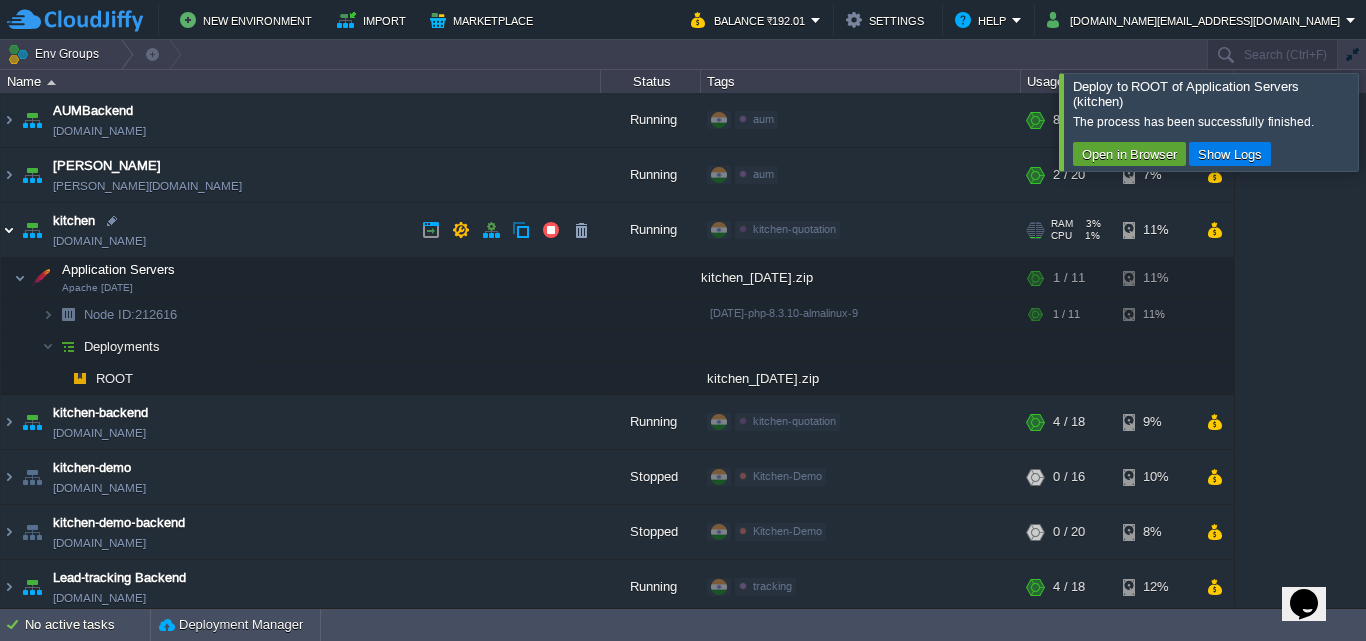click at bounding box center (9, 230) 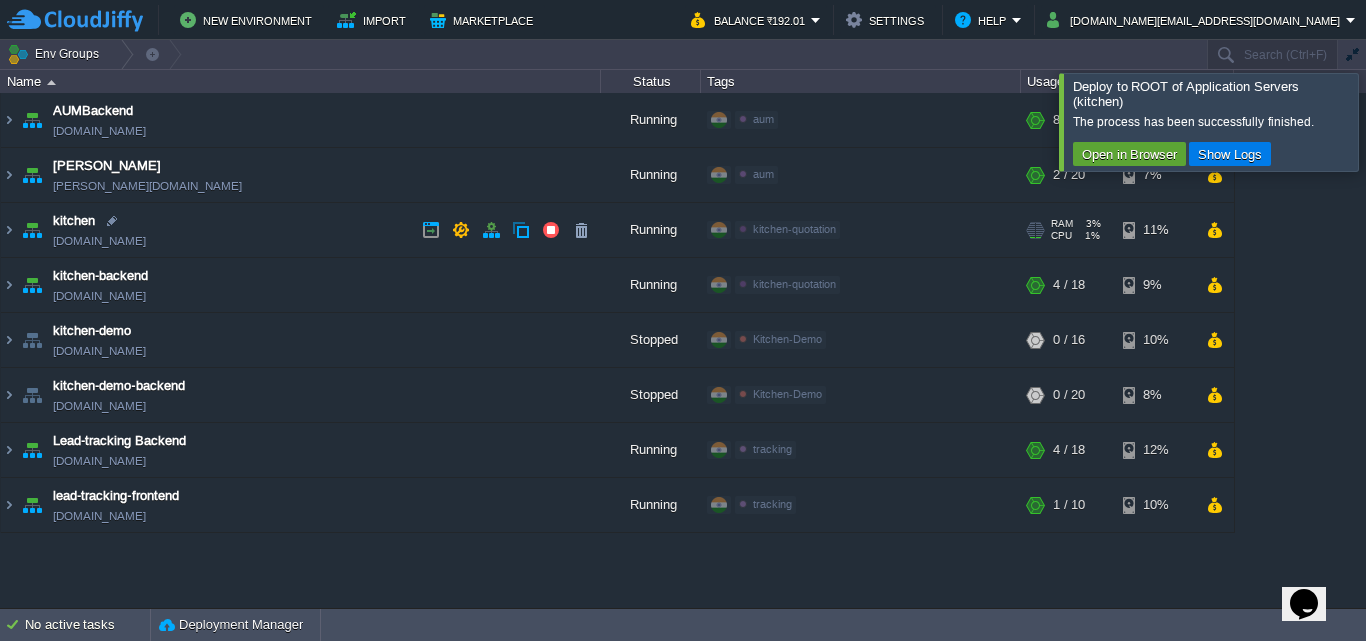 click on "[DOMAIN_NAME]" at bounding box center (99, 241) 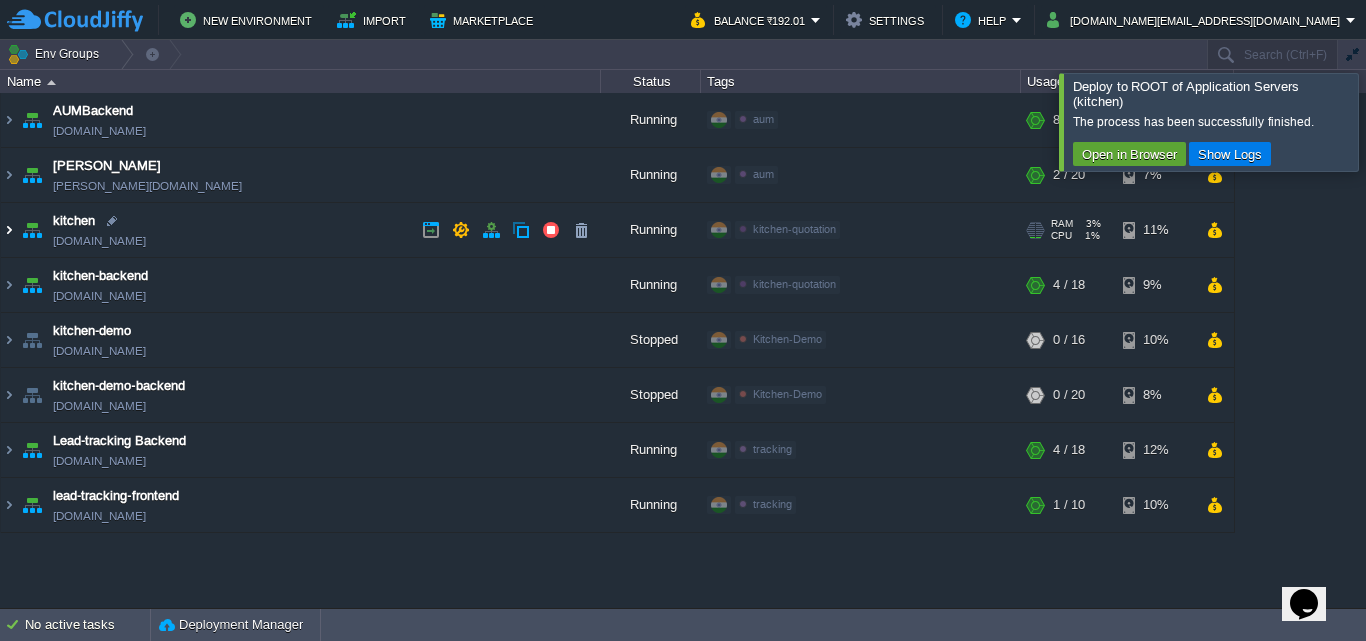 click at bounding box center [9, 230] 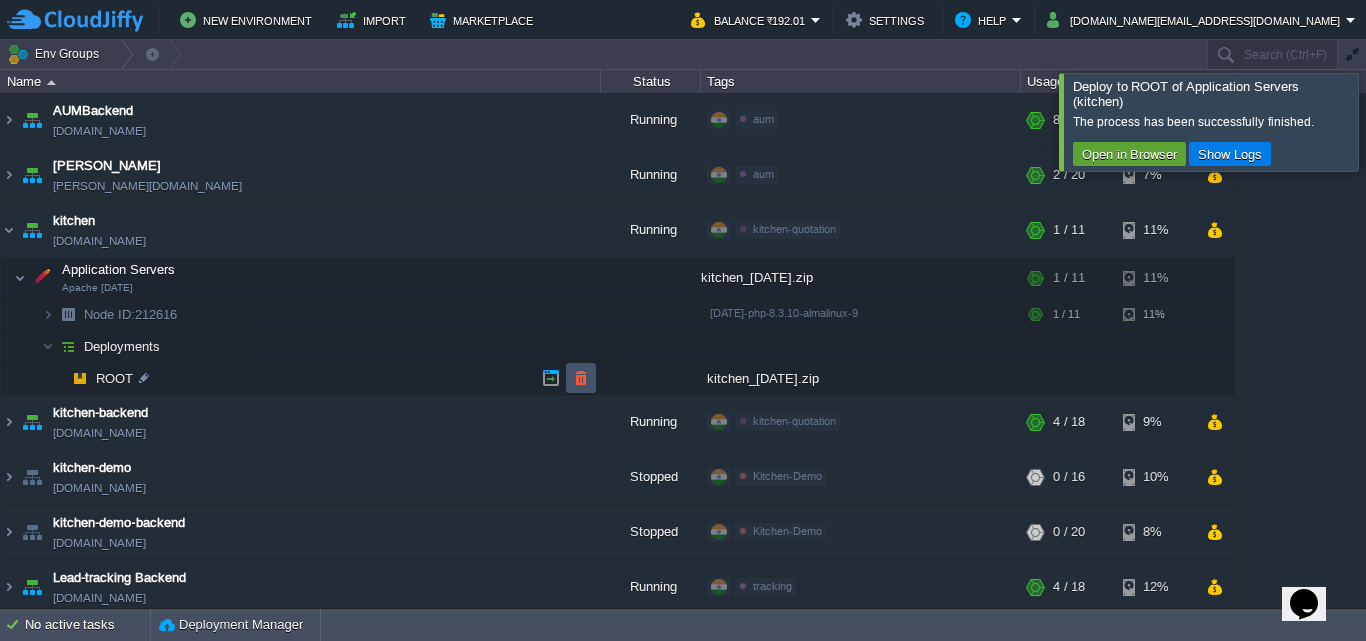 click at bounding box center (581, 378) 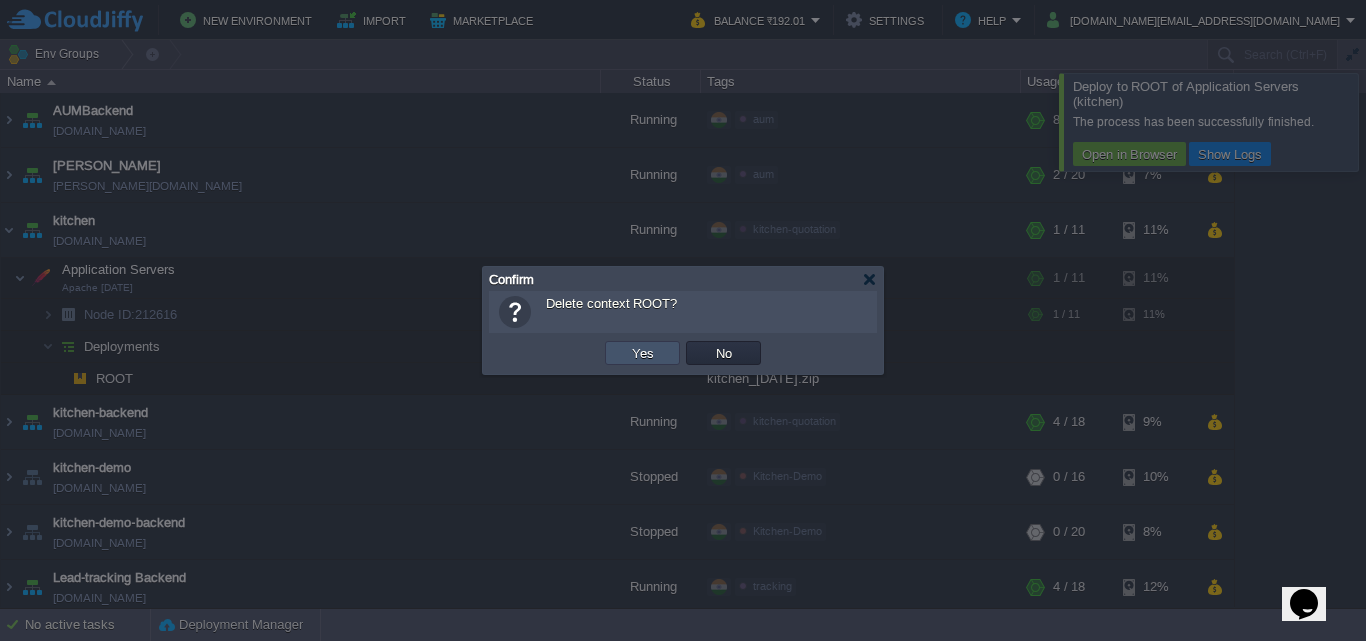 click on "Yes" at bounding box center (643, 353) 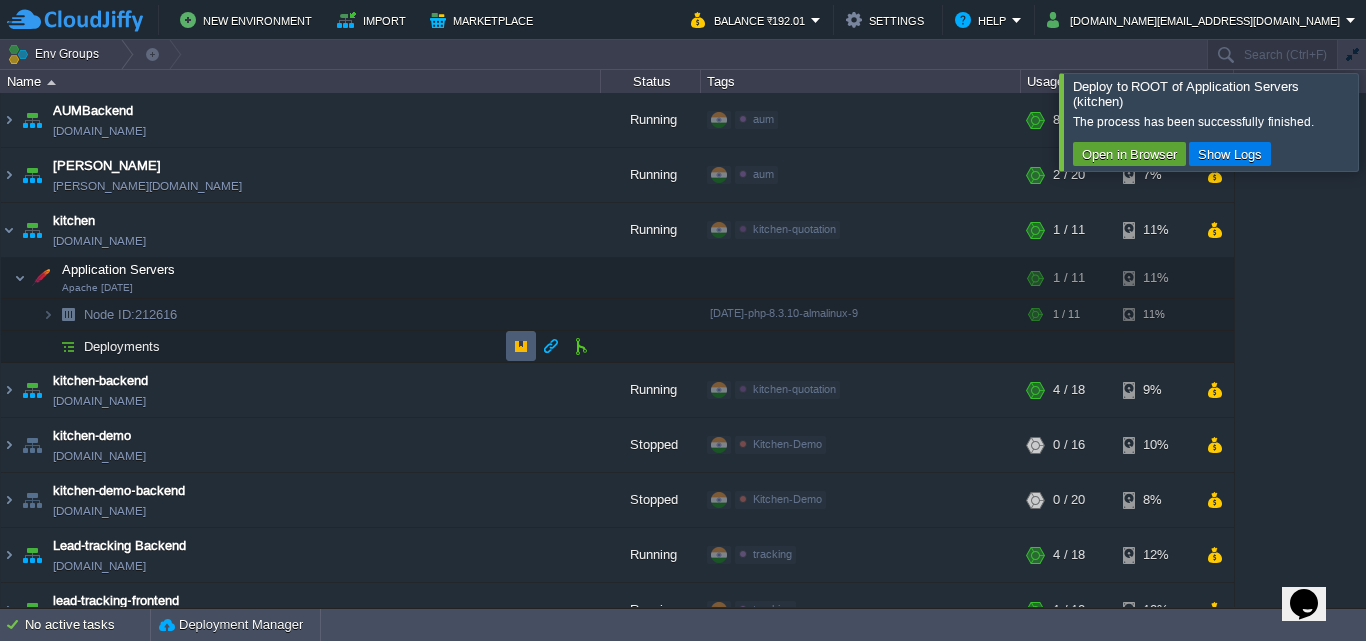 click at bounding box center [521, 346] 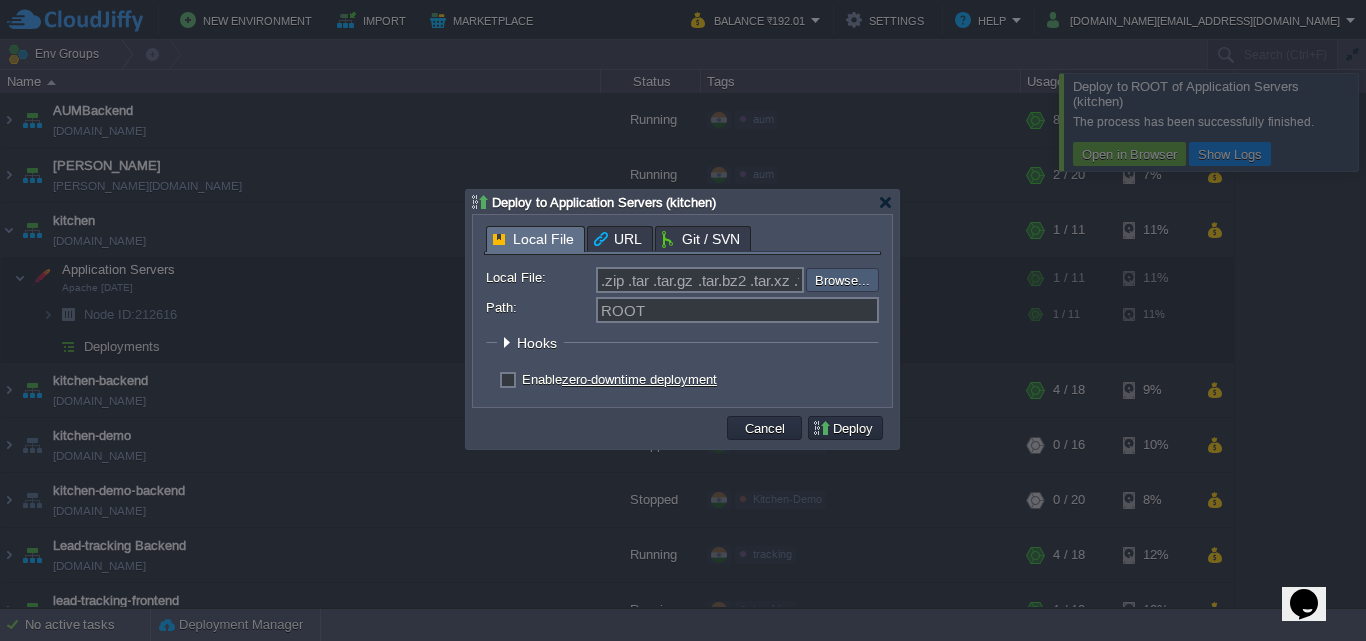 click at bounding box center [752, 280] 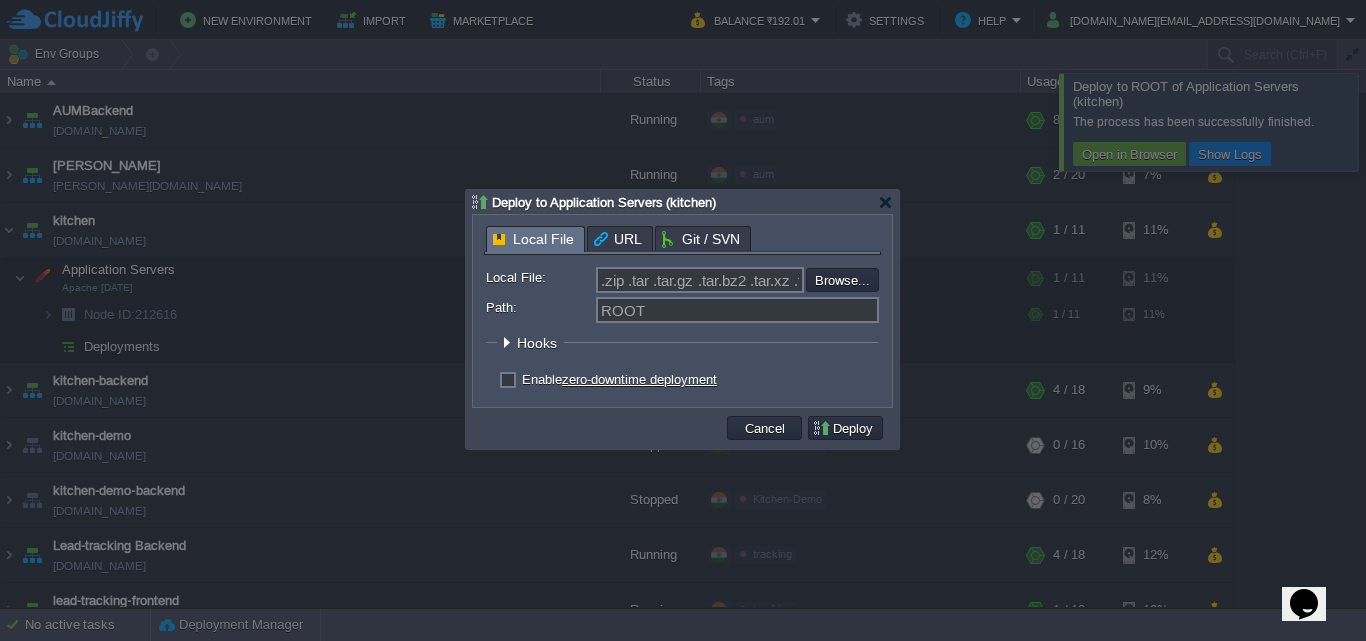 type on "C:\fakepath\kitchen_25-07-25.zip" 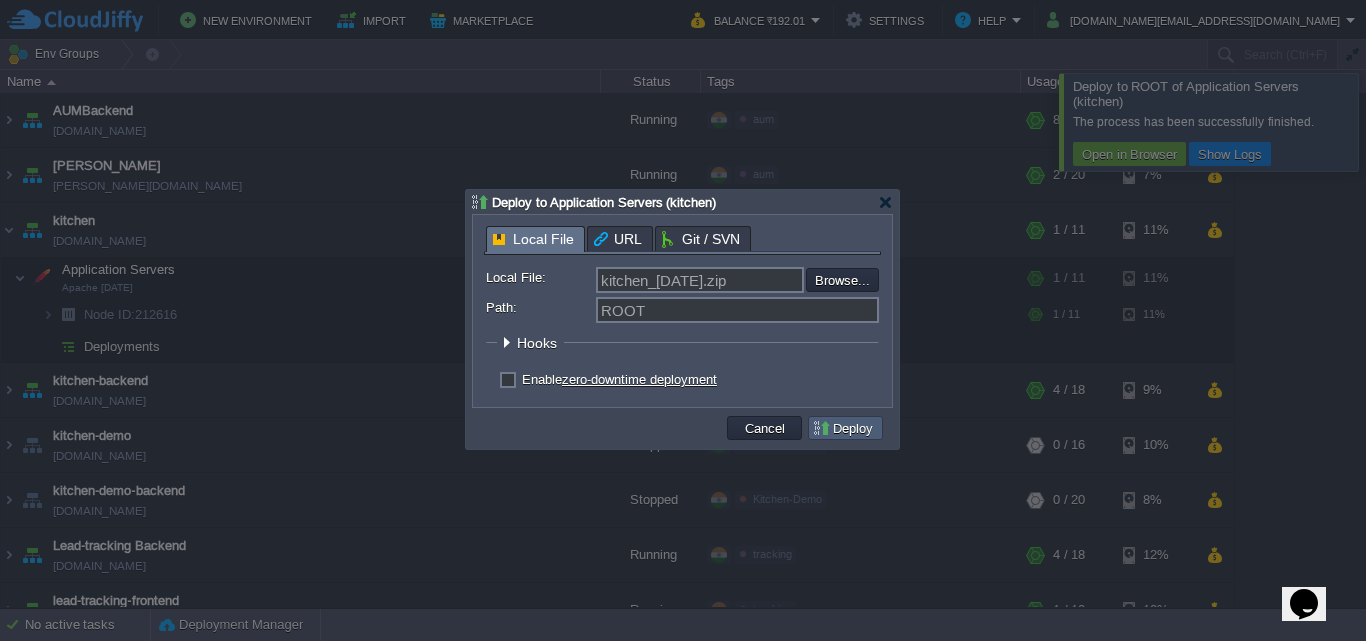 click on "Deploy" at bounding box center [845, 428] 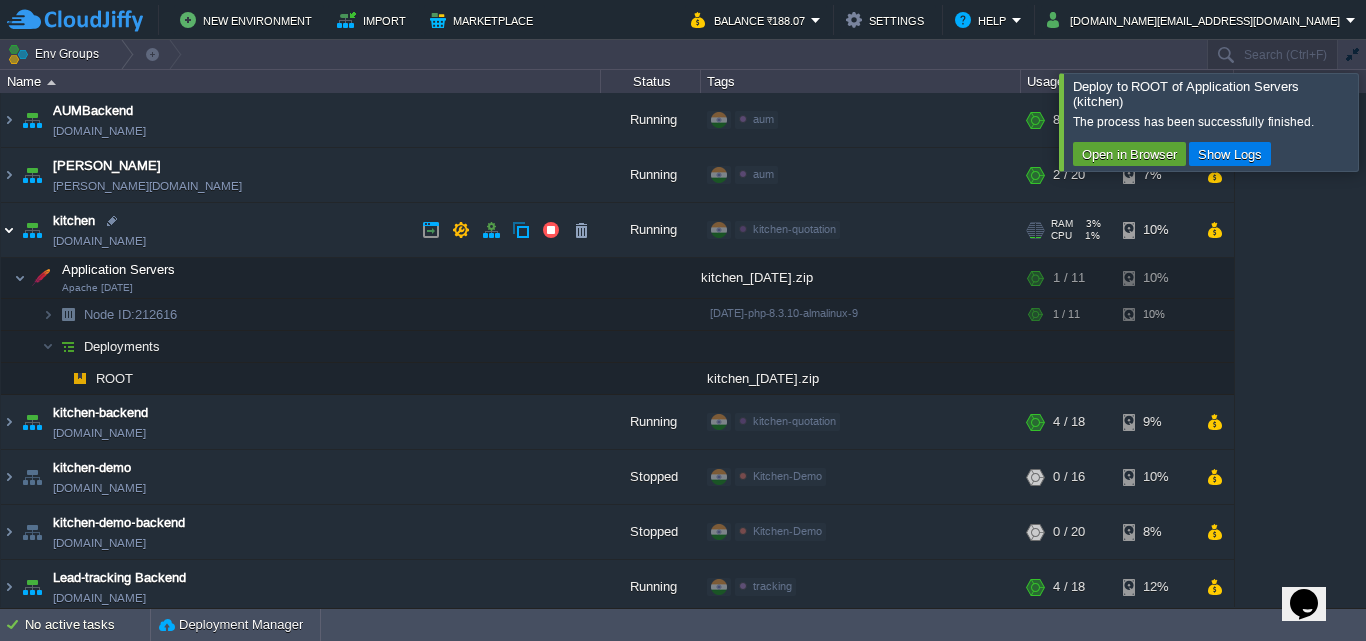click at bounding box center [9, 230] 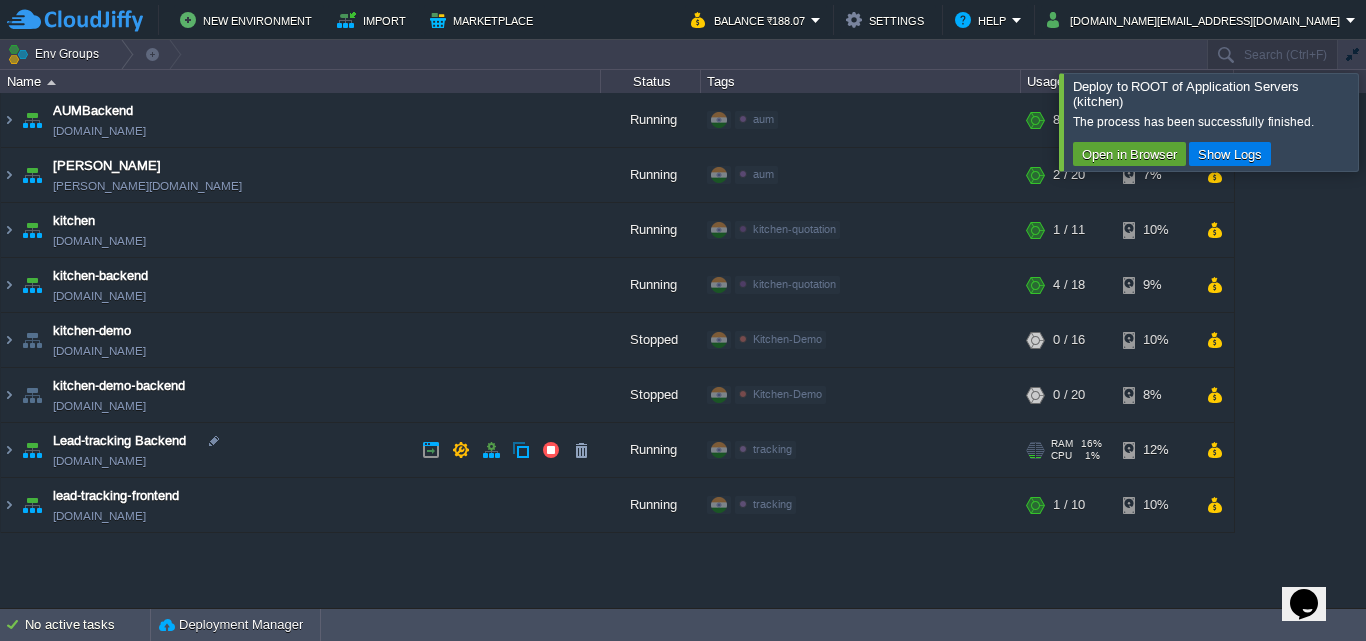click on "[DOMAIN_NAME]" at bounding box center [99, 461] 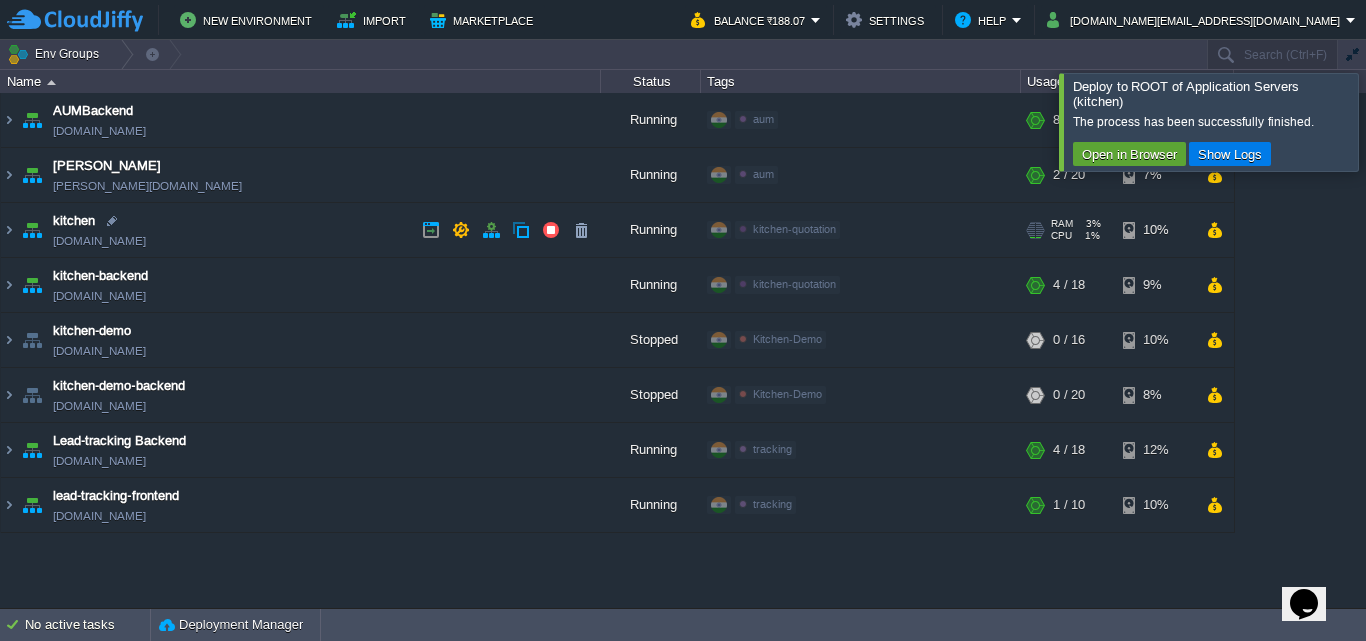click on "[DOMAIN_NAME]" at bounding box center [99, 241] 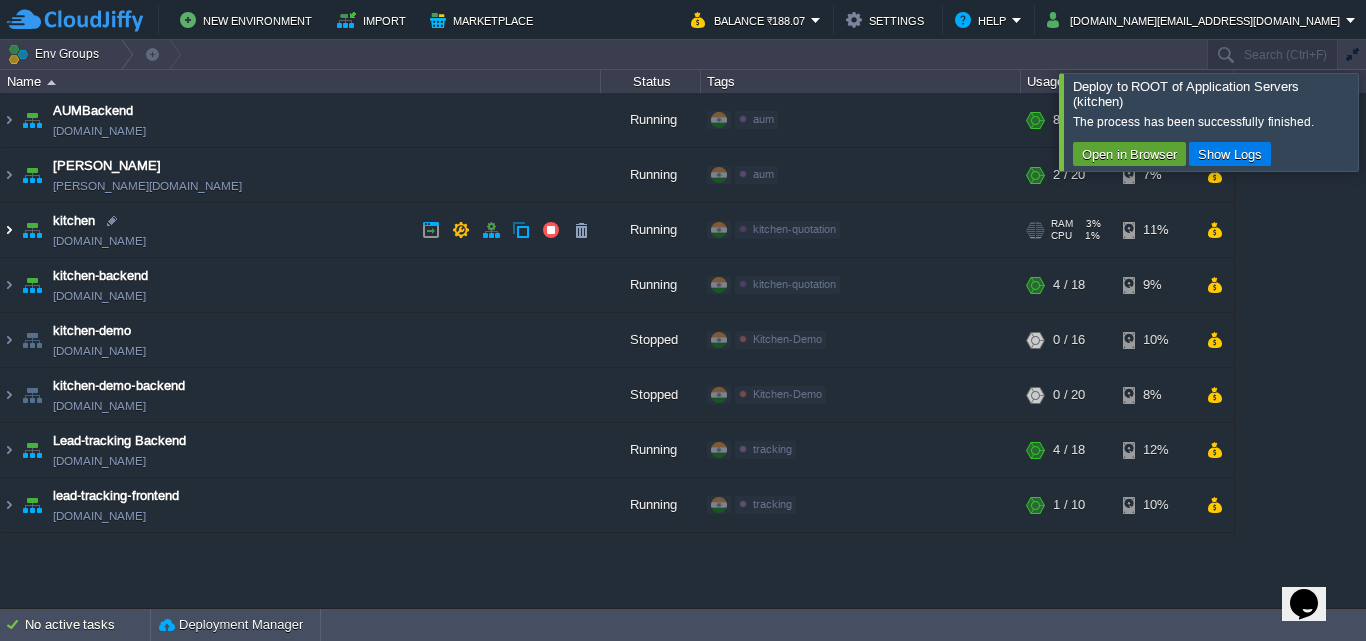 click at bounding box center [9, 230] 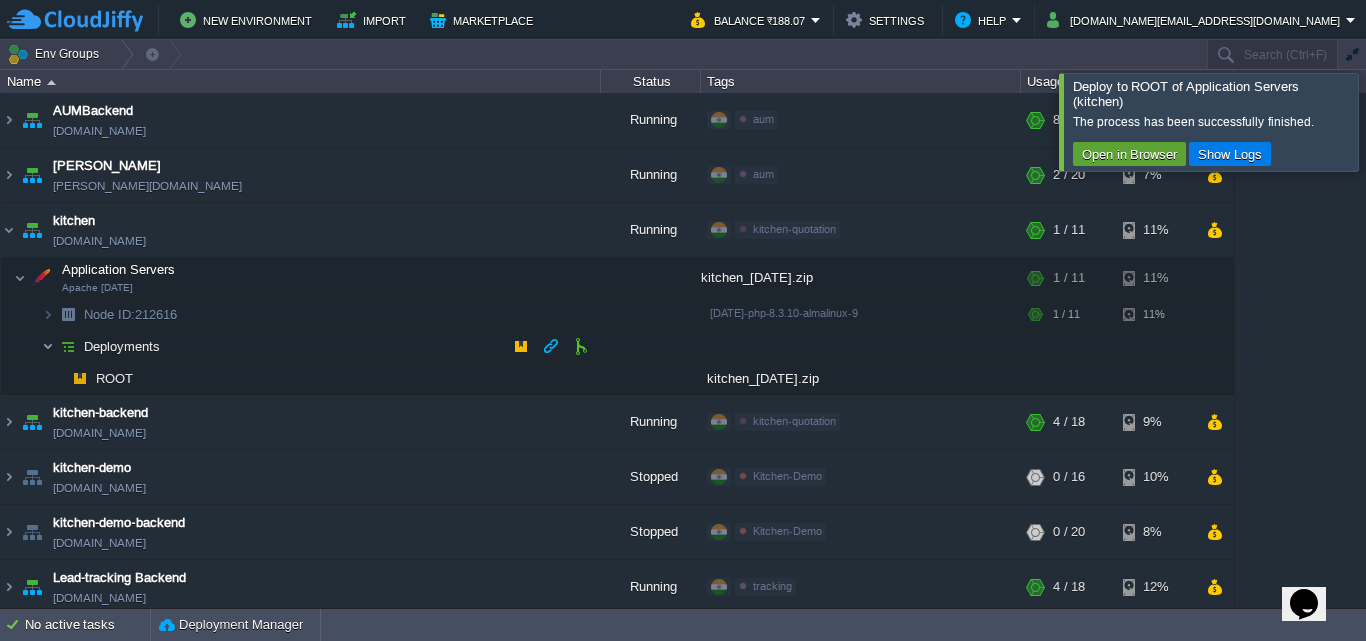 click at bounding box center [48, 346] 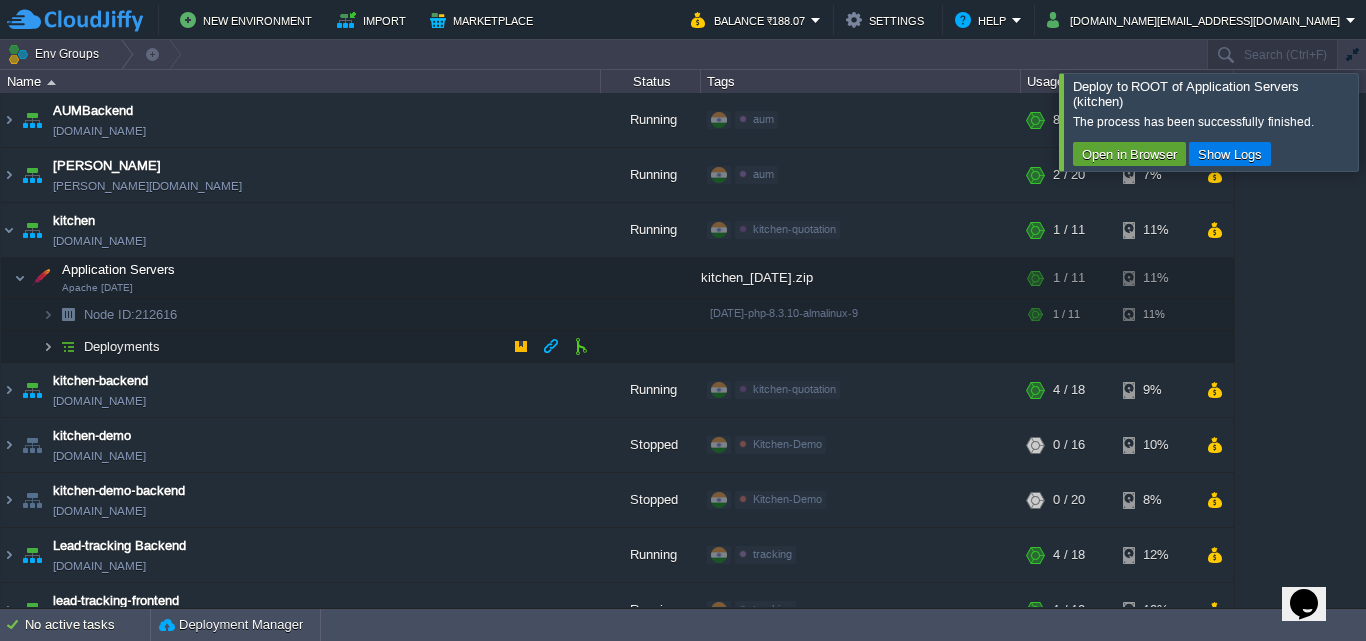 click at bounding box center [48, 346] 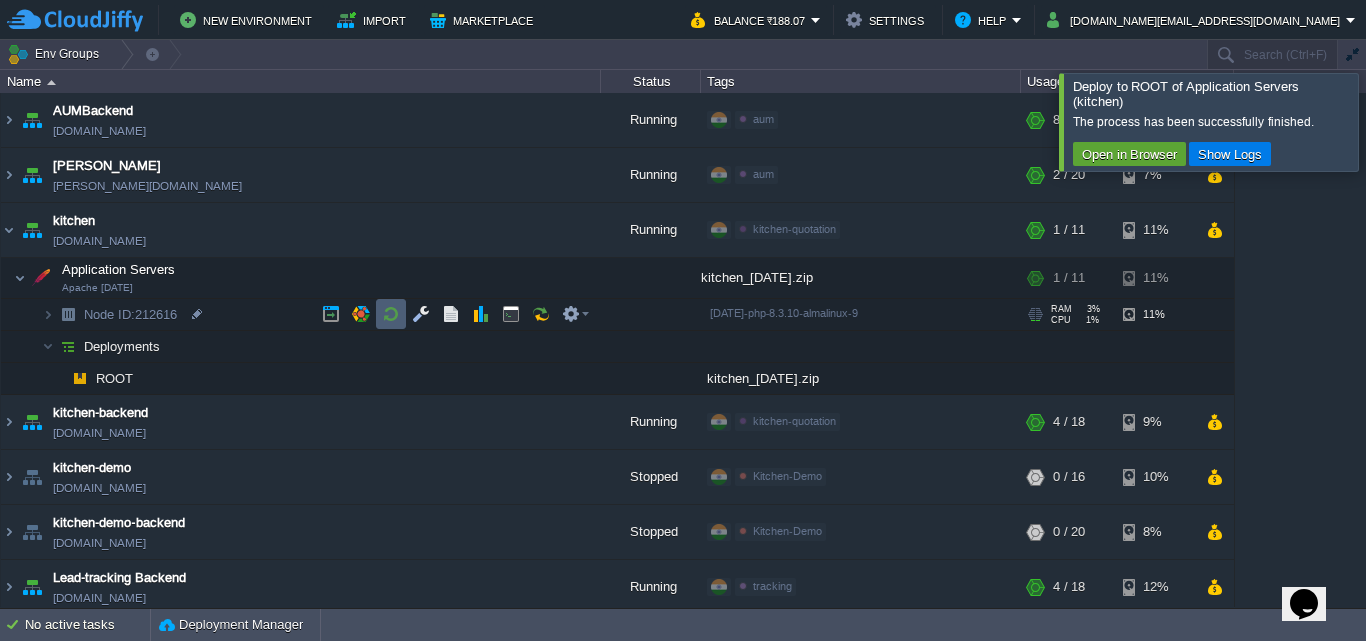 click at bounding box center [391, 314] 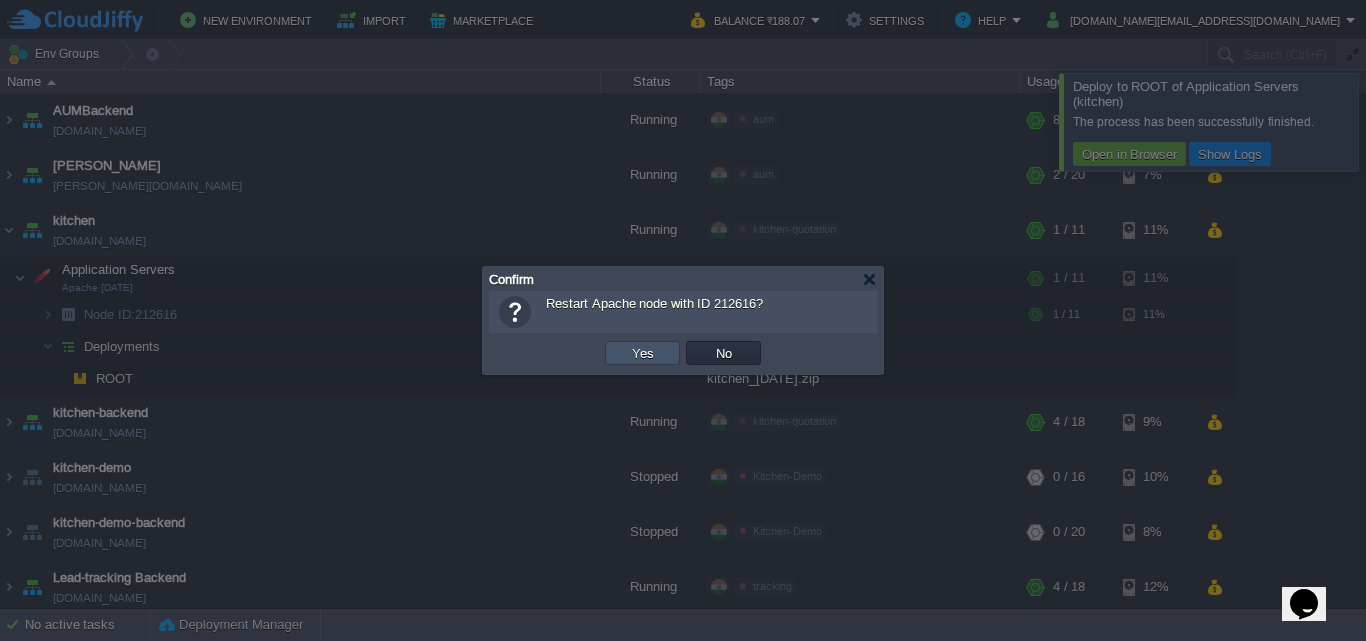 click on "Yes" at bounding box center [643, 353] 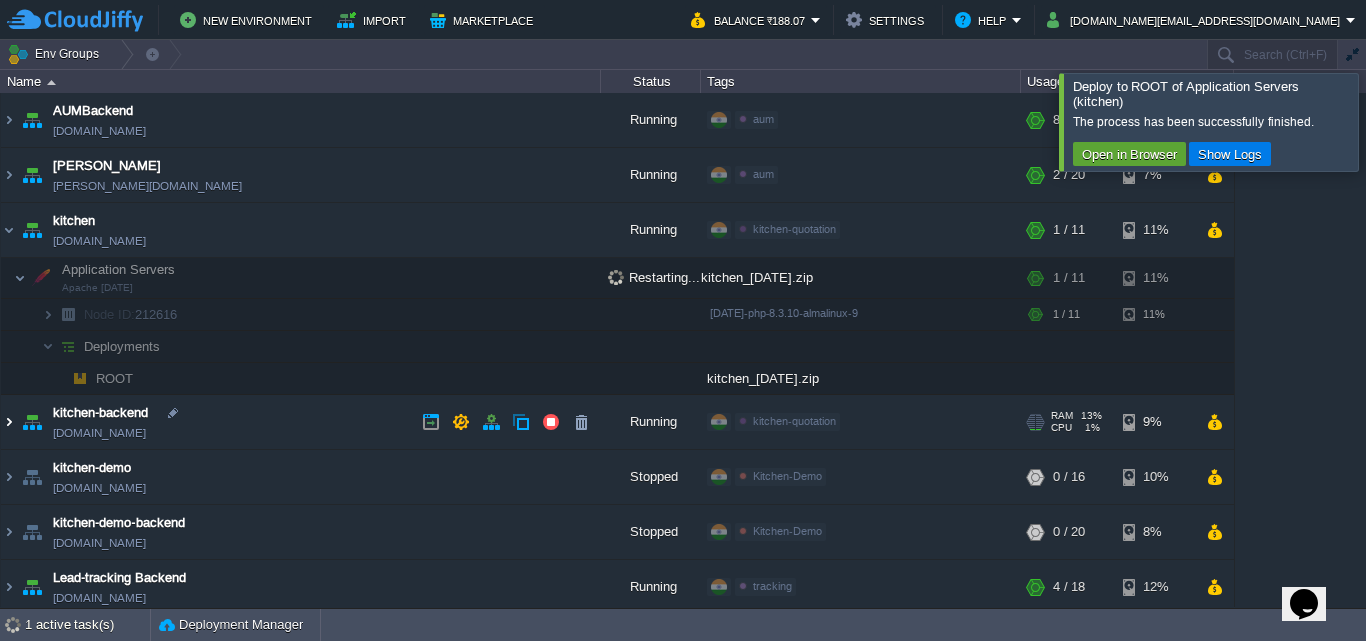 click at bounding box center [9, 422] 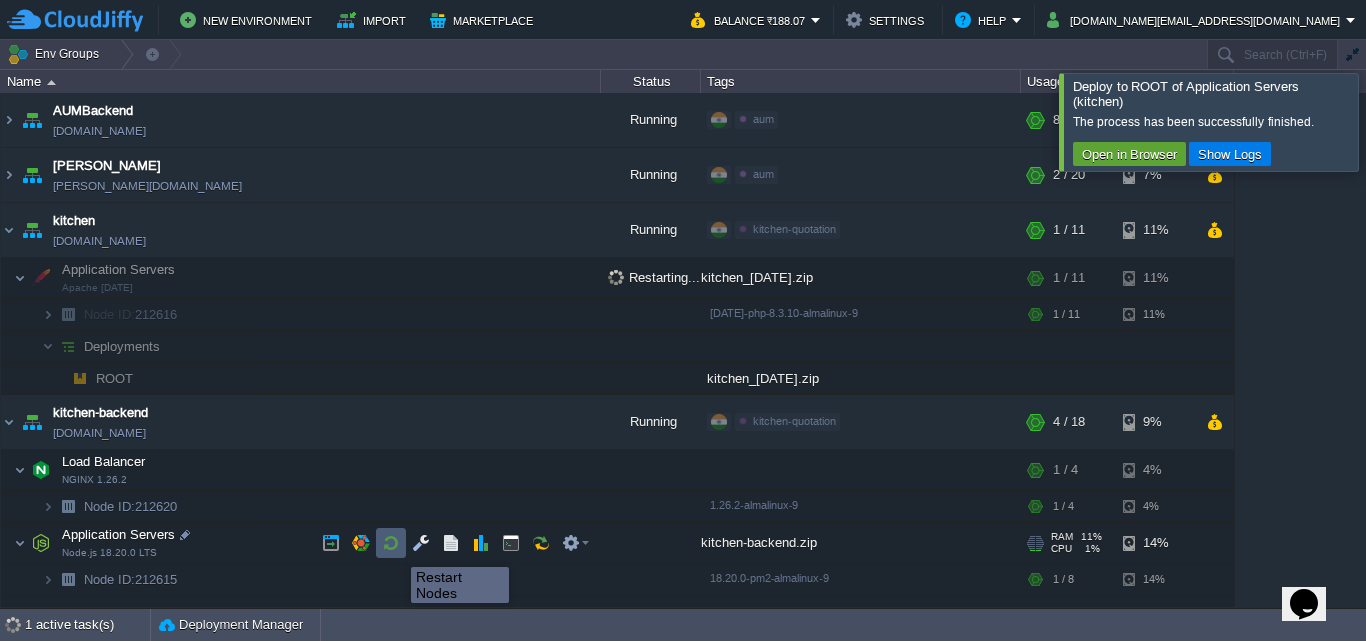 click at bounding box center [391, 543] 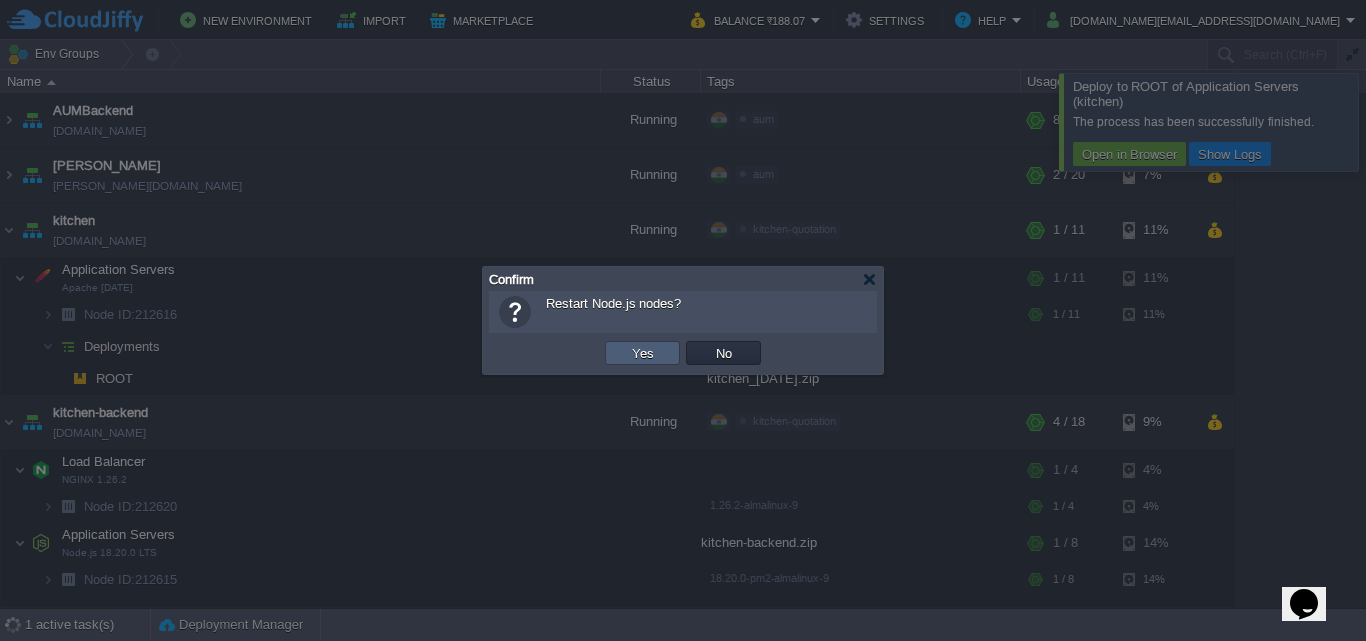 click on "Yes" at bounding box center [642, 353] 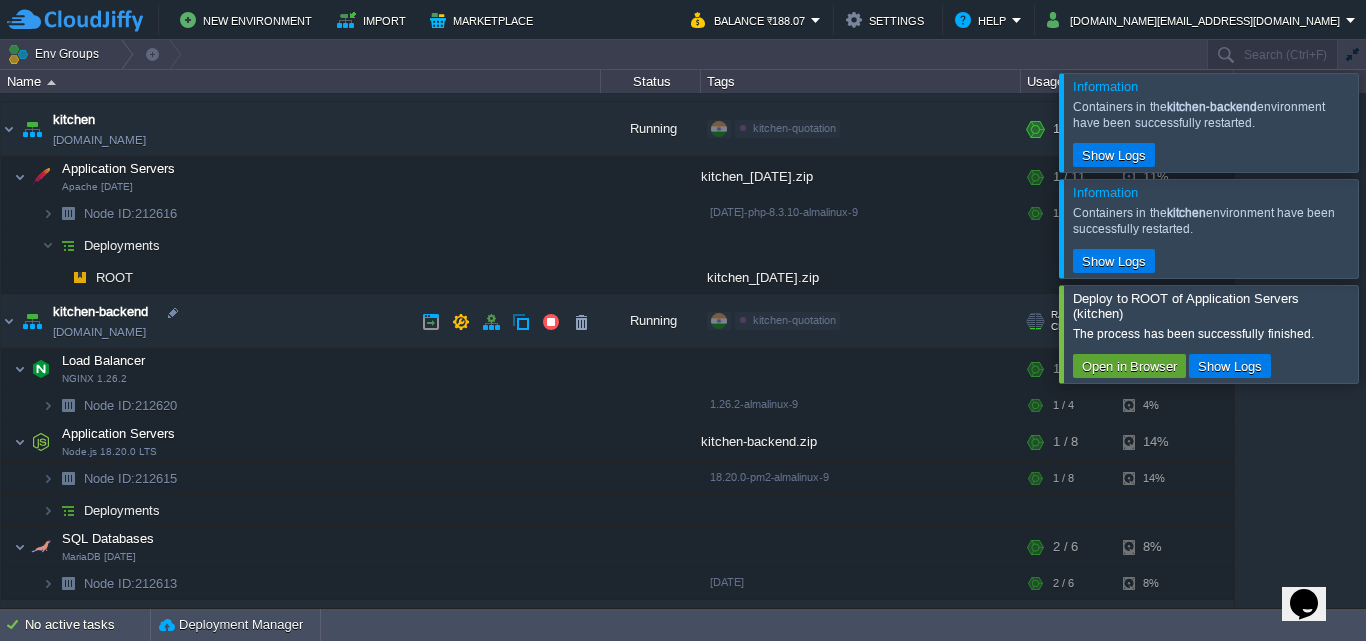 scroll, scrollTop: 0, scrollLeft: 0, axis: both 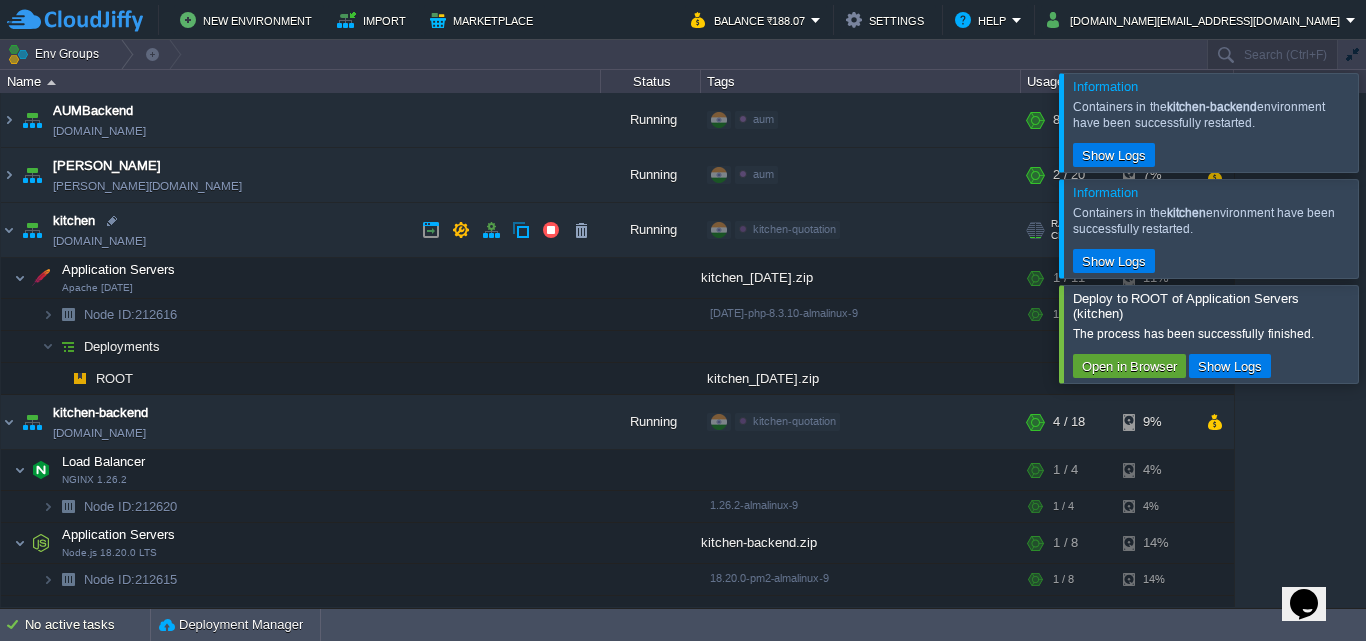 click on "[DOMAIN_NAME]" at bounding box center (99, 241) 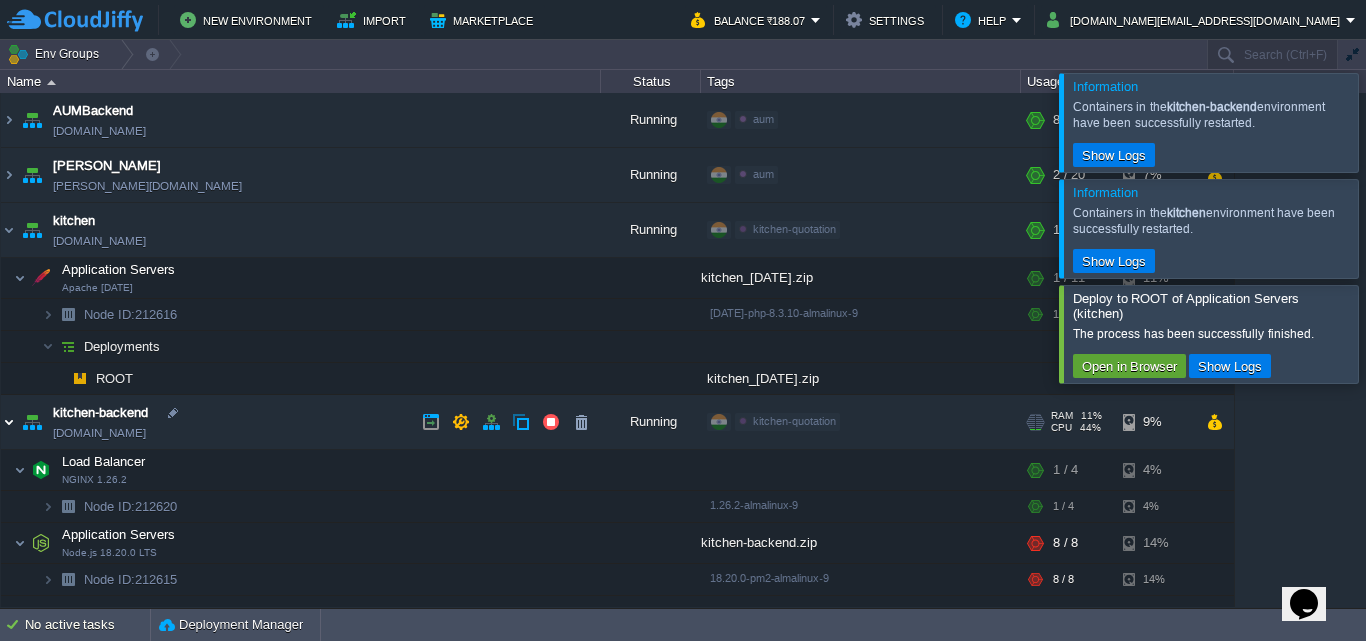 click at bounding box center (9, 422) 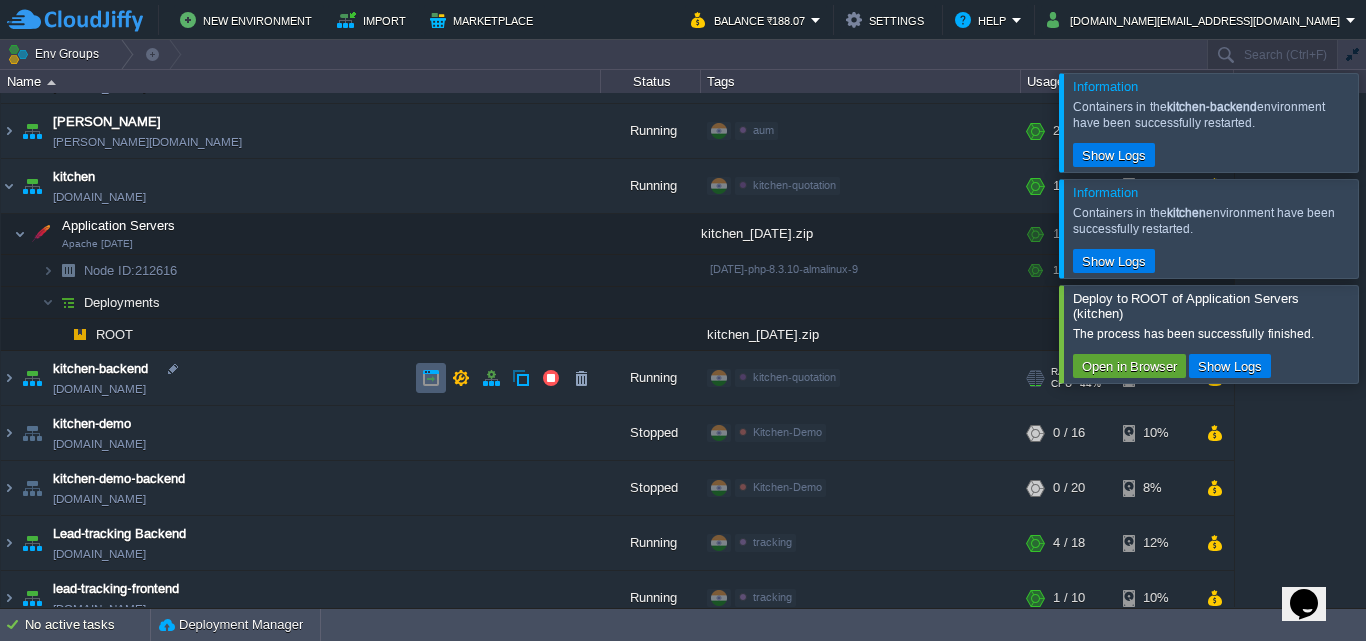 scroll, scrollTop: 63, scrollLeft: 0, axis: vertical 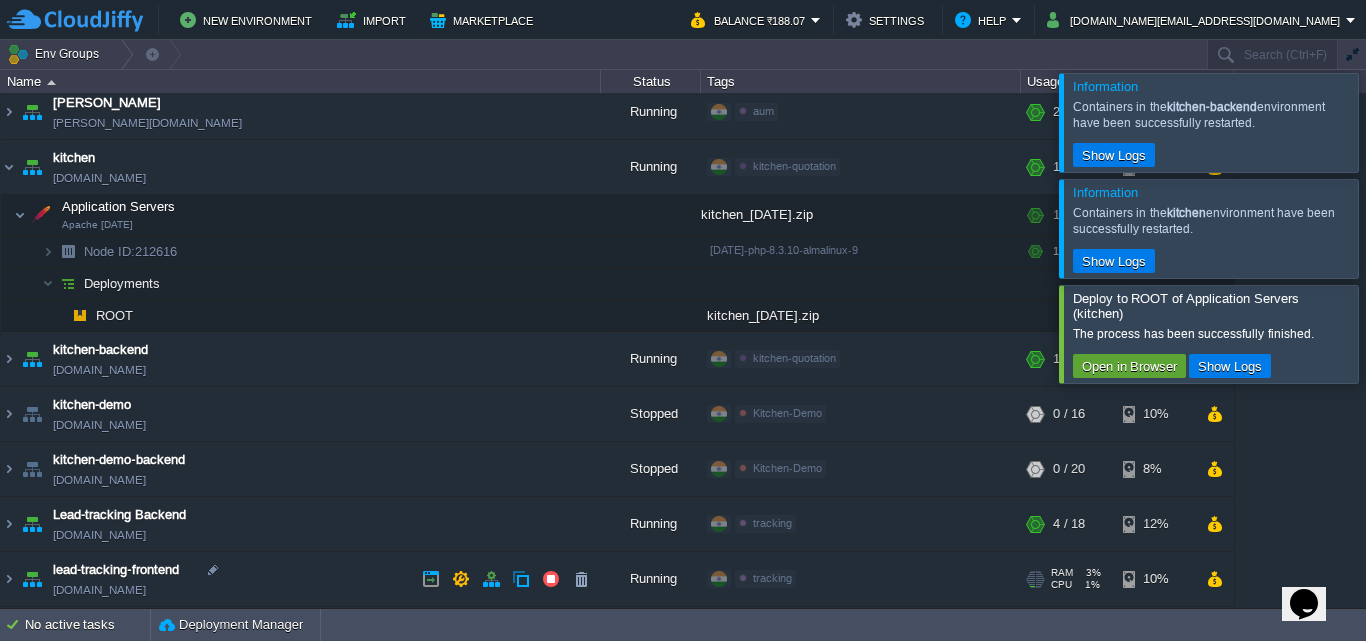 click on "[DOMAIN_NAME]" at bounding box center [99, 590] 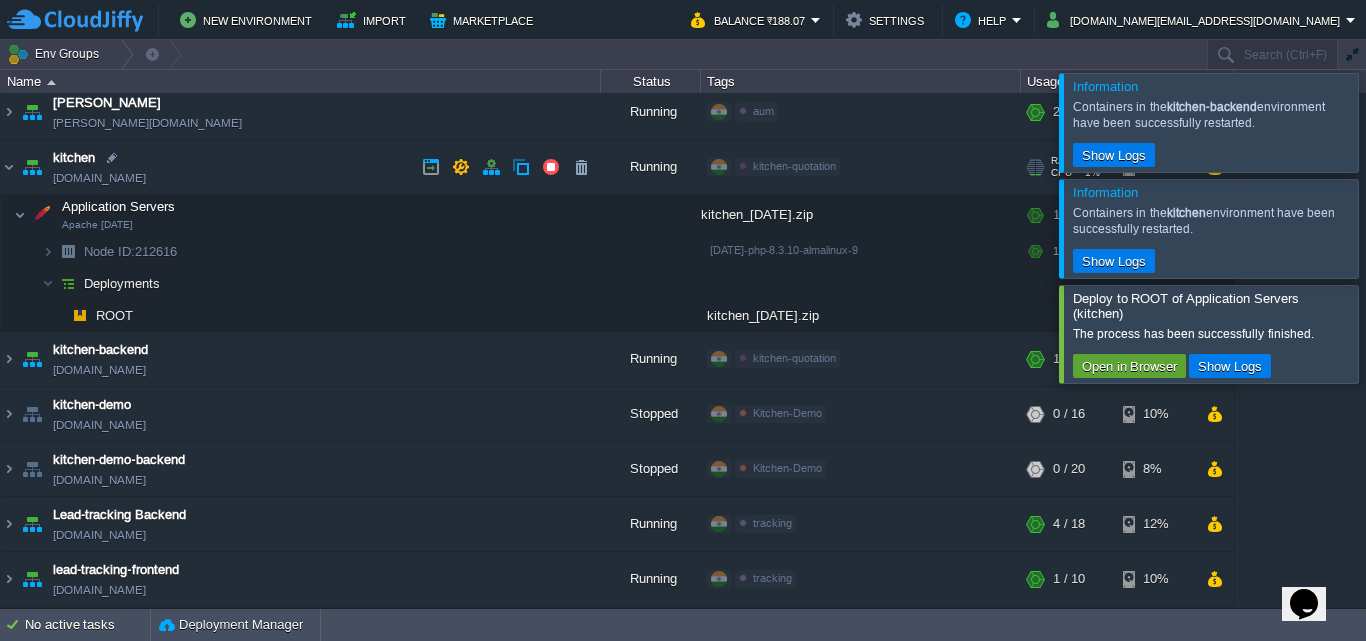 click on "[DOMAIN_NAME]" at bounding box center [99, 178] 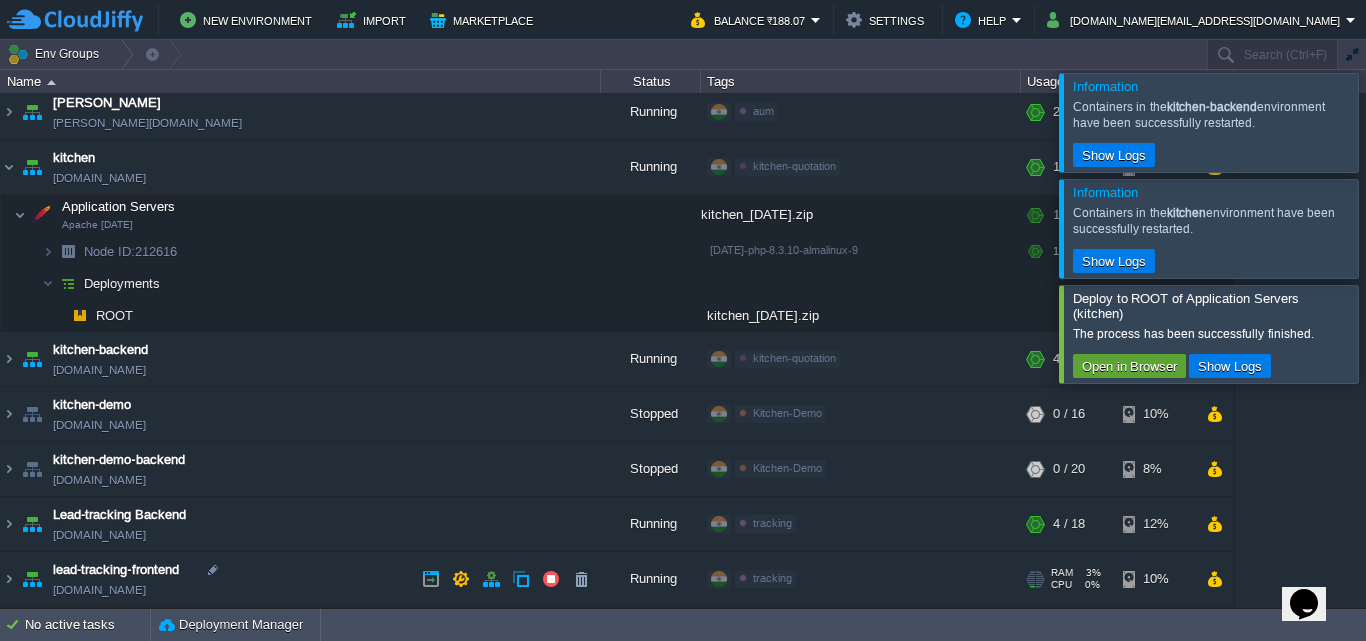 click on "[DOMAIN_NAME]" at bounding box center (99, 590) 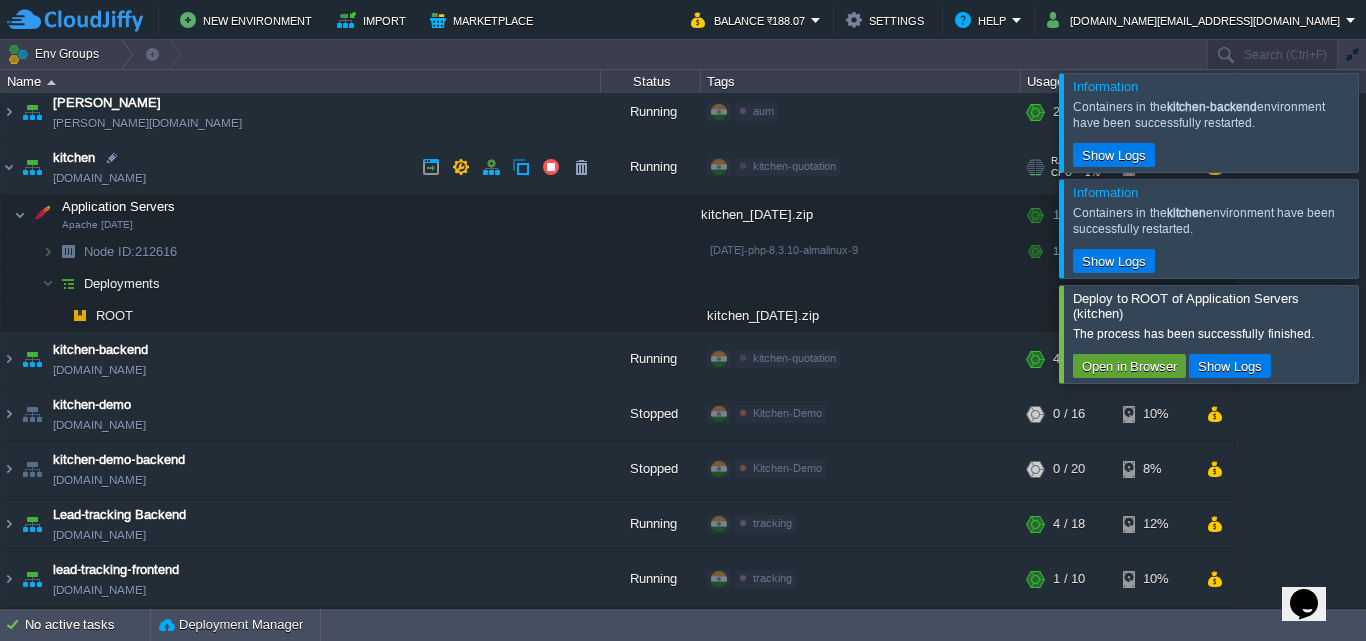 click on "[DOMAIN_NAME]" at bounding box center [99, 178] 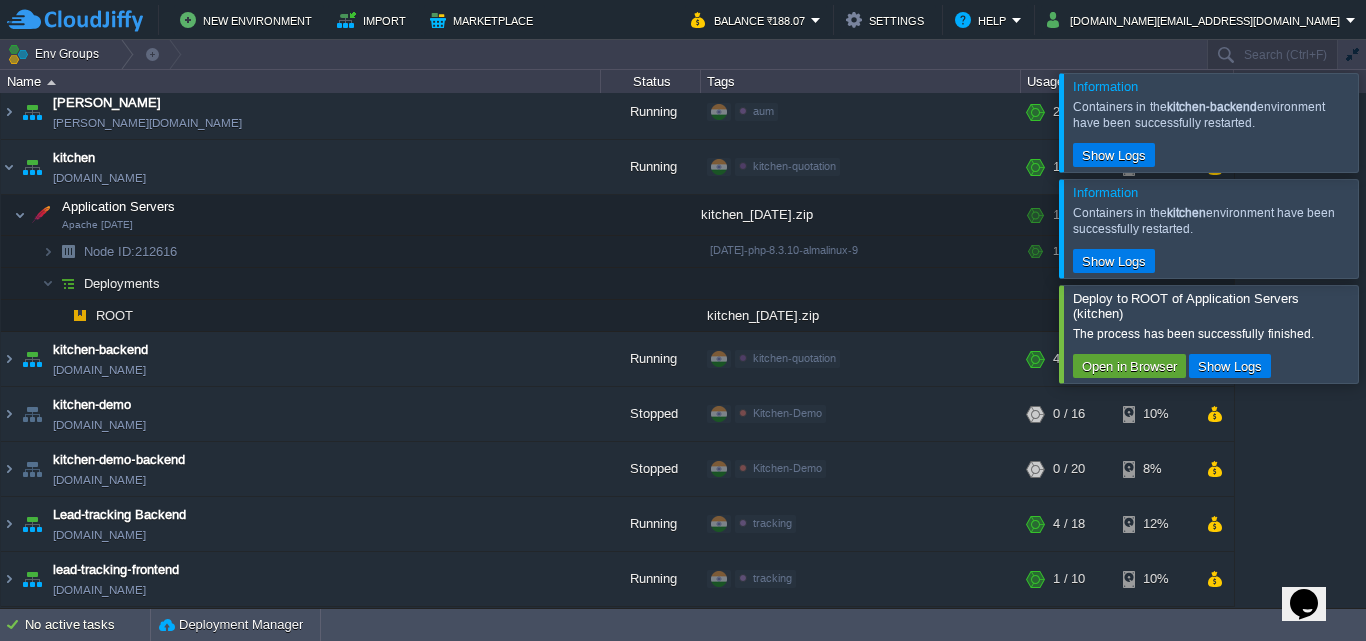 click 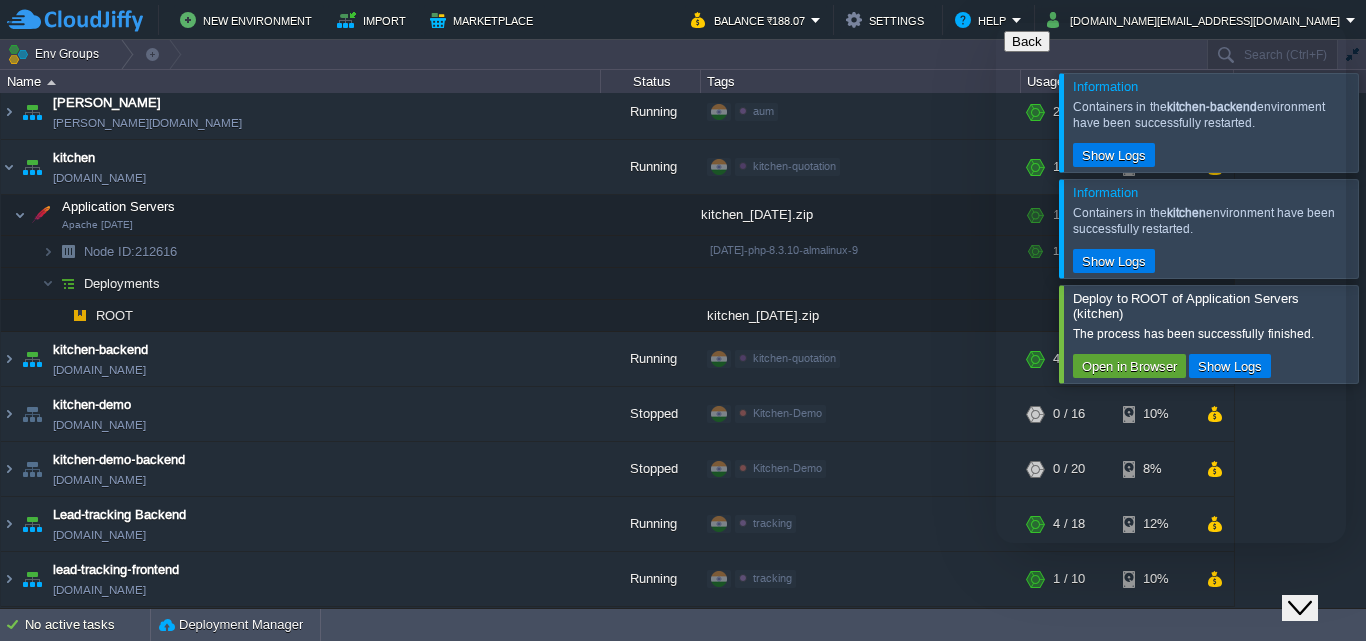 click at bounding box center [1012, 717] 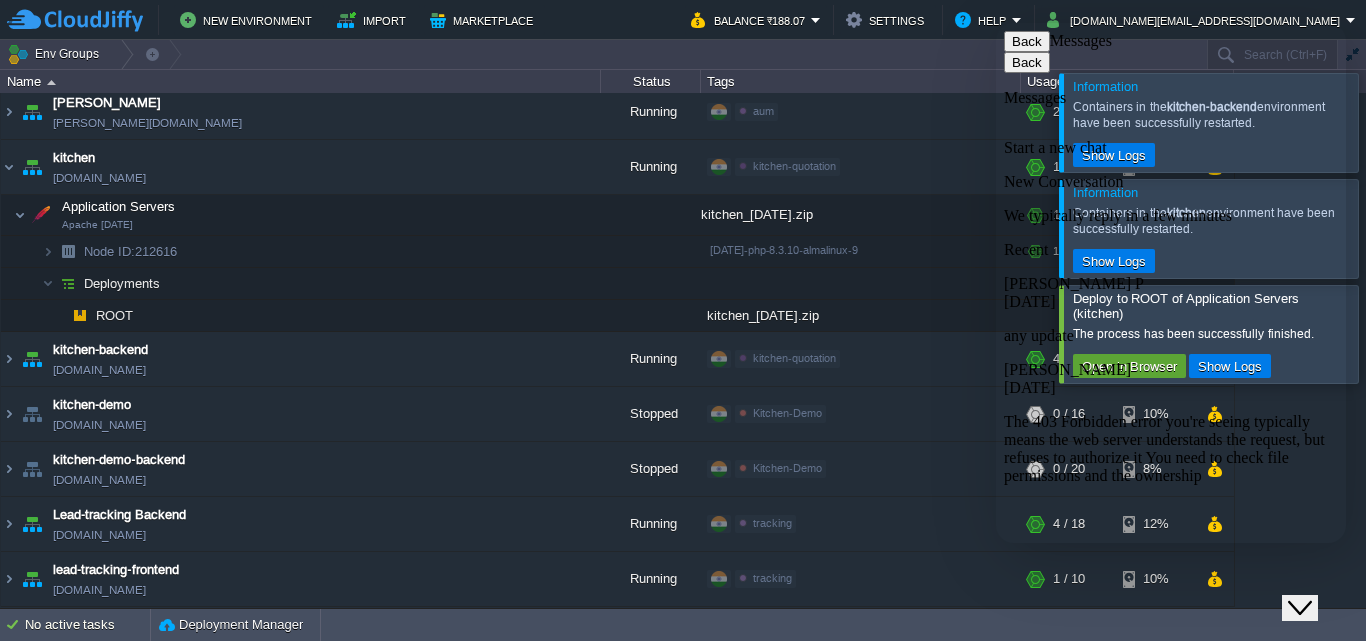 click on "Start a new chat  New Conversation   We typically reply in a few minutes  Recent Chandradeep P 24/06/2025 any update Pratiksha Nasre 24/06/2025 The 403 Forbidden error you're seeing typically means the web server understands the request, but refuses to authorize it
You need to check file permissions and the ownership" at bounding box center (1171, 816) 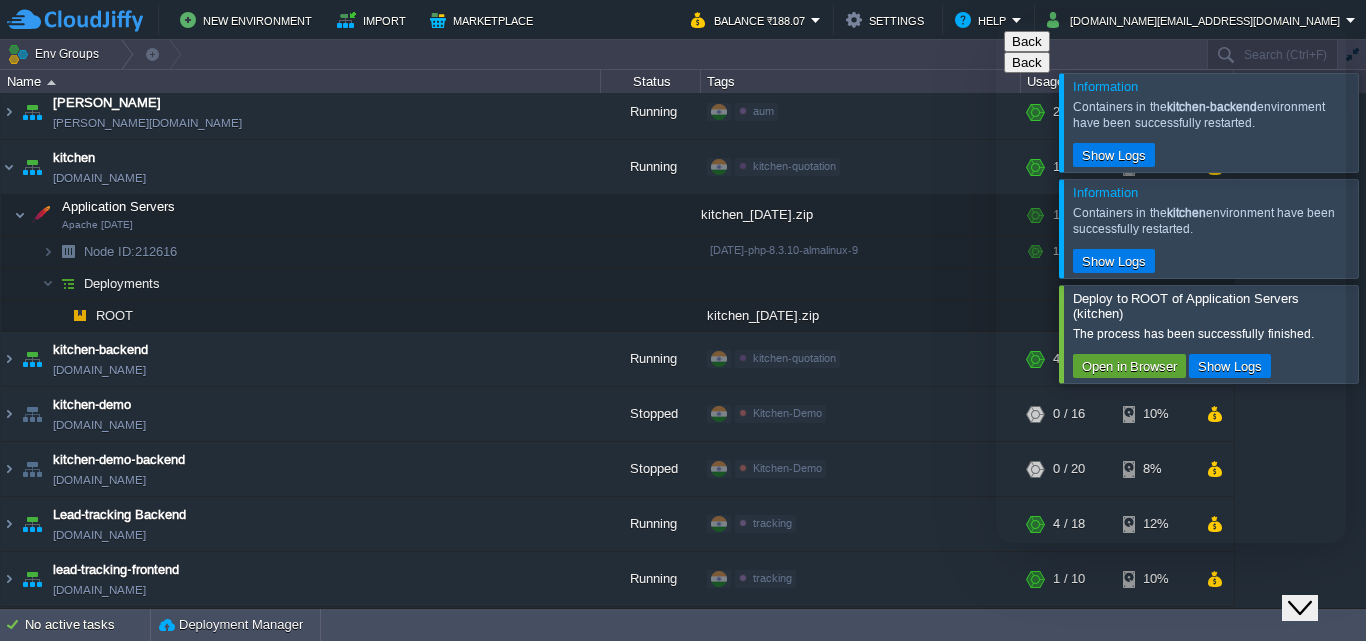 click on "91" at bounding box center (1108, 800) 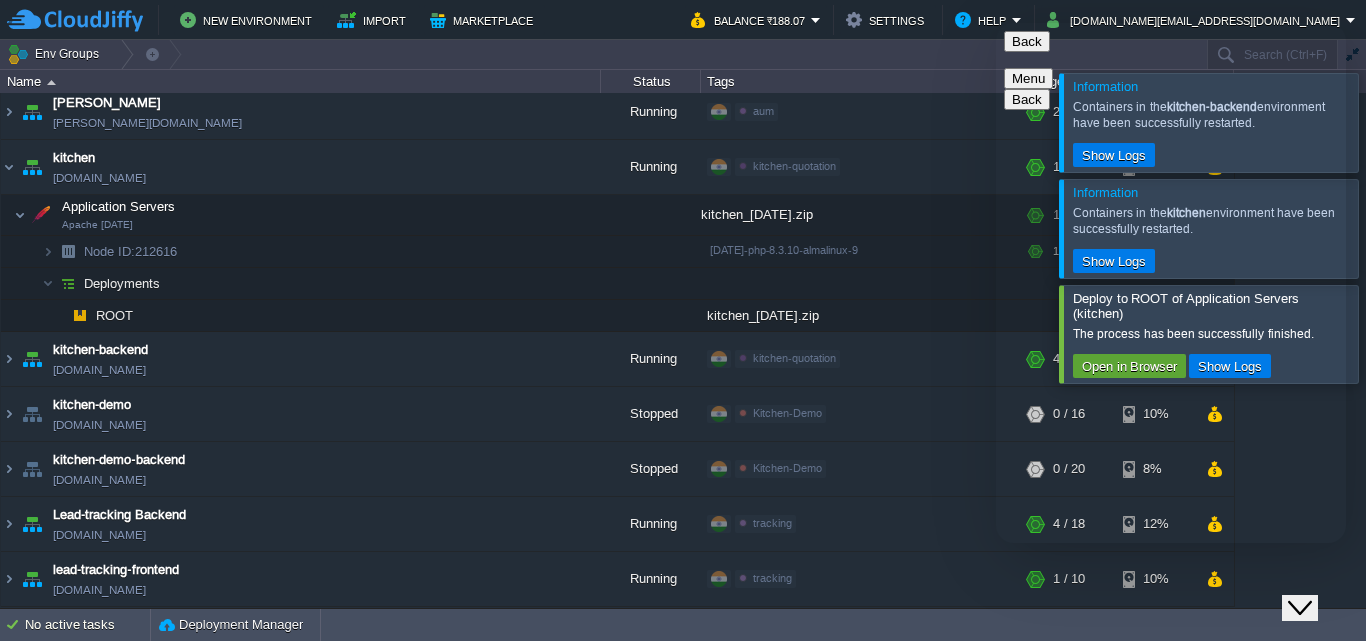 paste on "[DOMAIN_NAME]" 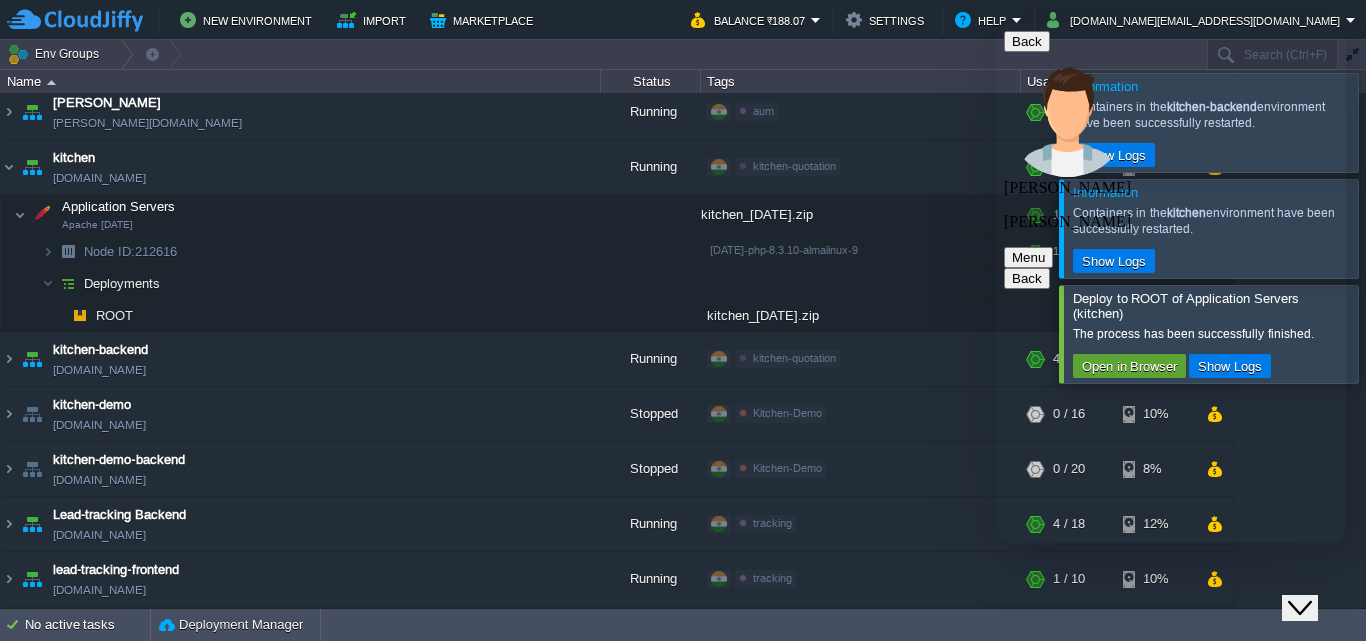 click on "passworad and email id not valid" at bounding box center (996, 23) 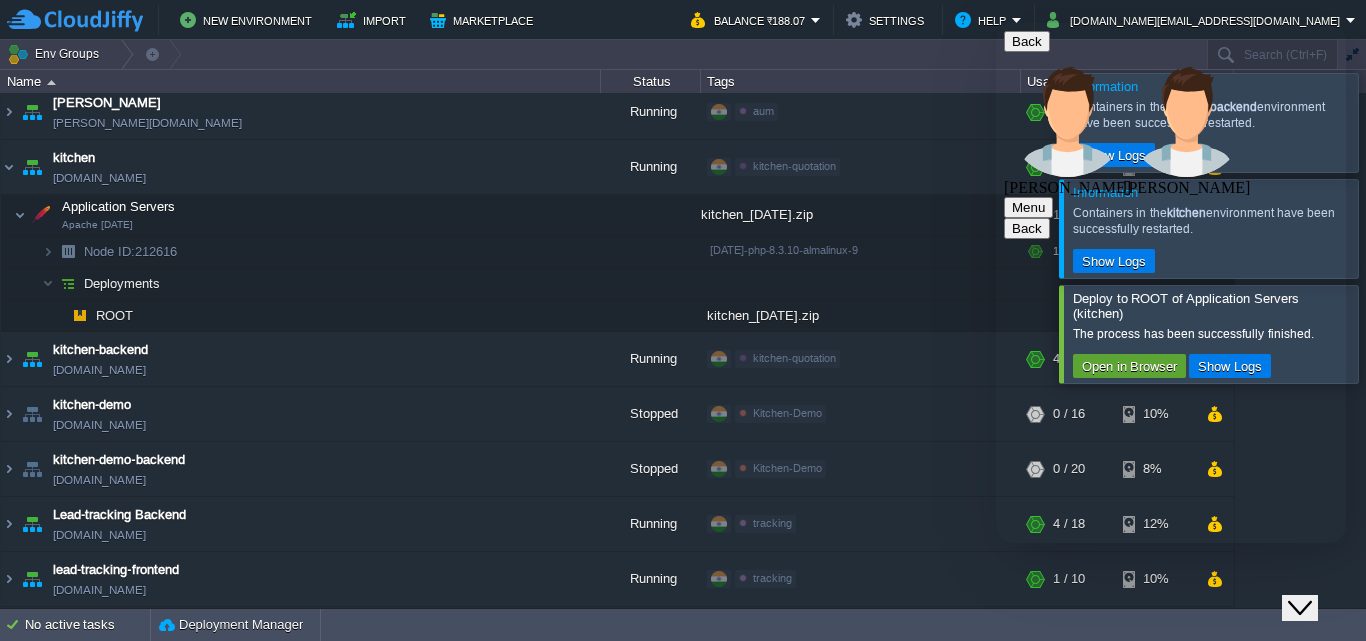 click on "passwroad and email id not valid" at bounding box center (996, 23) 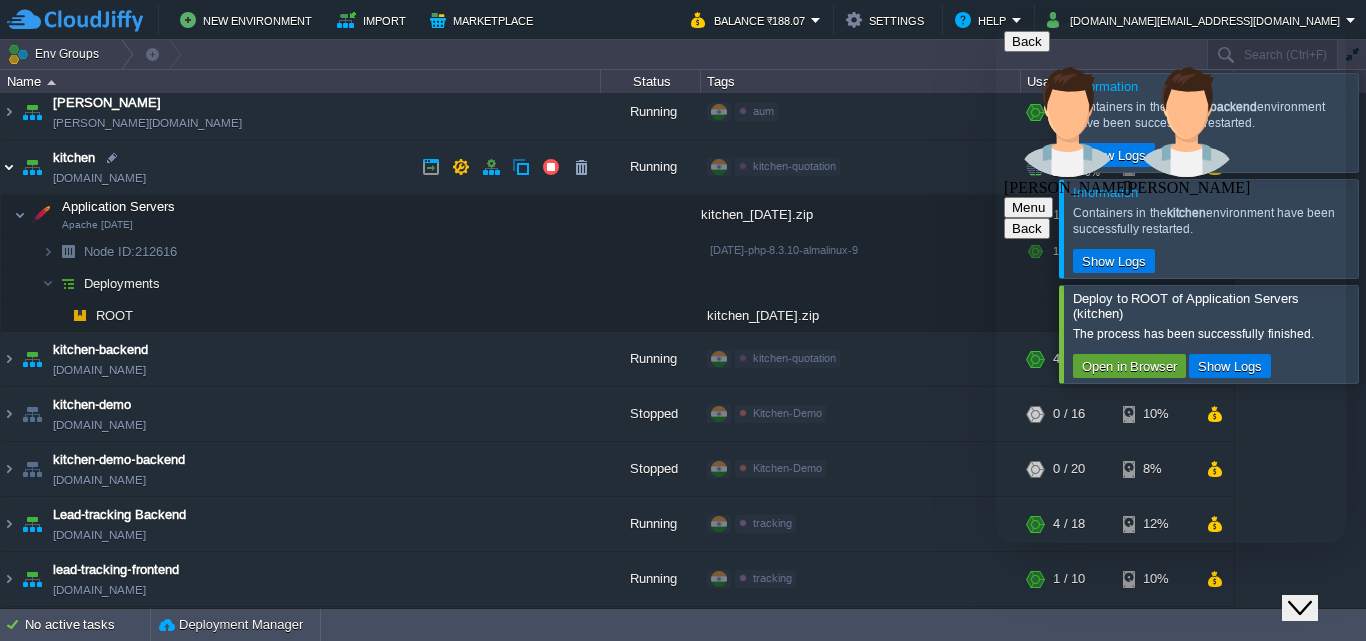 click at bounding box center [9, 167] 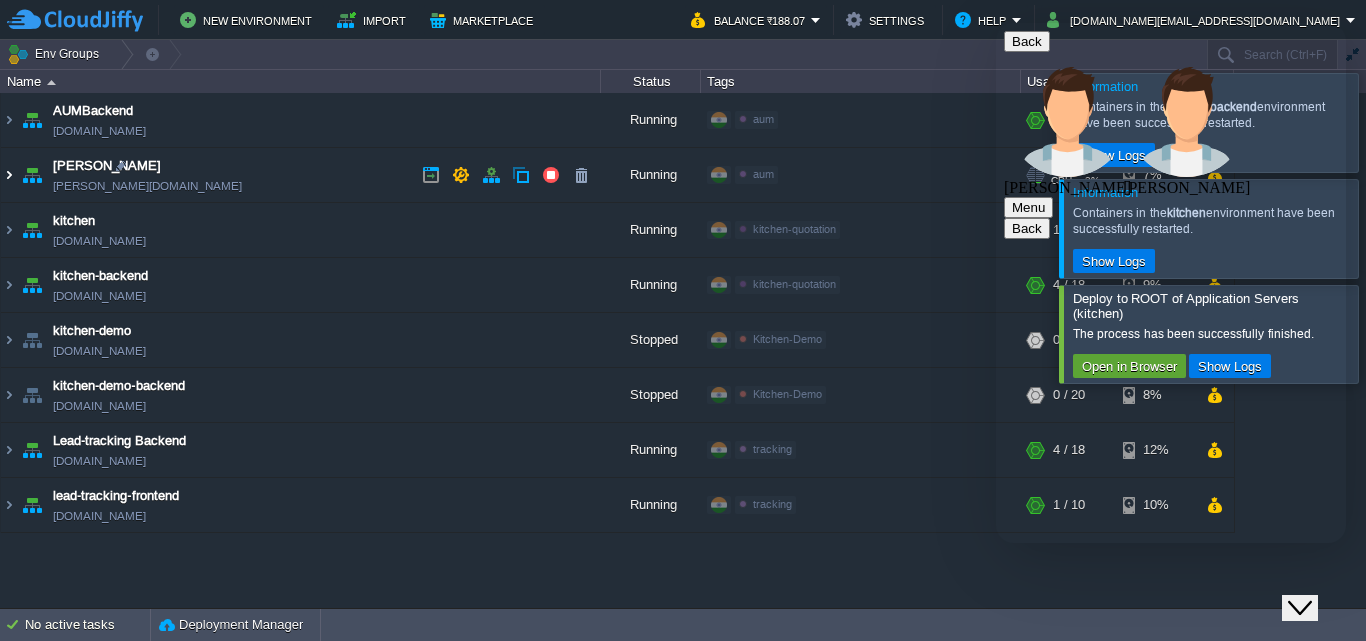 scroll, scrollTop: 0, scrollLeft: 0, axis: both 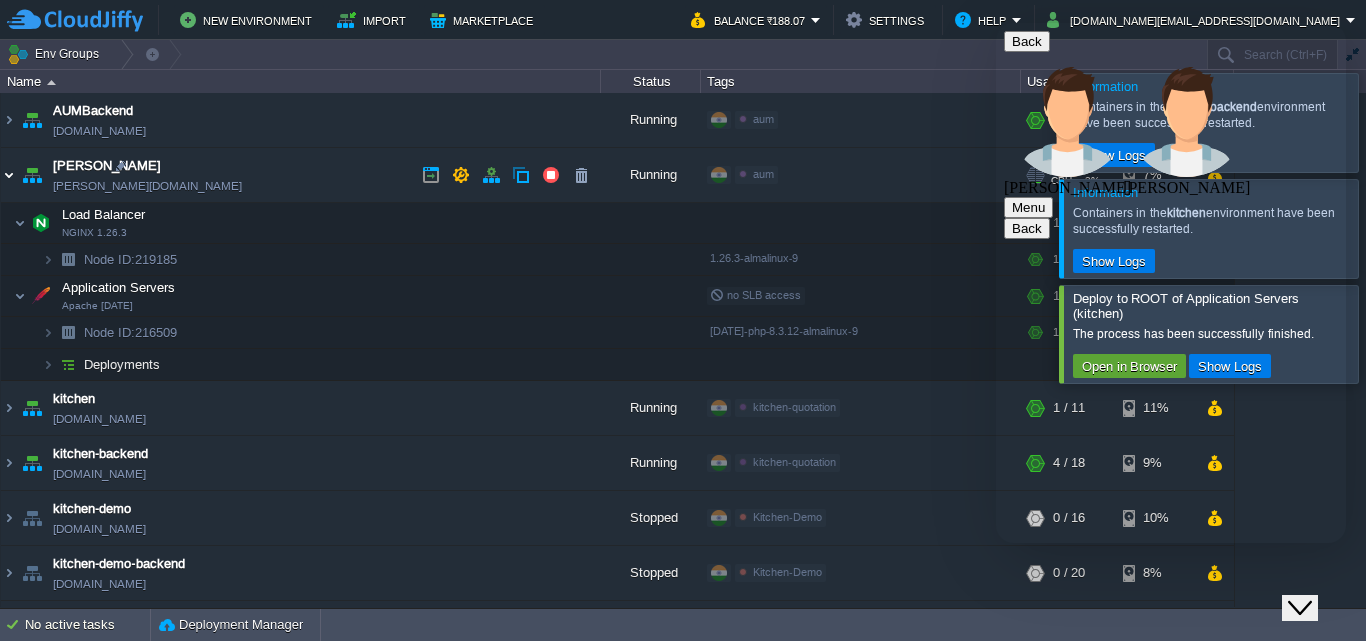 click at bounding box center [9, 175] 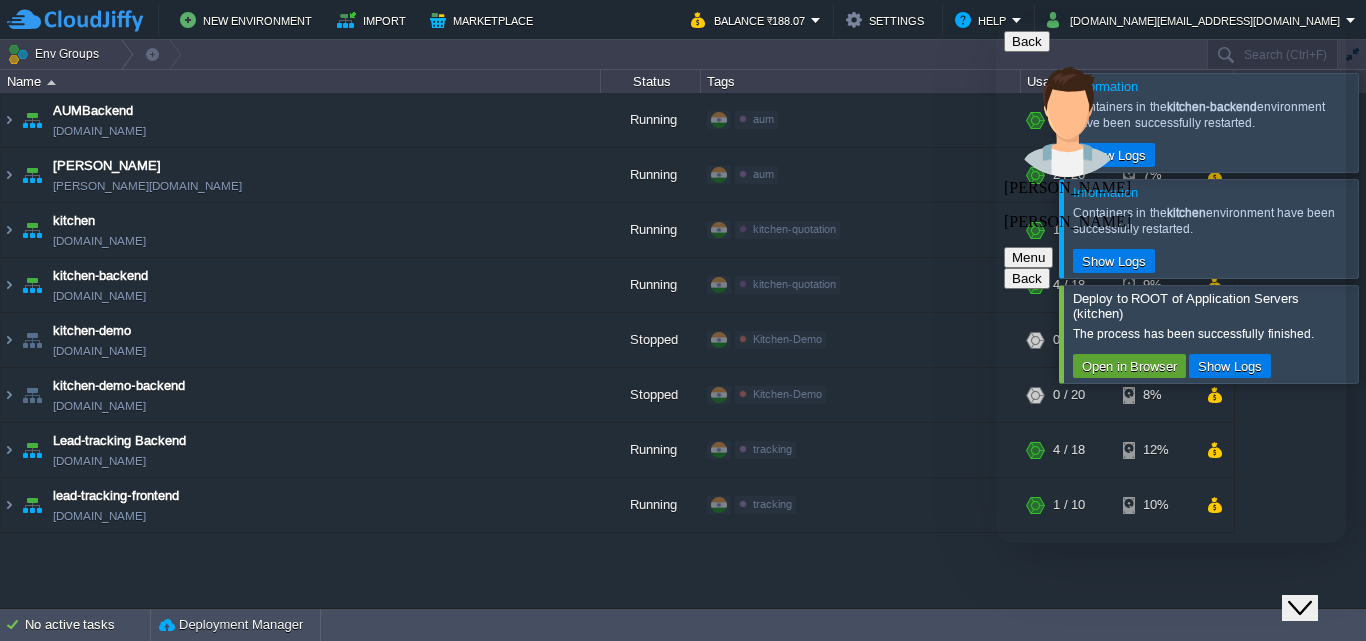 scroll, scrollTop: 319, scrollLeft: 0, axis: vertical 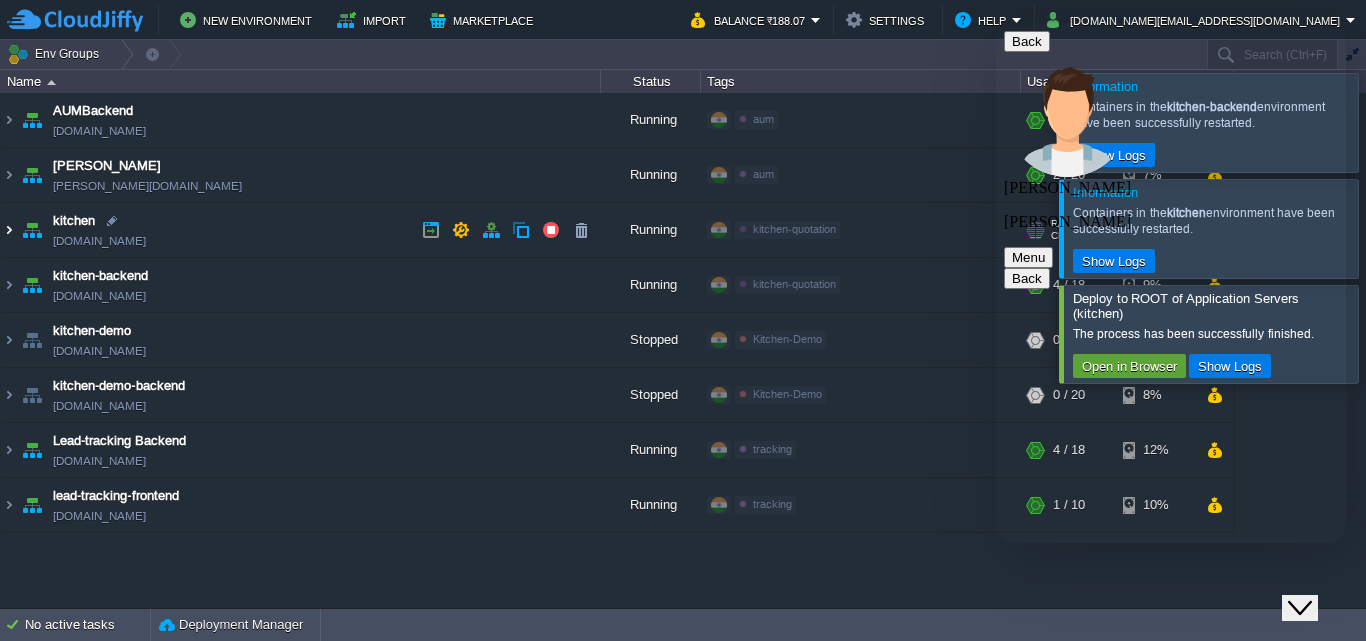 click at bounding box center (9, 230) 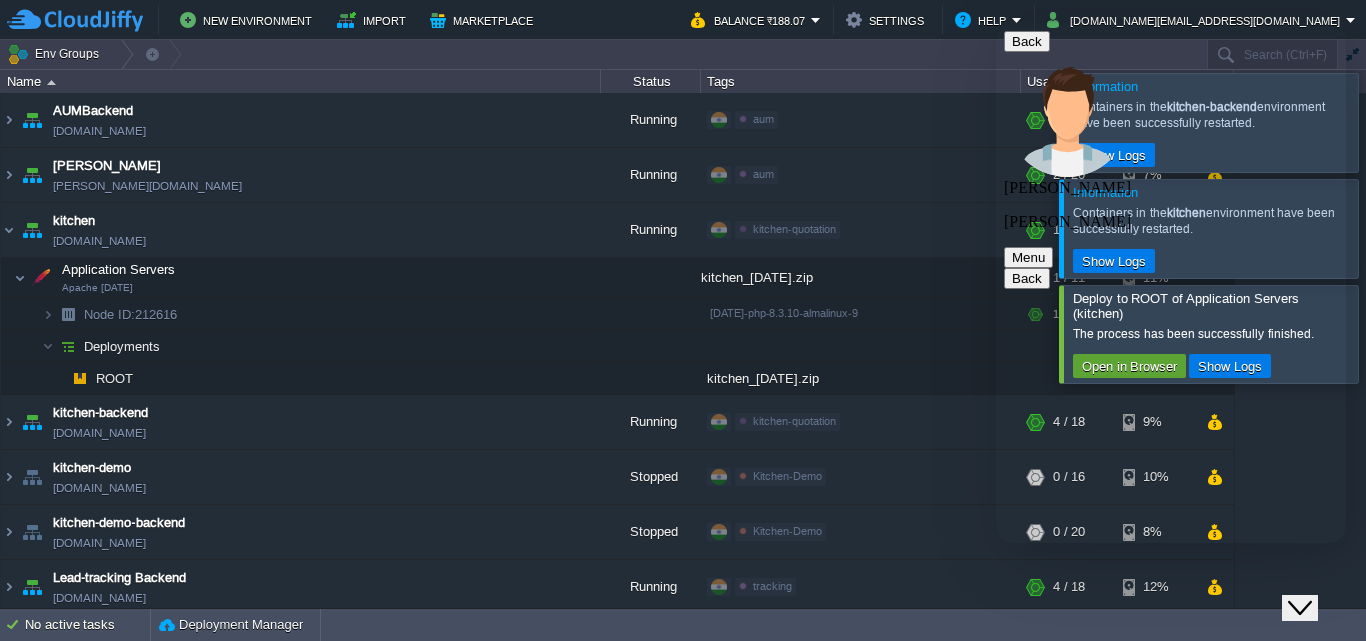 scroll, scrollTop: 421, scrollLeft: 0, axis: vertical 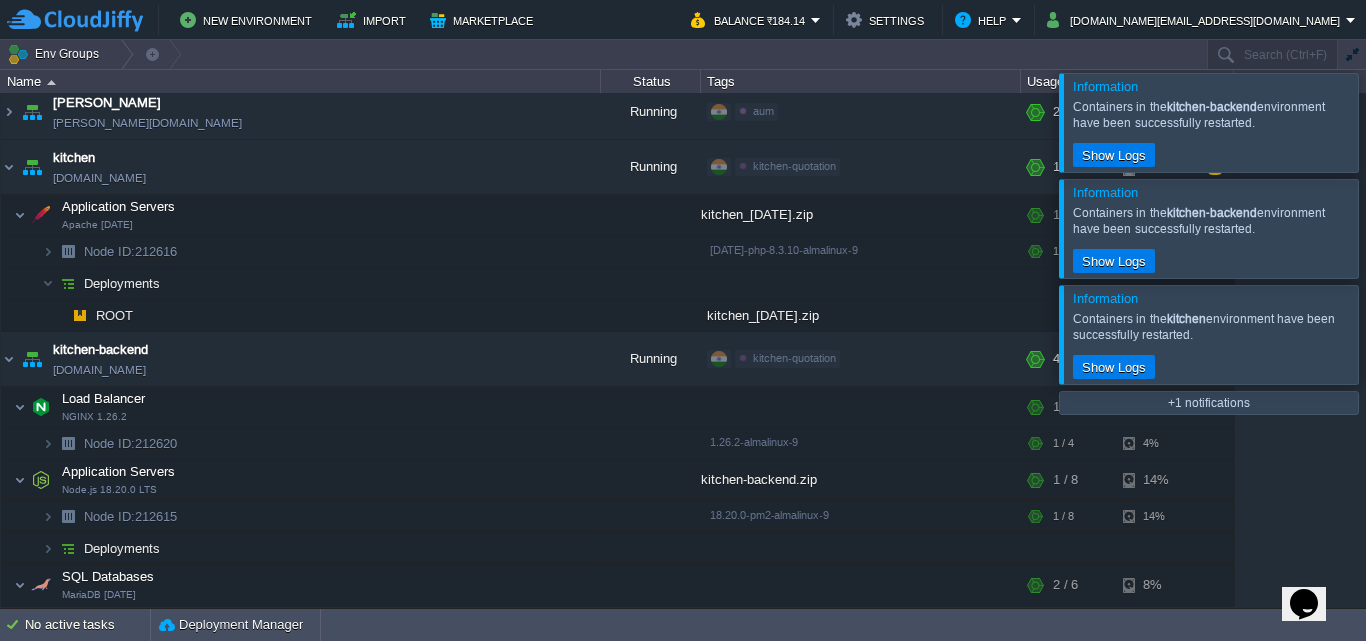 click 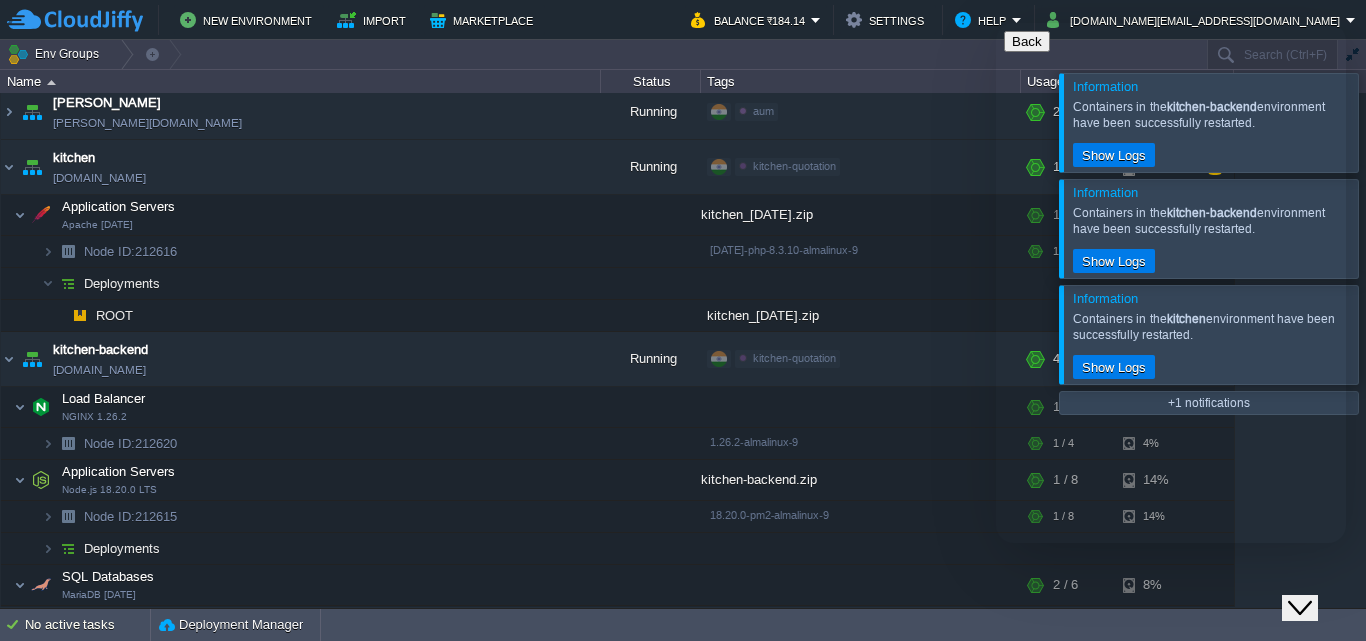 click at bounding box center (1012, 717) 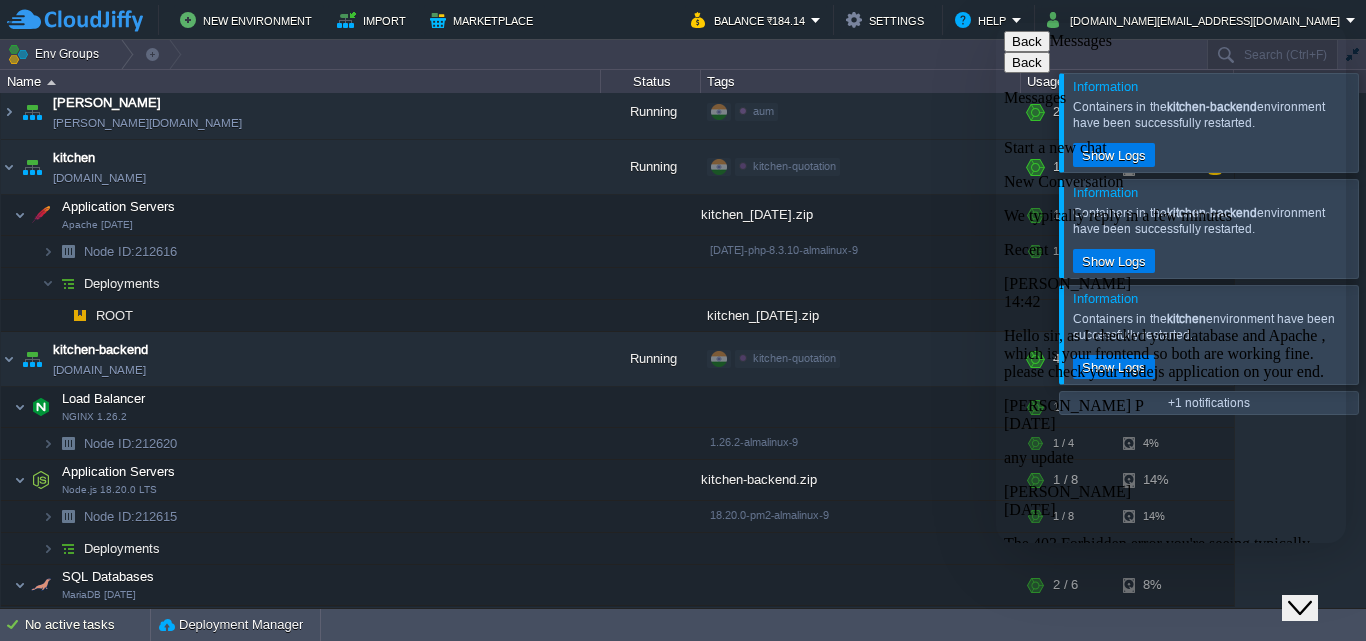 click on "[PERSON_NAME]" at bounding box center [1067, 283] 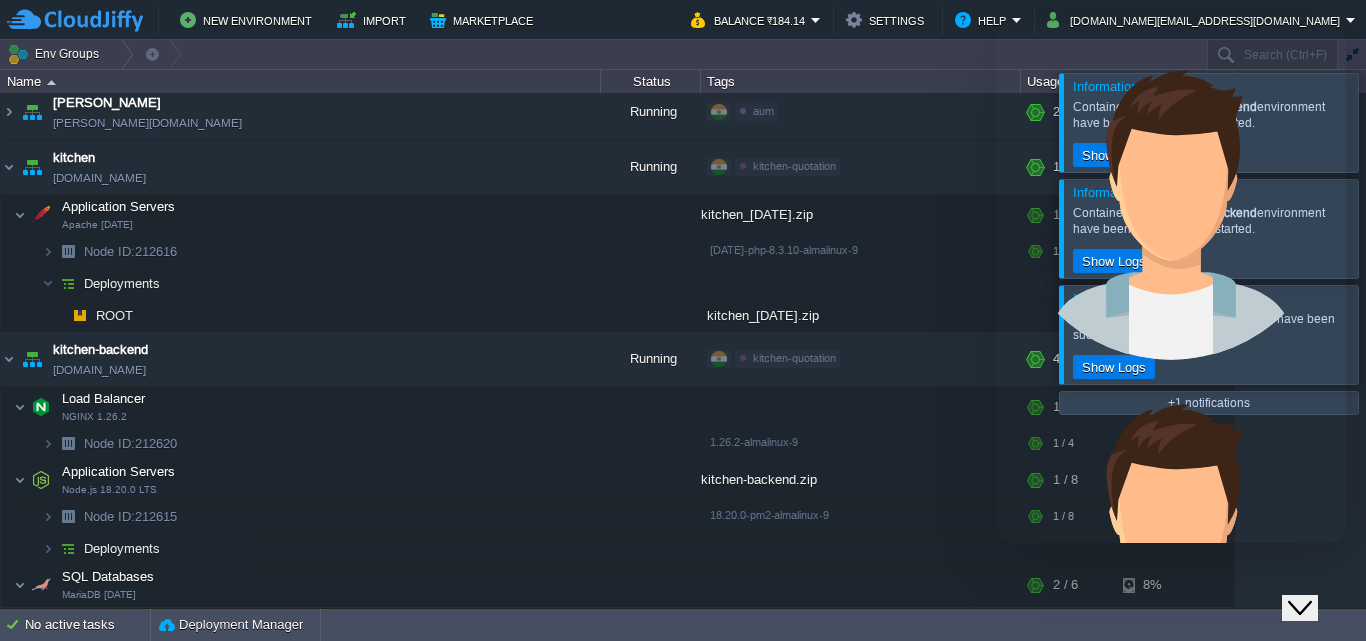 scroll, scrollTop: 1177, scrollLeft: 0, axis: vertical 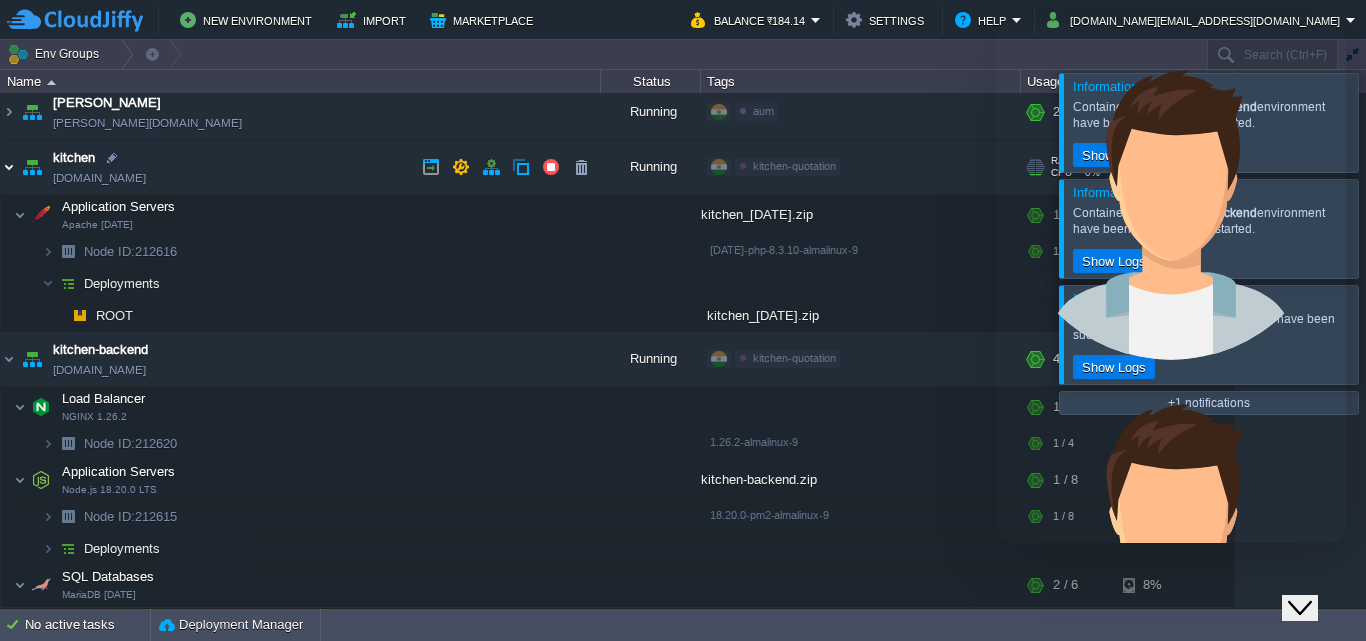 click at bounding box center (9, 167) 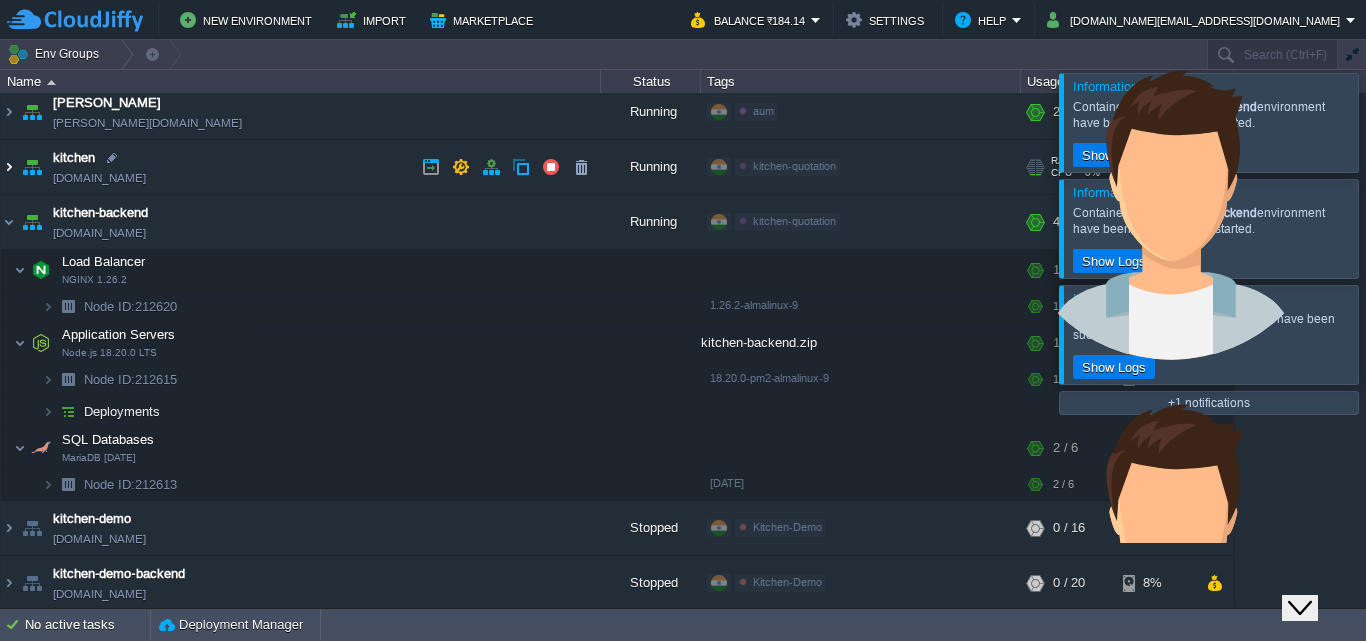 scroll, scrollTop: 0, scrollLeft: 0, axis: both 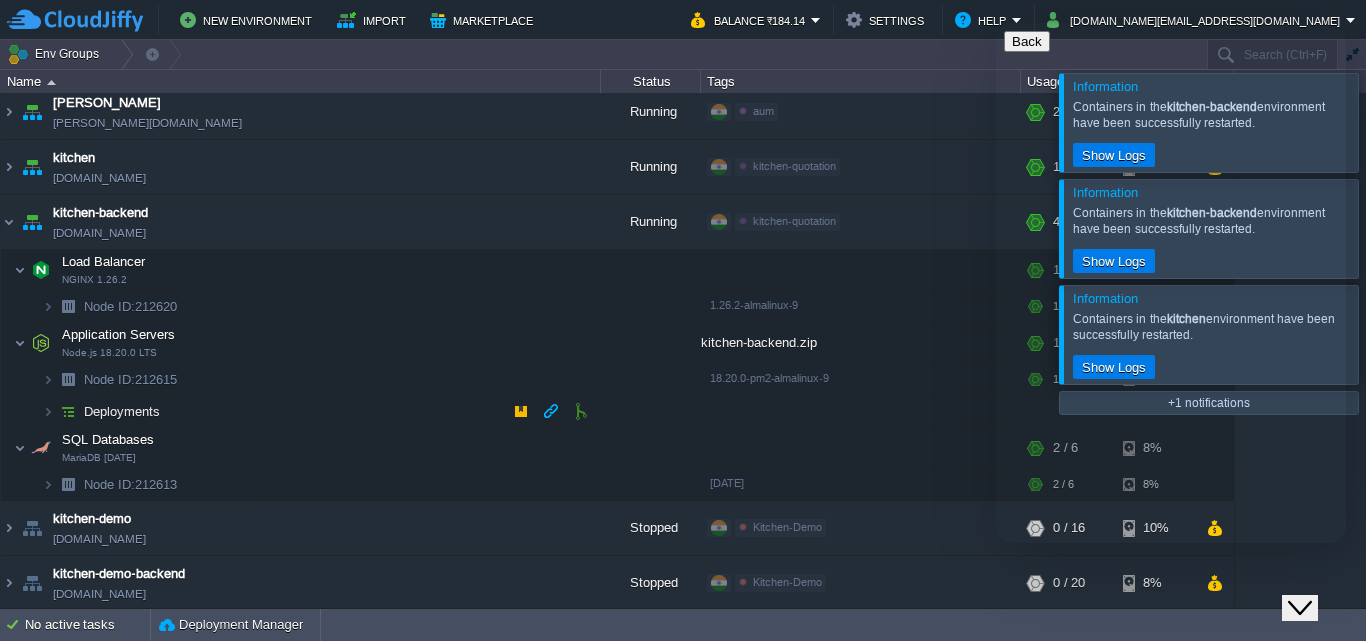 click on "Deployments" at bounding box center (122, 411) 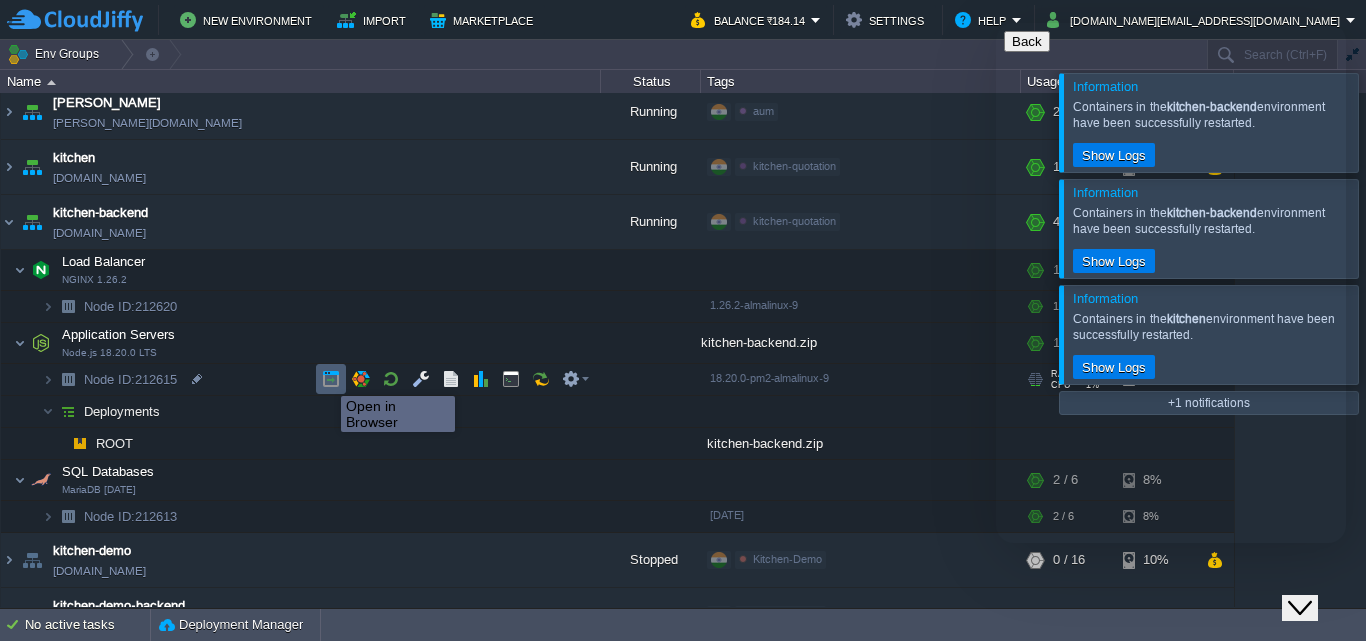 click at bounding box center (331, 379) 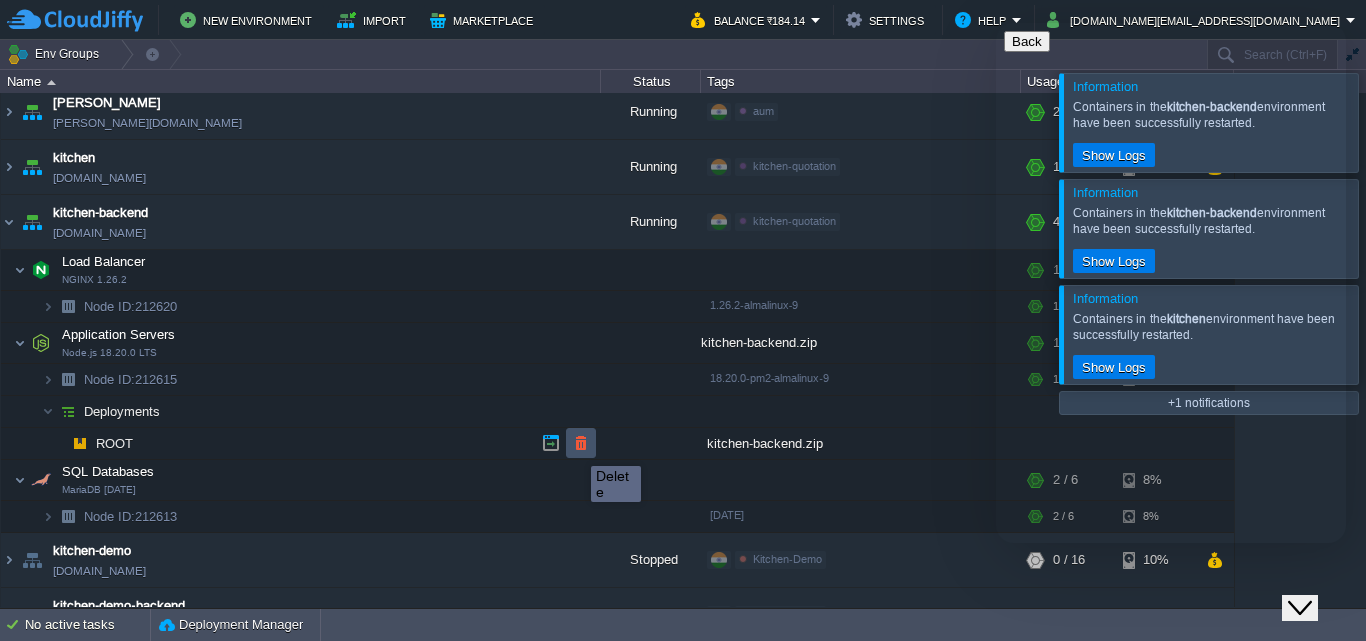 click at bounding box center (581, 443) 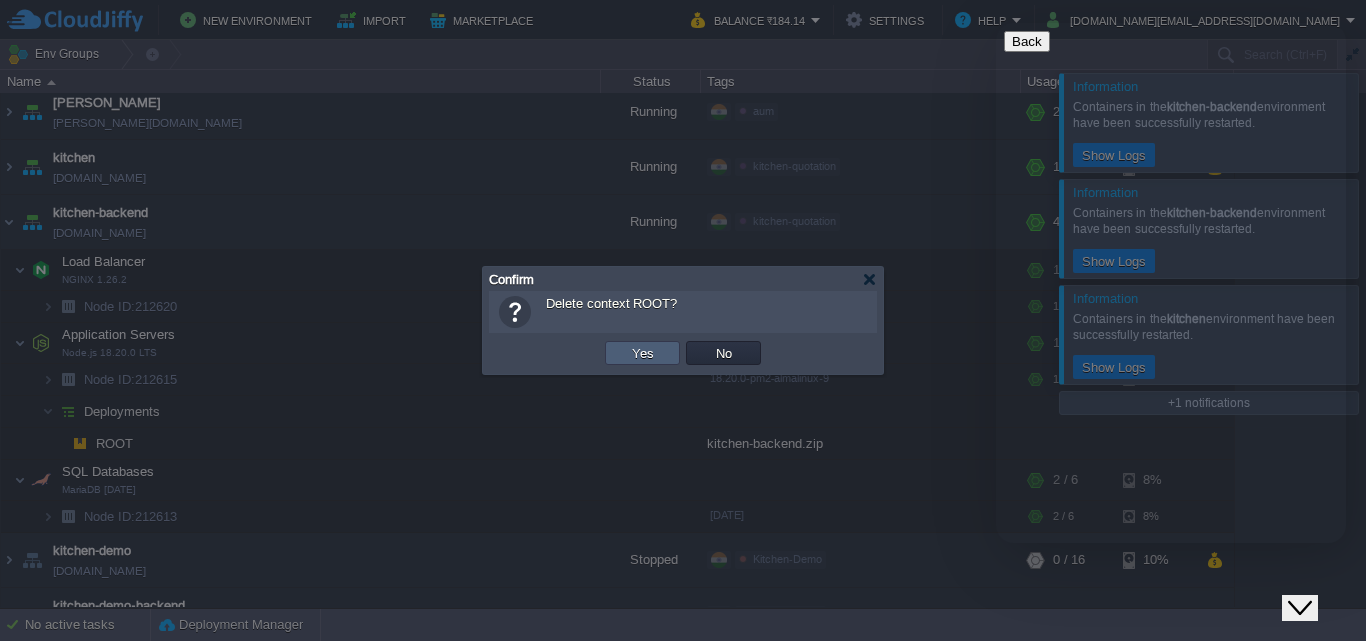 click on "Yes" at bounding box center (642, 353) 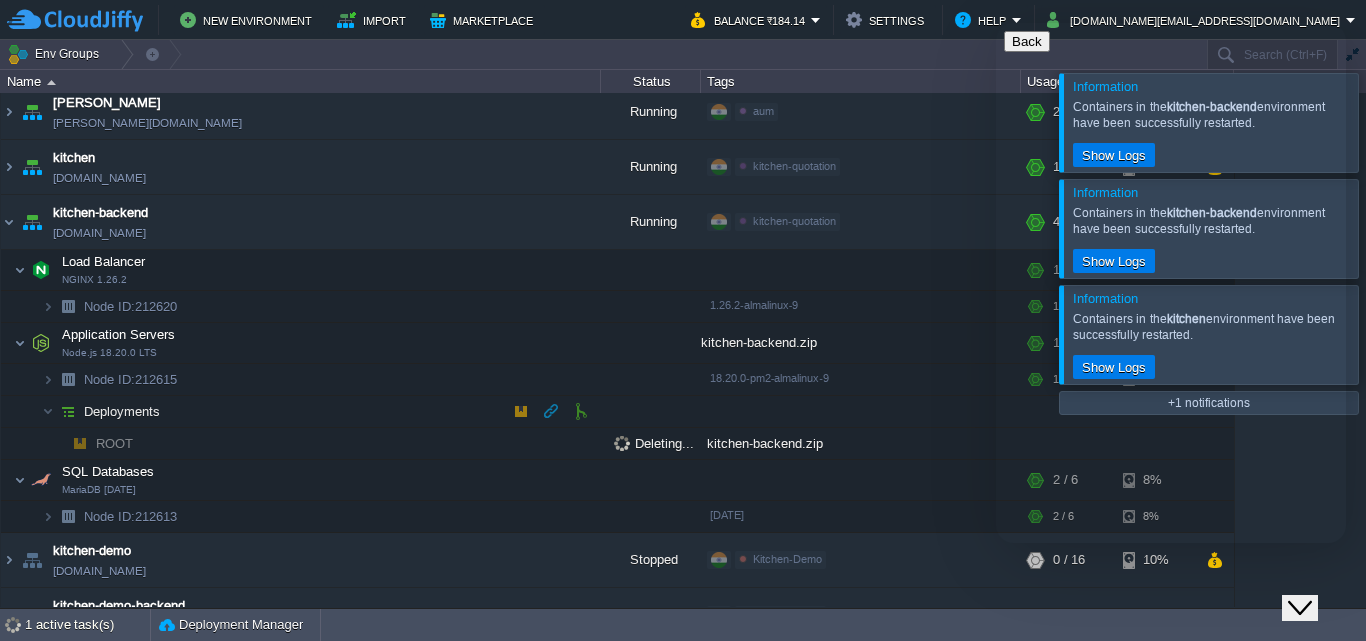 click on "Deployments" at bounding box center [301, 412] 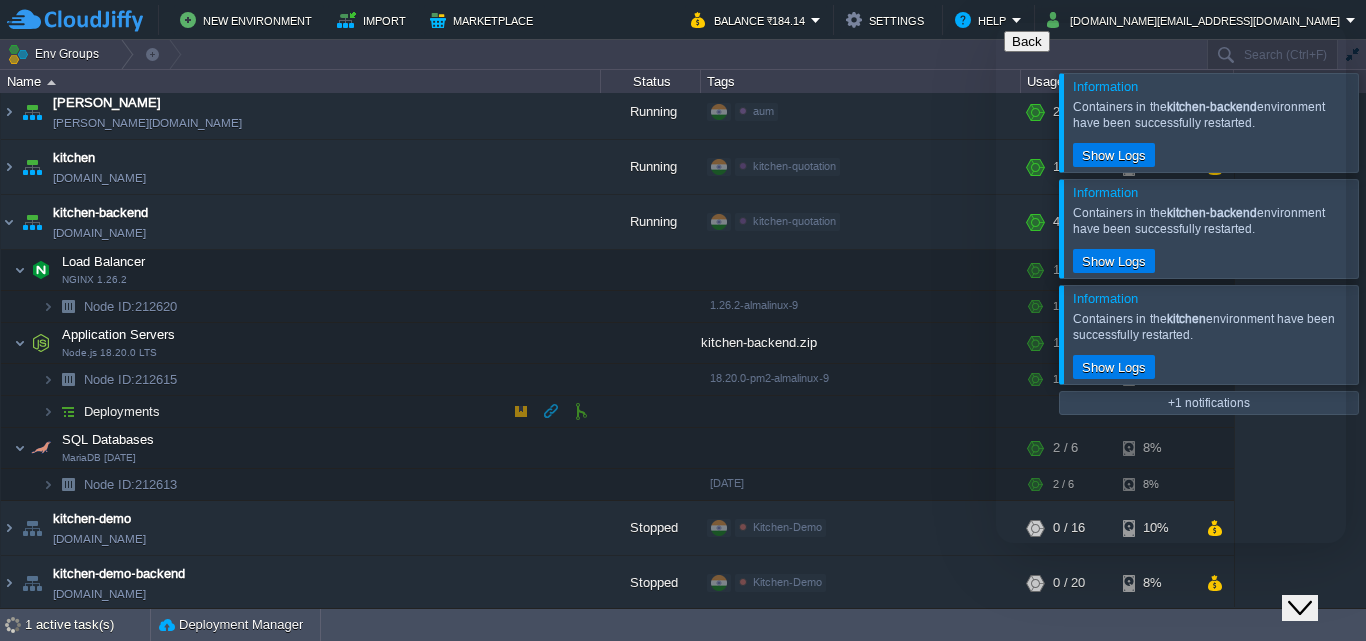 click at bounding box center [521, 411] 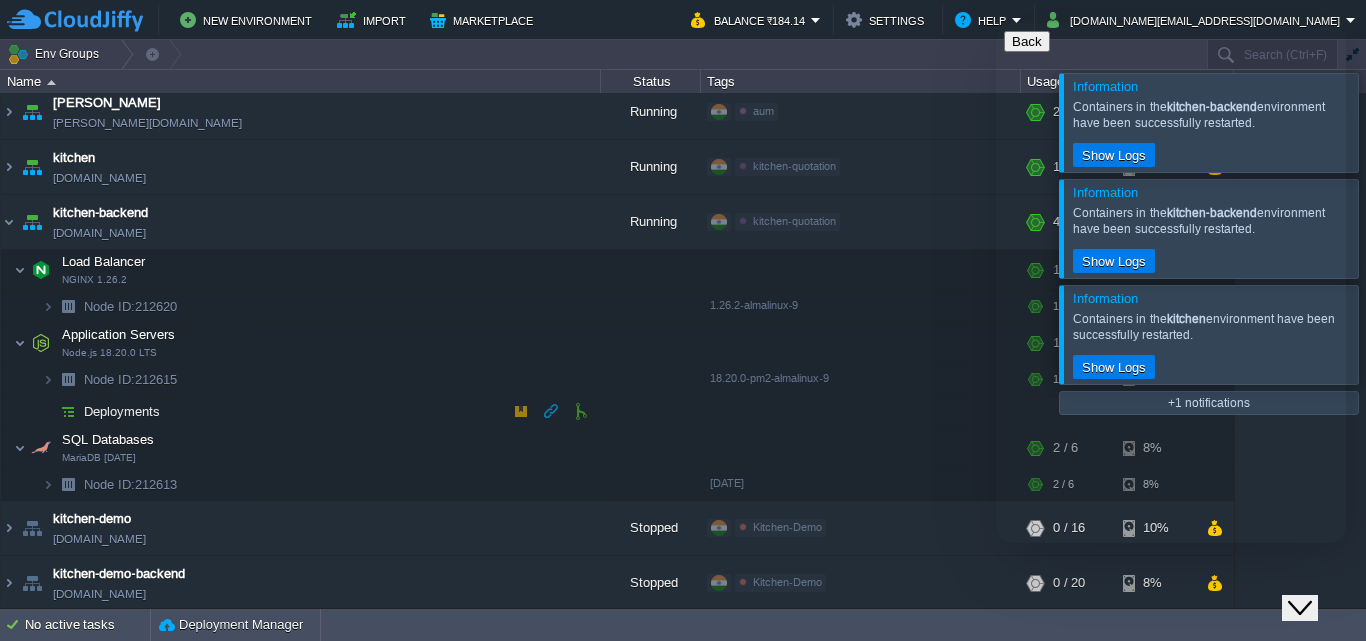 click at bounding box center [521, 411] 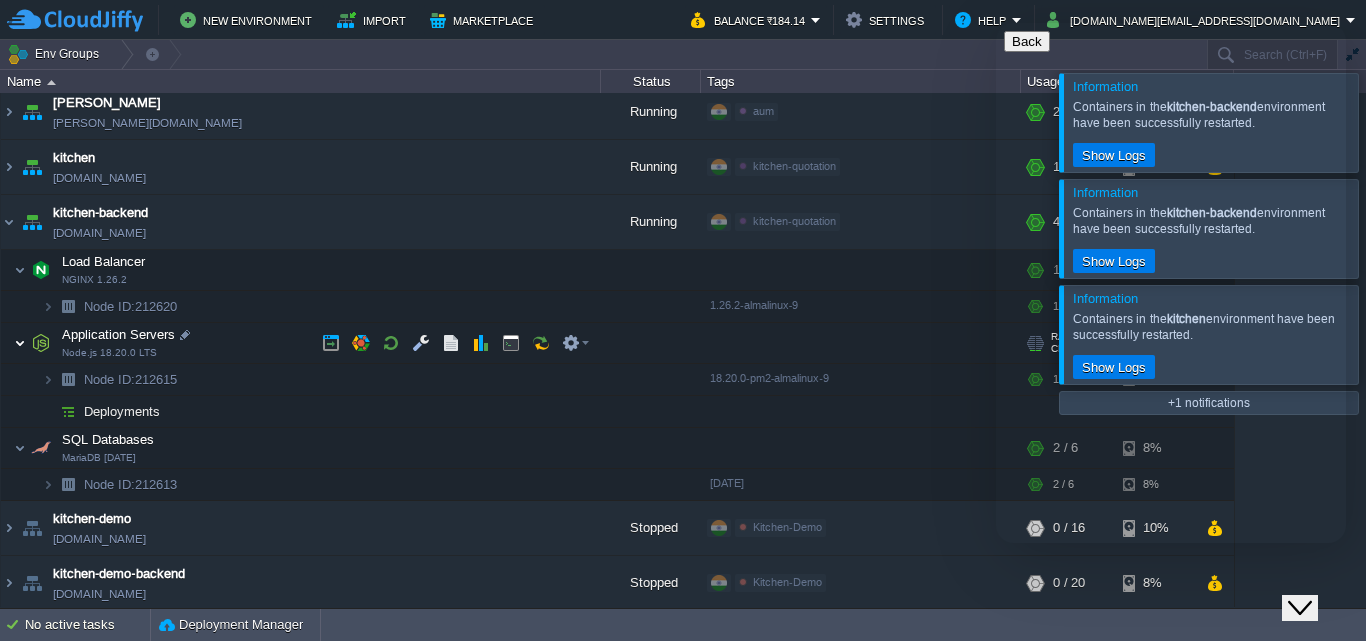 click at bounding box center (20, 343) 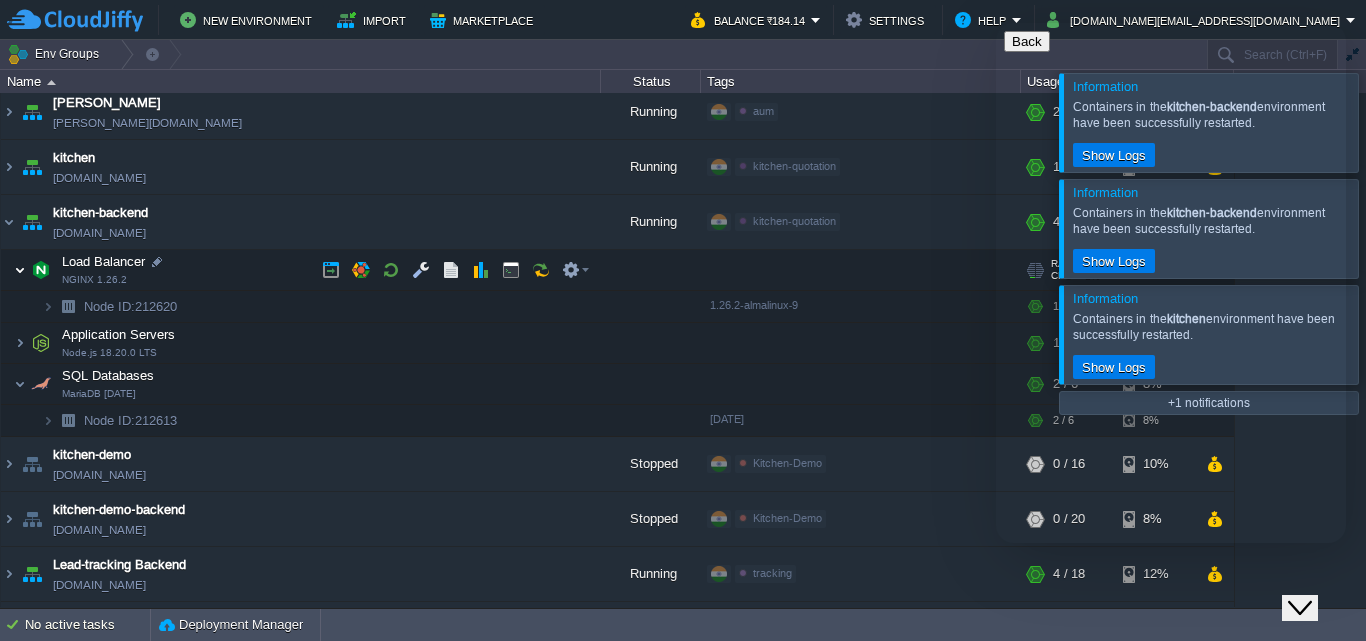 click at bounding box center [20, 270] 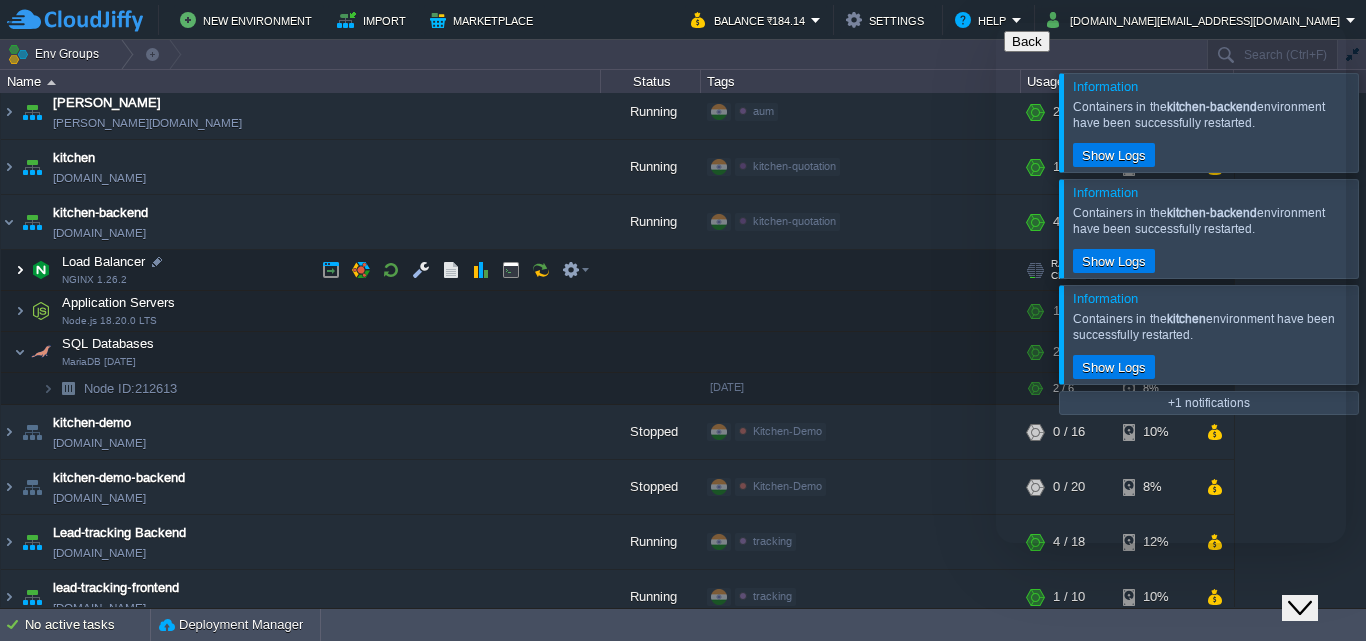 click at bounding box center [20, 270] 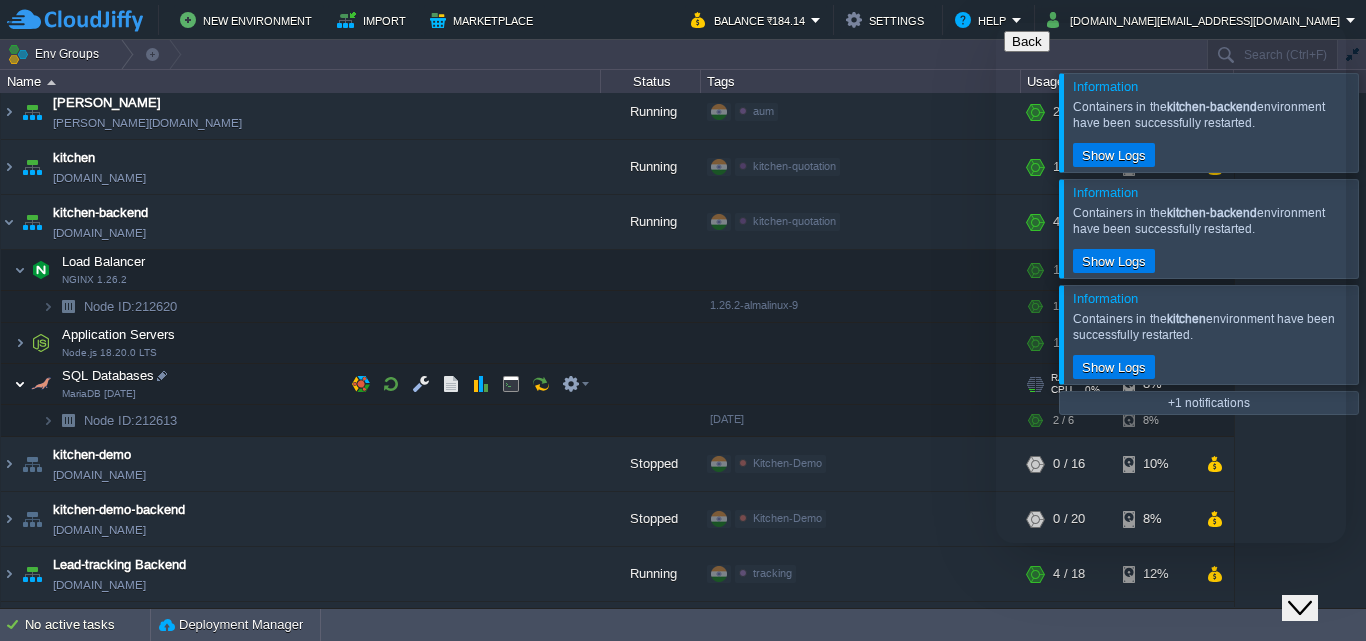 click at bounding box center (20, 384) 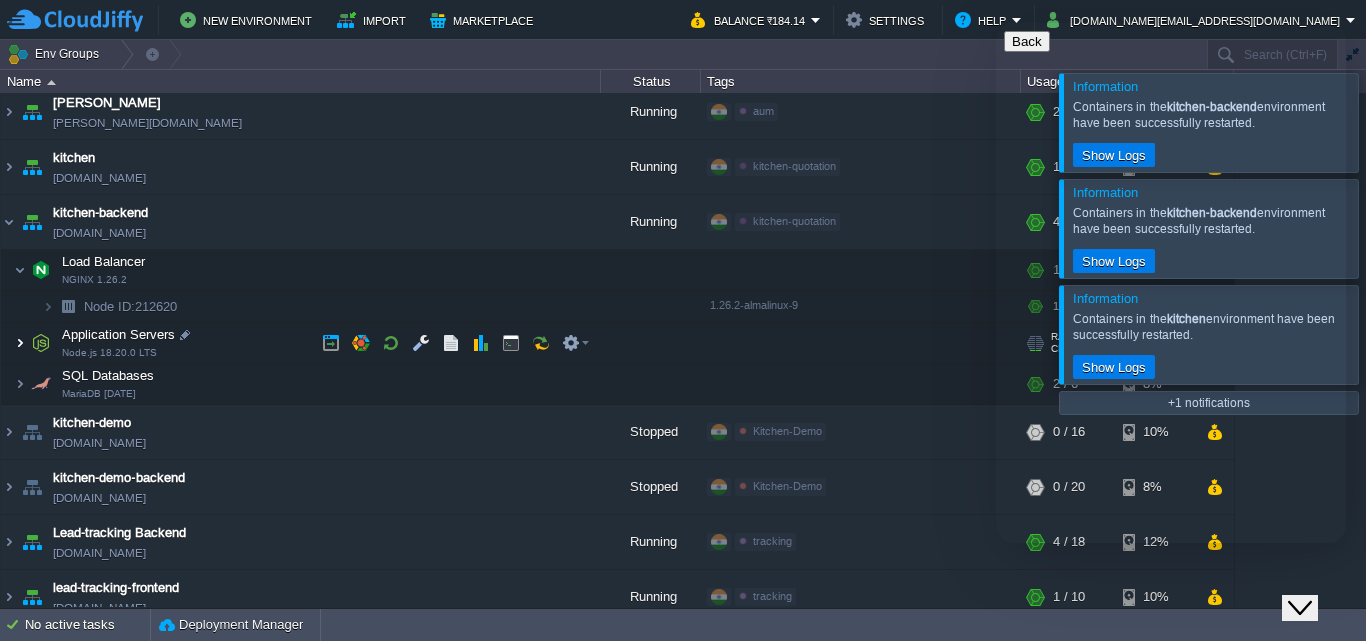 click at bounding box center (20, 343) 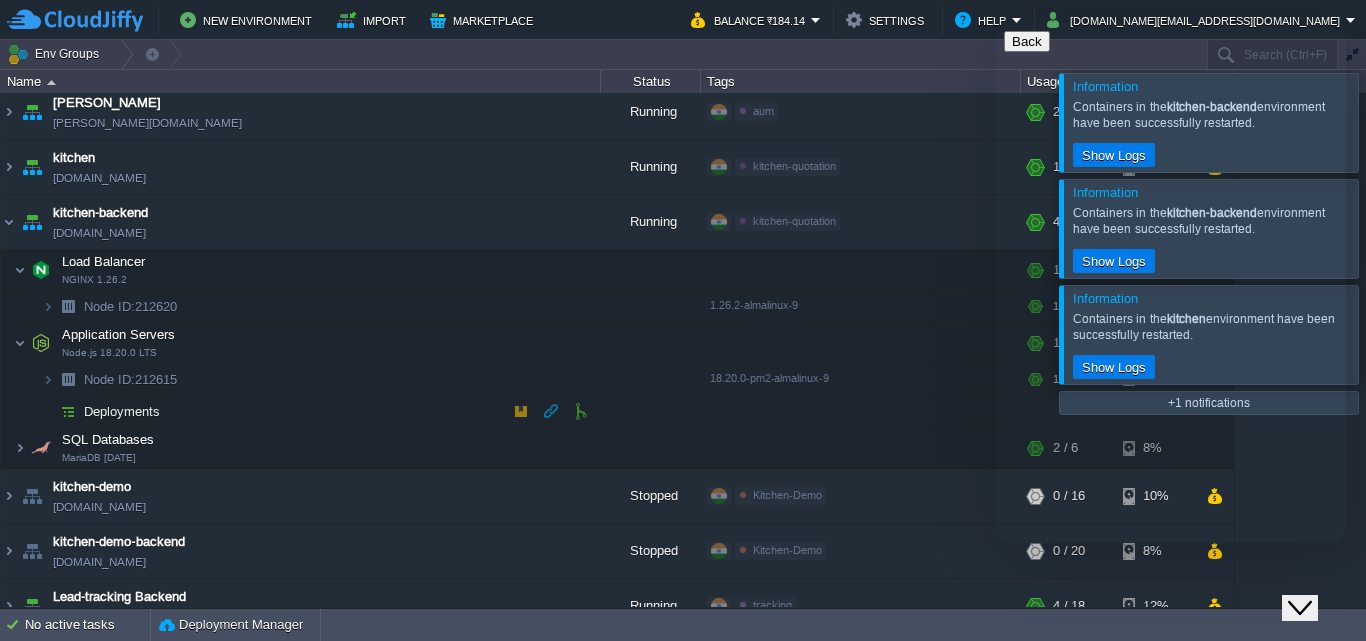 click at bounding box center (521, 411) 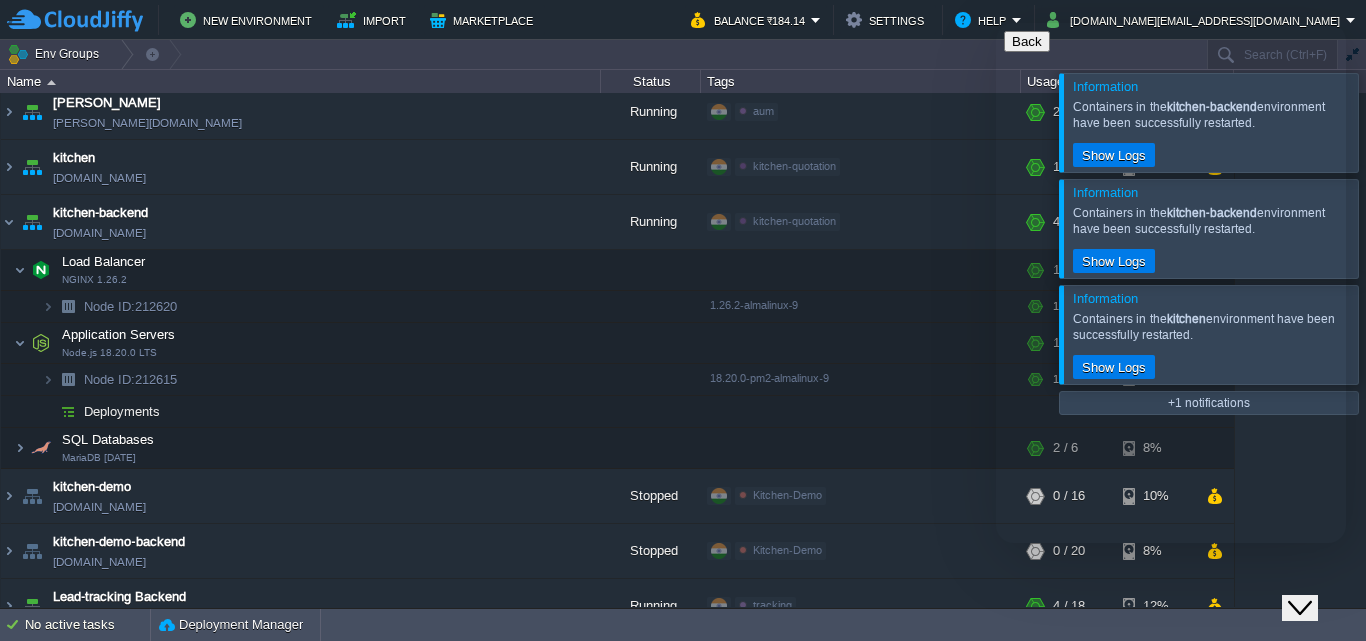 click on "Close Chat This icon closes the chat window." at bounding box center (1300, 608) 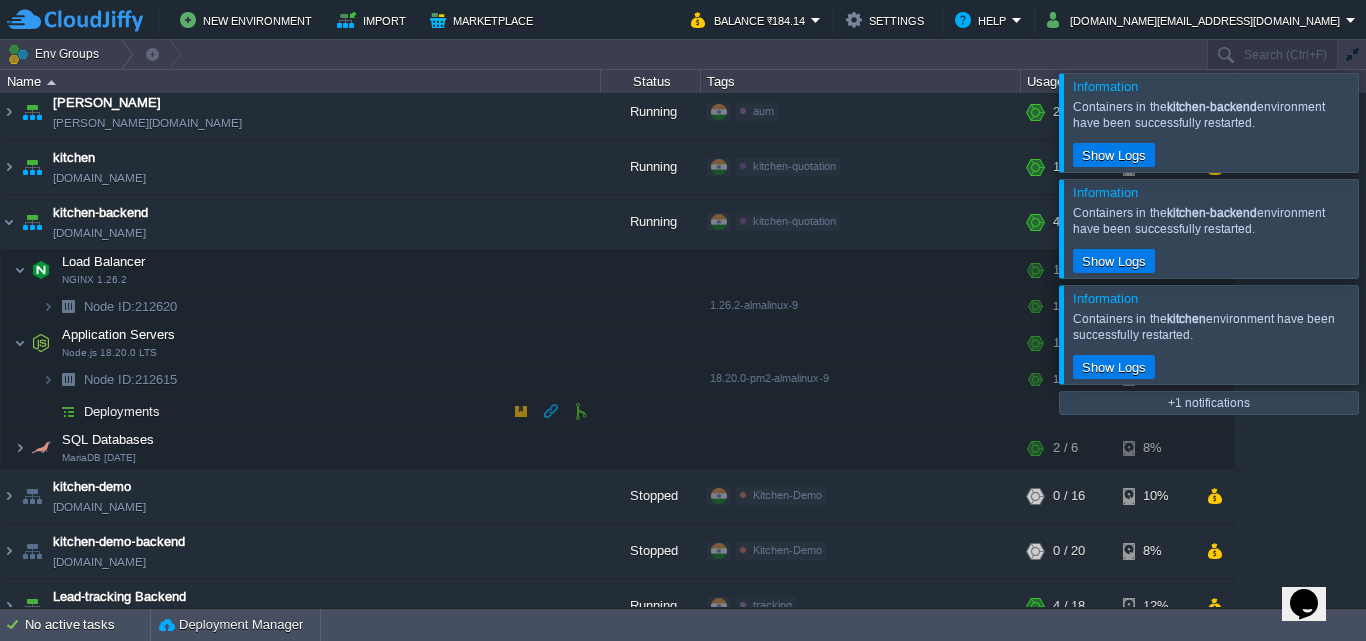 click at bounding box center (521, 411) 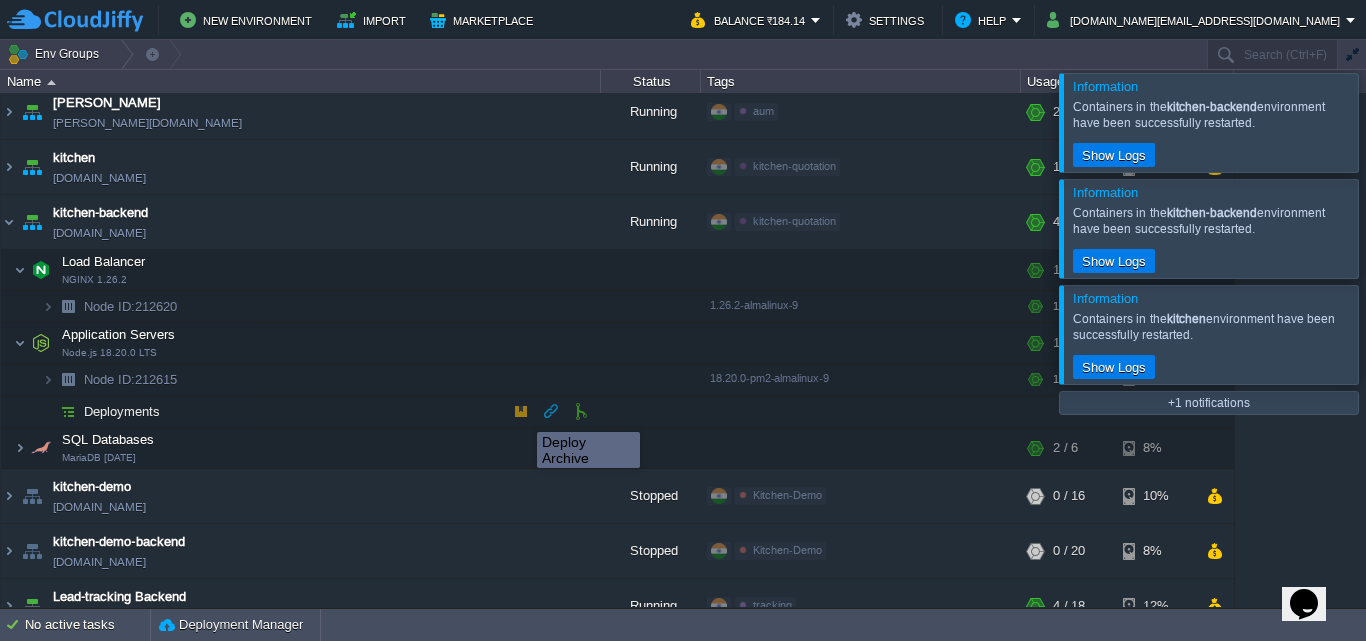 click at bounding box center (521, 411) 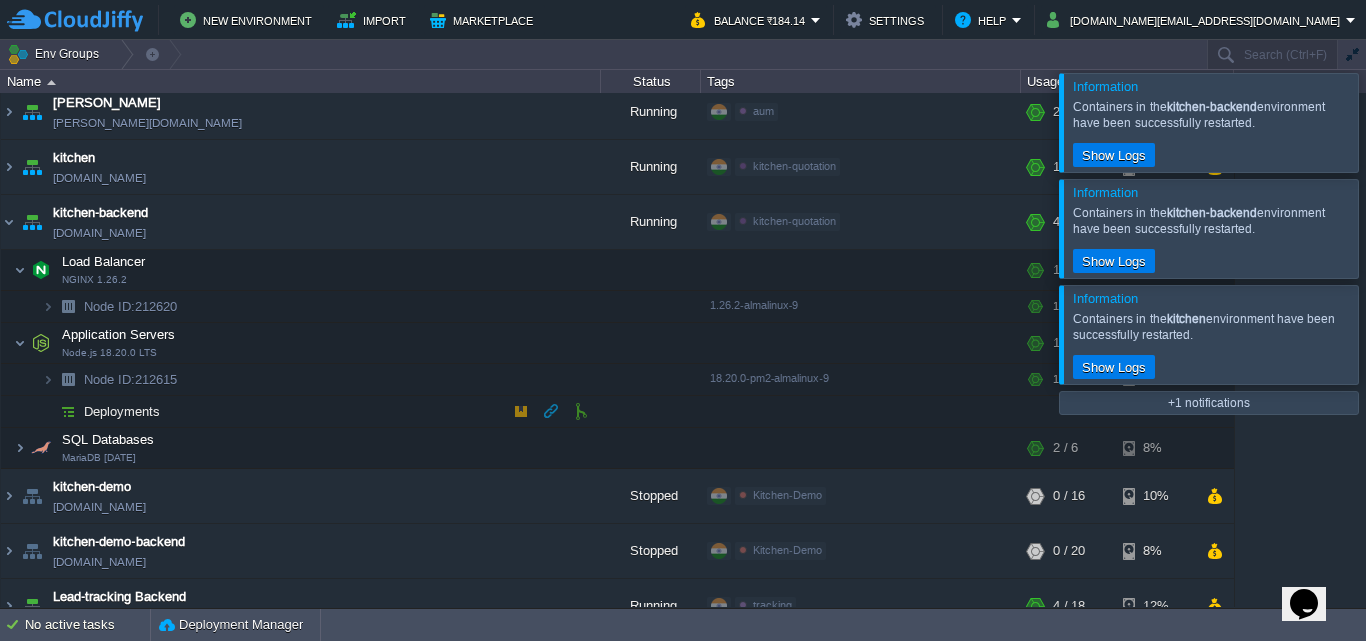 click on "Deployments" at bounding box center (301, 412) 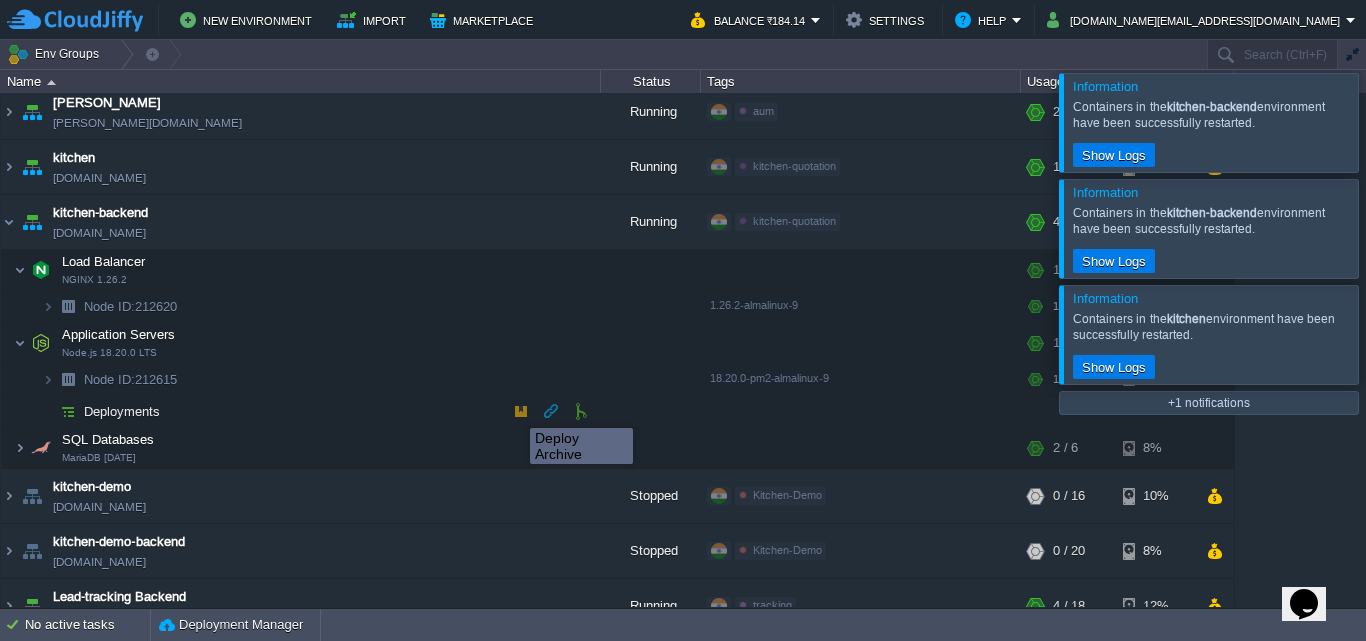 click at bounding box center [521, 411] 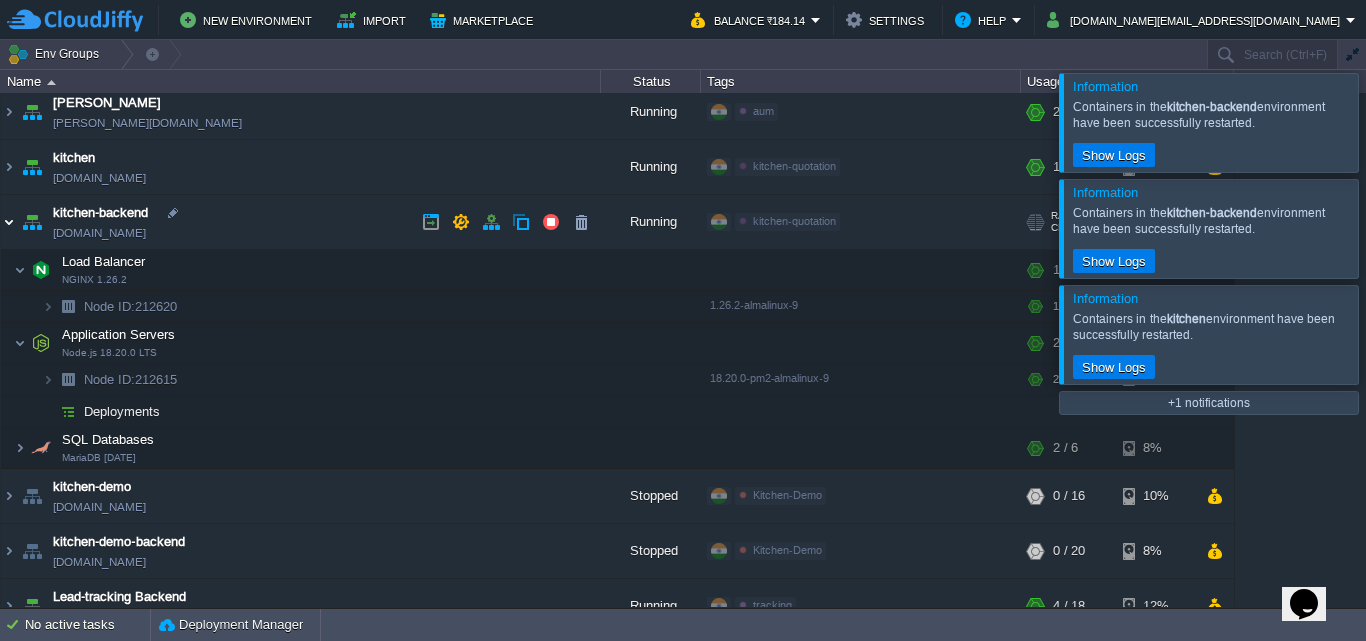 click at bounding box center (9, 222) 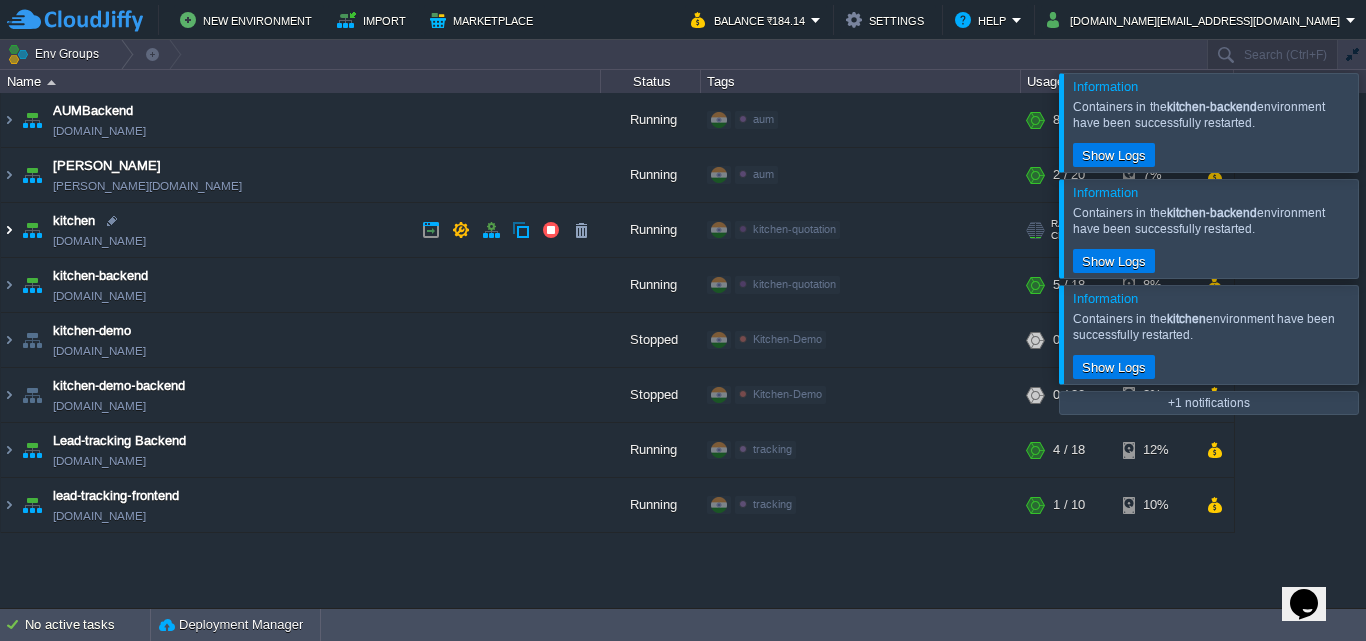 scroll, scrollTop: 0, scrollLeft: 0, axis: both 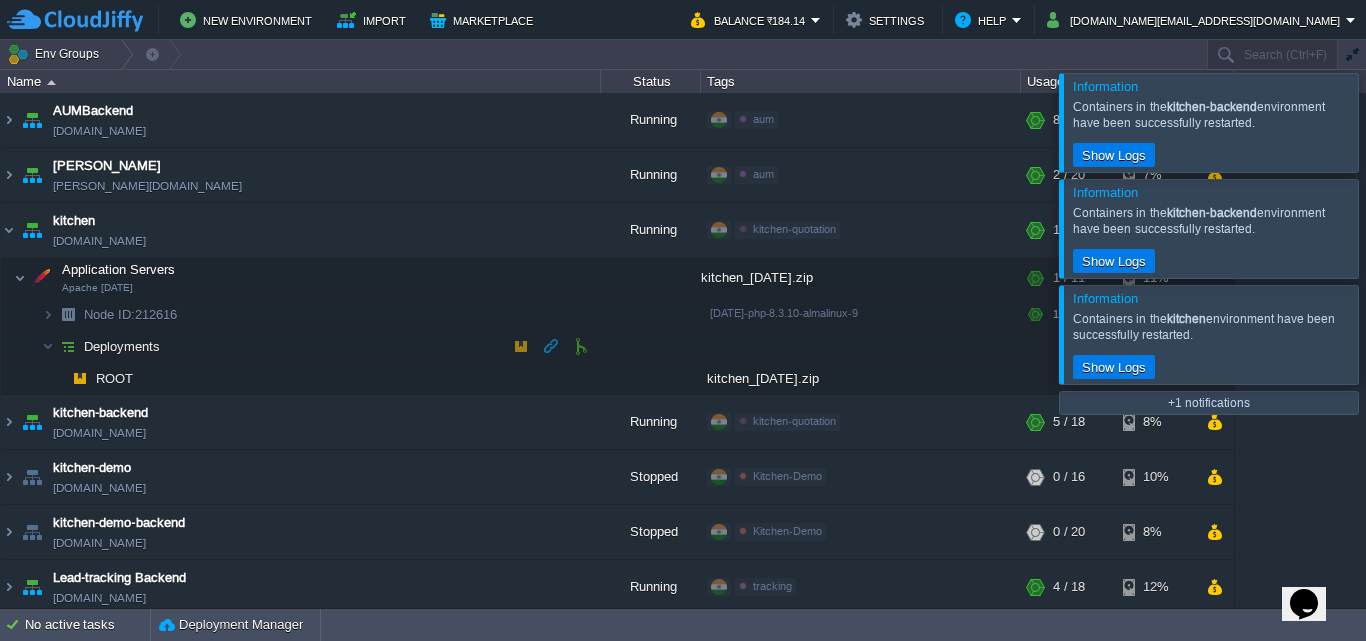 click at bounding box center (28, 340) 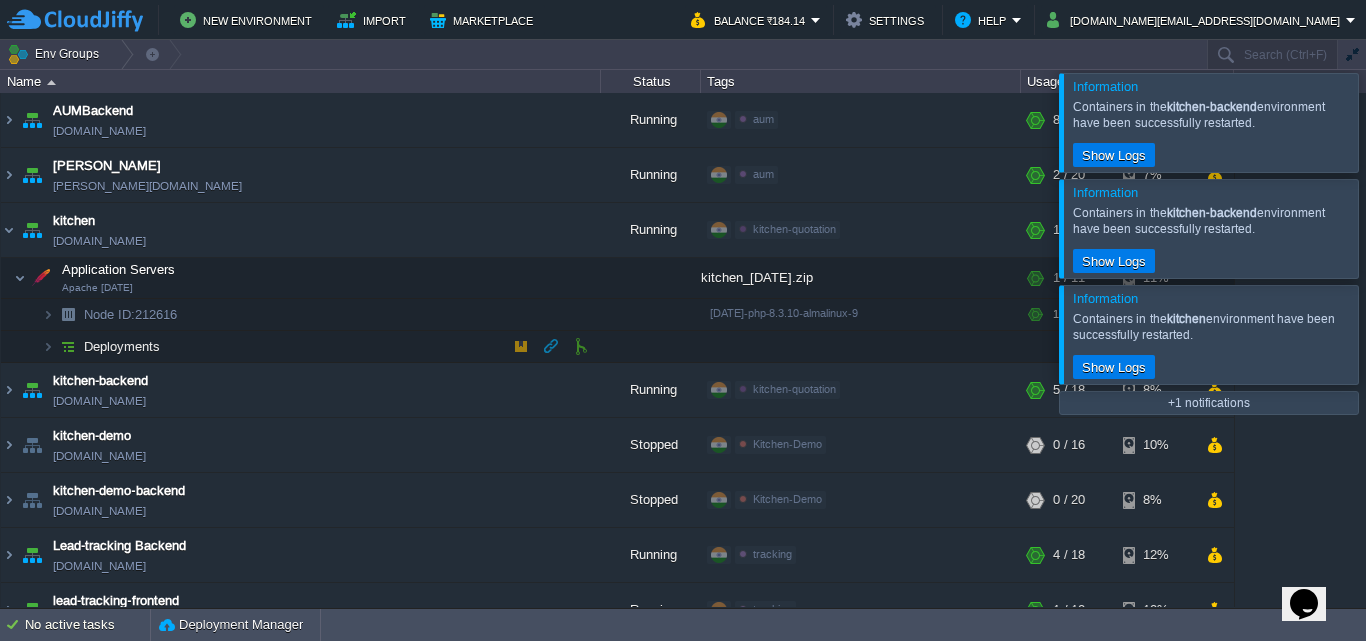 click at bounding box center (28, 340) 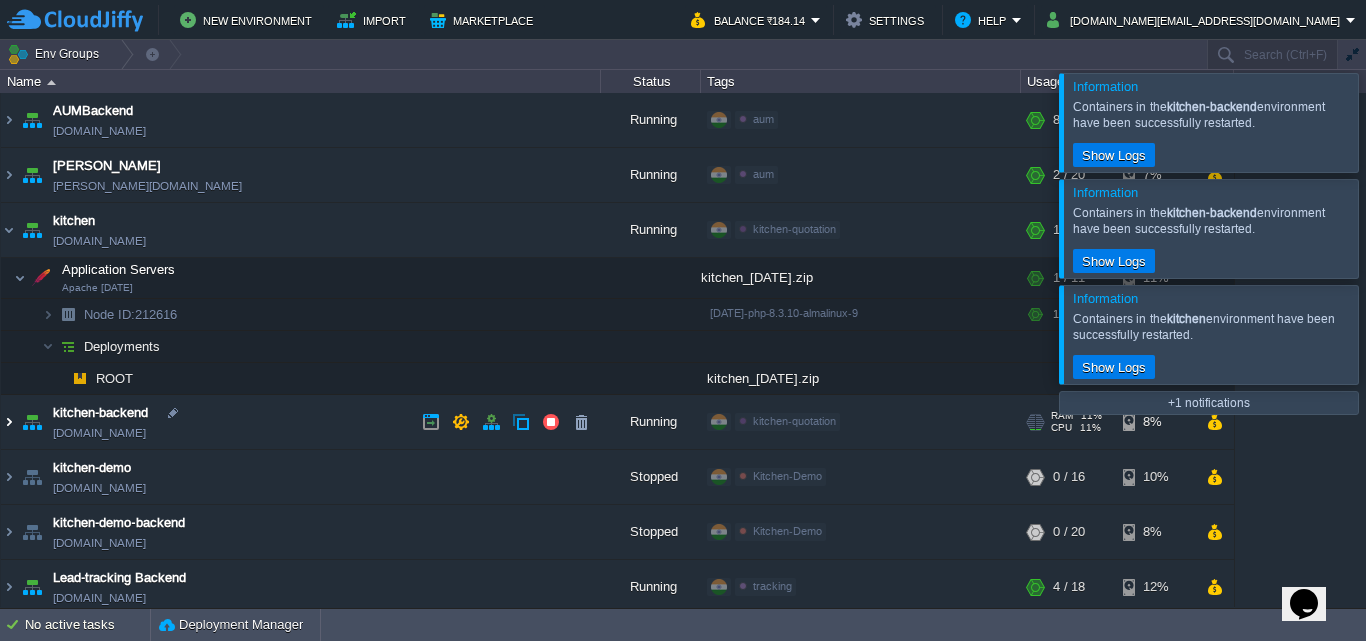 click at bounding box center [9, 422] 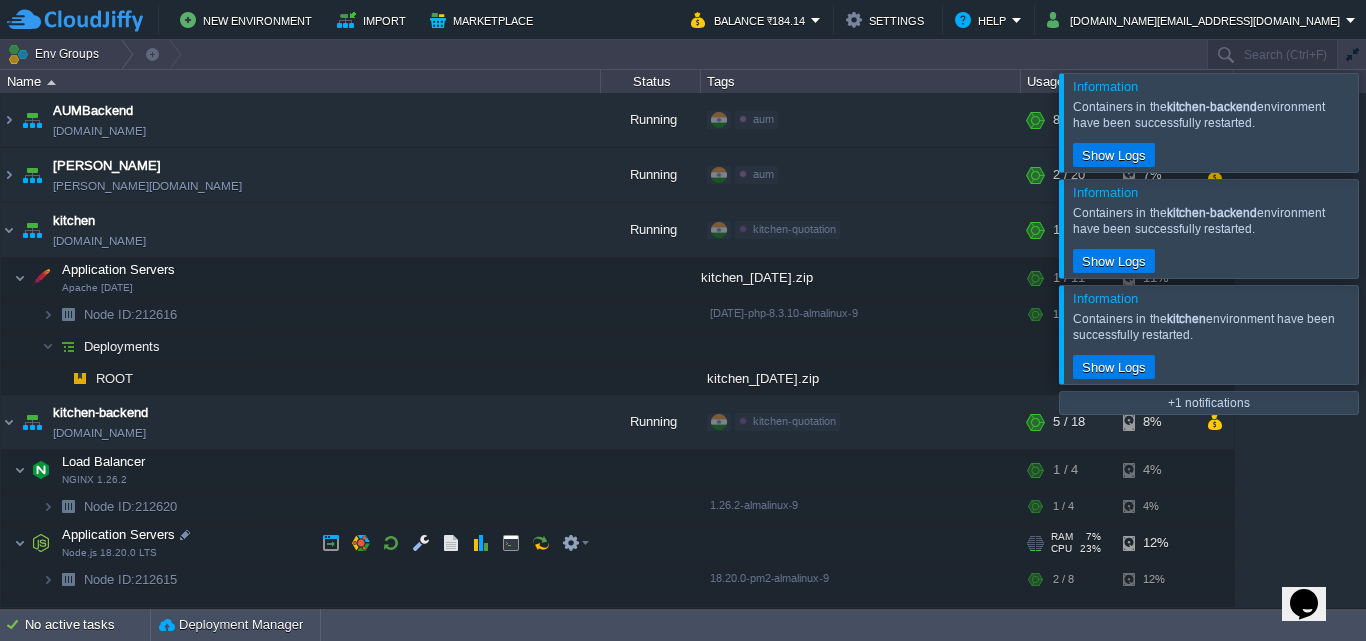 scroll, scrollTop: 200, scrollLeft: 0, axis: vertical 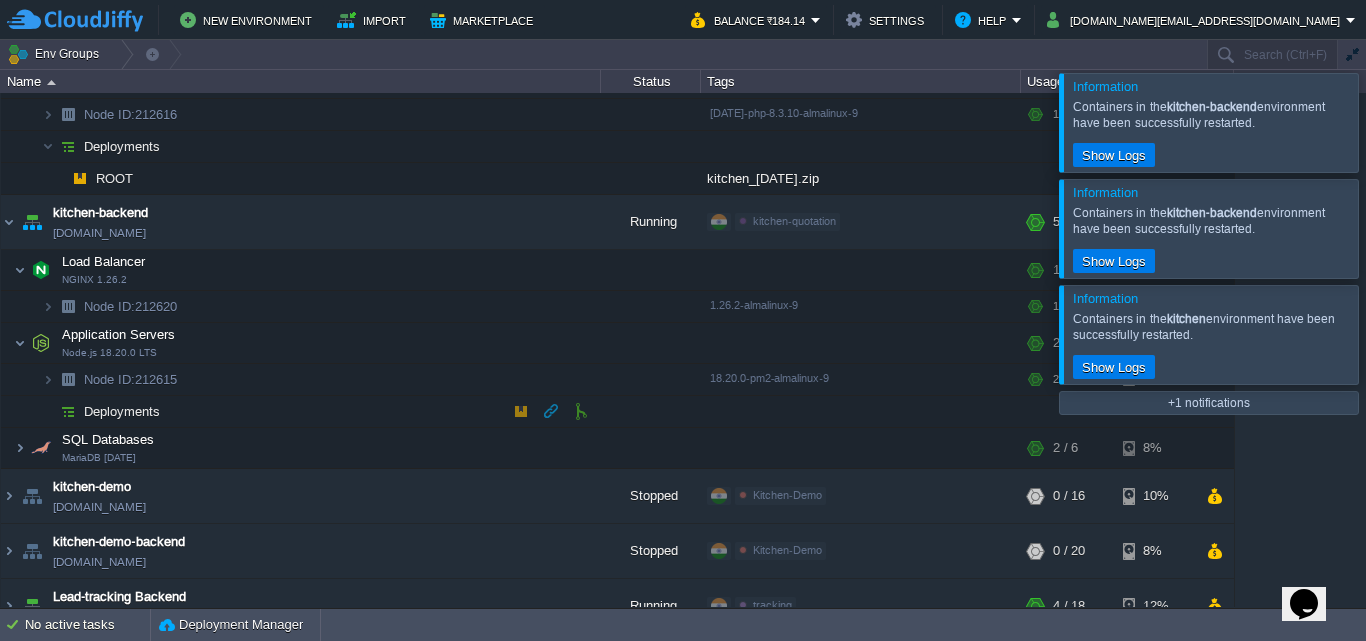 click at bounding box center [521, 411] 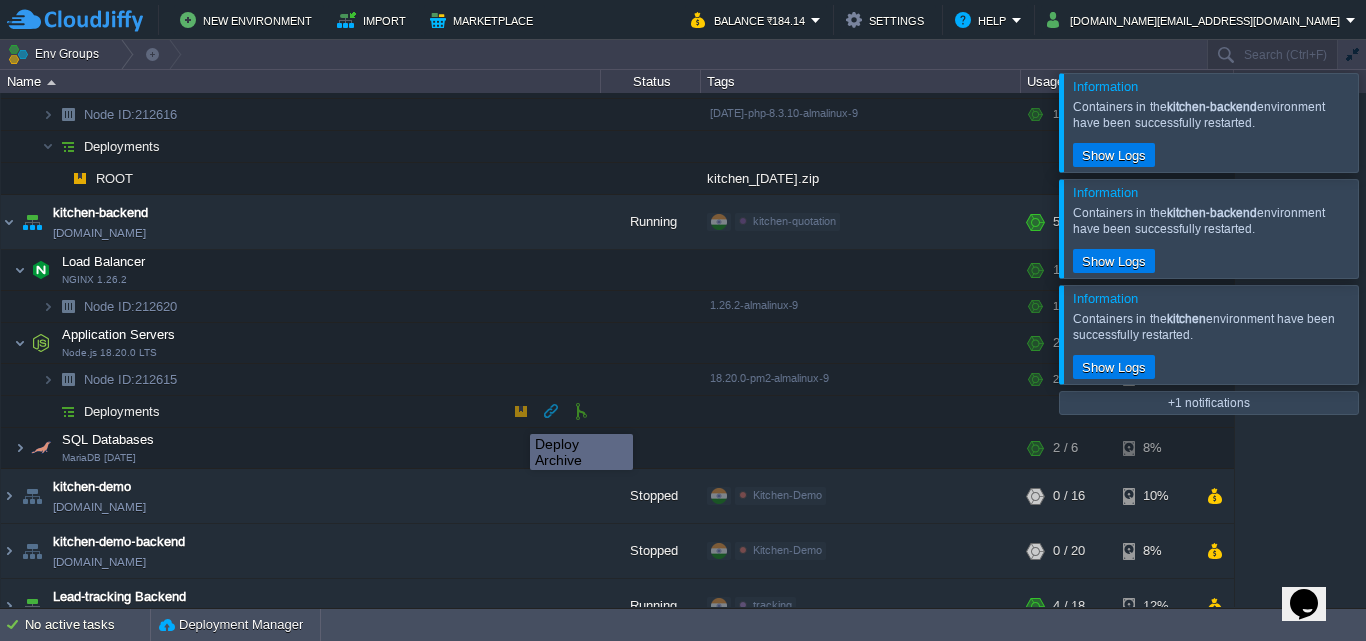 click at bounding box center (521, 411) 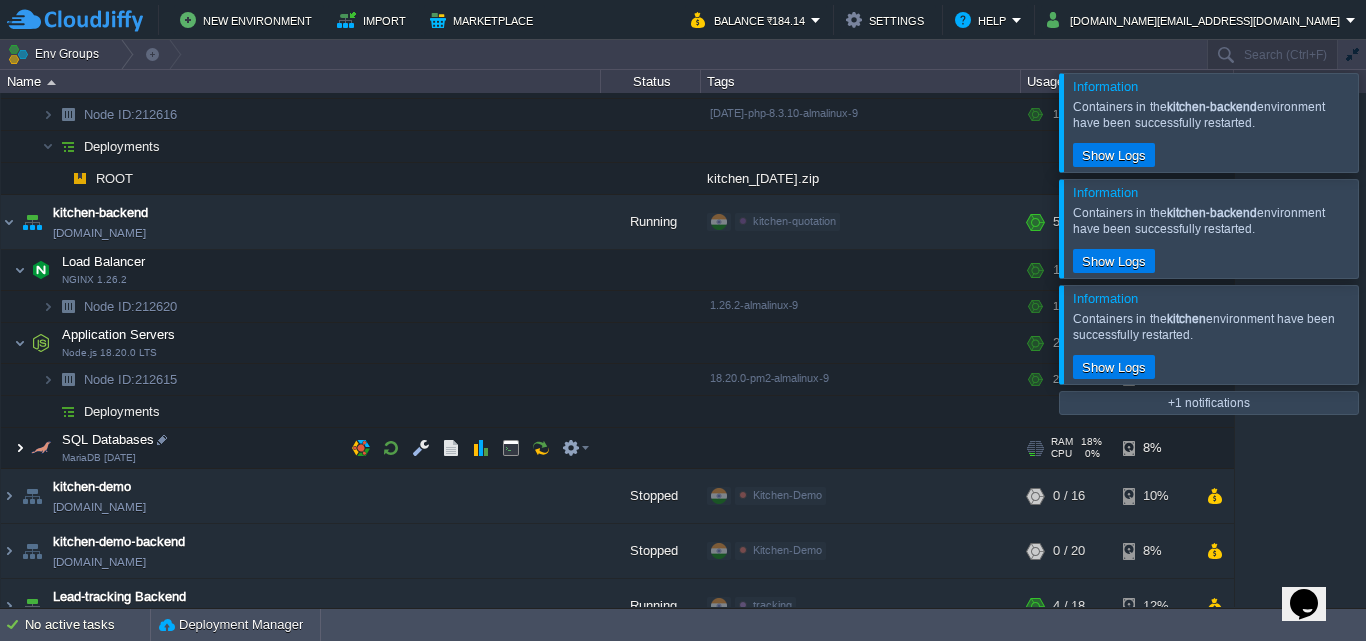 click at bounding box center [20, 448] 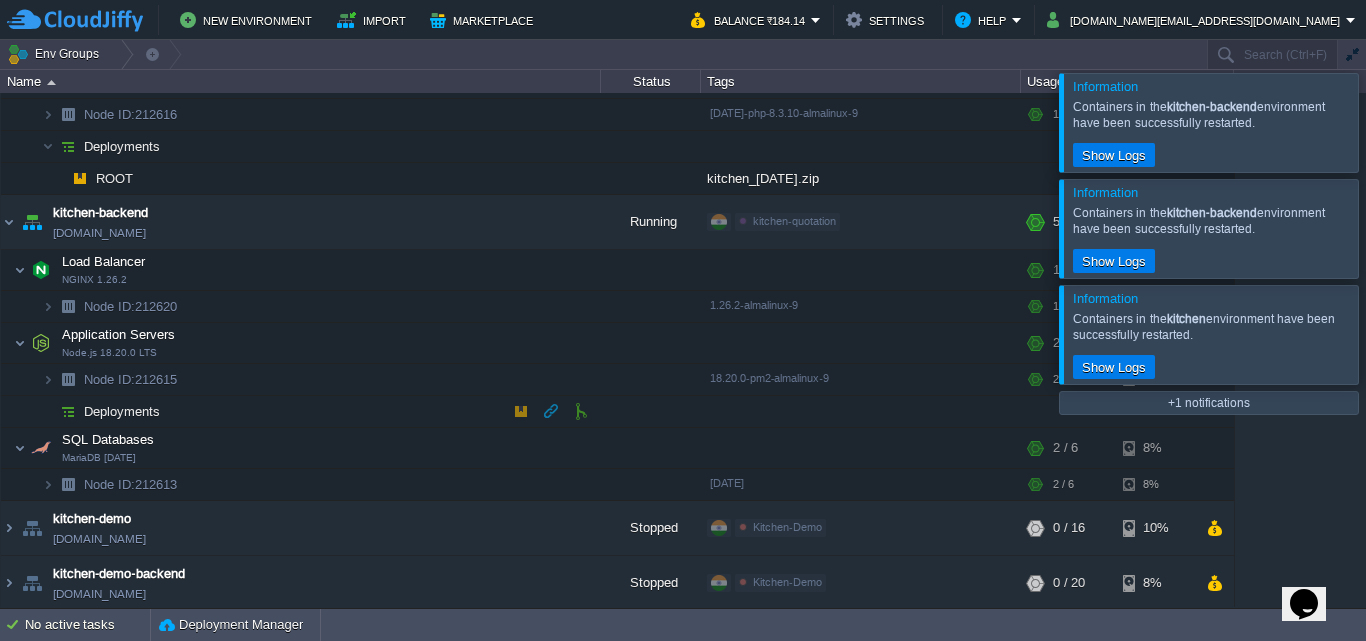 click on "Deployments" at bounding box center [122, 411] 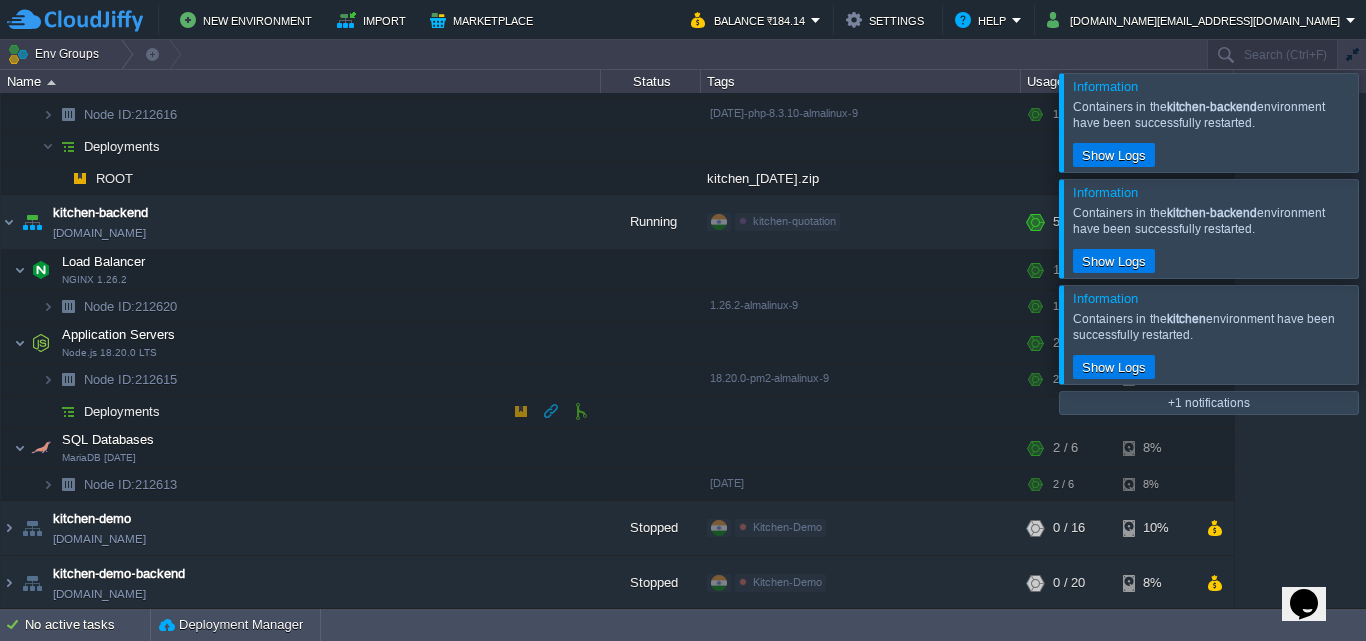 click at bounding box center [521, 411] 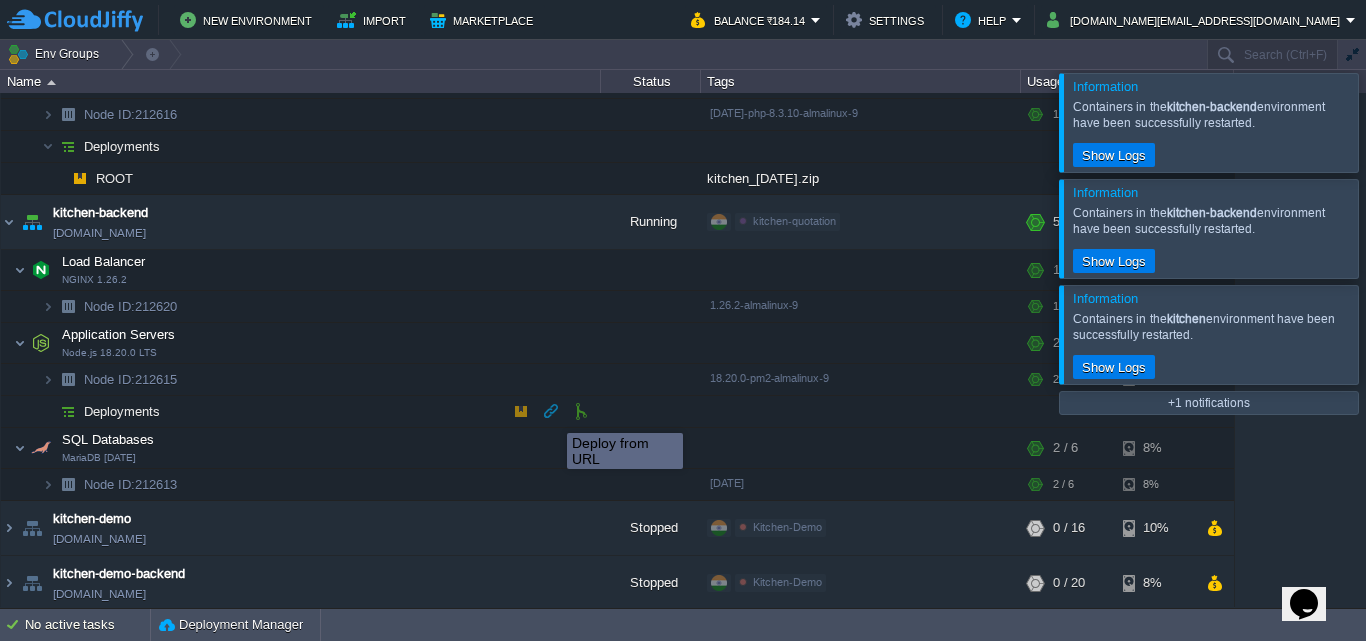 click at bounding box center (551, 411) 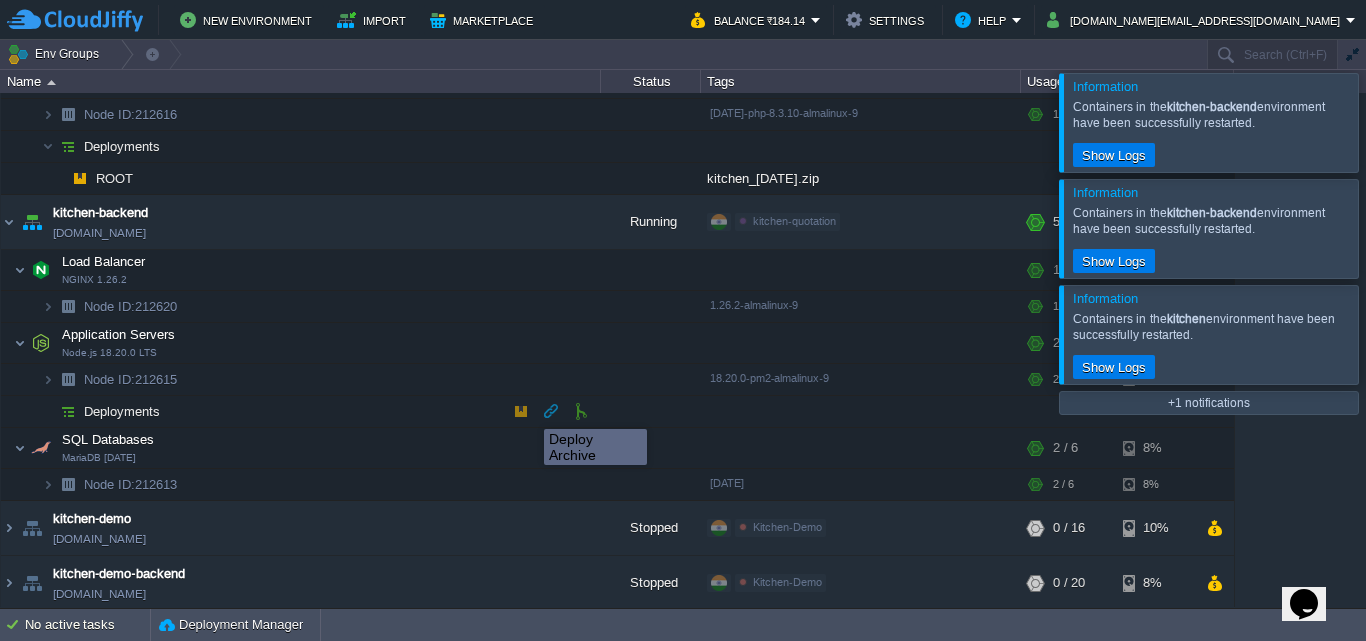 click at bounding box center [521, 411] 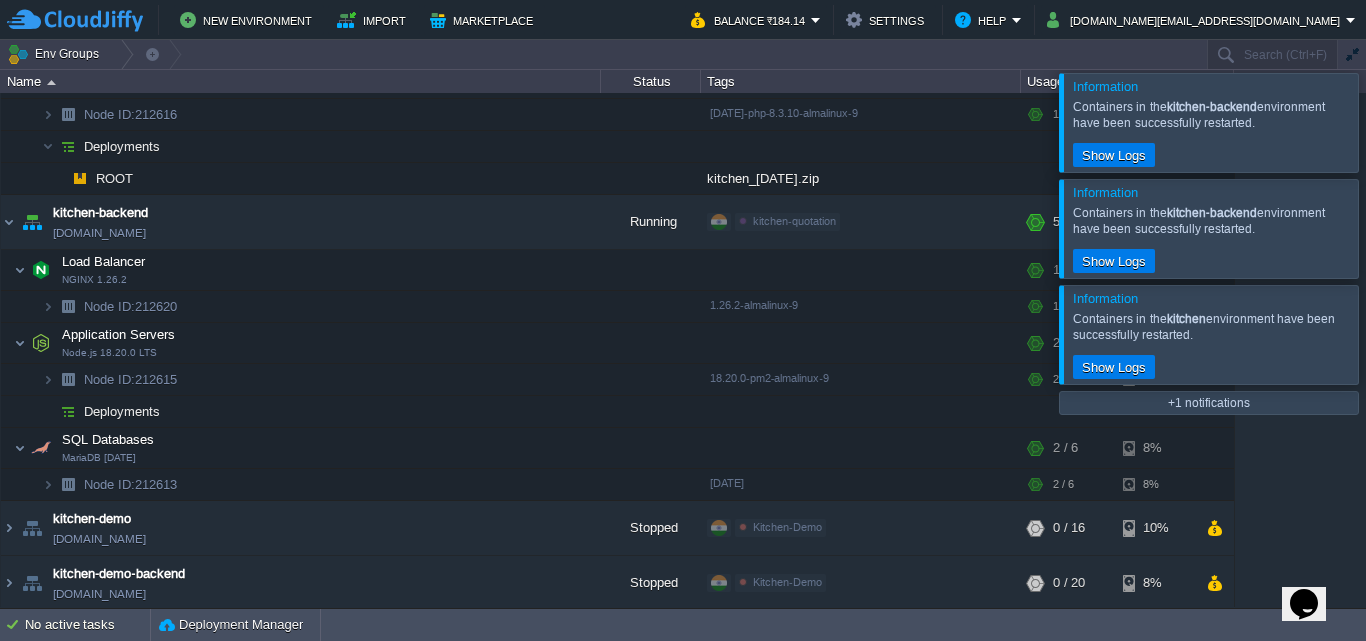 click on "AUMBackend aumbackend.cloudjiffy.net Running                                                                                                                                 aum                           Edit                                                                                                                                                            RAM                 18%                                         CPU                 1%                             8 / 32                    4%       Load Balancer NGINX 1.26.2                                                         no SLB access                                                                                                                                                                                   RAM                 7%                                         CPU                 2%                             1 / 4                    4%     Node ID:  218554                                                1.26.2-almalinux-9" at bounding box center (683, 350) 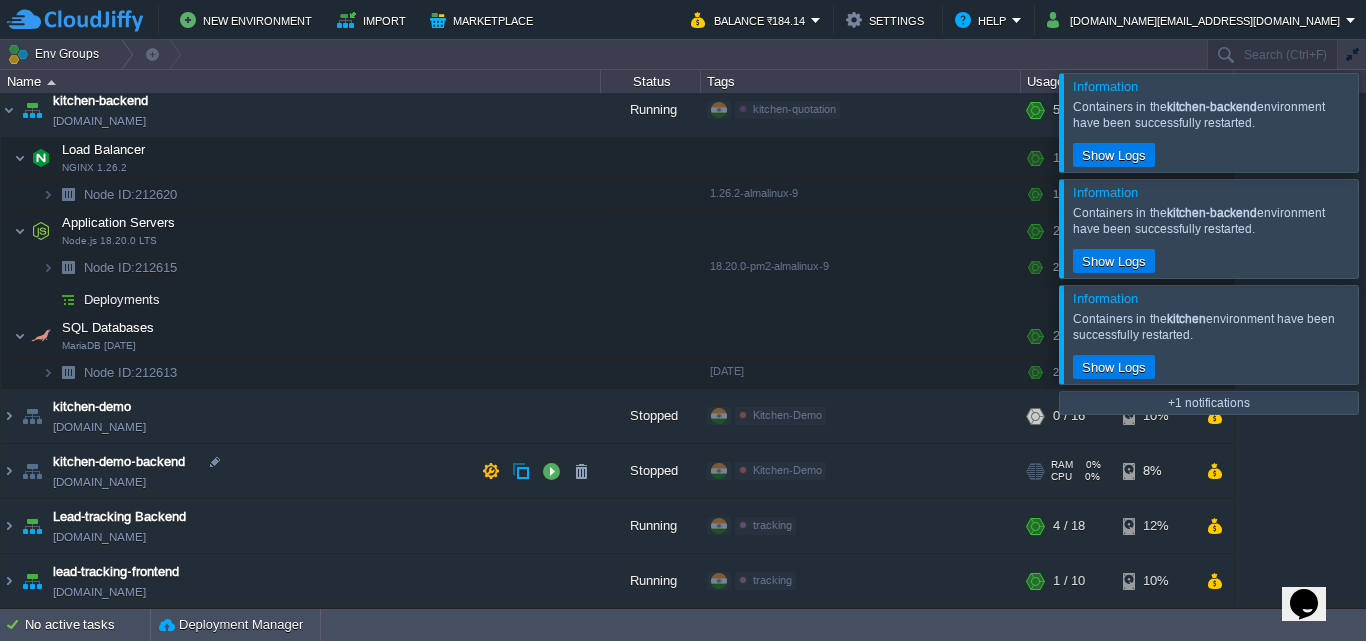 scroll, scrollTop: 314, scrollLeft: 0, axis: vertical 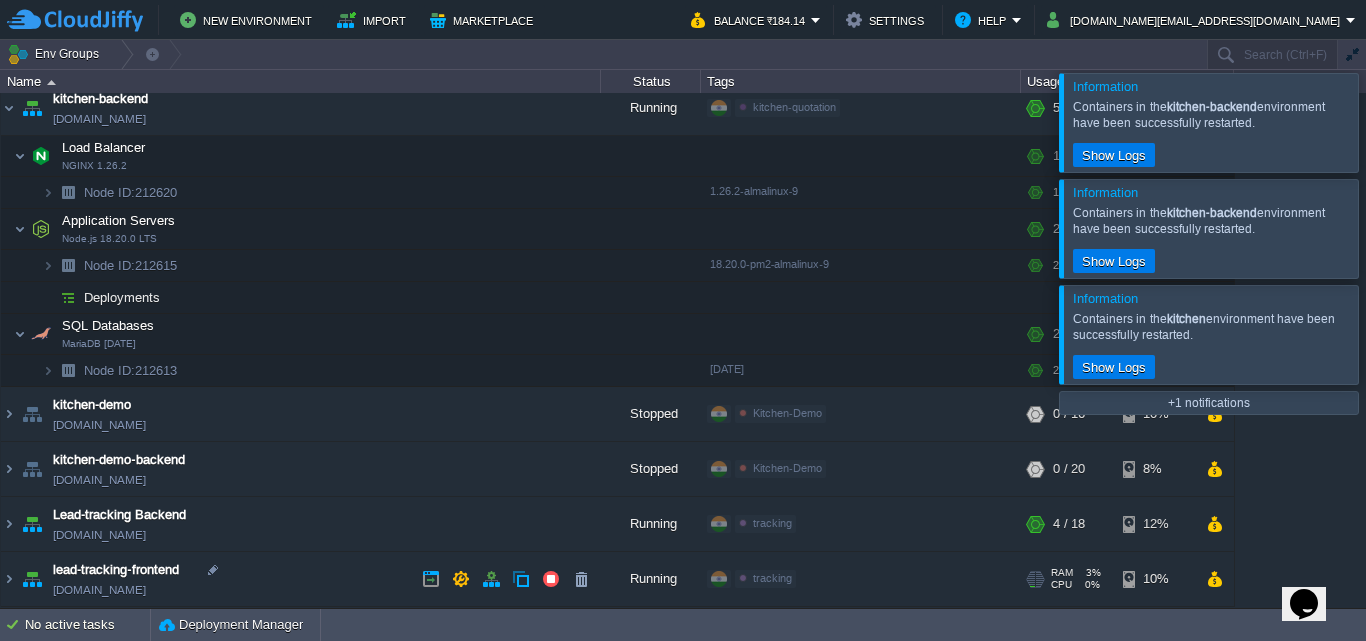 click on "lead-tracking-frontend" at bounding box center (116, 570) 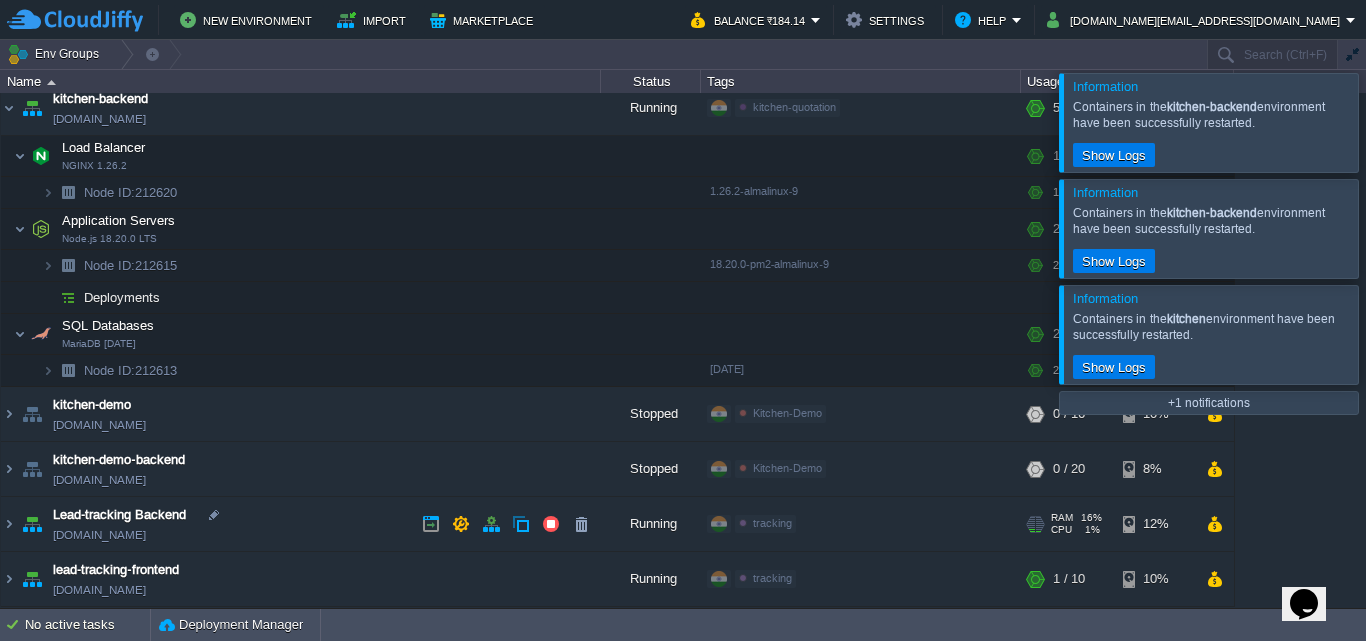 click on "[DOMAIN_NAME]" at bounding box center [99, 535] 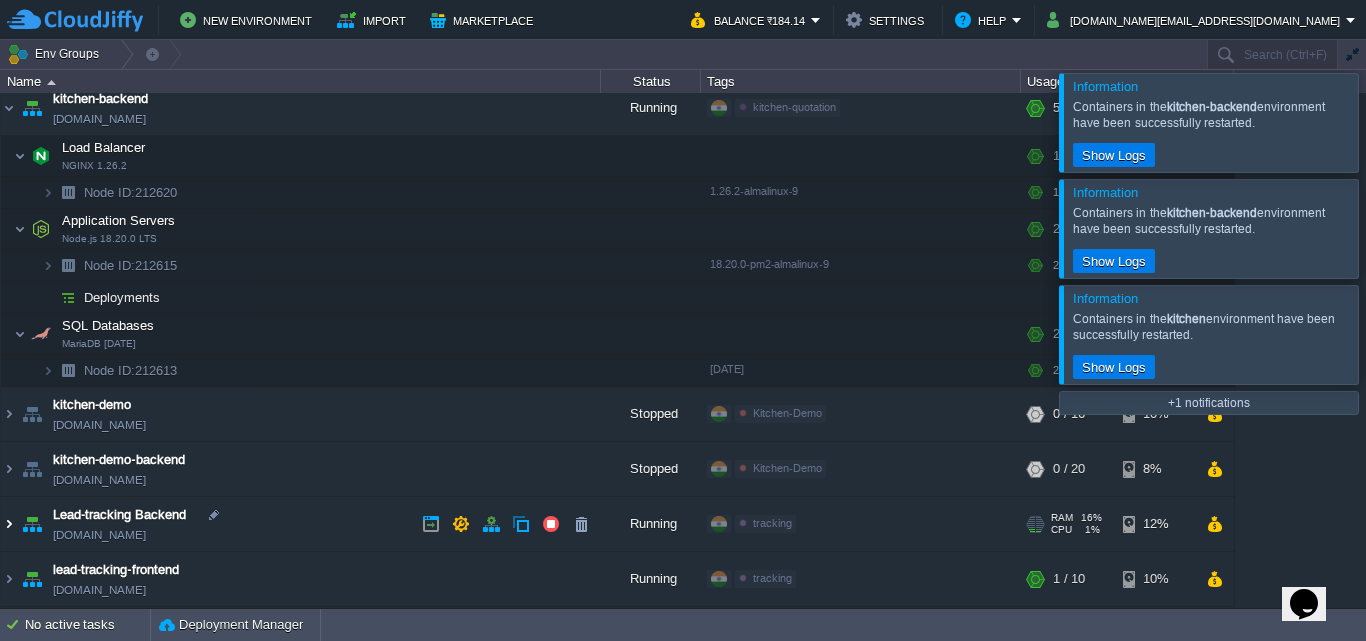 click at bounding box center [9, 524] 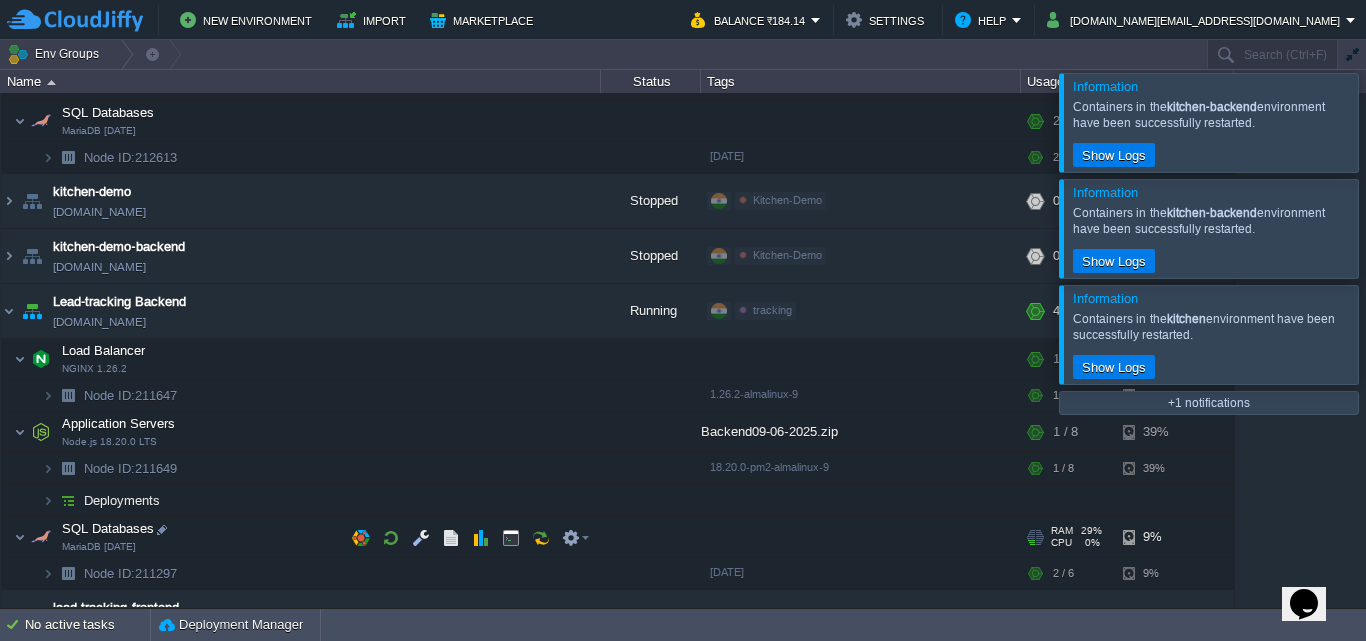 scroll, scrollTop: 565, scrollLeft: 0, axis: vertical 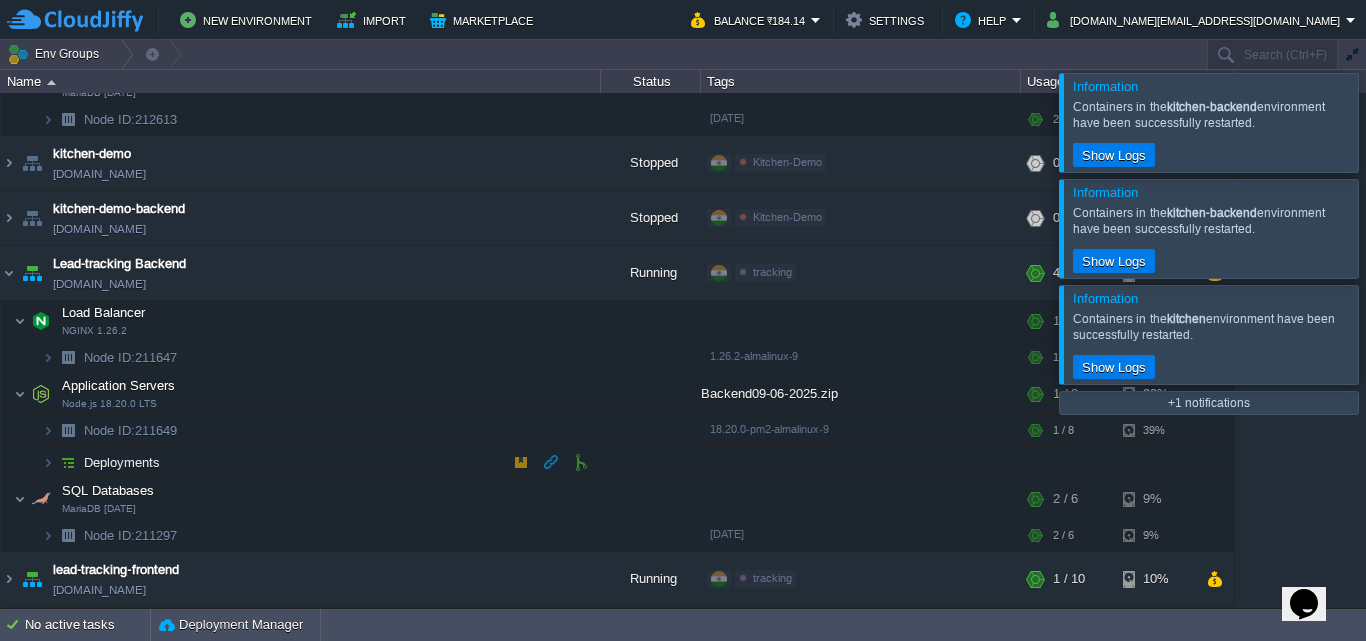 click on "Deployments" at bounding box center (301, 463) 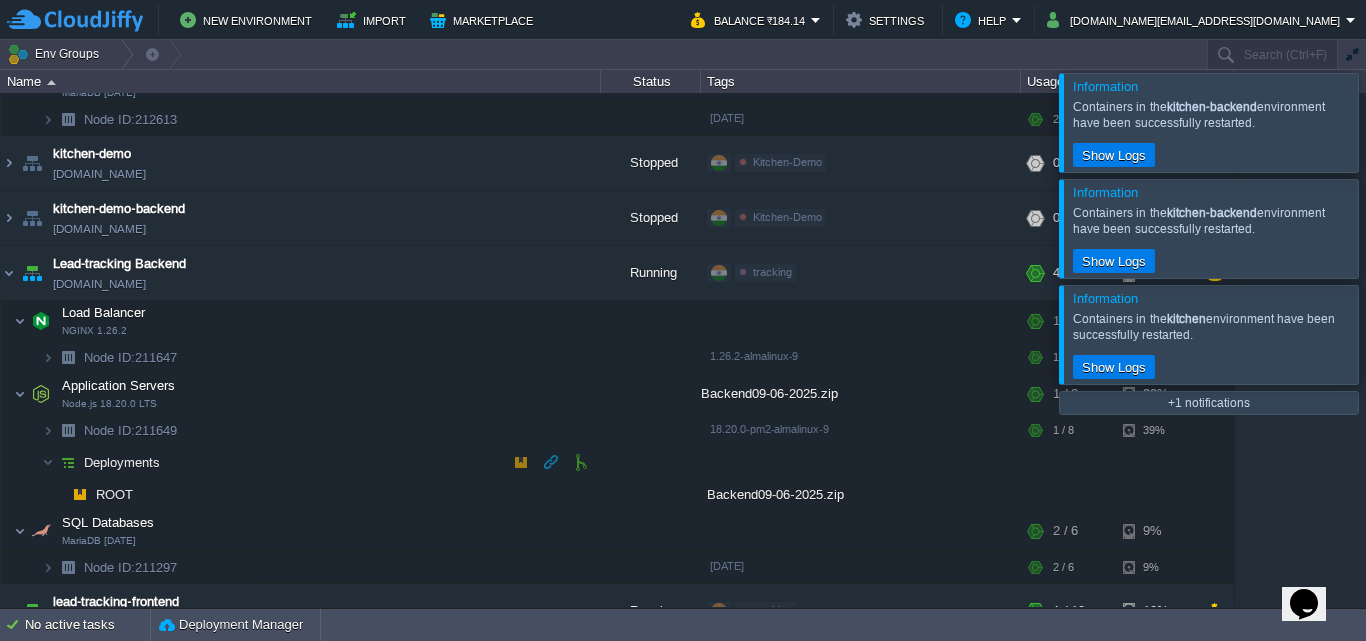 click on "Deployments" at bounding box center [301, 463] 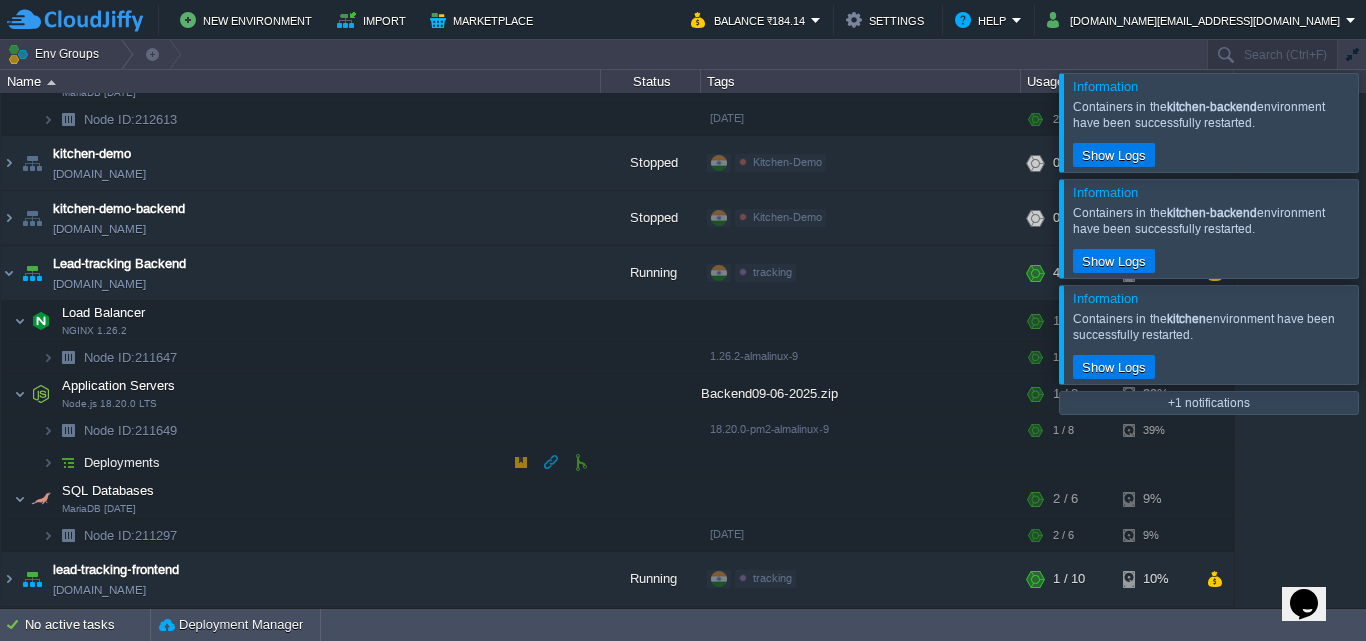click at bounding box center [521, 462] 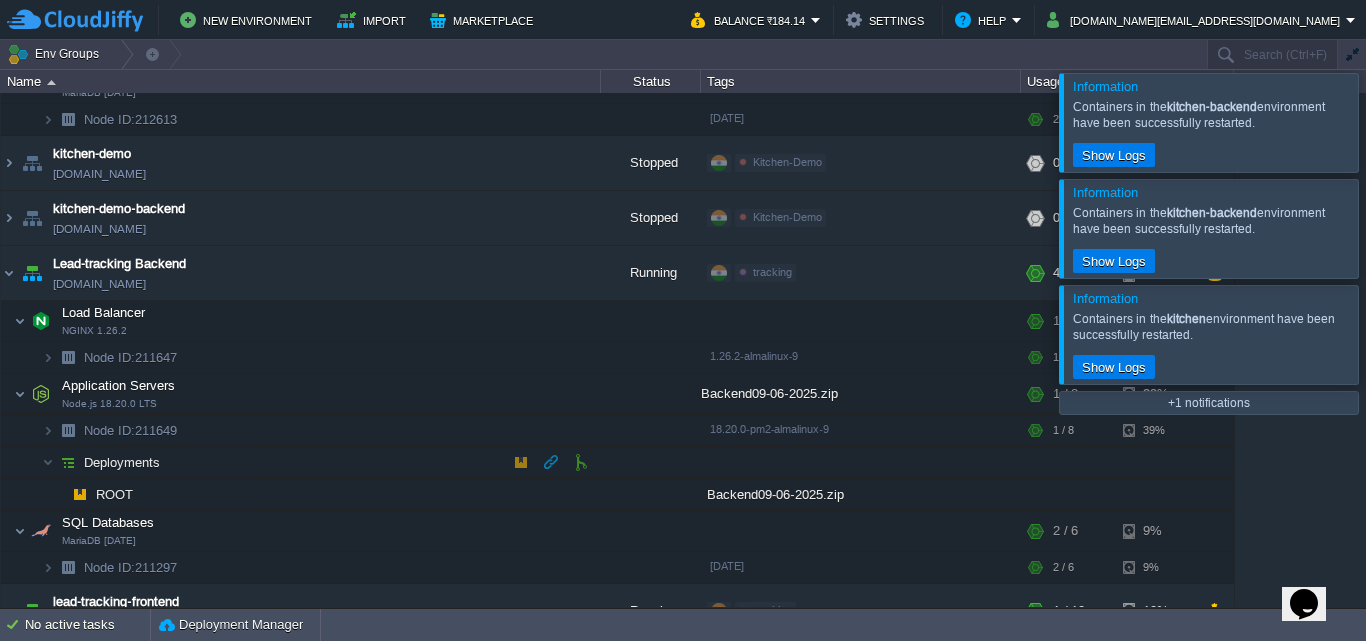 click on "Deployments" at bounding box center (301, 463) 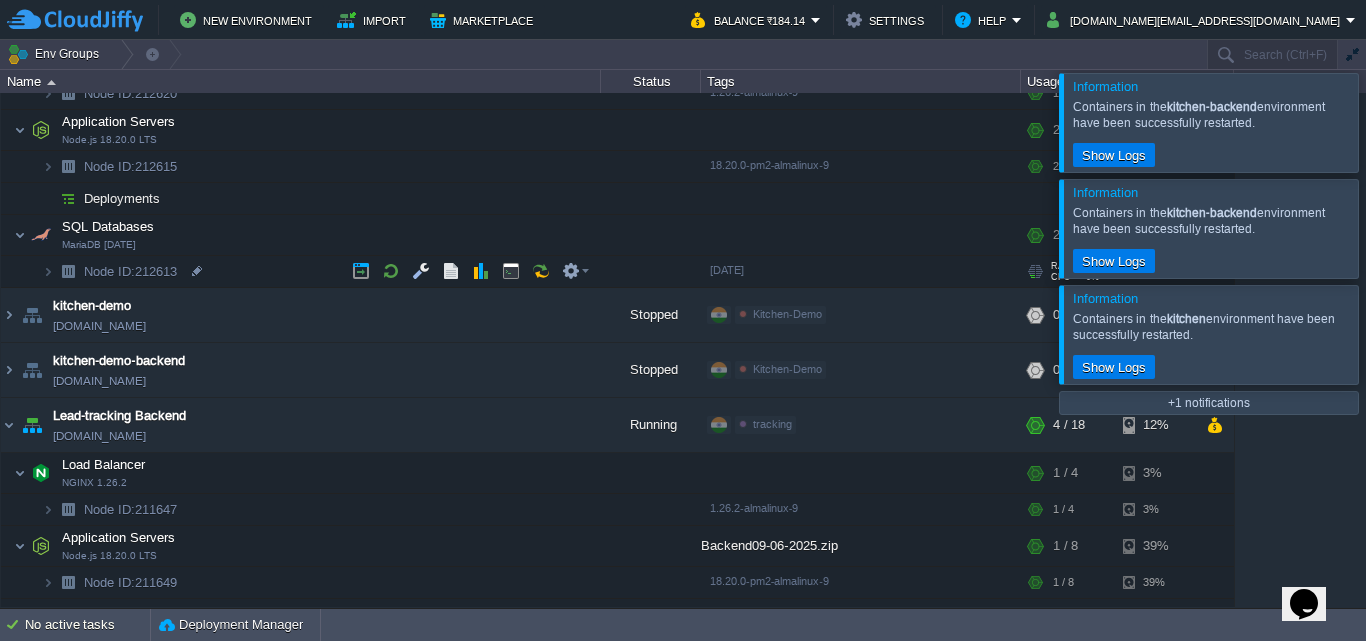 scroll, scrollTop: 365, scrollLeft: 0, axis: vertical 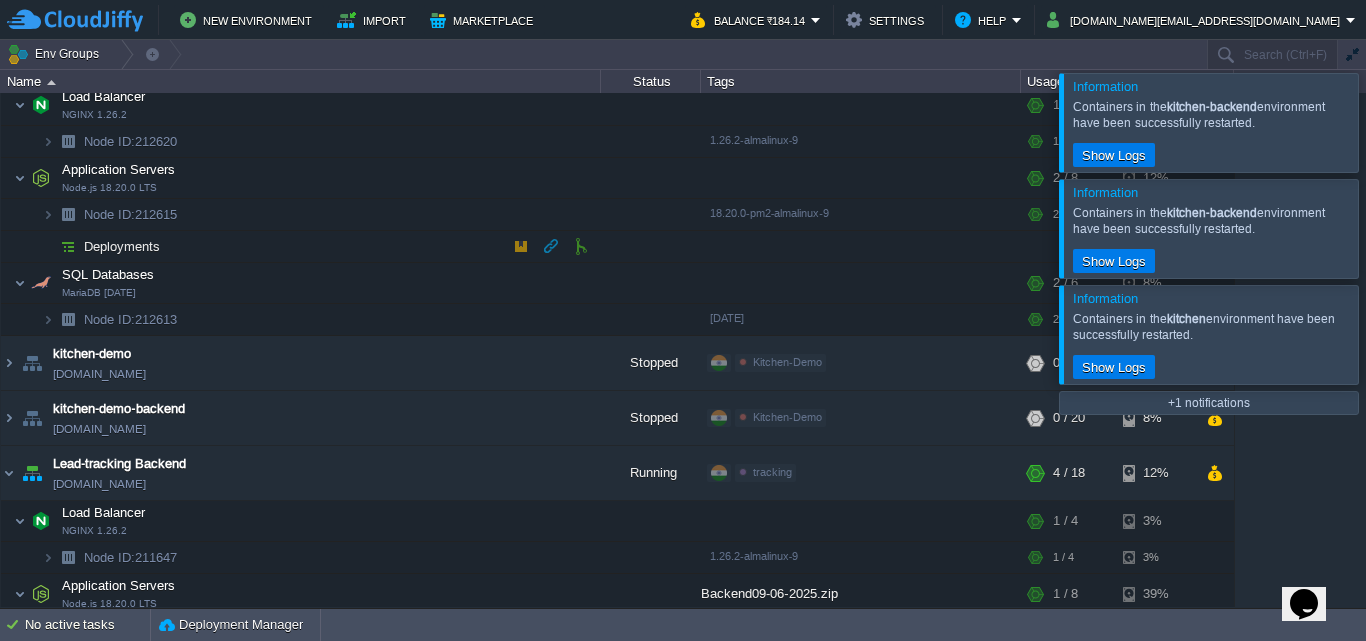 click on "Deployments" at bounding box center [301, 247] 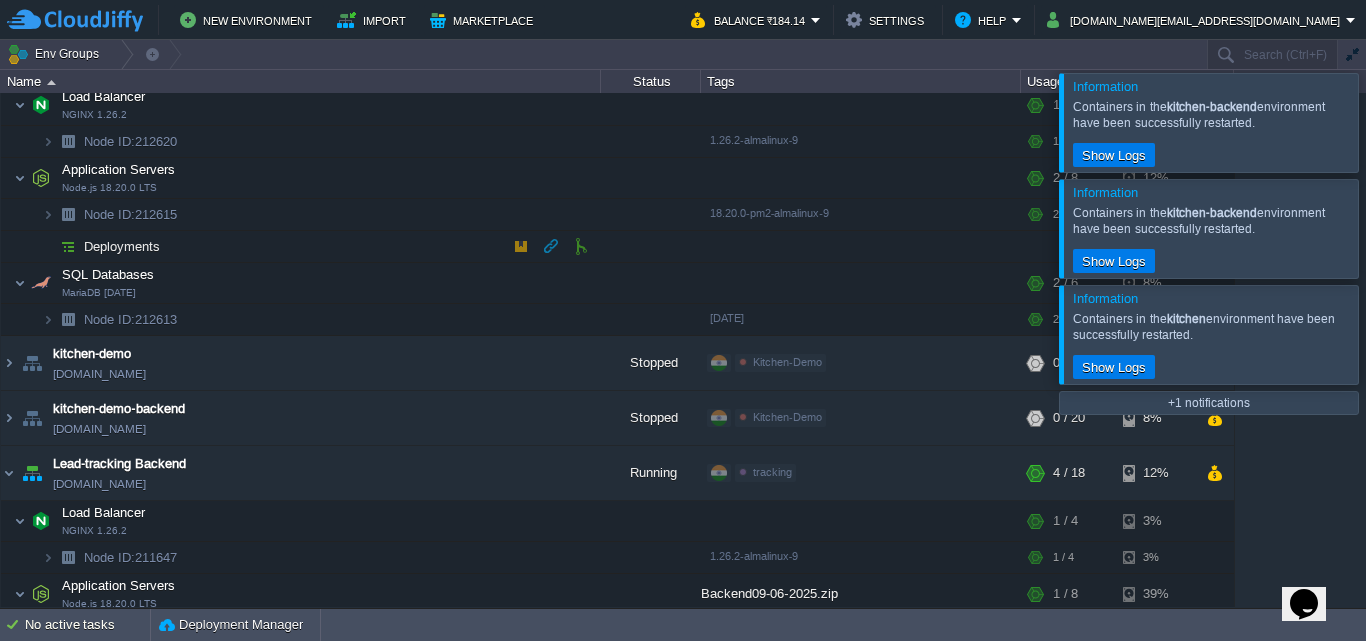 click on "Deployments" at bounding box center (301, 247) 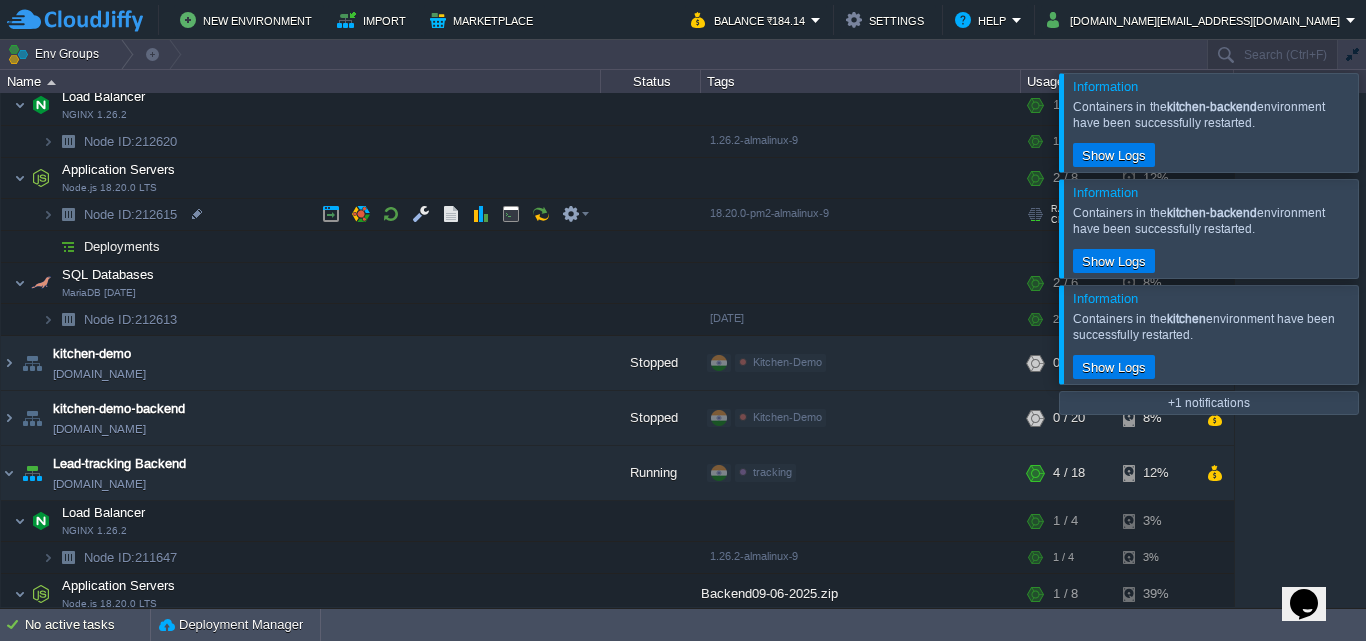 click on "Node ID:" at bounding box center (109, 214) 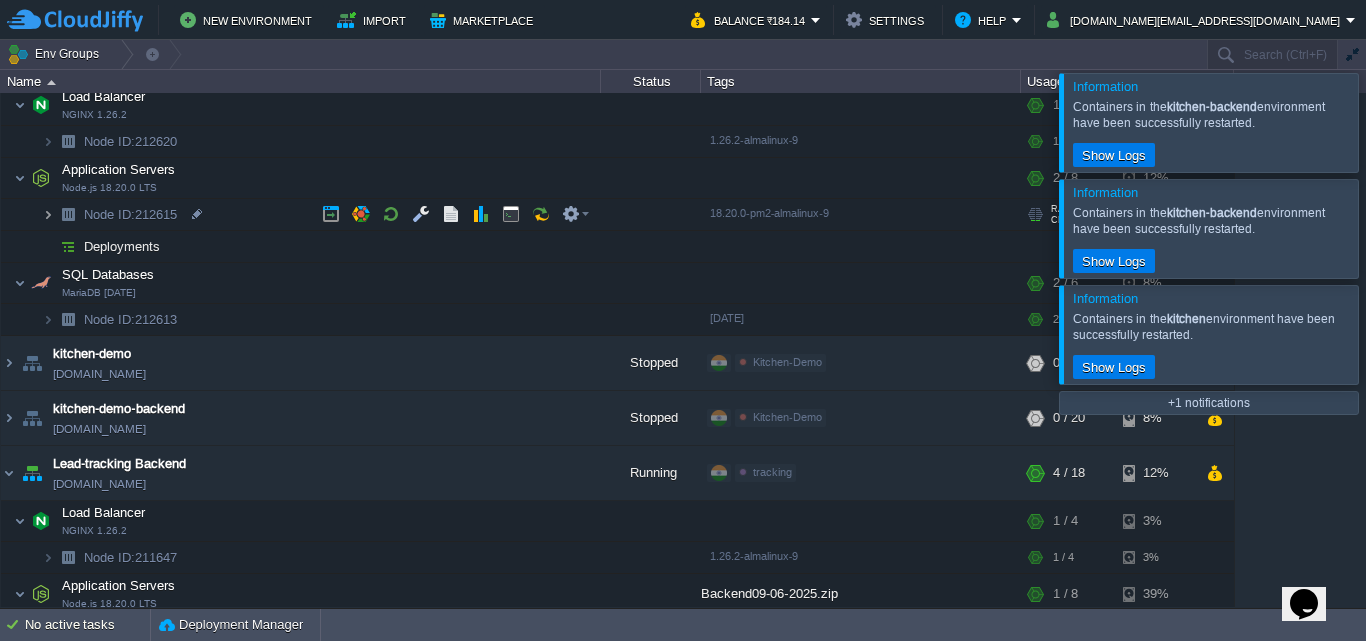 click at bounding box center (48, 214) 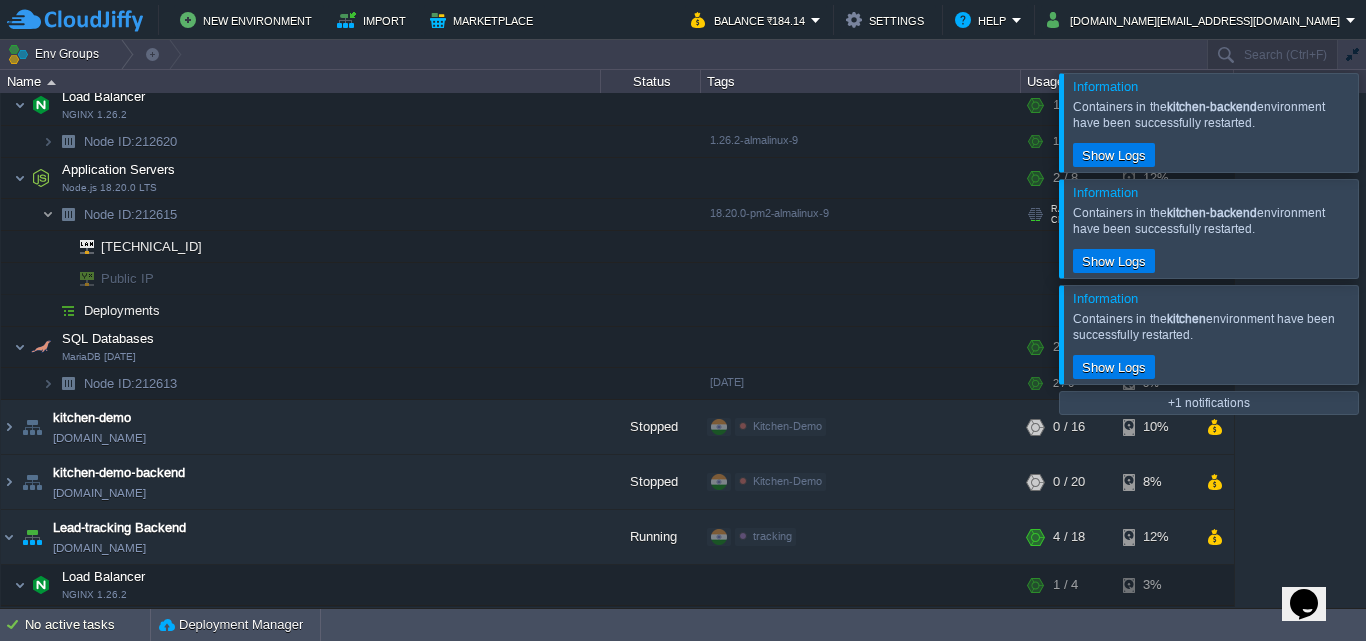 click at bounding box center (48, 214) 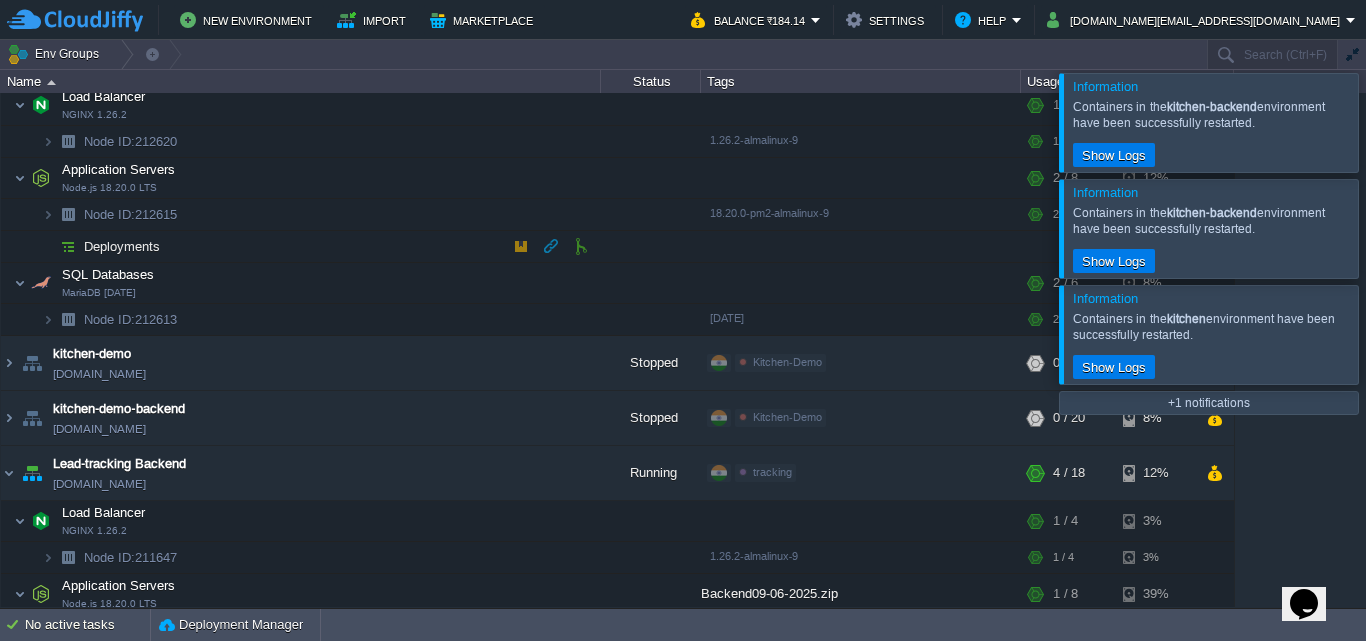 click at bounding box center (68, 246) 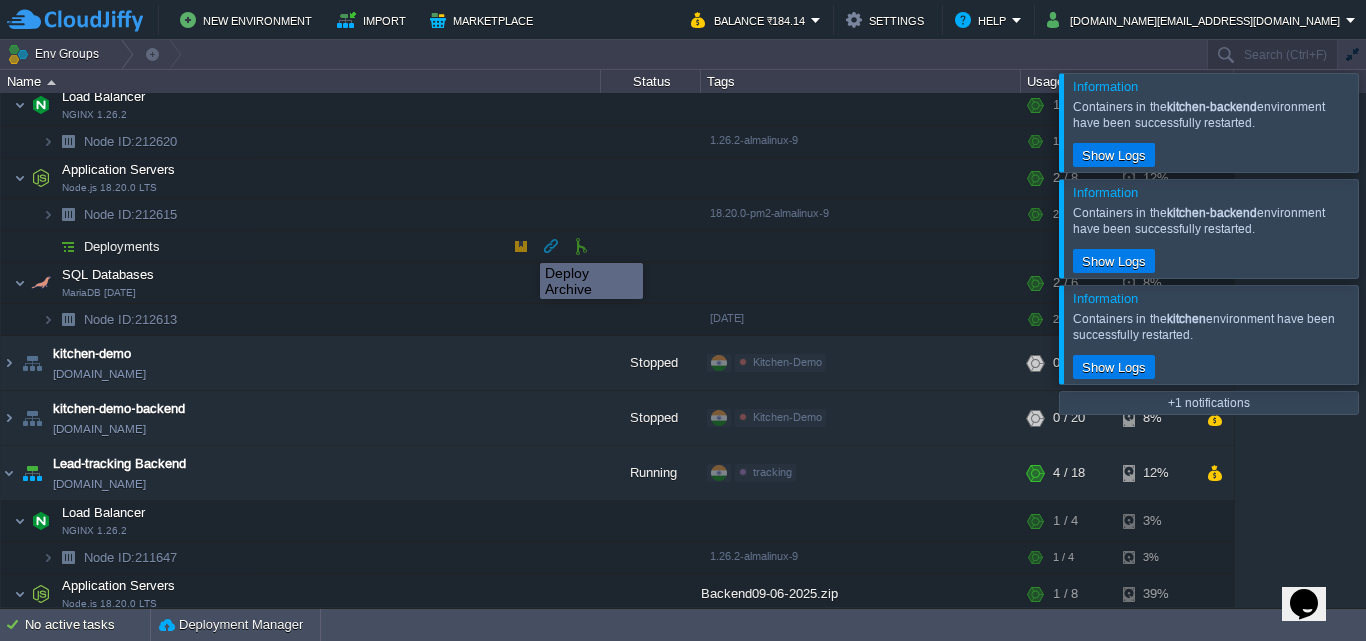 click at bounding box center [521, 246] 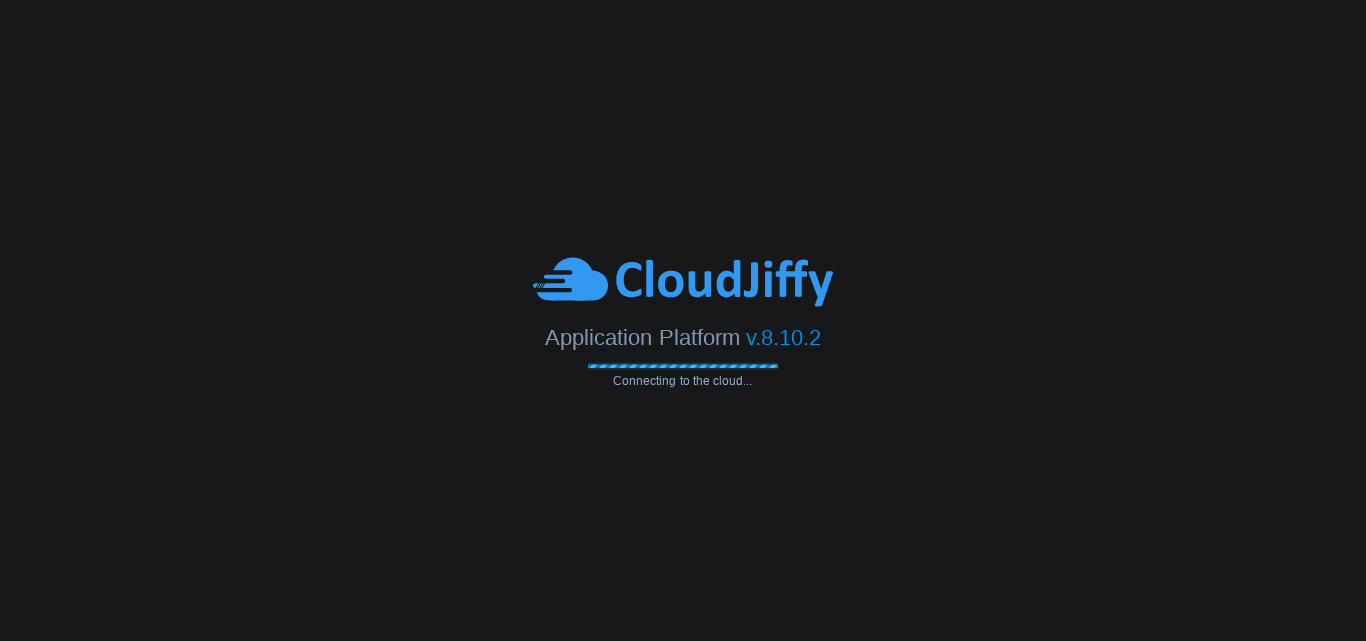 scroll, scrollTop: 0, scrollLeft: 0, axis: both 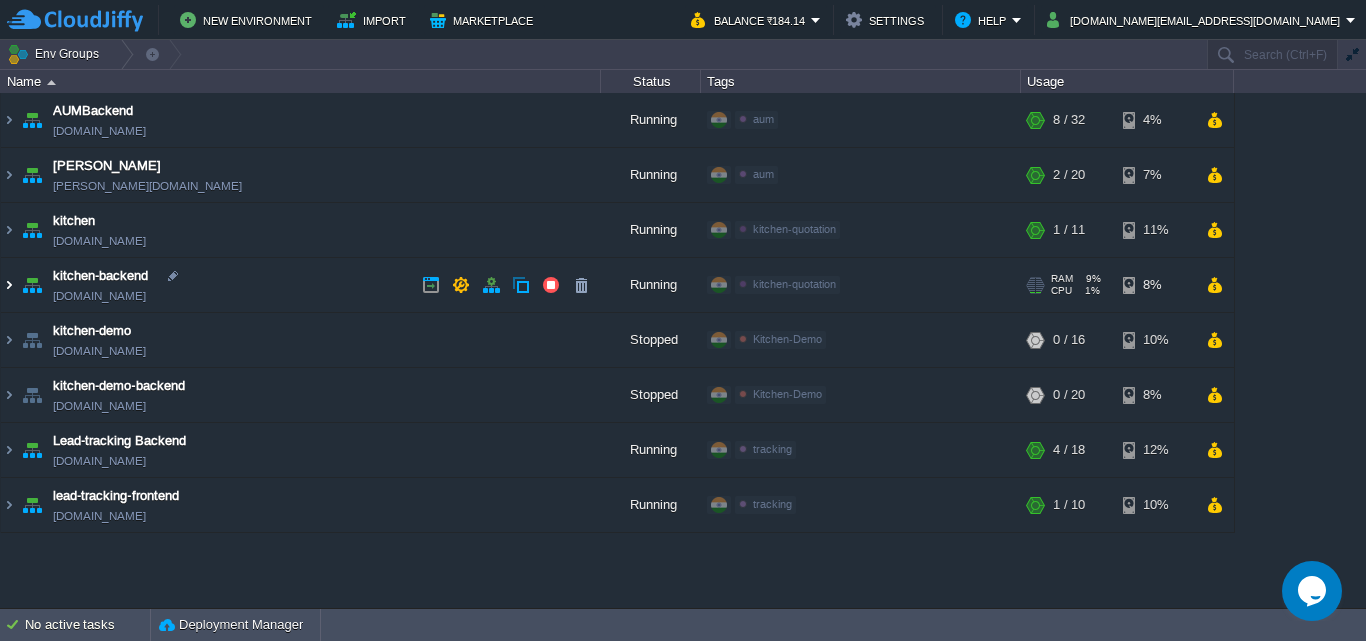 click at bounding box center (9, 285) 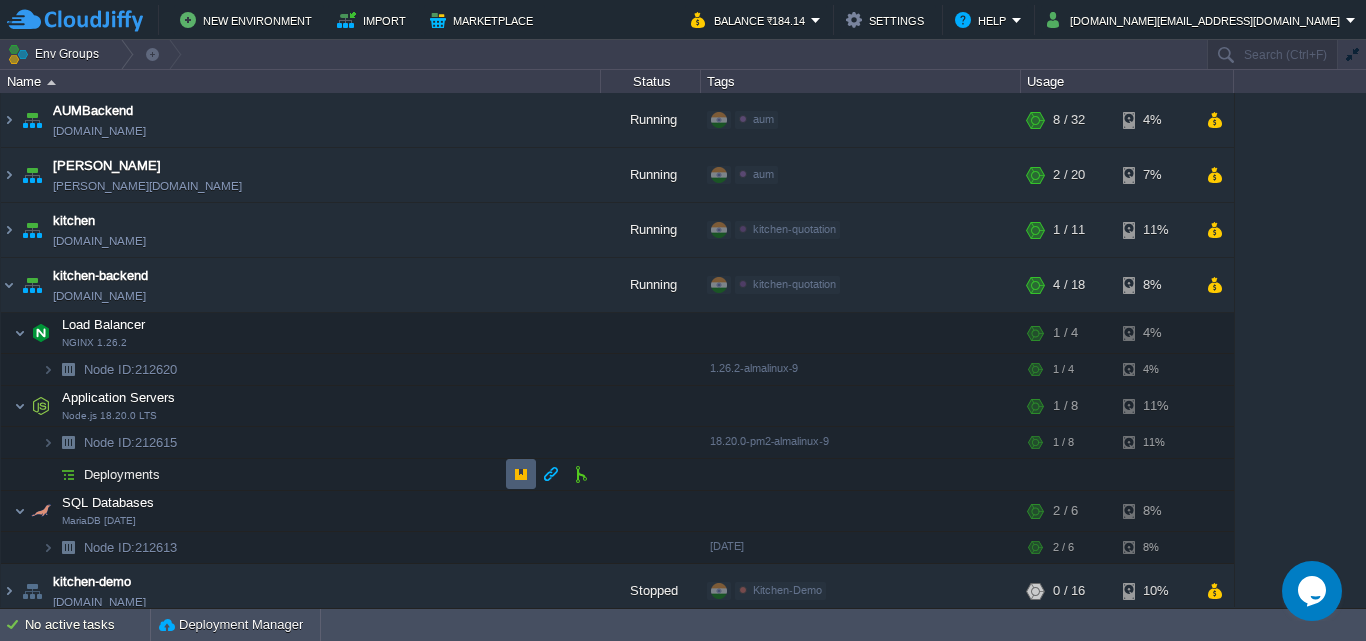 click at bounding box center (521, 474) 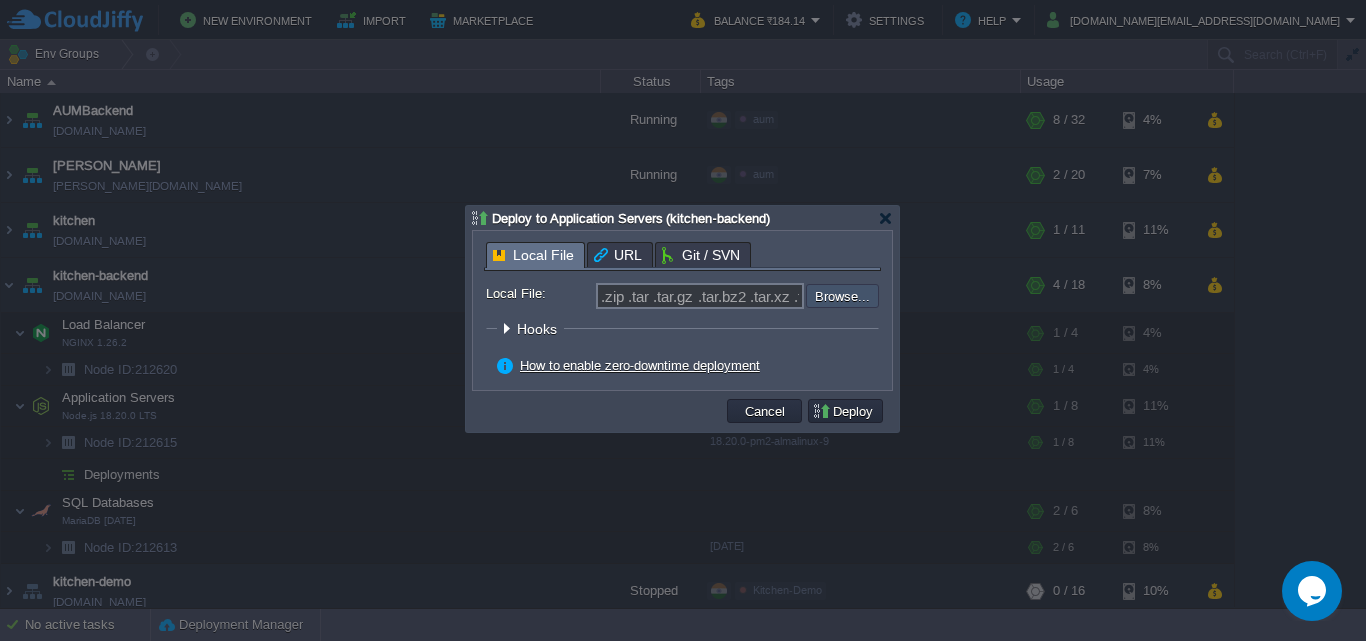 click at bounding box center [752, 296] 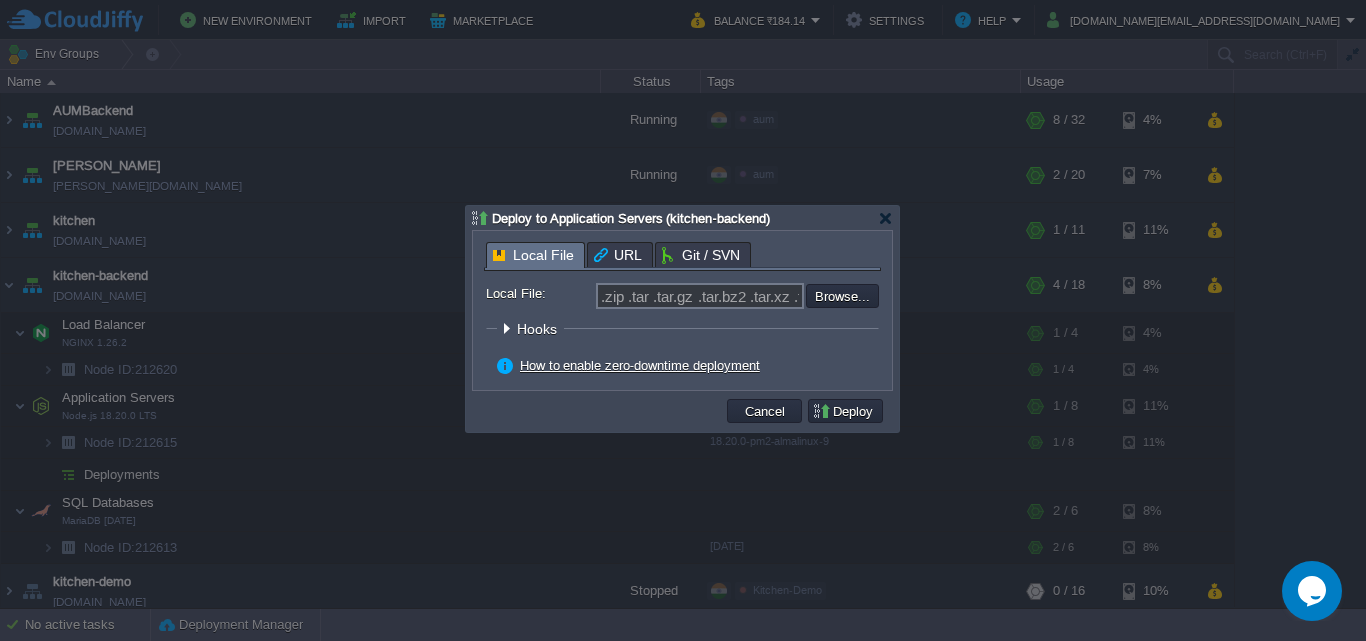 type on "C:\fakepath\backend_25-07-25.zip" 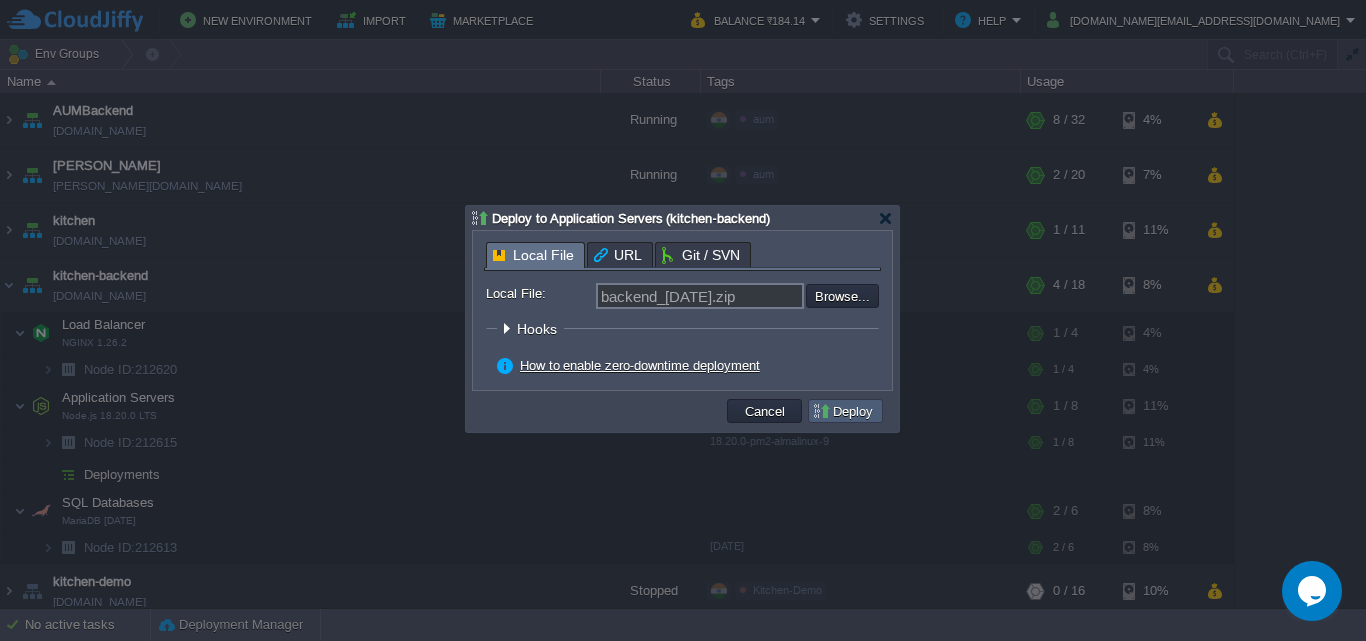 click on "Deploy" at bounding box center [845, 411] 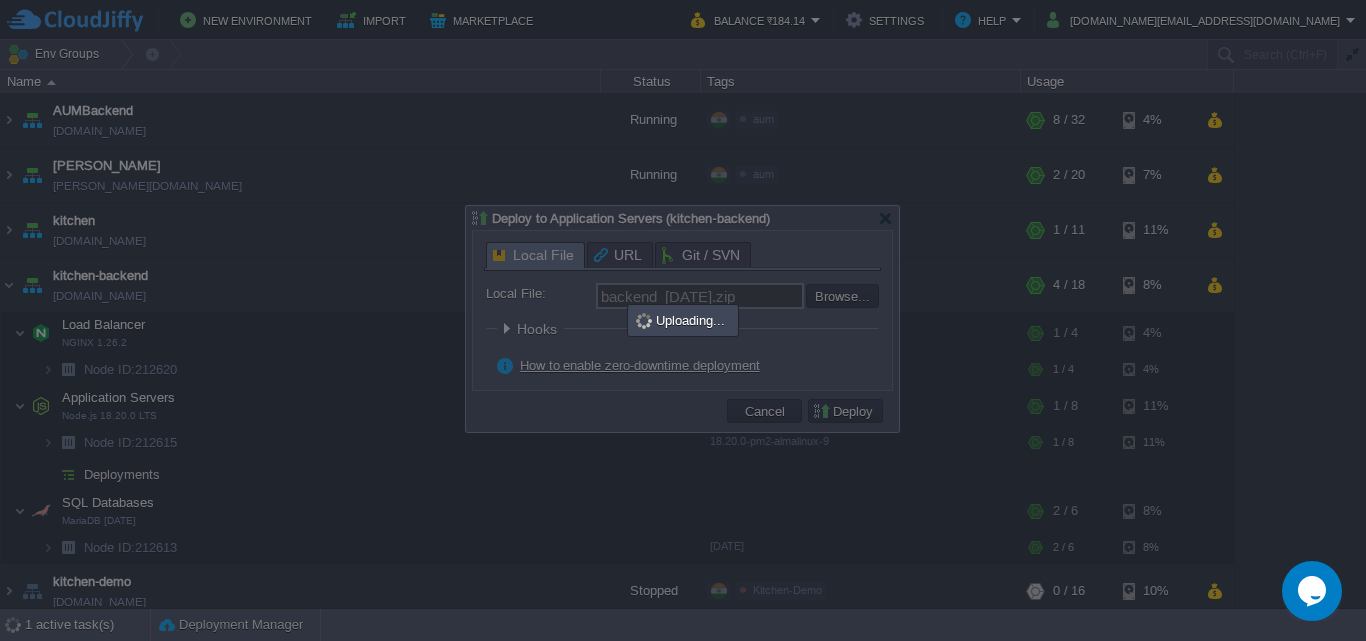 scroll, scrollTop: 0, scrollLeft: 0, axis: both 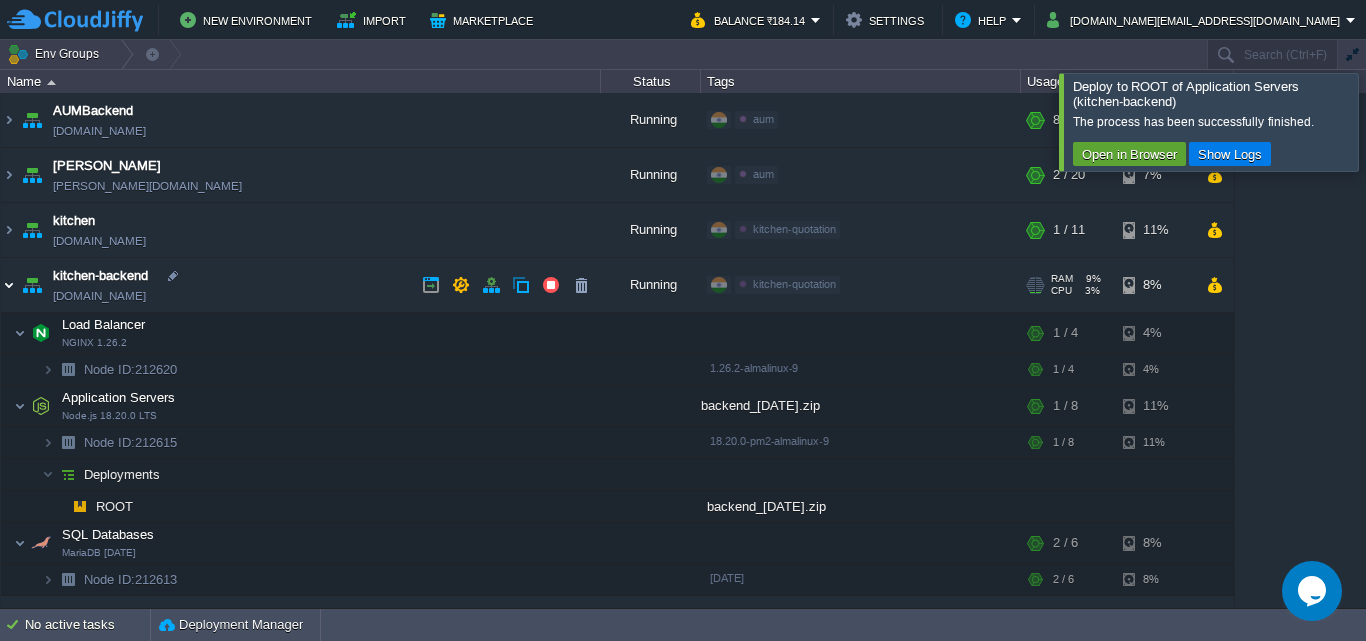 click at bounding box center (9, 285) 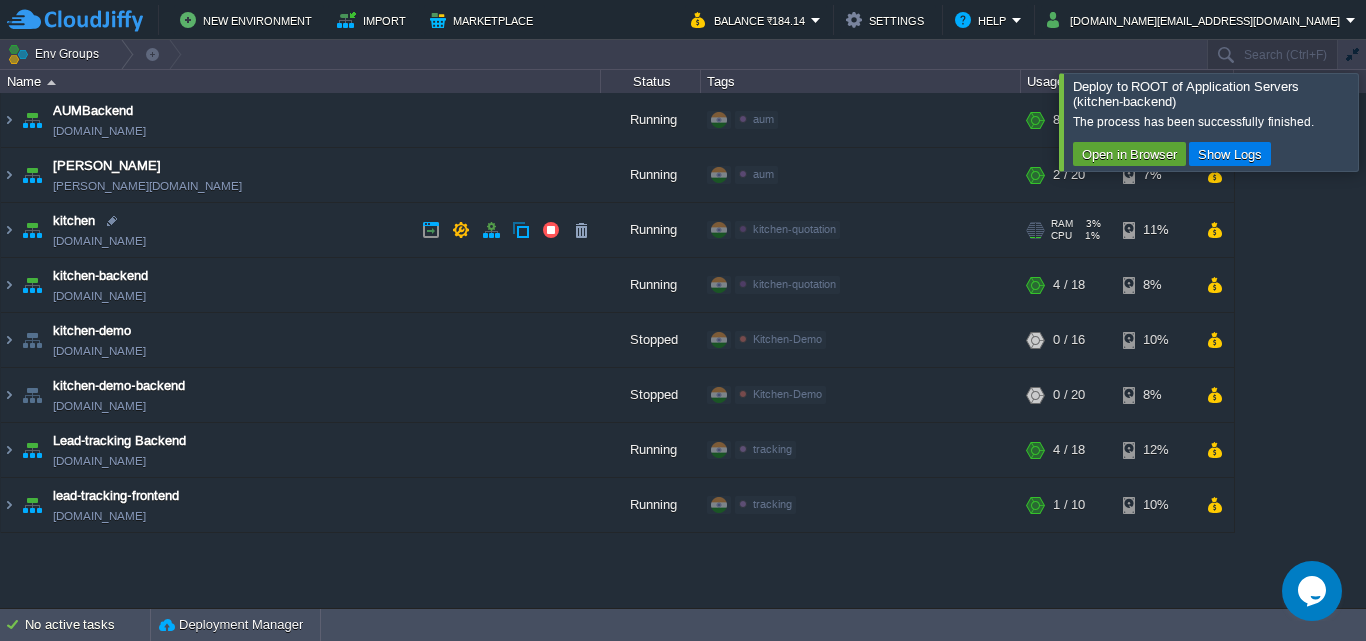 click on "[DOMAIN_NAME]" at bounding box center (99, 241) 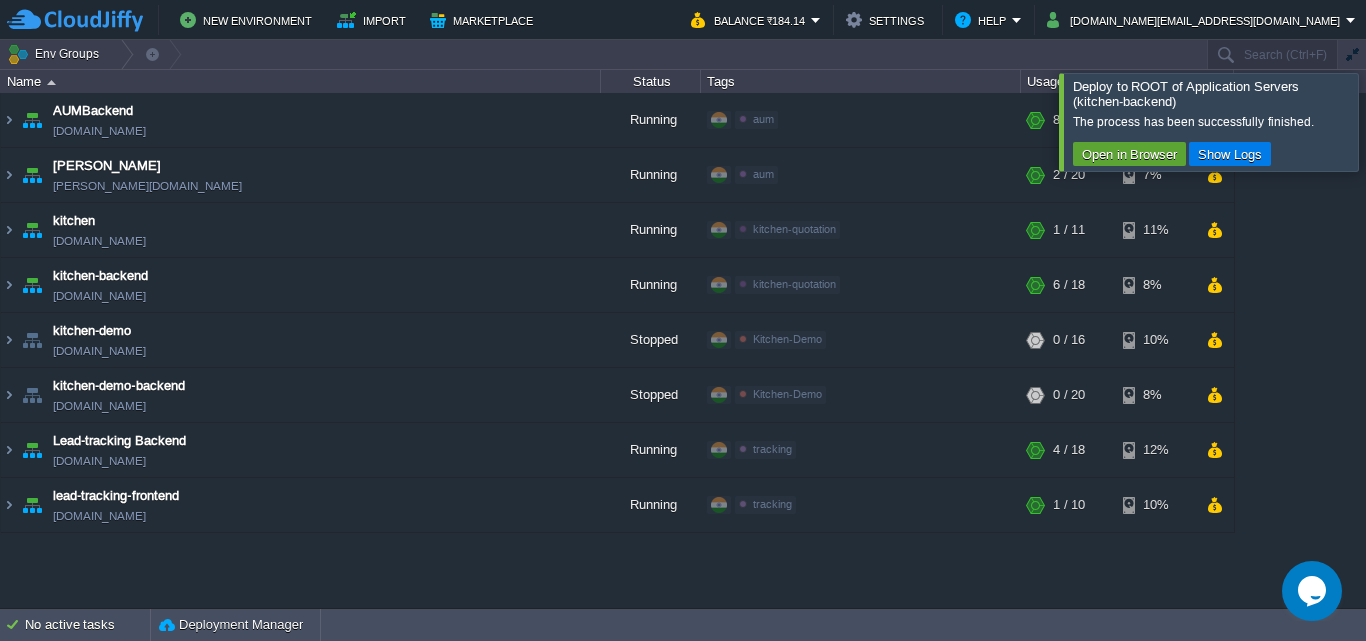click on "AUMBackend aumbackend.cloudjiffy.net Running                                                                                                                                 aum                           Edit                                                                                                                                                            RAM                 18%                                         CPU                 1%                             8 / 32                    4%       aumtech aumtech.cloudjiffy.net Running                                                                                                                                 aum                           Edit                                                                                                                                                            RAM                 3%                                         CPU                 3%                             2 / 20                    7%" at bounding box center (617, 313) 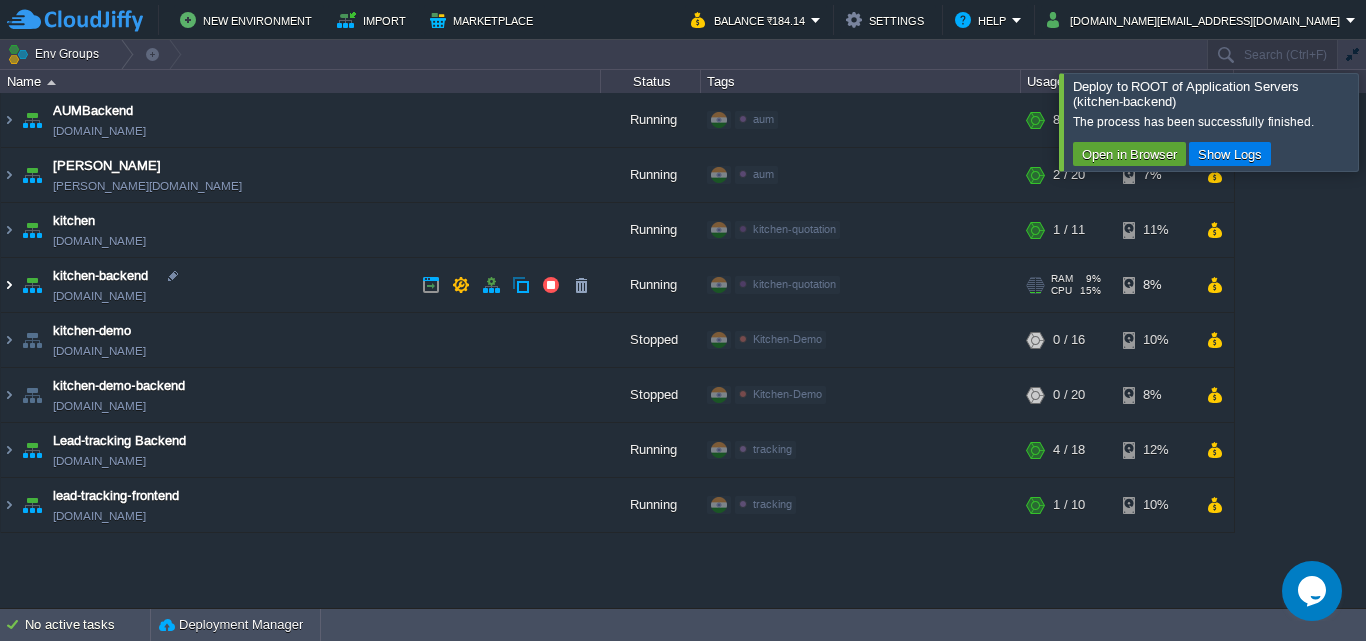 click at bounding box center (9, 285) 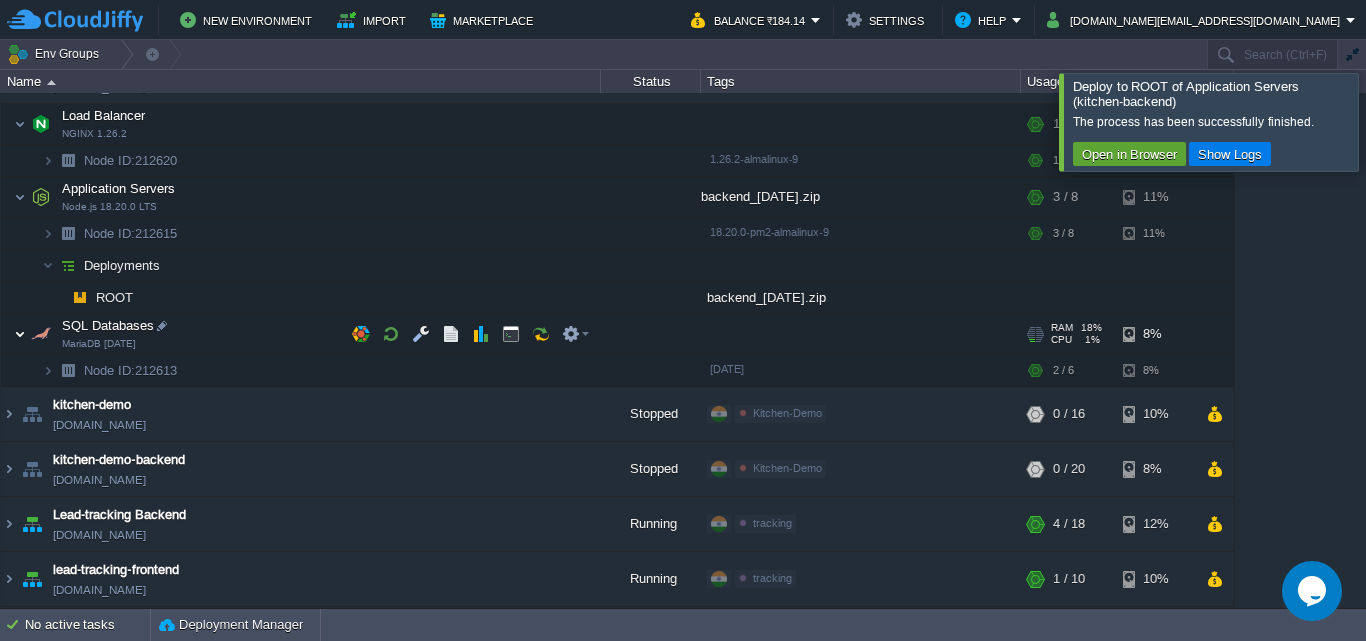 click at bounding box center (20, 334) 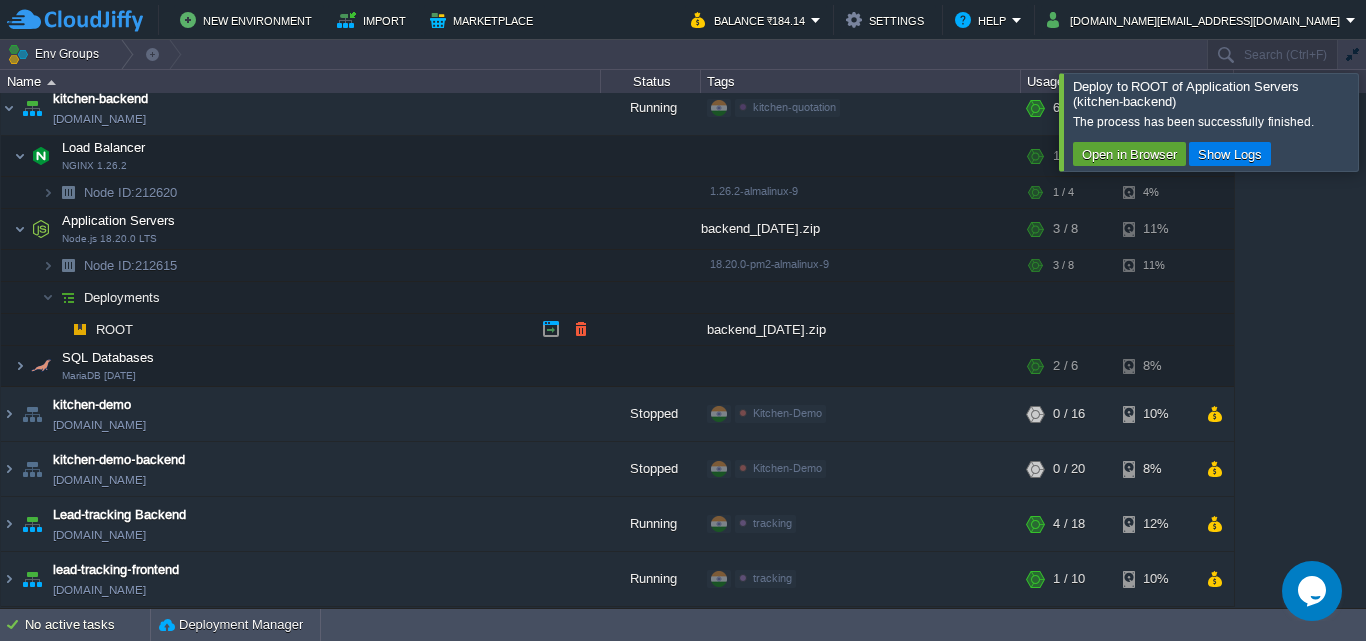 scroll, scrollTop: 177, scrollLeft: 0, axis: vertical 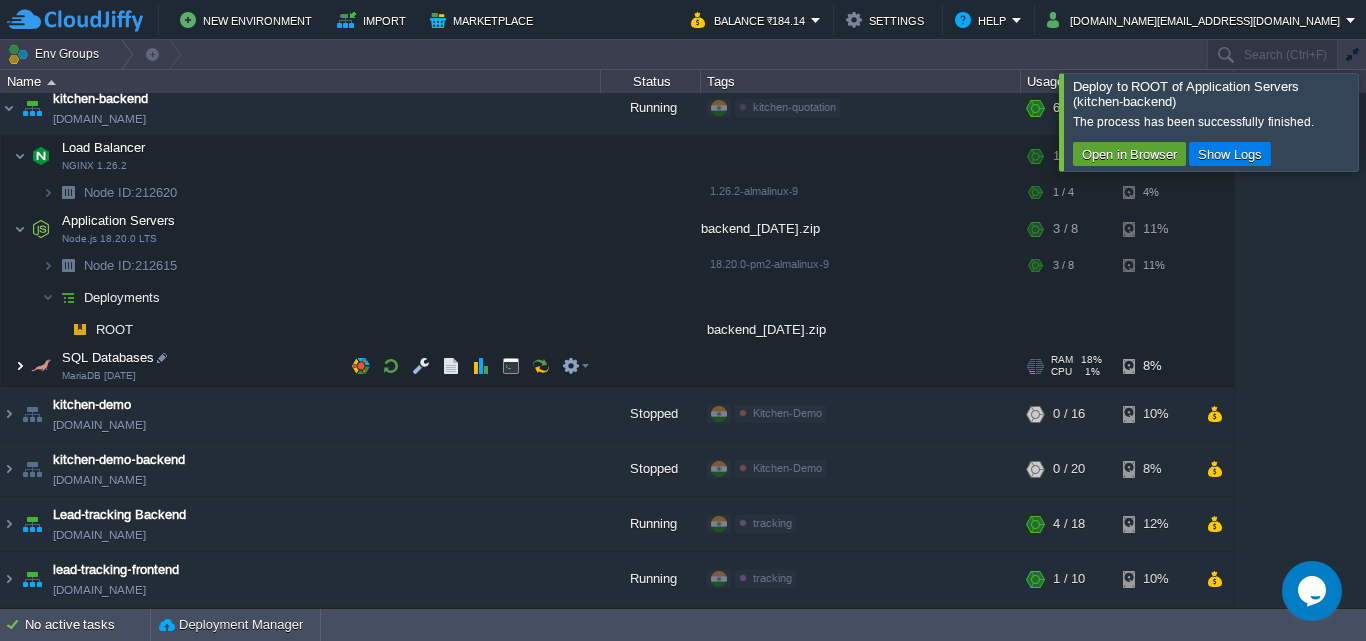 click at bounding box center (20, 366) 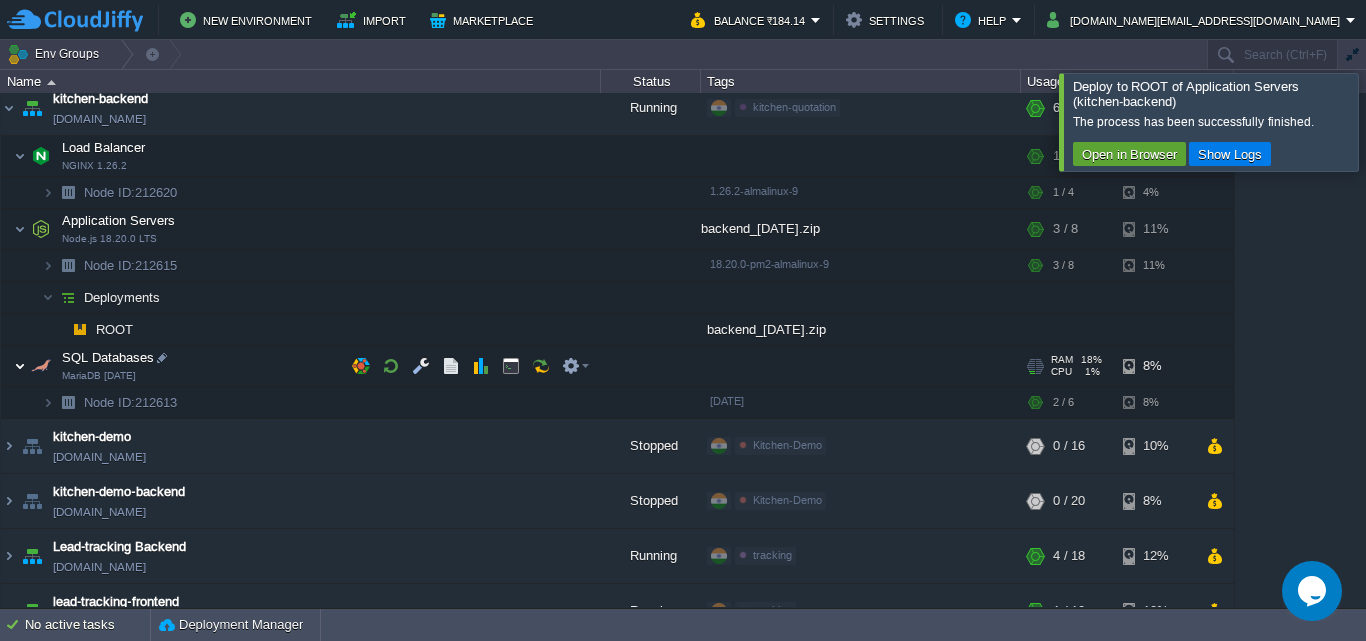 click at bounding box center (20, 366) 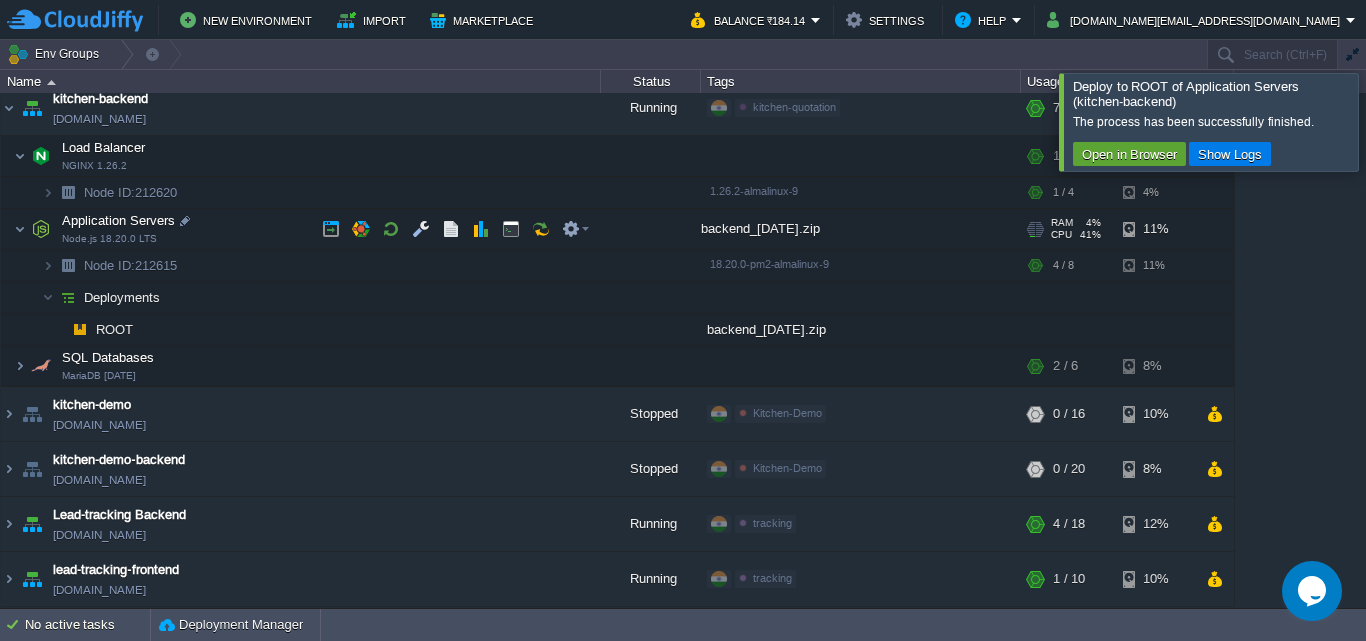 scroll, scrollTop: 0, scrollLeft: 0, axis: both 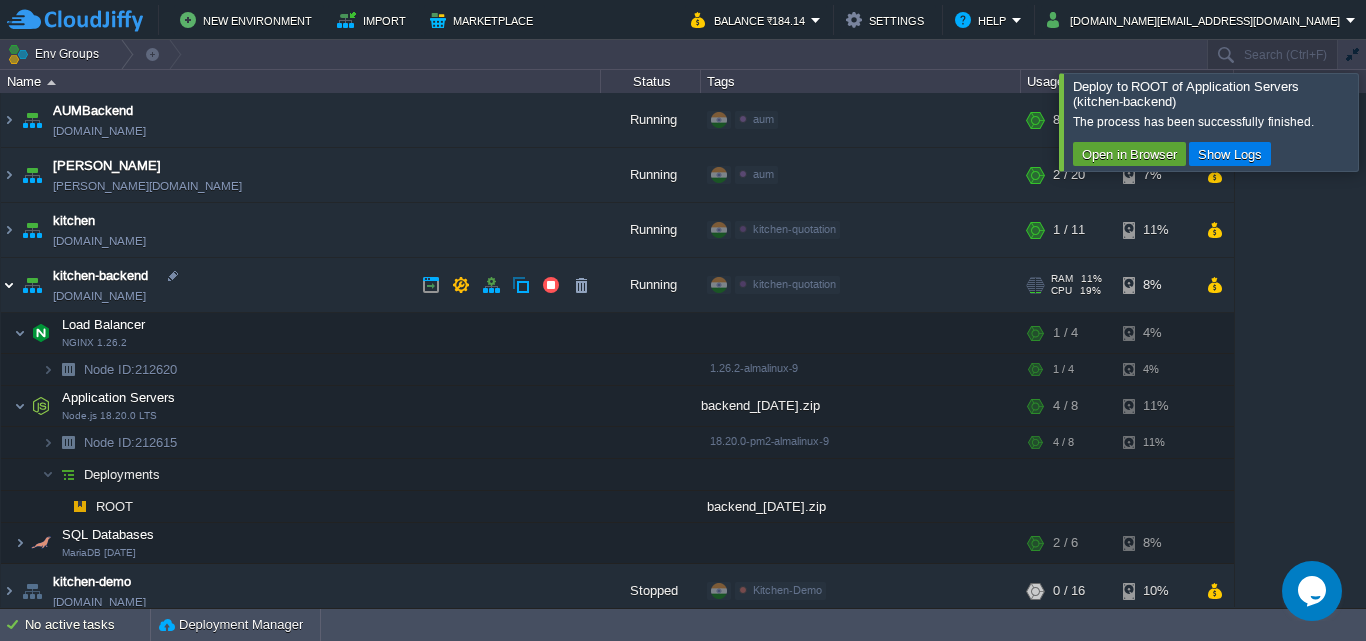 click at bounding box center (9, 285) 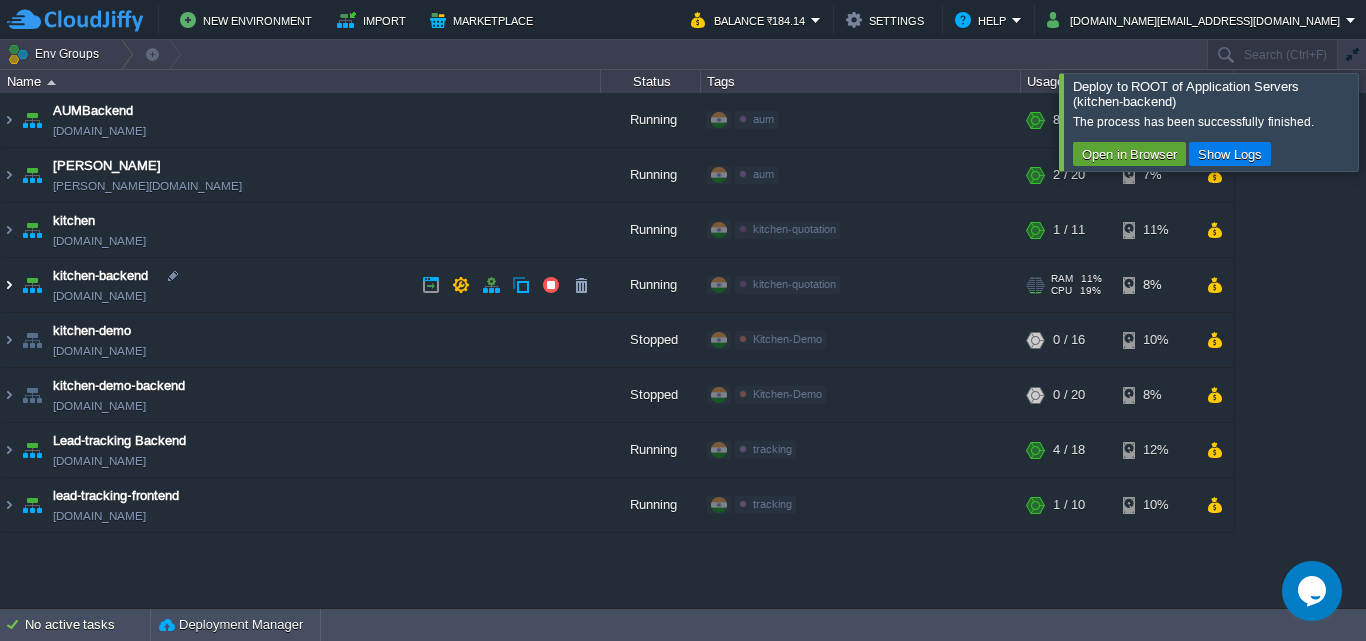 click at bounding box center [9, 285] 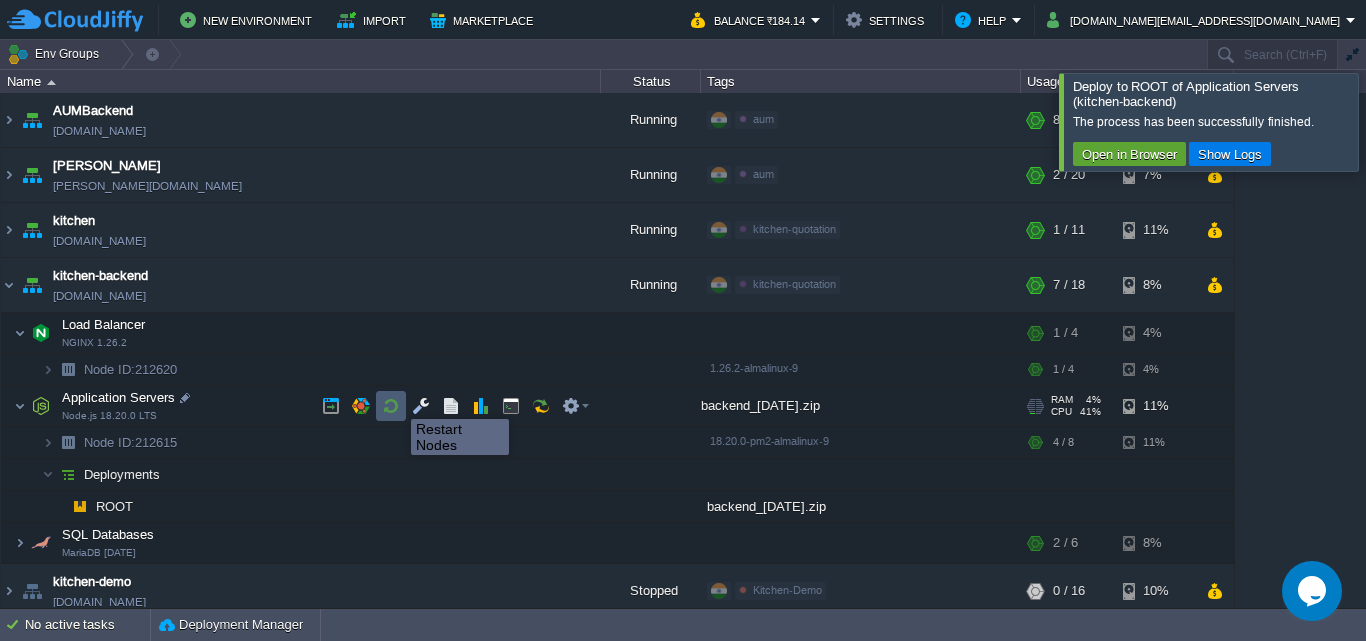 click at bounding box center [391, 406] 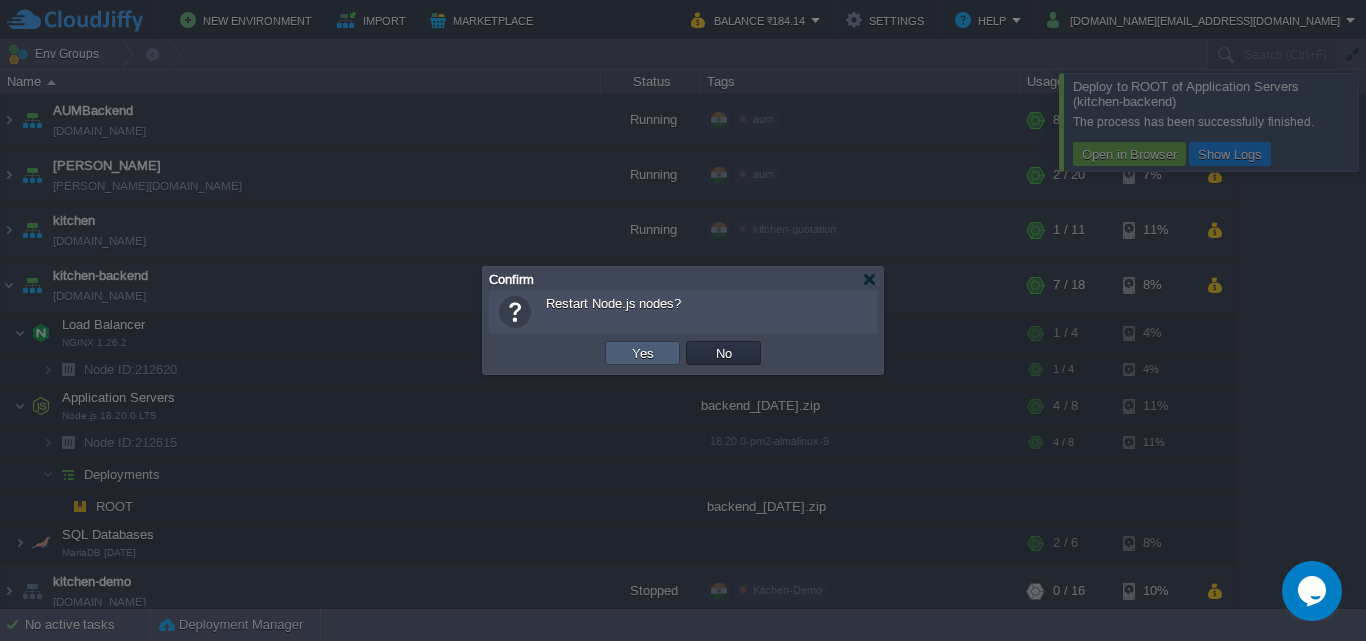 click on "Yes" at bounding box center [643, 353] 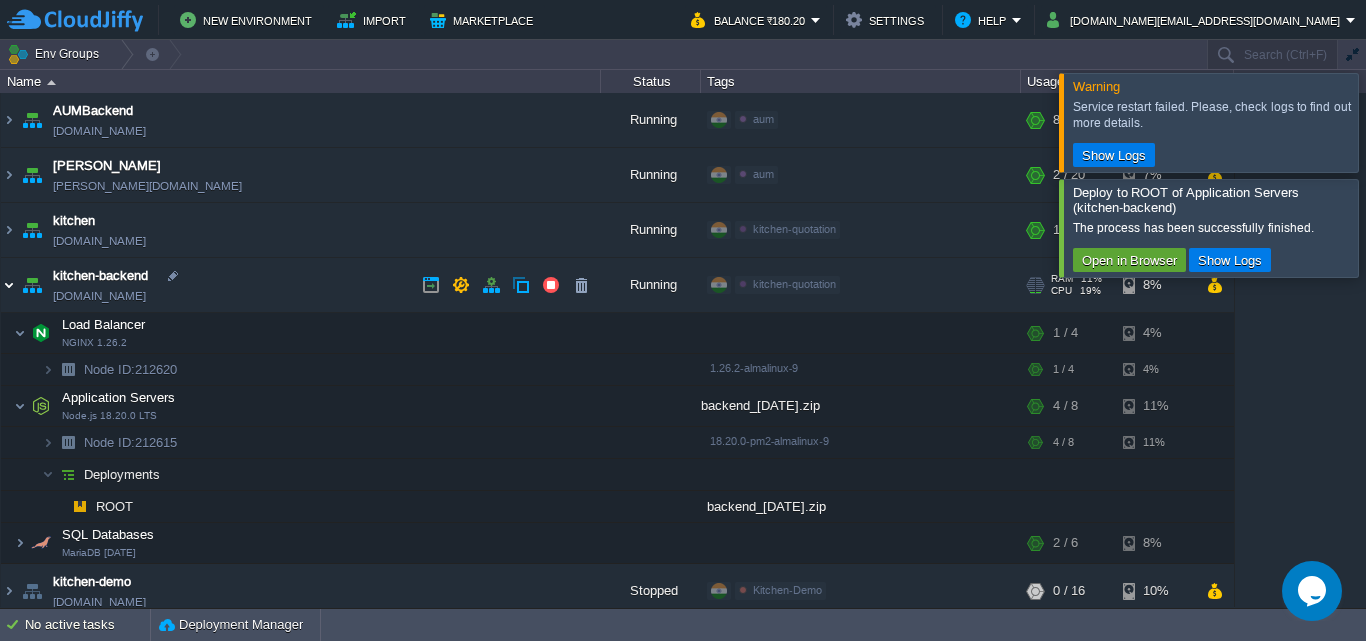click at bounding box center [9, 285] 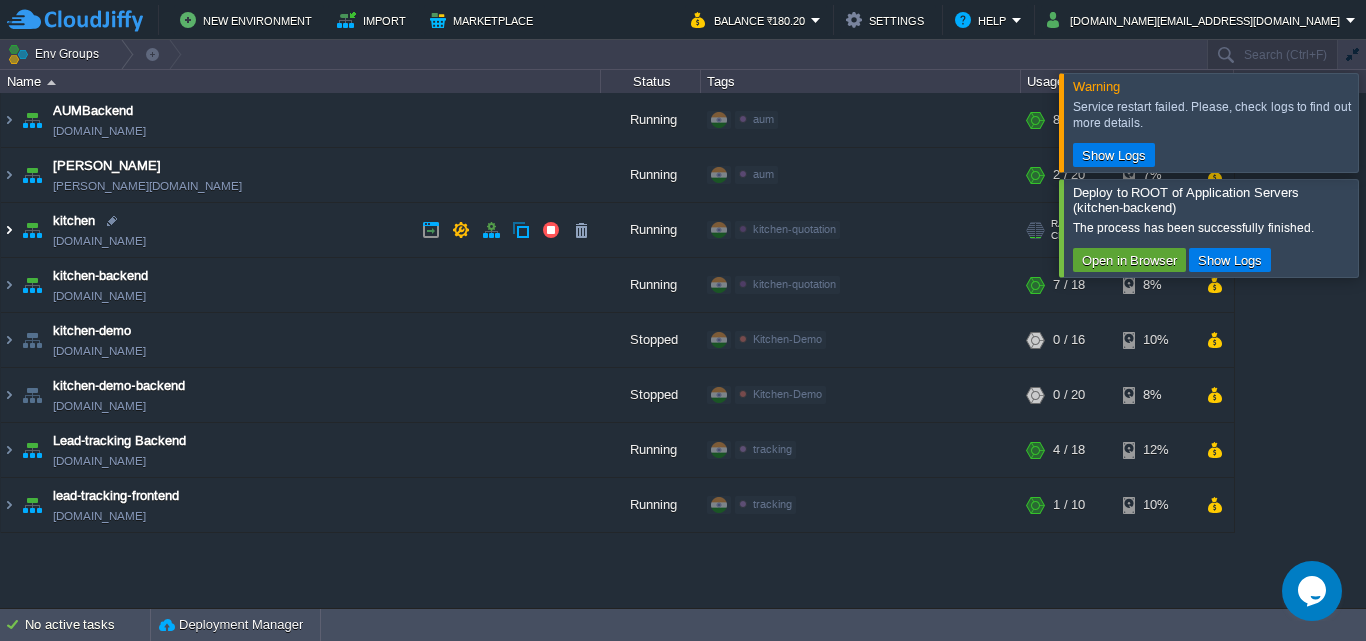 click at bounding box center [9, 230] 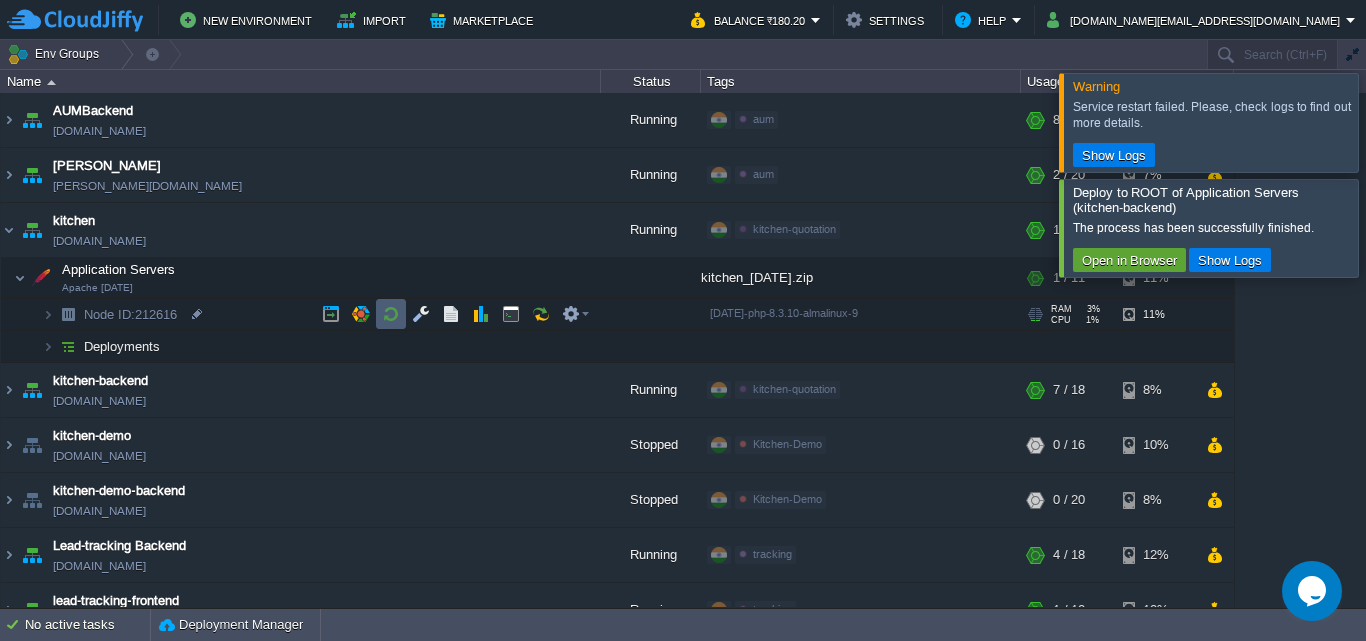 click at bounding box center (391, 314) 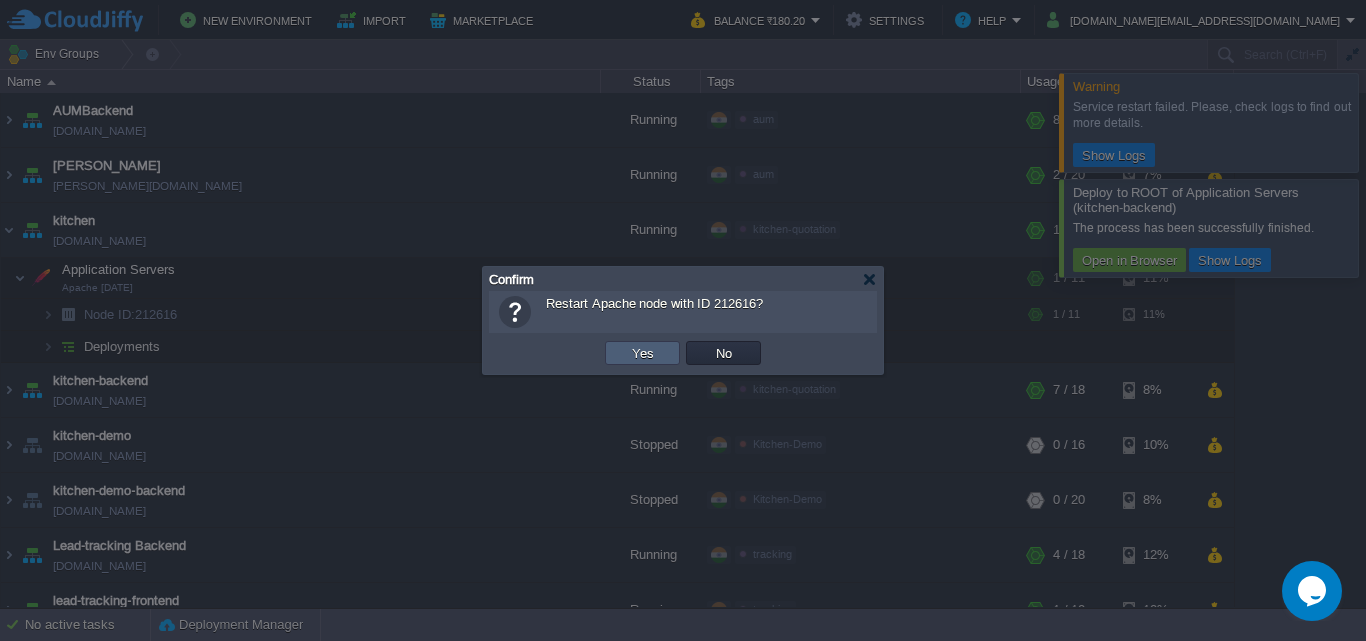 click on "Yes" at bounding box center [642, 353] 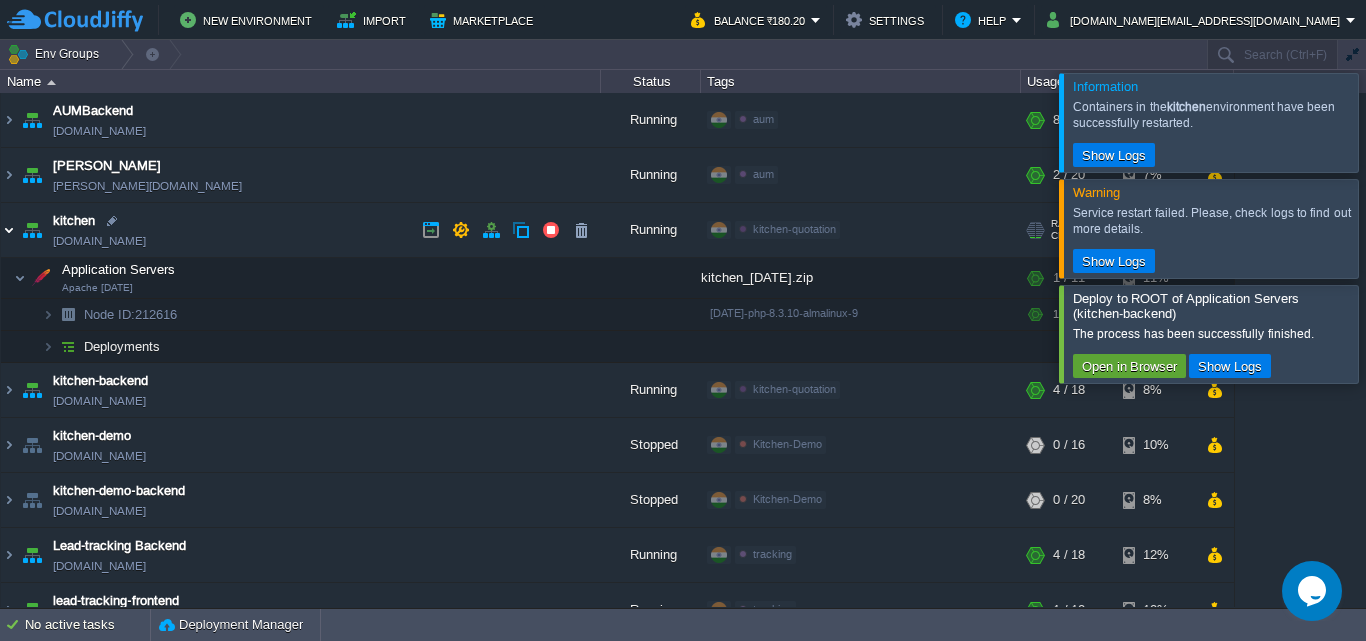 click at bounding box center (9, 230) 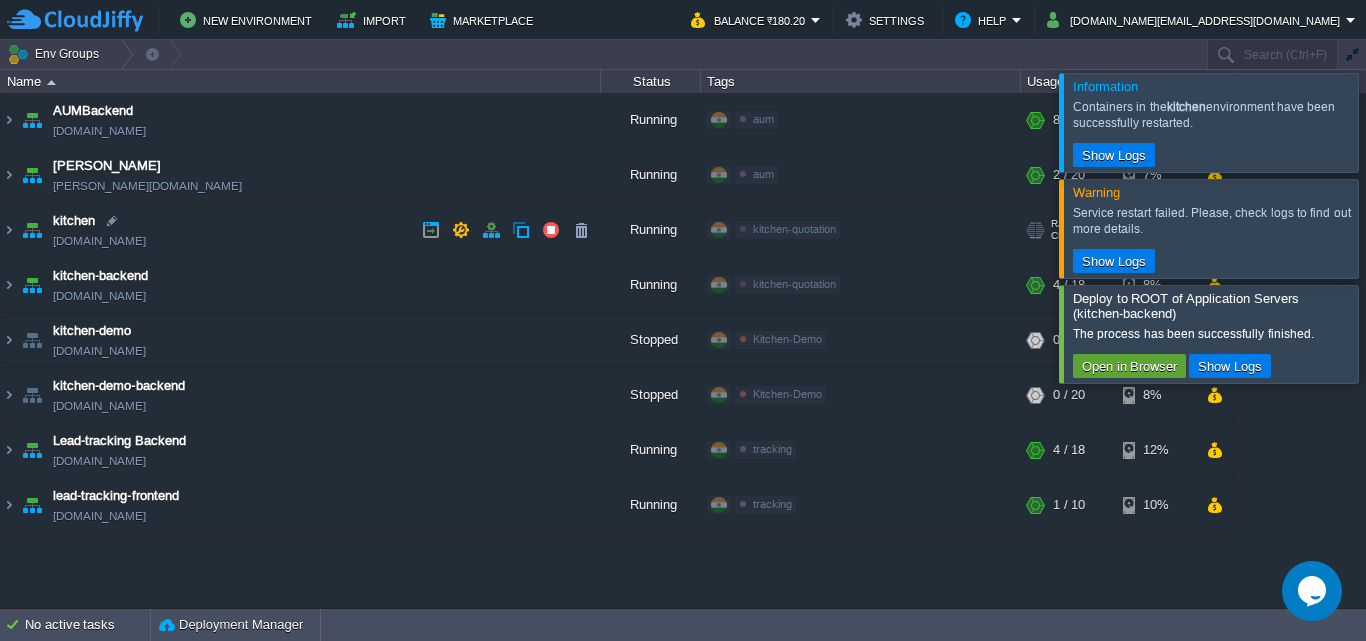 click on "[DOMAIN_NAME]" at bounding box center [99, 241] 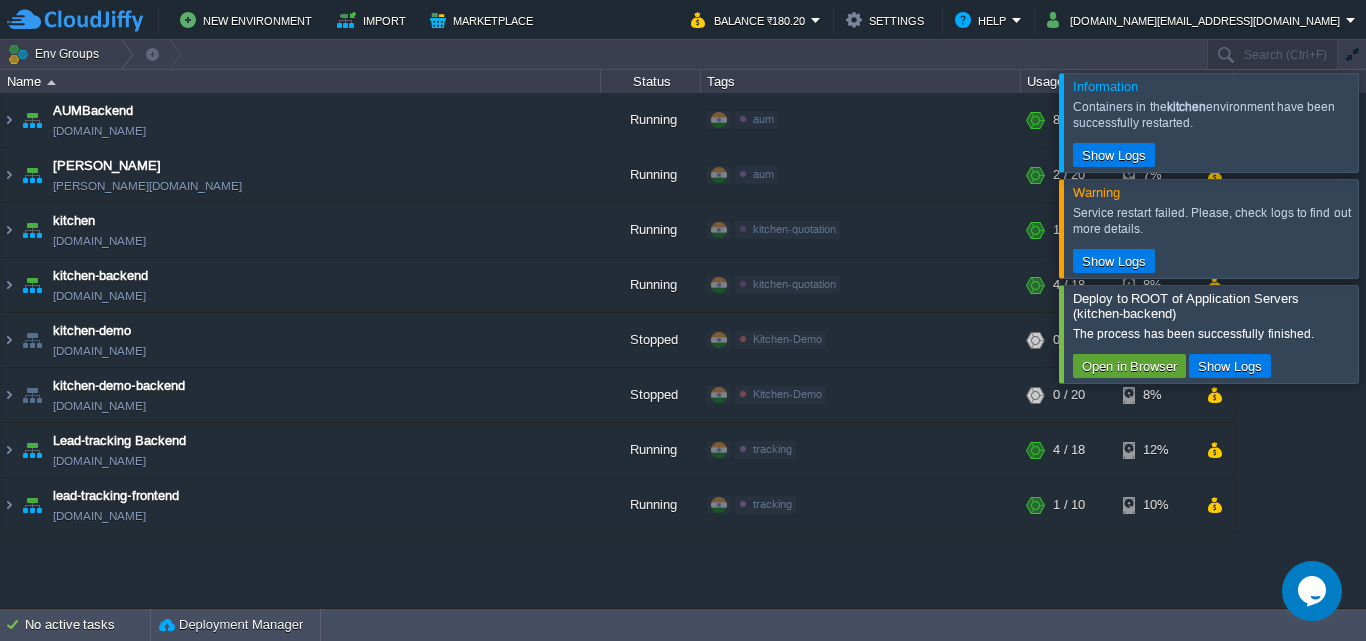 click on "Opens Chat This icon Opens the chat window." 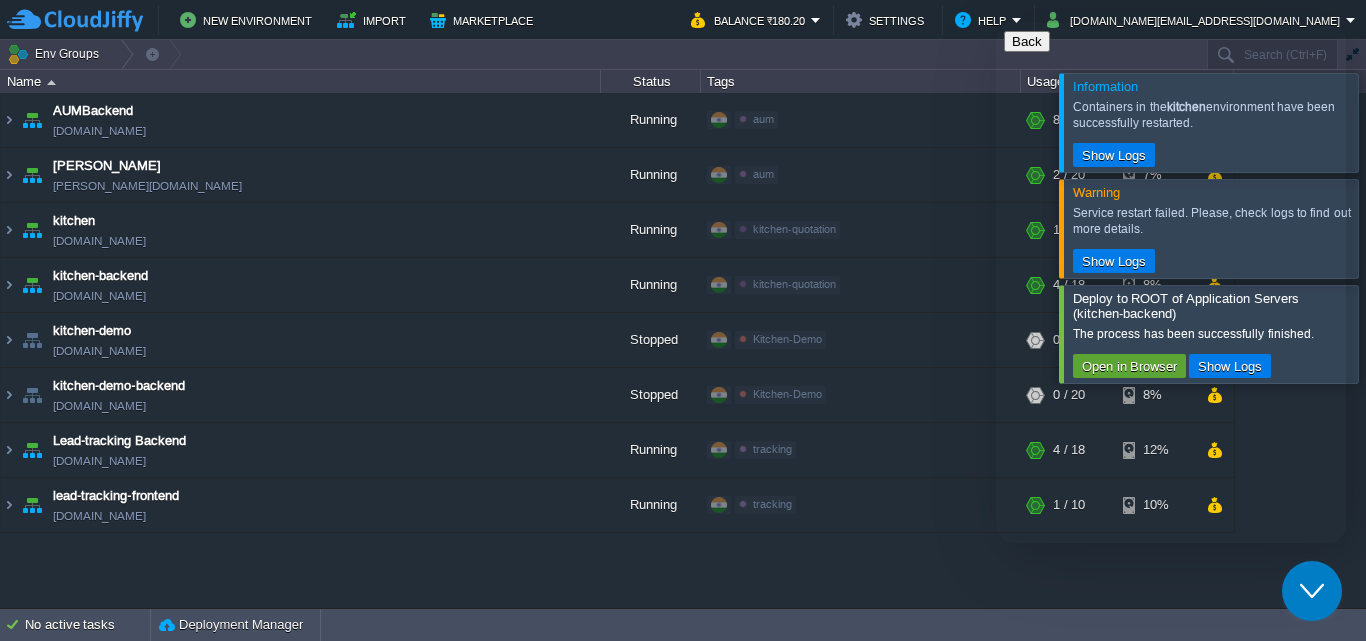 click at bounding box center [1012, 717] 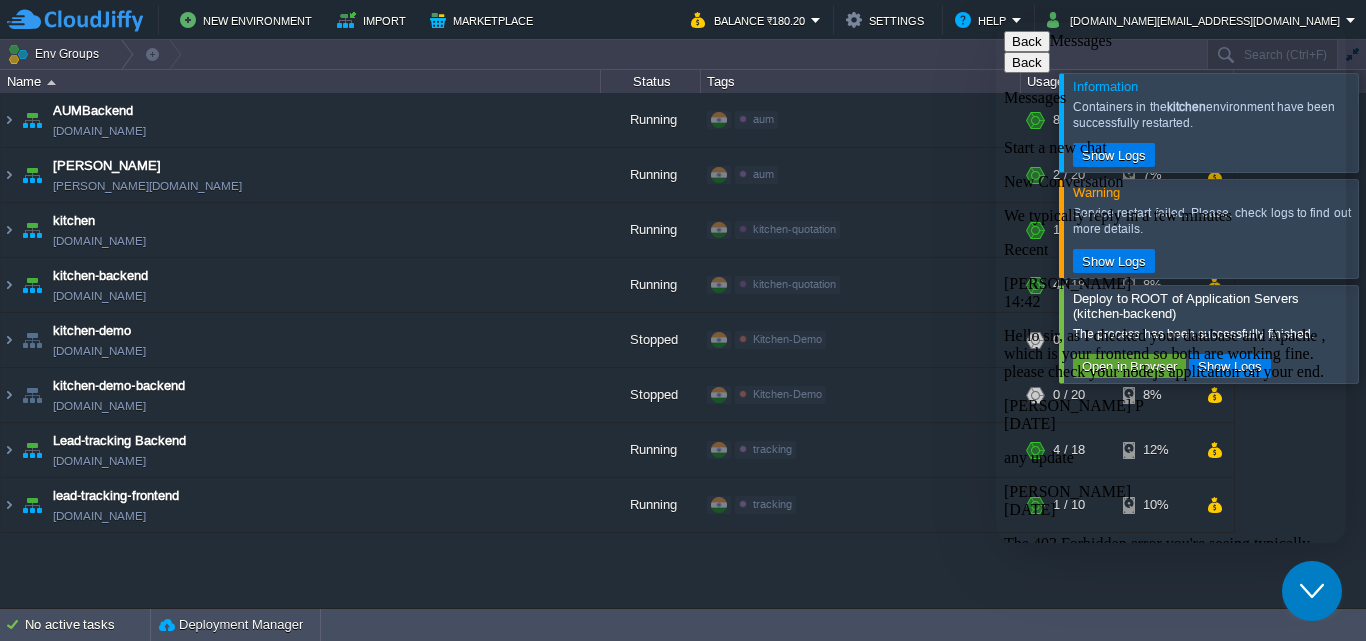 click on "Hello sir, as I checked your database and Apache , which is your frontend so both are working fine. please check your nodejs application on your end." at bounding box center (1171, 354) 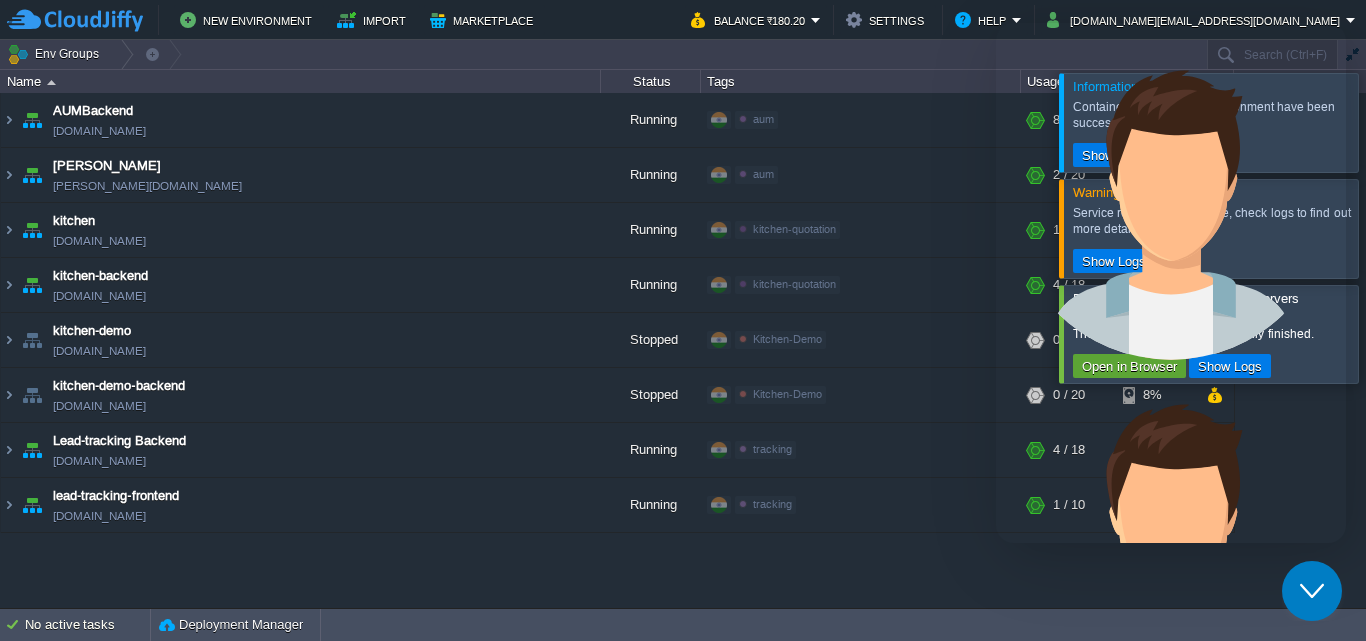 scroll, scrollTop: 1177, scrollLeft: 0, axis: vertical 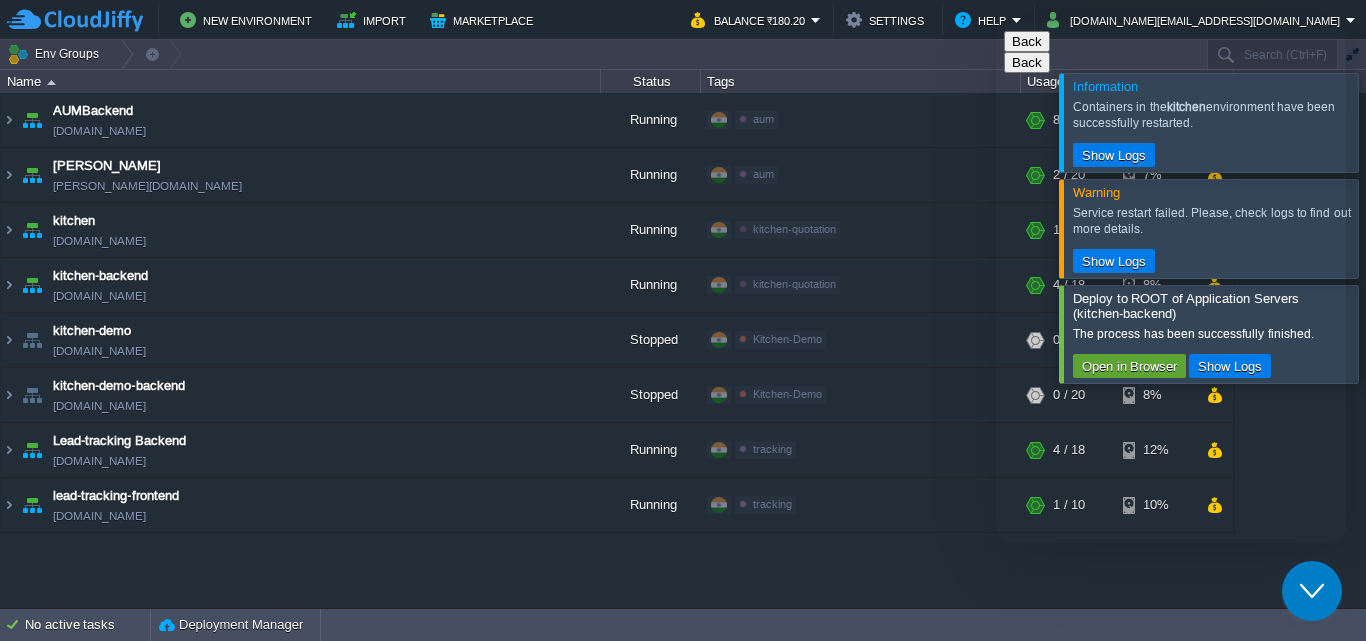 click on "91" at bounding box center (1108, 800) 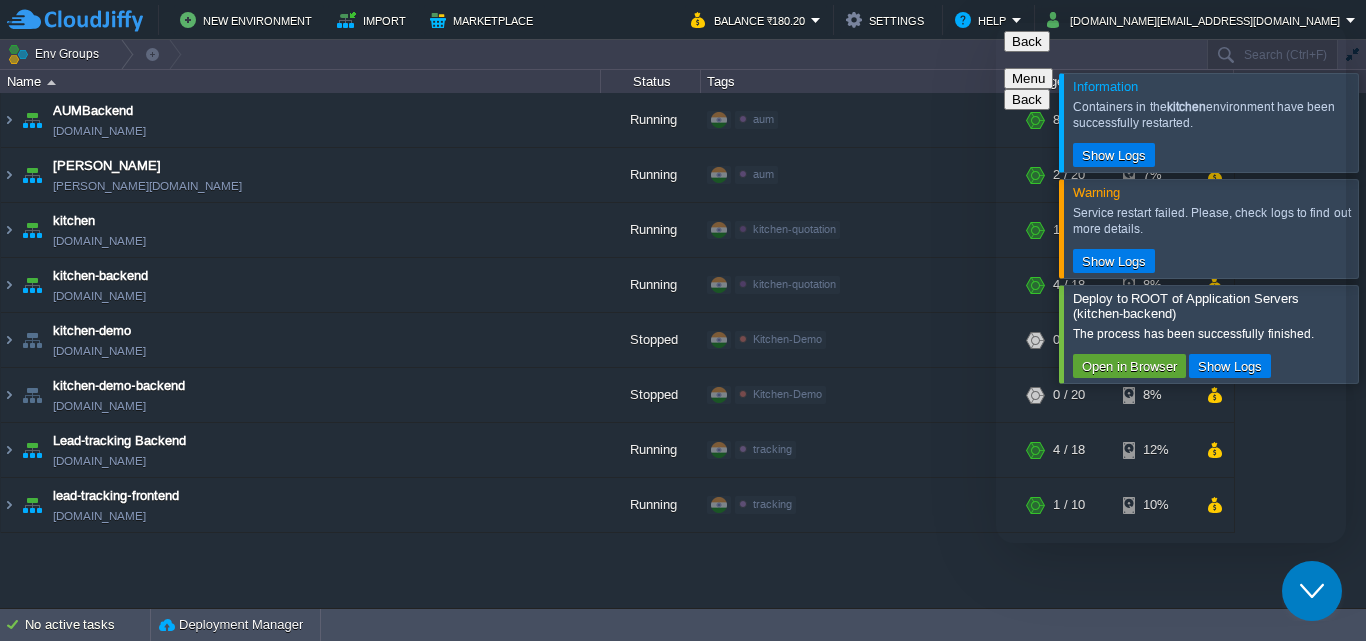 click at bounding box center (996, 23) 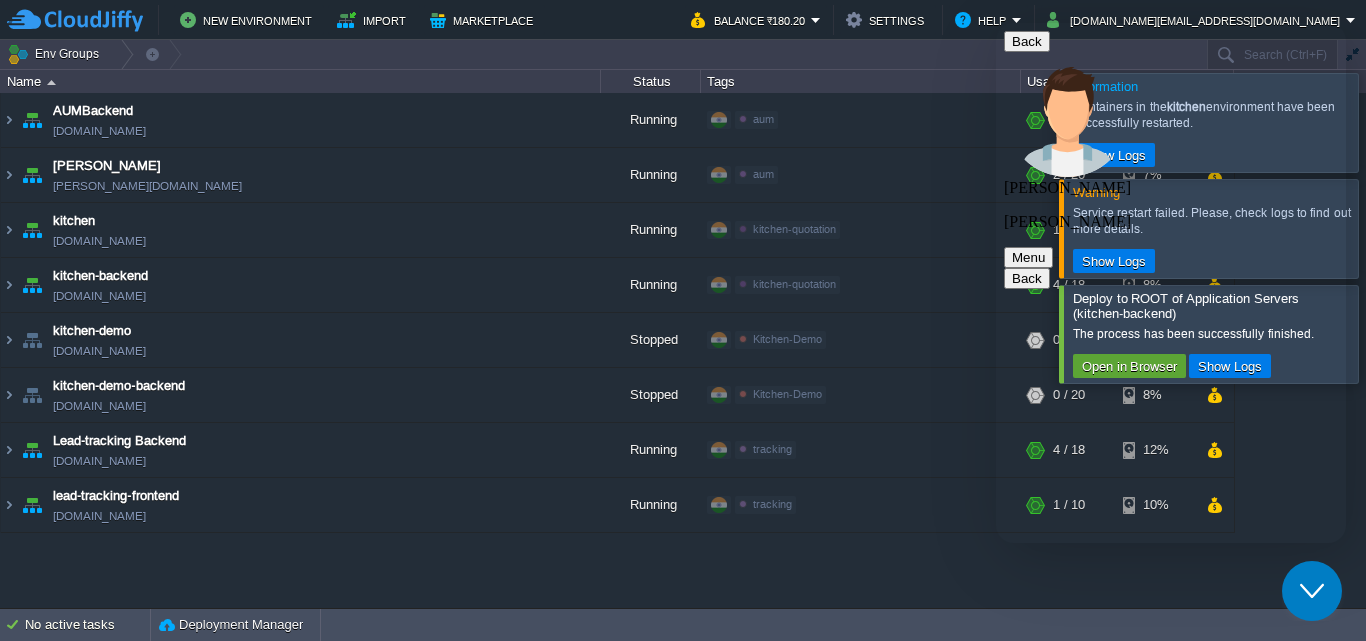 click on "Menu" at bounding box center [1028, 257] 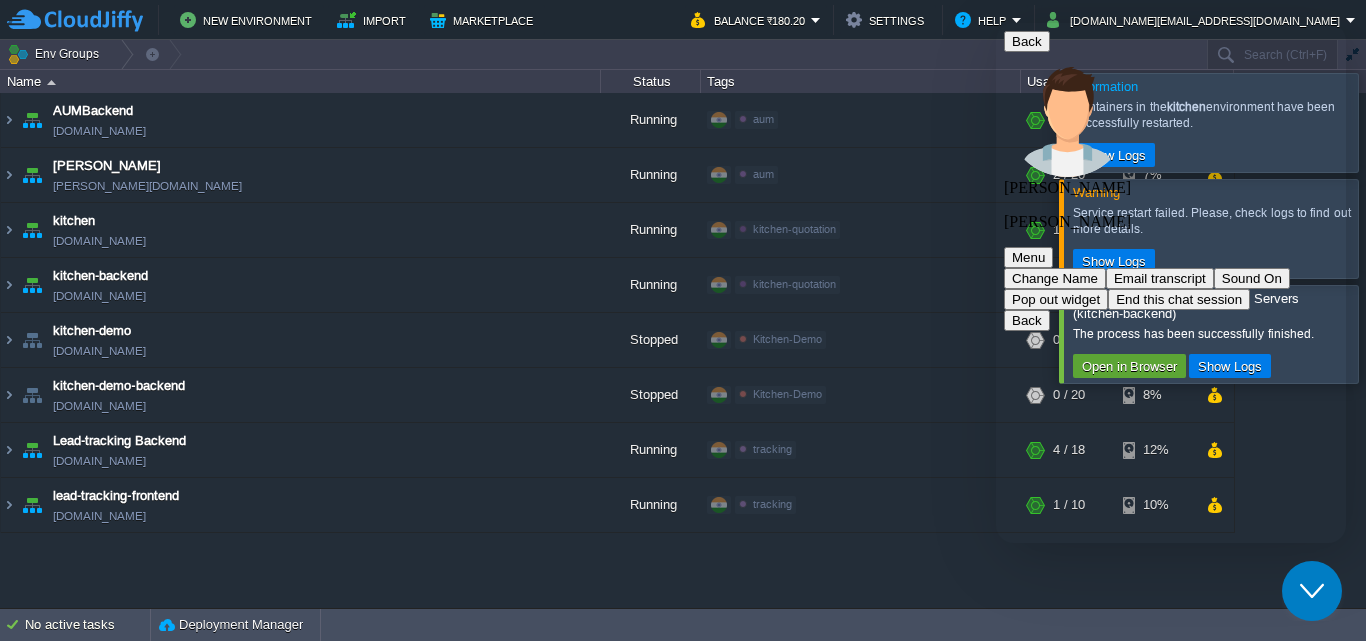 click on "15:52 Name : kalkisoft Email : kalkisoft.digital@gmail.com Phone : 919284883767 Department : L1 Support  Pratiksha Nasre  Hi, I am Pratiksha from Cloudjiffy Support Team, How can I assist you? 15:53" at bounding box center [1171, 1148] 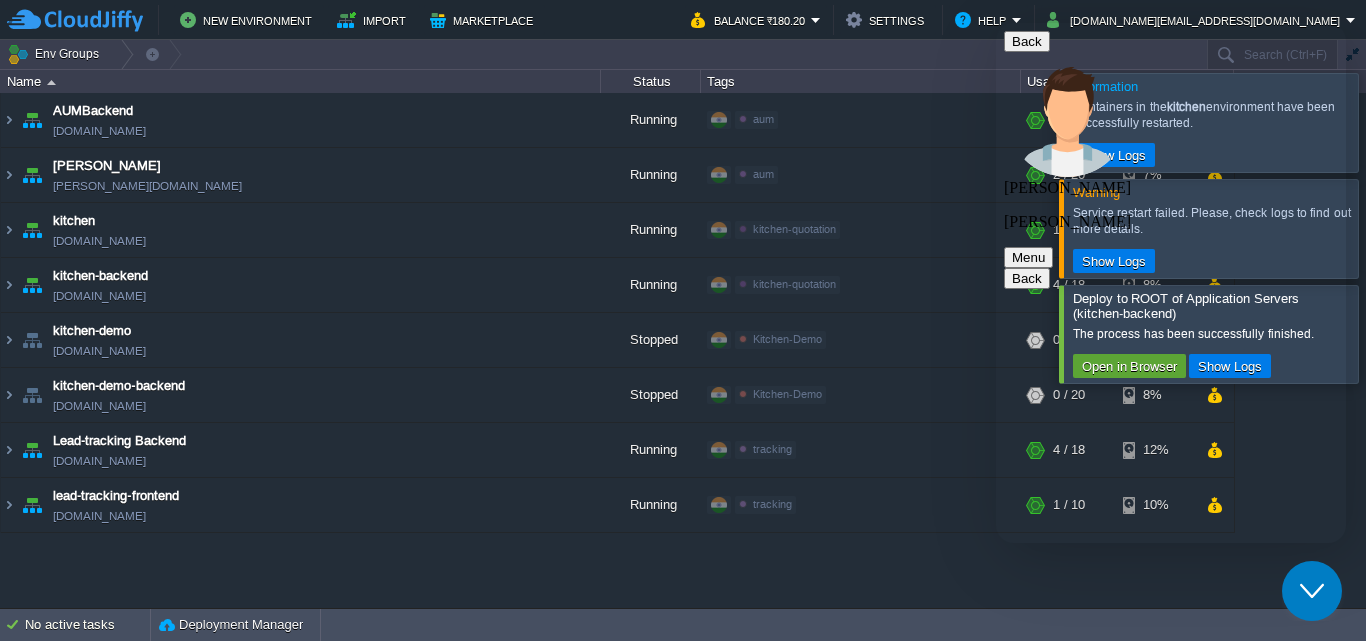click at bounding box center (996, 23) 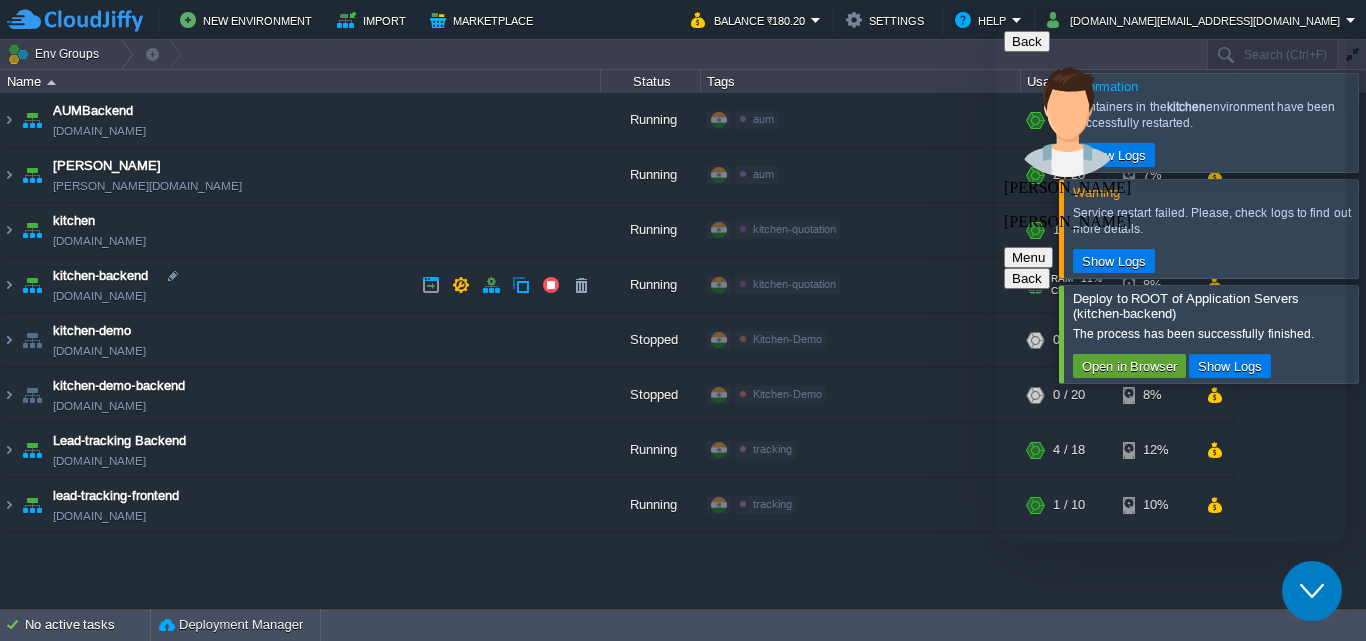 scroll, scrollTop: 528, scrollLeft: 0, axis: vertical 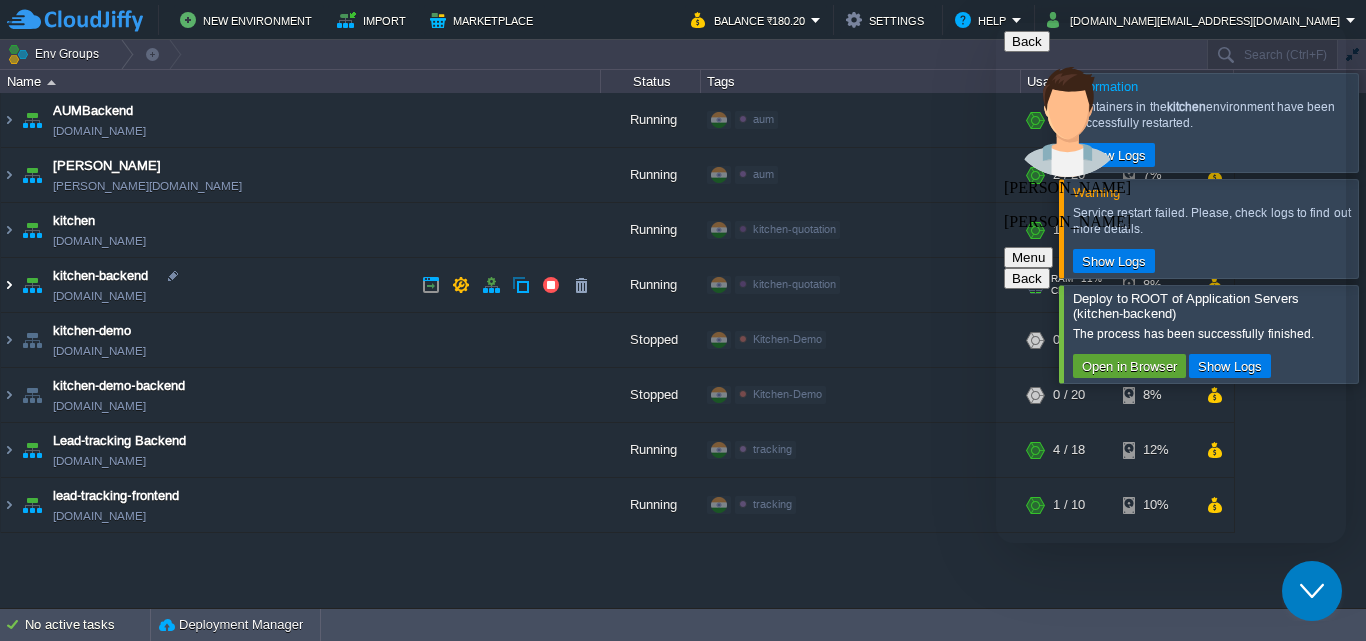 click at bounding box center [9, 285] 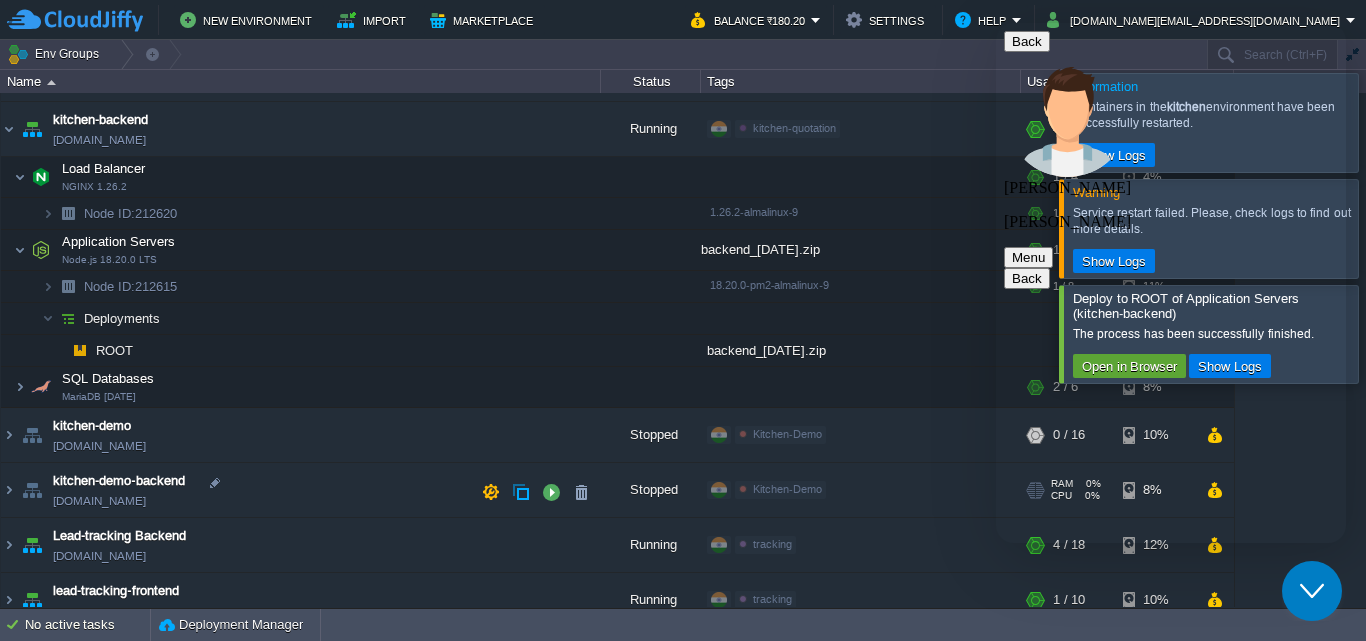 scroll, scrollTop: 177, scrollLeft: 0, axis: vertical 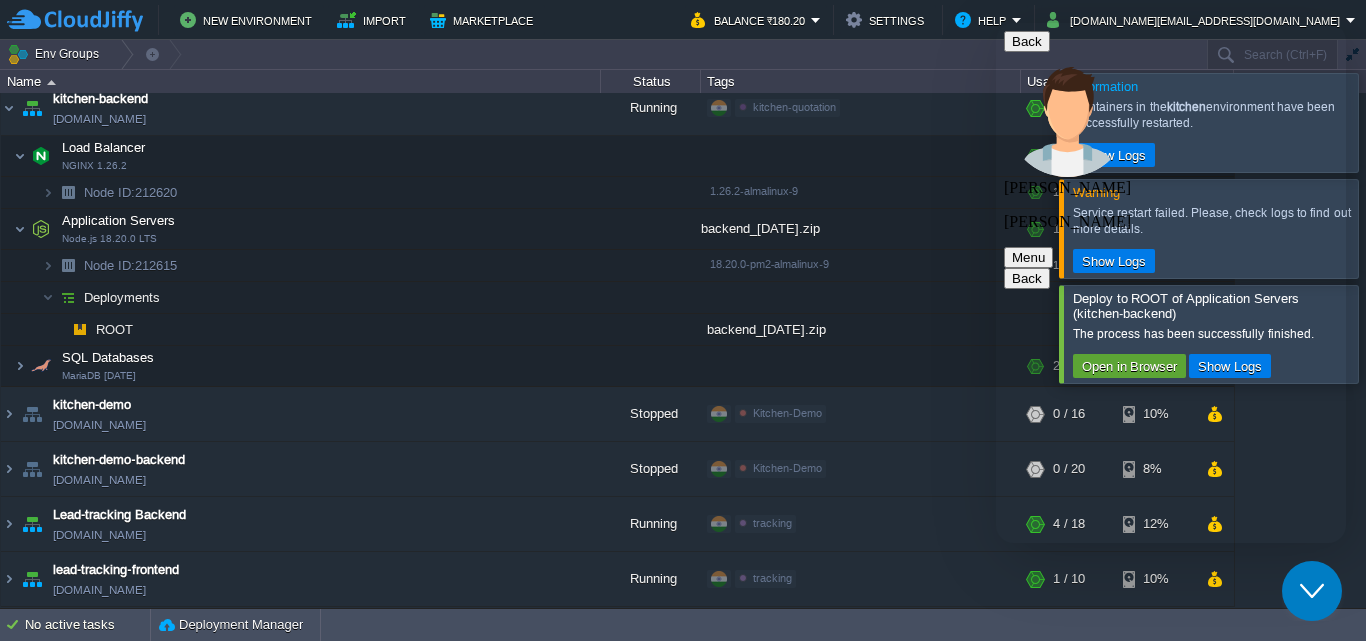 click at bounding box center (996, 23) 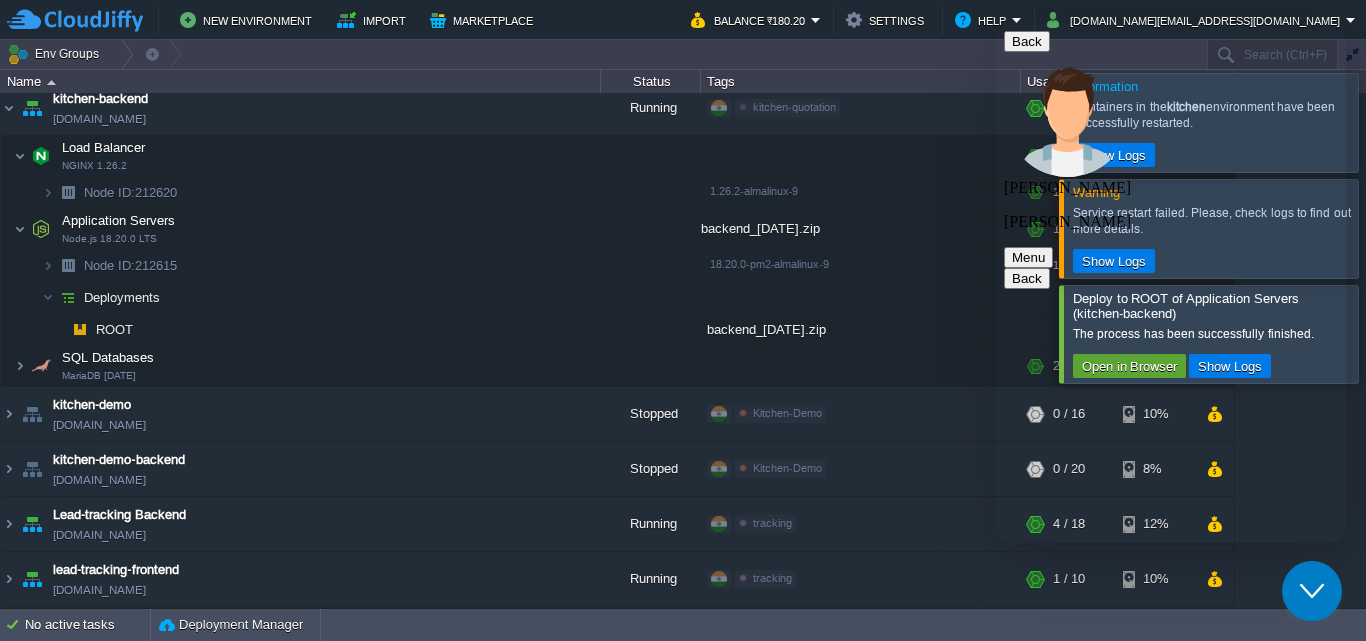 type on "[EMAIL_ADDRESS][DOMAIN_NAME]" 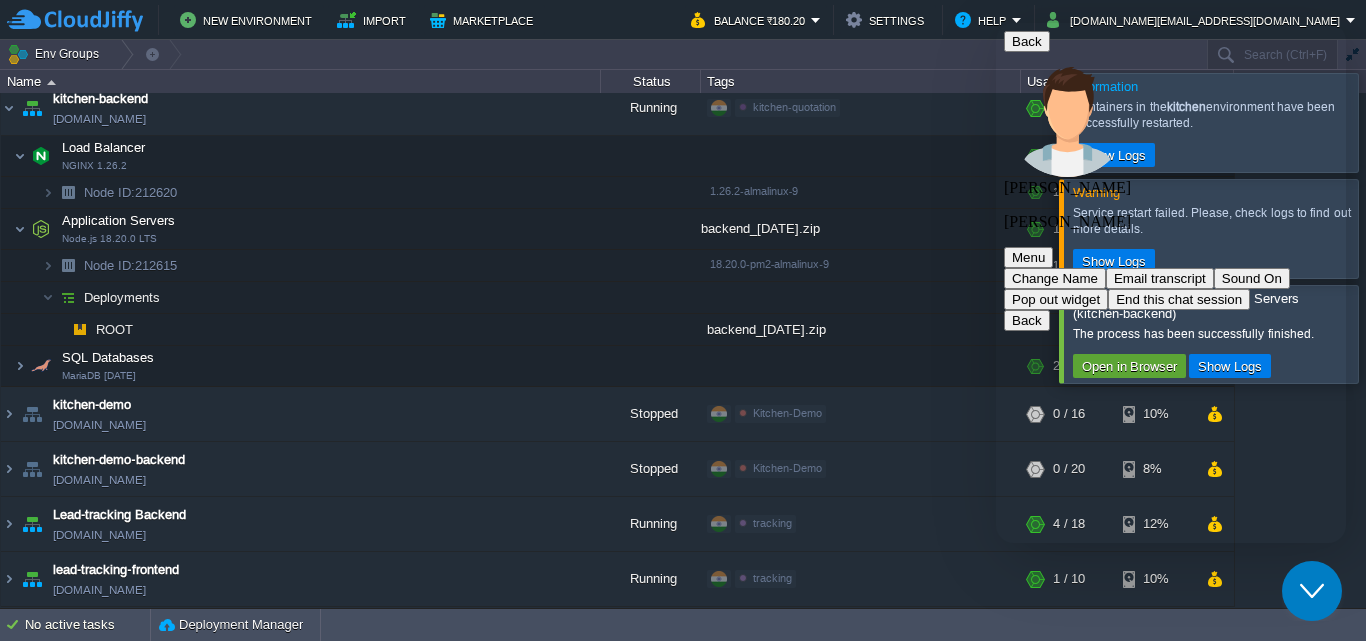 click on "15:52 Name : kalkisoft Email : kalkisoft.digital@gmail.com Phone : 919284883767 Department : L1 Support  Pratiksha Nasre  Hi, I am Pratiksha from Cloudjiffy Support Team, How can I assist you? 15:53 15:54 15:56 i will upload my project kitchen frontend and backend but its not work why  Pratiksha Nasre  Have you made any changes? As far as I know, this issue started occurring always after the deployment. 15:56 allow us some time, we are checking 15:57 15:58 okay  Pratiksha Nasre  #300426 - unable to login 16:05 16:07 nabyteknashik@gmail.com 16:08 nabyteknashik005@gmail.com" at bounding box center [1171, 2173] 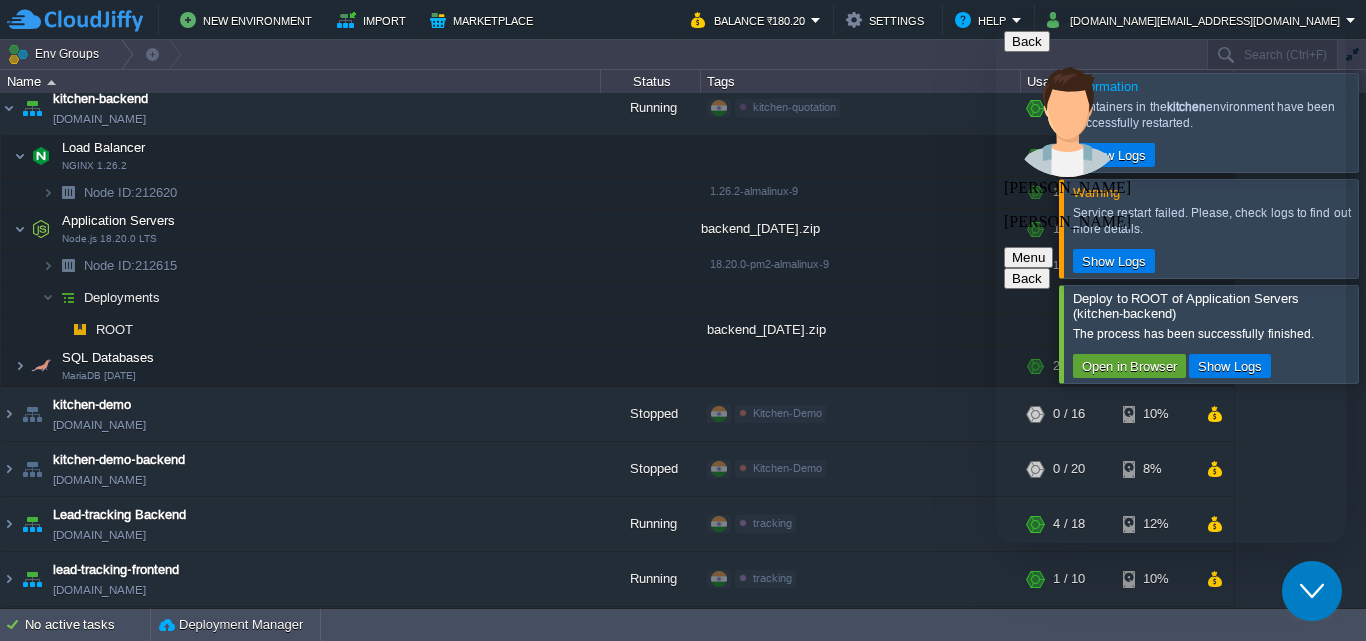scroll, scrollTop: 645, scrollLeft: 0, axis: vertical 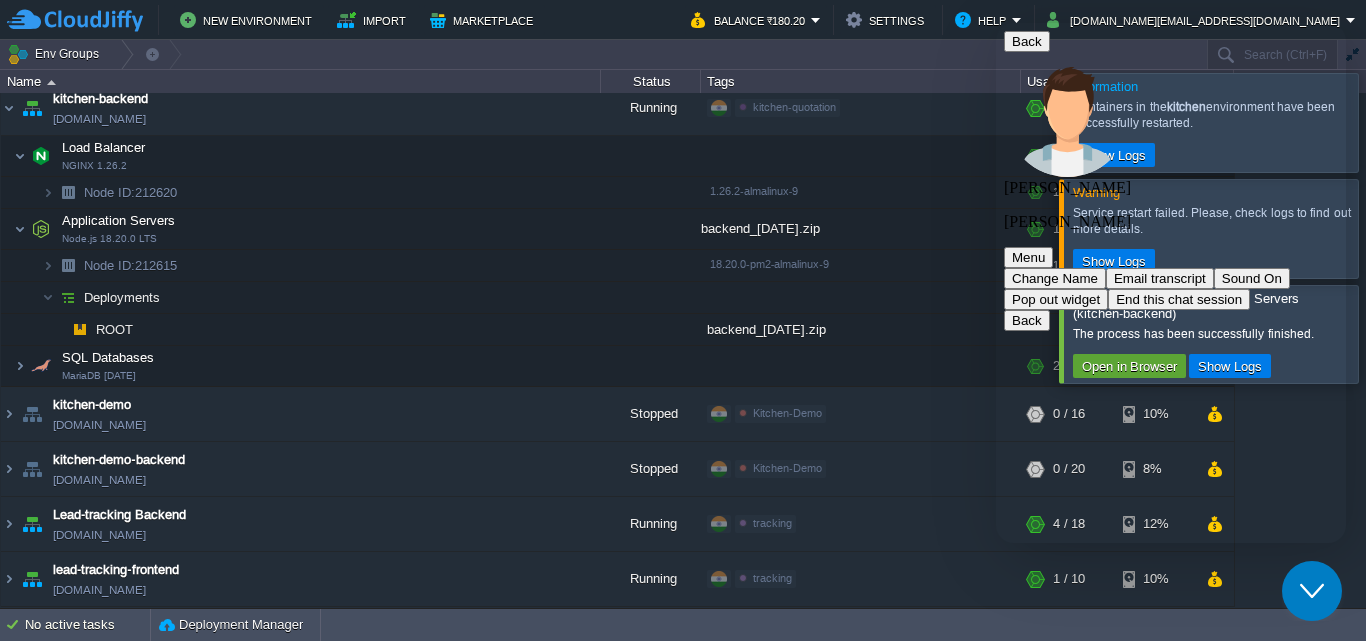 drag, startPoint x: 1137, startPoint y: 331, endPoint x: 1074, endPoint y: 333, distance: 63.03174 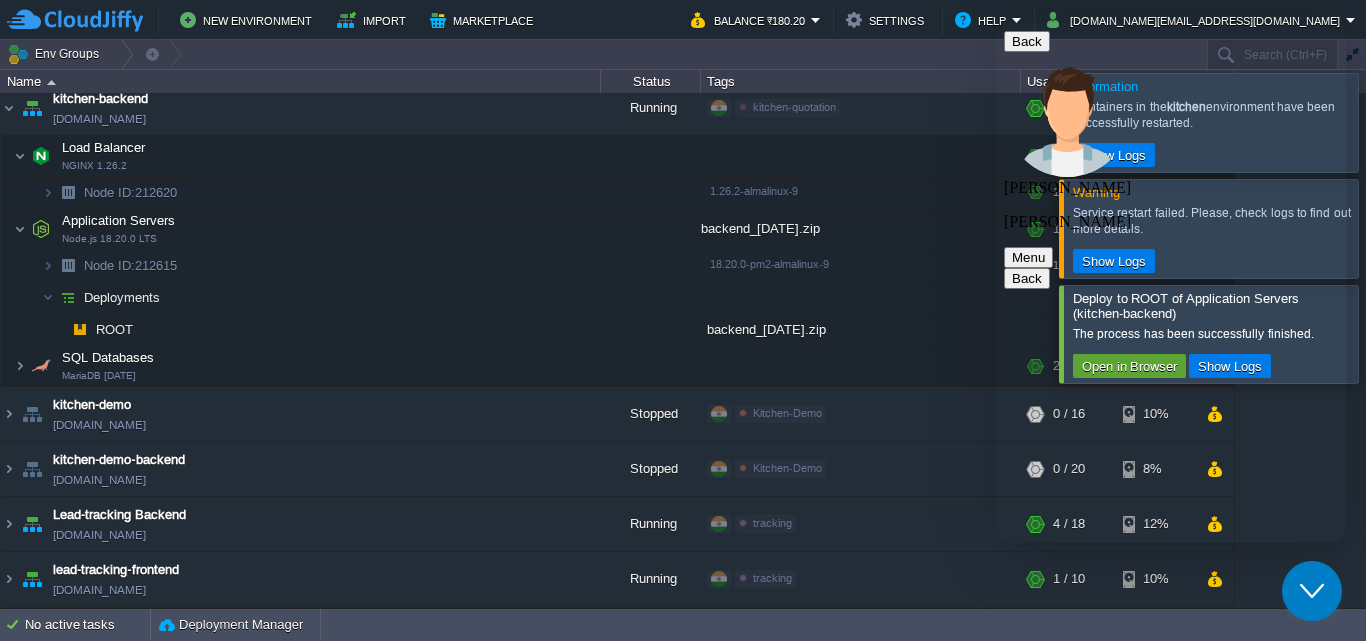 click at bounding box center [1171, 2897] 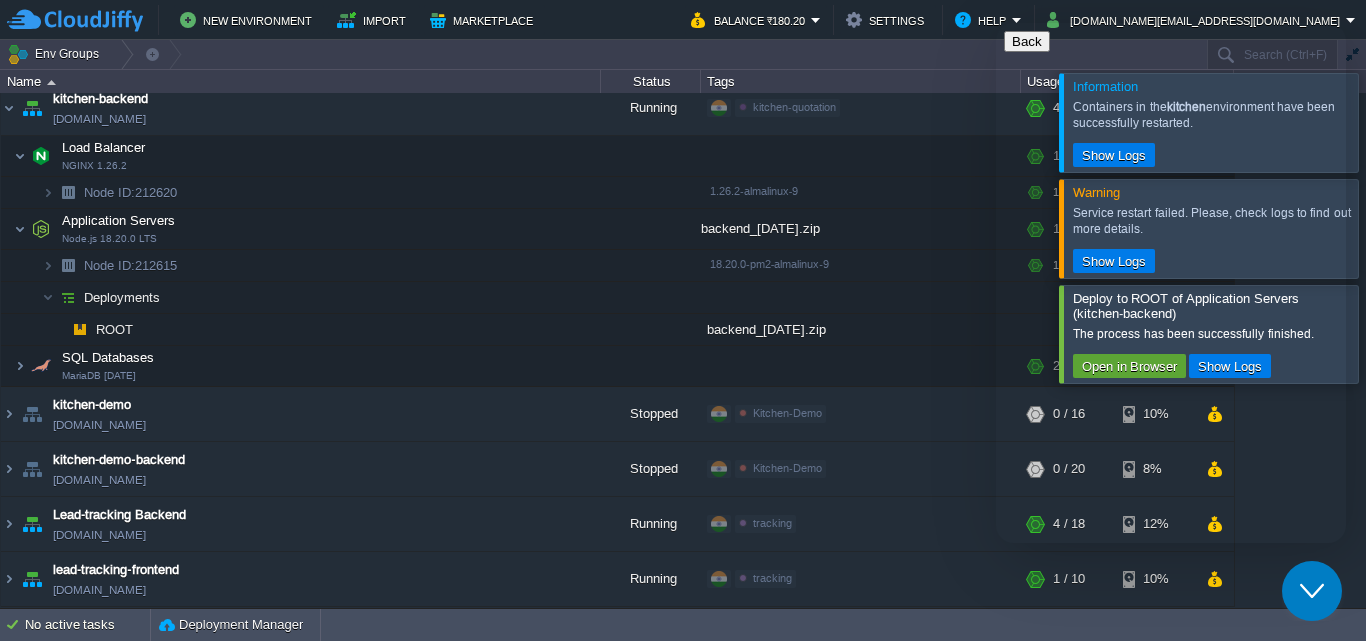 click on "Pratiksha Nasre ( Just Now )  #300426 - unable to login
Please refer the above ticket id" at bounding box center (1191, 717) 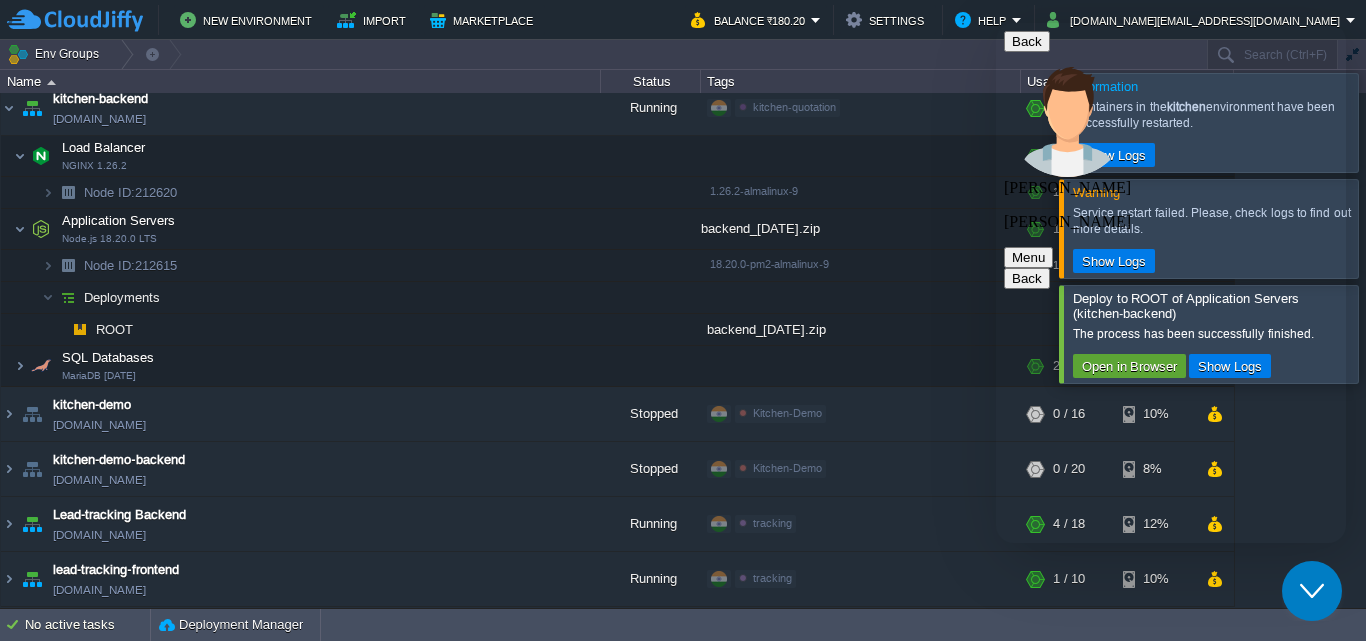 scroll, scrollTop: 1141, scrollLeft: 0, axis: vertical 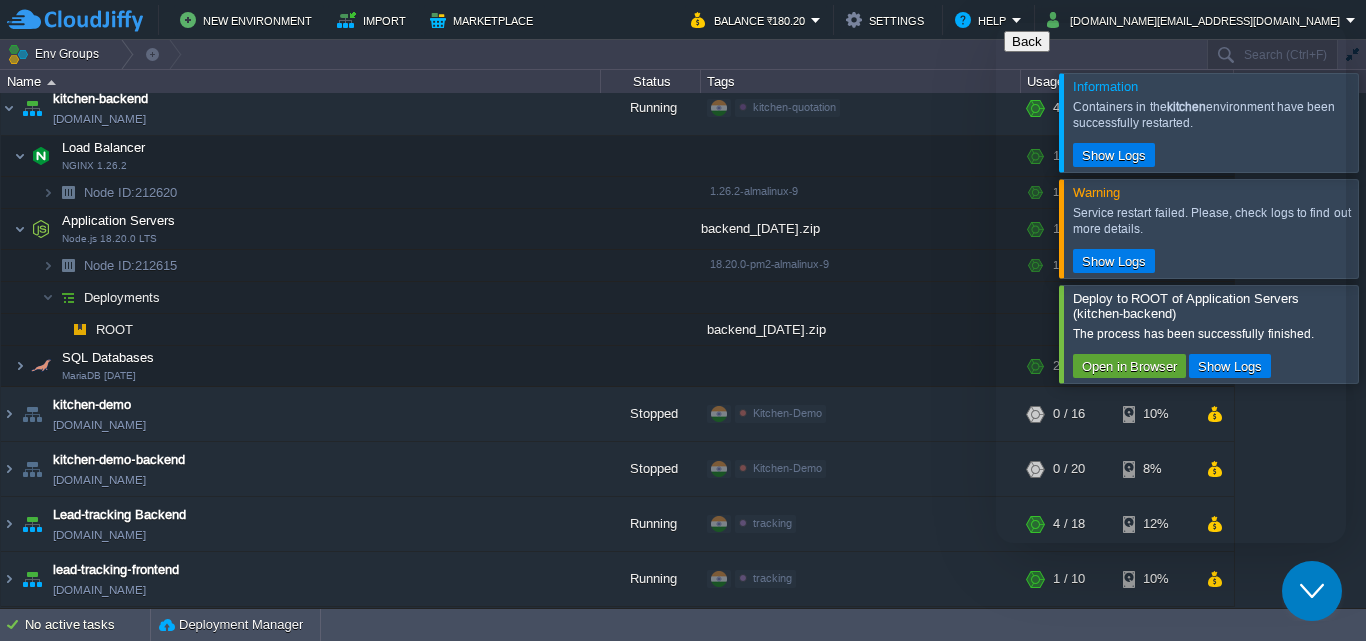 click at bounding box center [1012, 786] 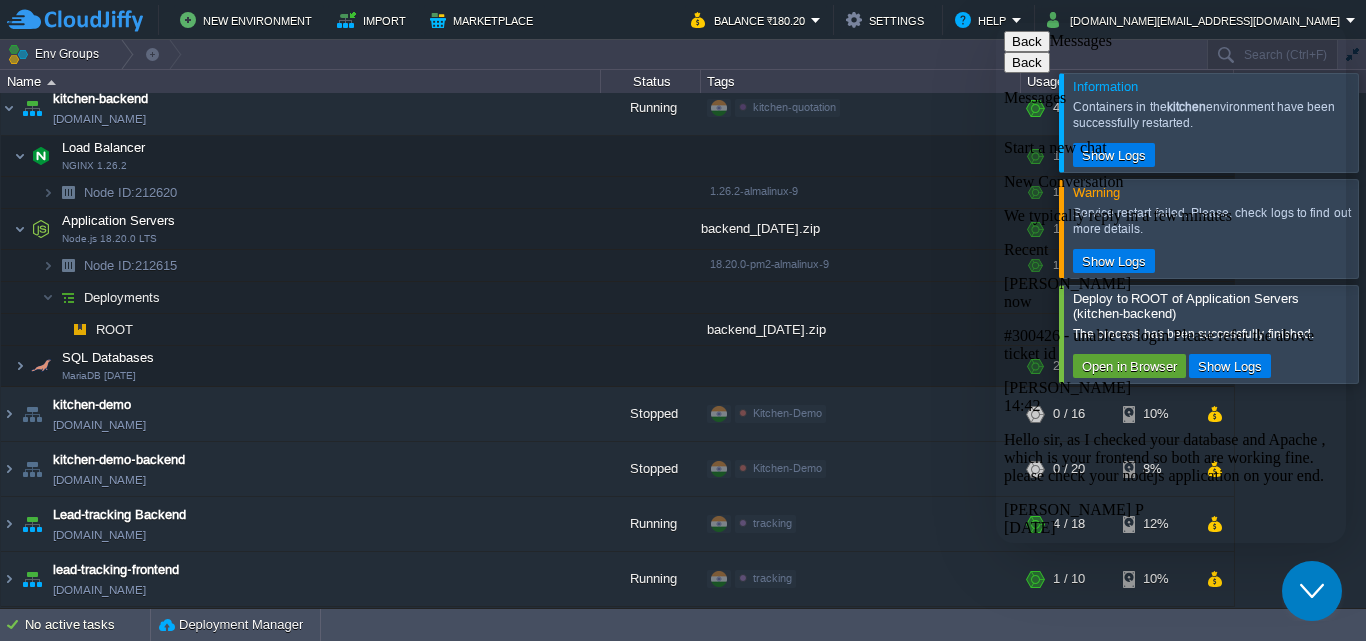 click on "We typically reply in a few minutes" at bounding box center [1171, 216] 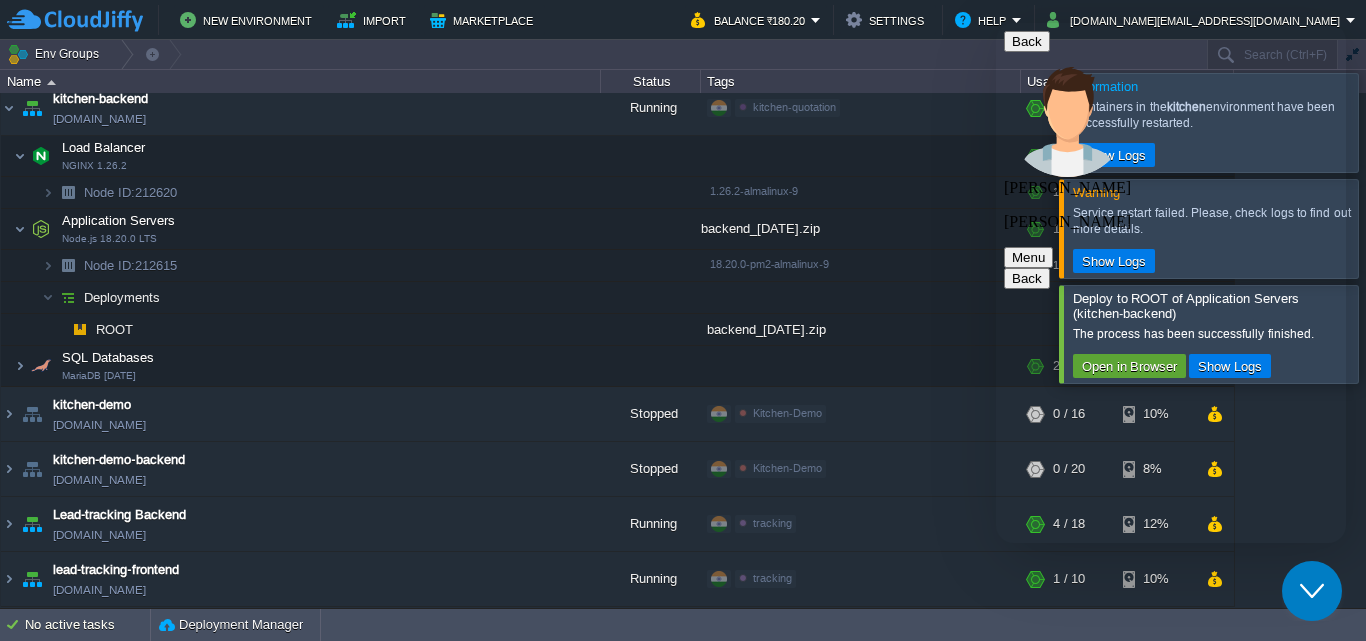 scroll, scrollTop: 1141, scrollLeft: 0, axis: vertical 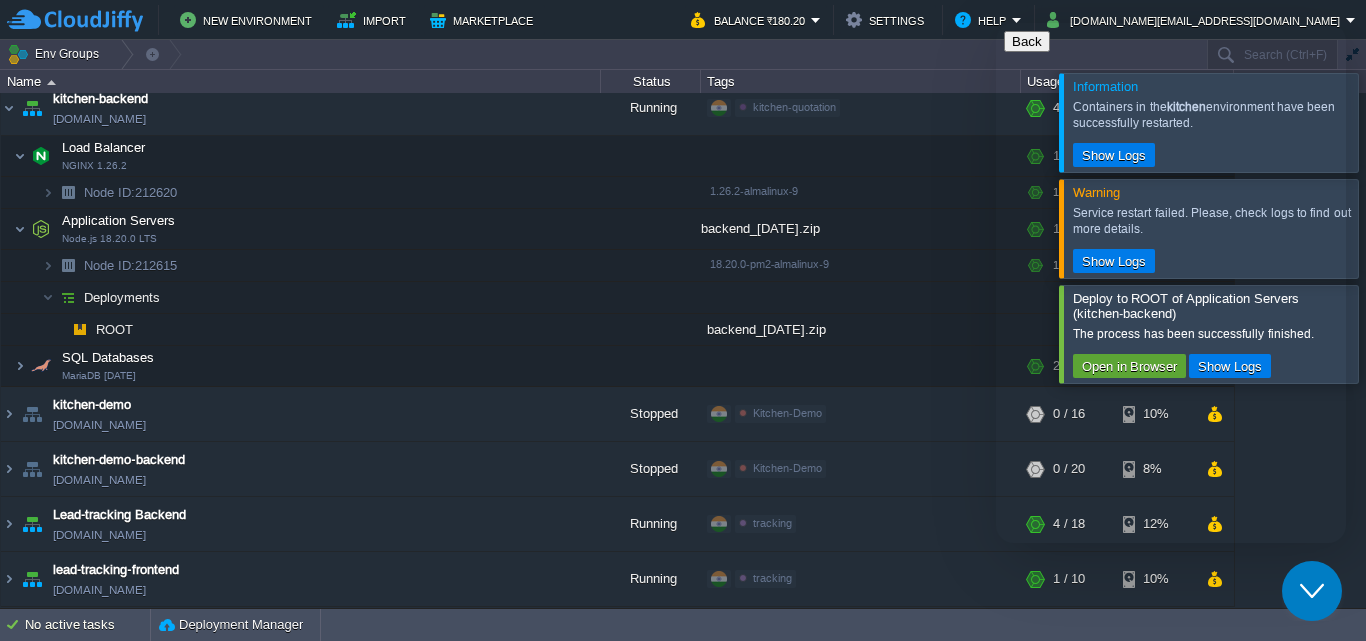 click at bounding box center [1012, 786] 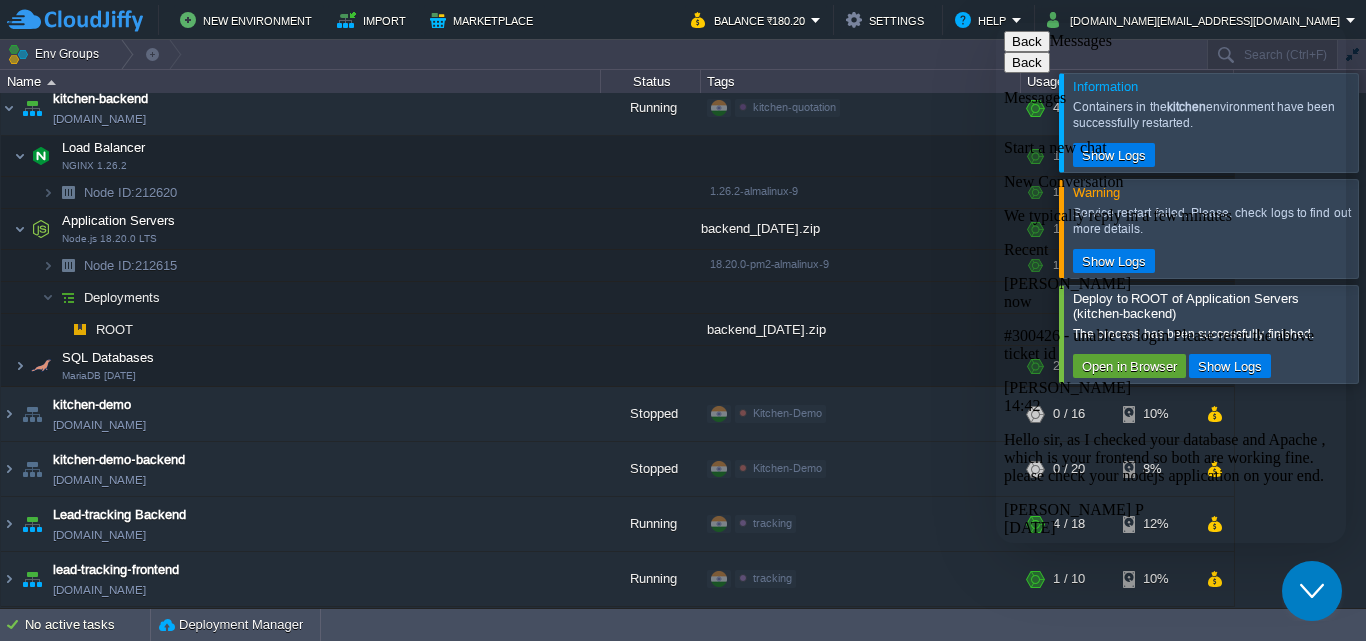 scroll, scrollTop: 109, scrollLeft: 0, axis: vertical 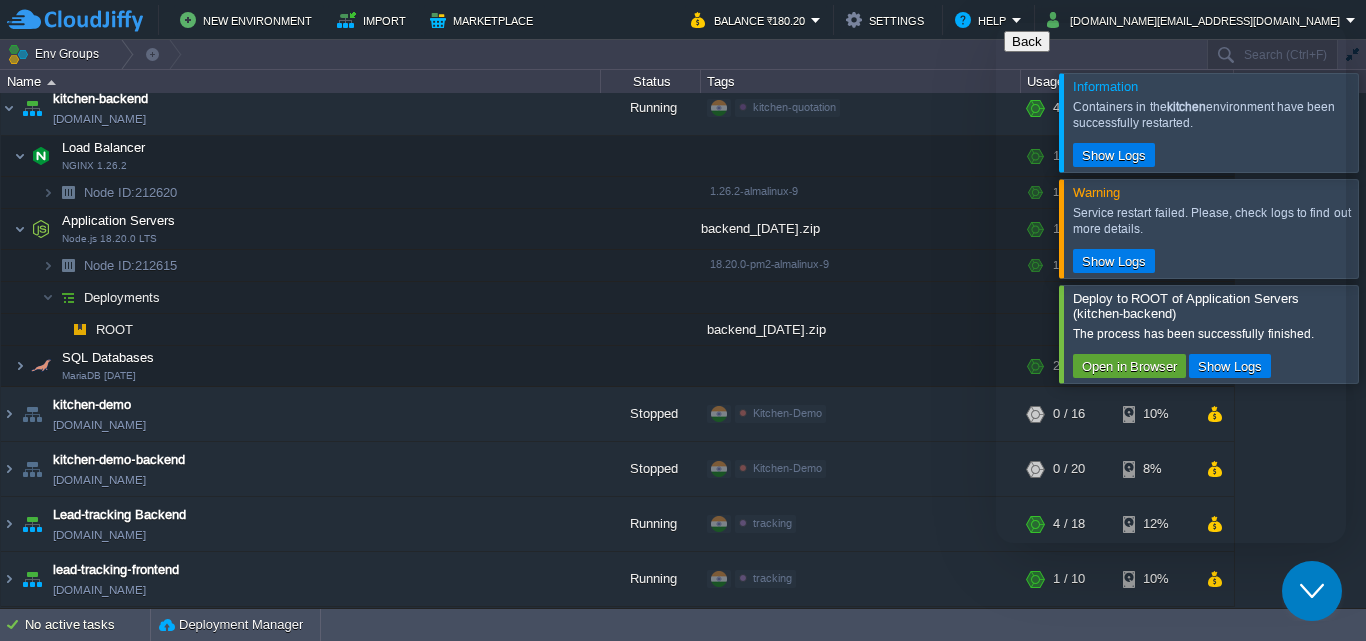 click on "Recent Conversations   Pratiksha Nasre ( Just Now )  #300426 - unable to login
Please refer the above ticket id" at bounding box center (1171, 700) 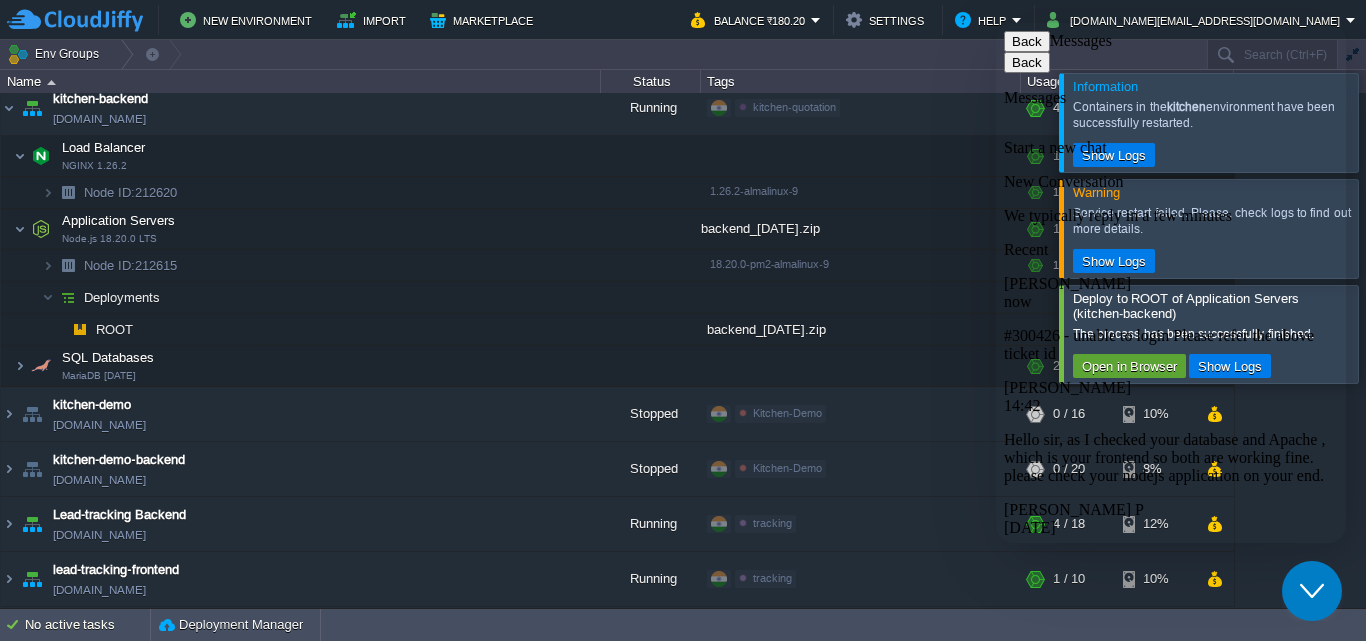 click on "#300426 - unable to login
Please refer the above ticket id" at bounding box center [1159, 344] 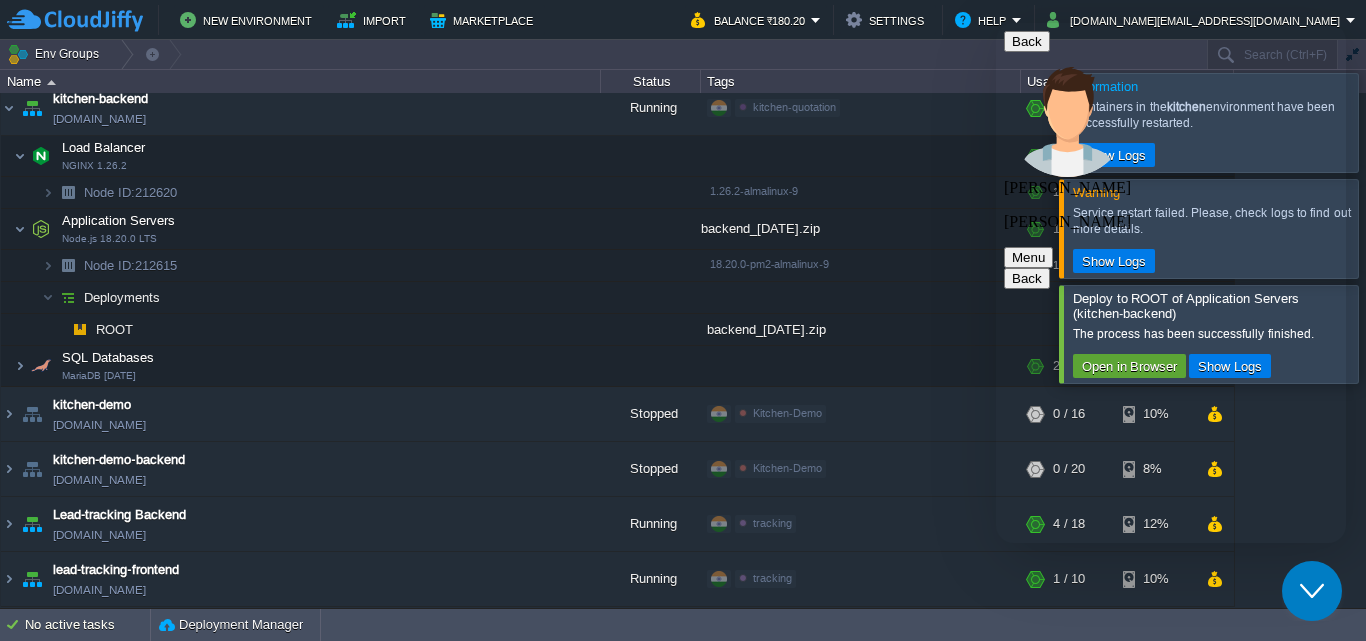 scroll, scrollTop: 1141, scrollLeft: 0, axis: vertical 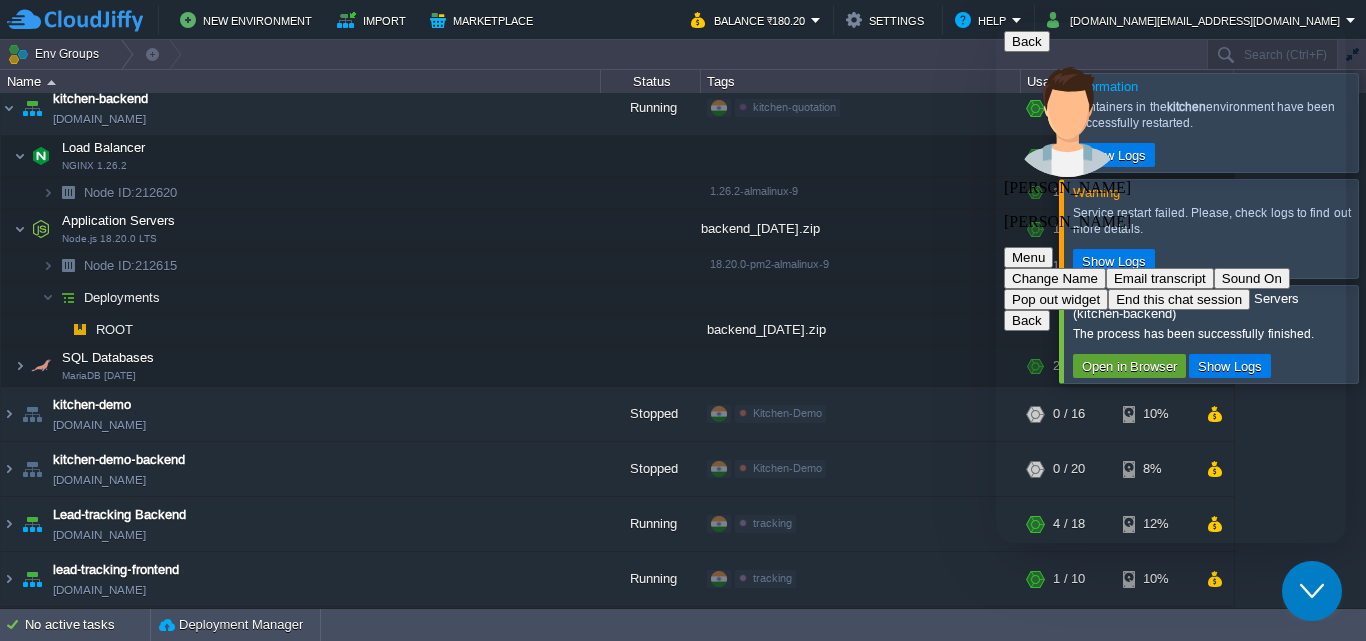 click on "End this chat session" at bounding box center (1179, 299) 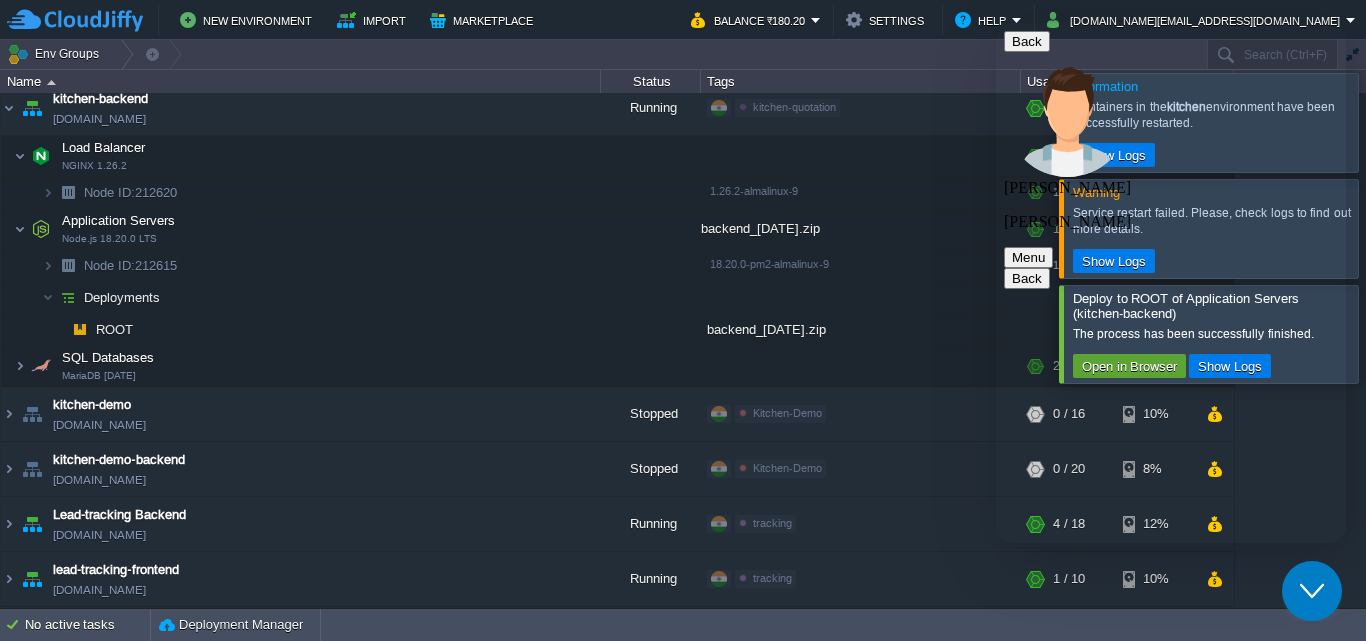 click on "Menu" at bounding box center [1028, 257] 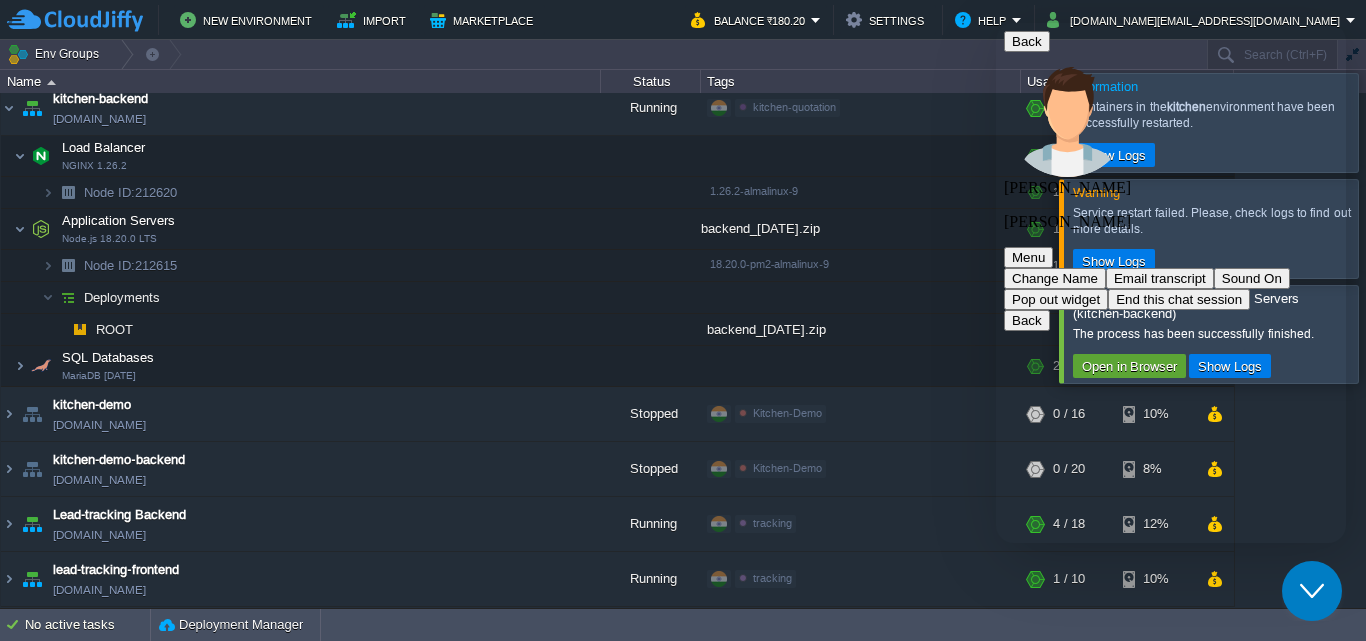 click on "15:52 Name : kalkisoft Email : kalkisoft.digital@gmail.com Phone : 919284883767 Department : L1 Support  Pratiksha Nasre  Hi, I am Pratiksha from Cloudjiffy Support Team, How can I assist you? 15:53 15:54 15:56 i will upload my project kitchen frontend and backend but its not work why  Pratiksha Nasre  Have you made any changes? As far as I know, this issue started occurring always after the deployment. 15:56 allow us some time, we are checking 15:57 15:58 okay  Pratiksha Nasre  #300426 - unable to login 16:05 16:07 nabyteknashik@gmail.com 16:08 nabyteknashik005@gmail.com  Pratiksha Nasre  As discussed, please review the previously shared ticket where we have provided a resolution for this issue. If the problem still persists, kindly raise a new ticket, as the issue appears to be caused by an incorrect database connection configured in the route 16:15 16:16 which ticket  Pratiksha Nasre  #300426 - unable to login Please refer the above ticket id 16:17" at bounding box center [1171, 2705] 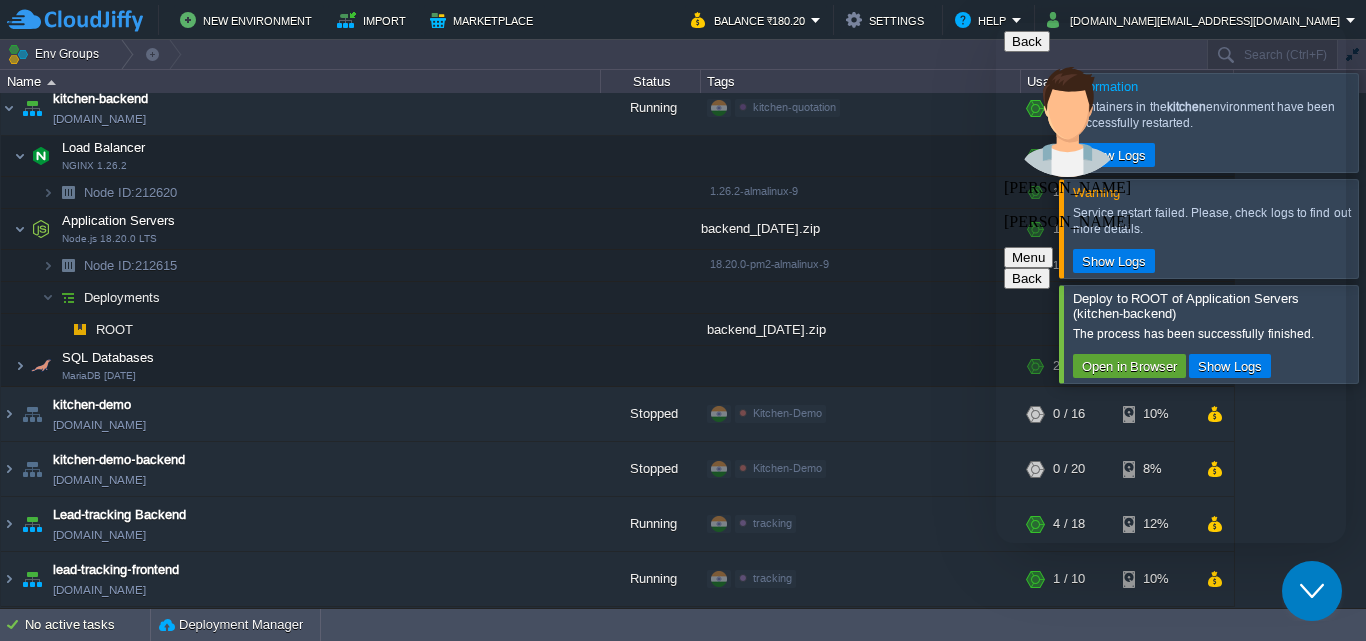 click on "Cancel" at bounding box center (1033, 837) 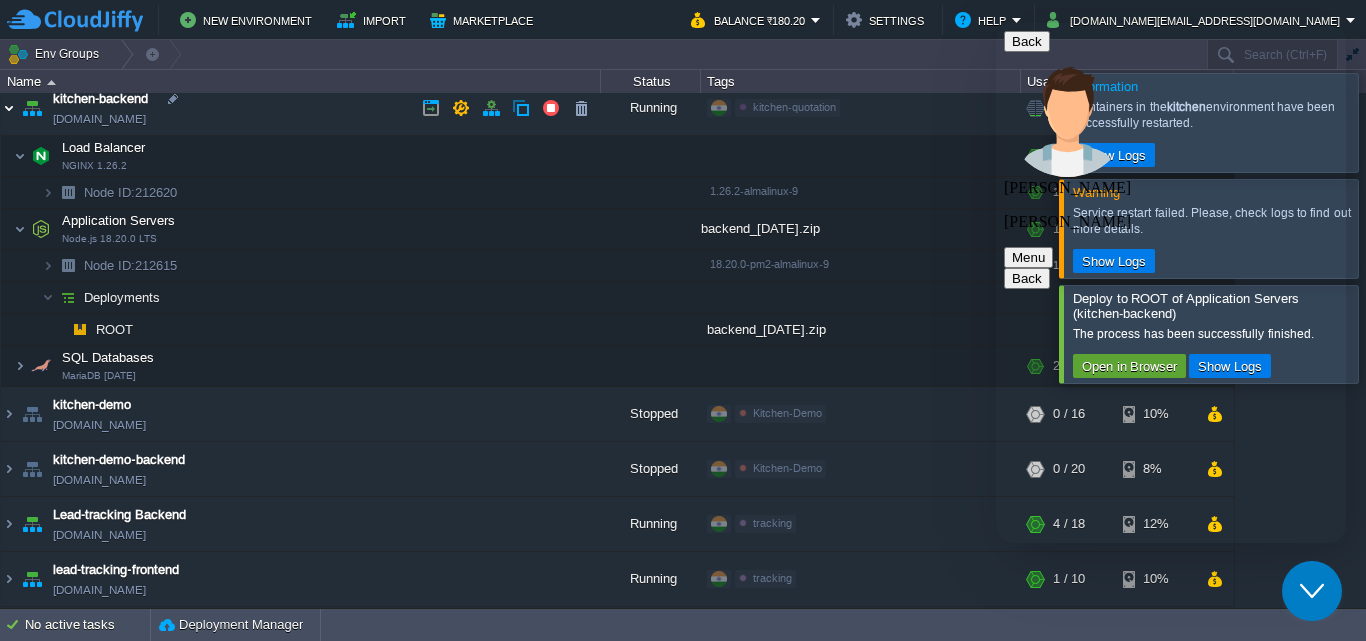 click at bounding box center (9, 108) 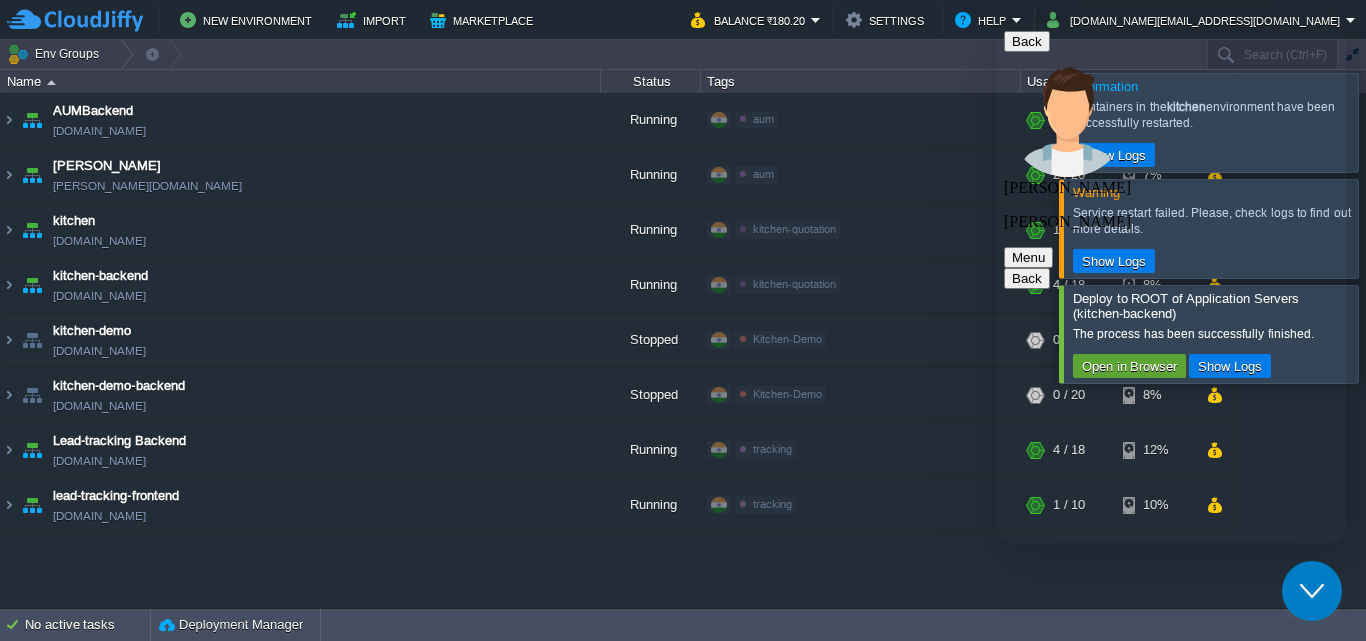 scroll, scrollTop: 1141, scrollLeft: 0, axis: vertical 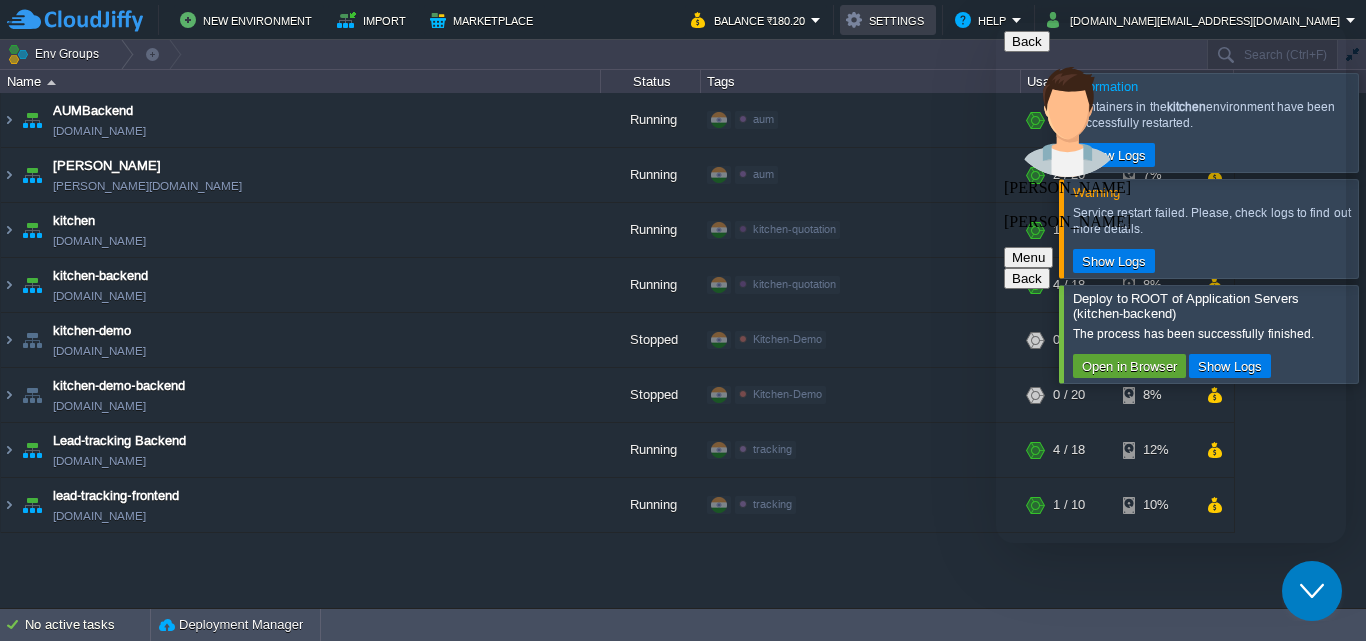 click on "Settings" at bounding box center [888, 20] 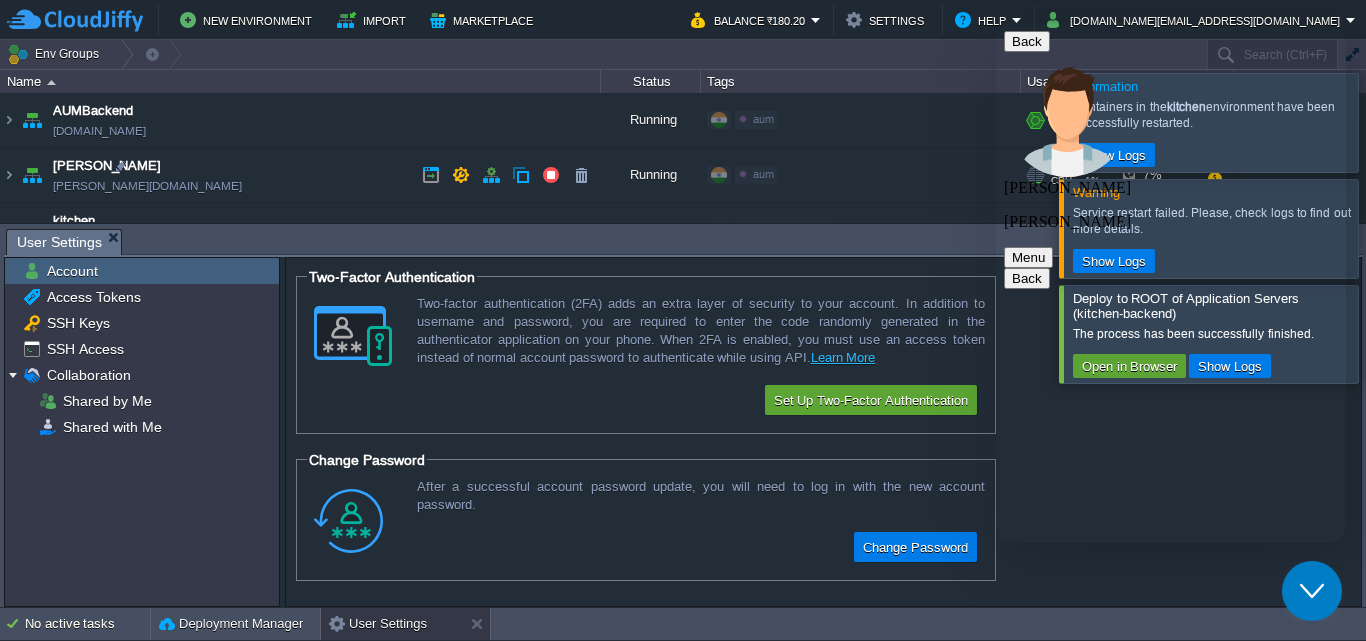 click on "aum                           Edit" at bounding box center (860, 176) 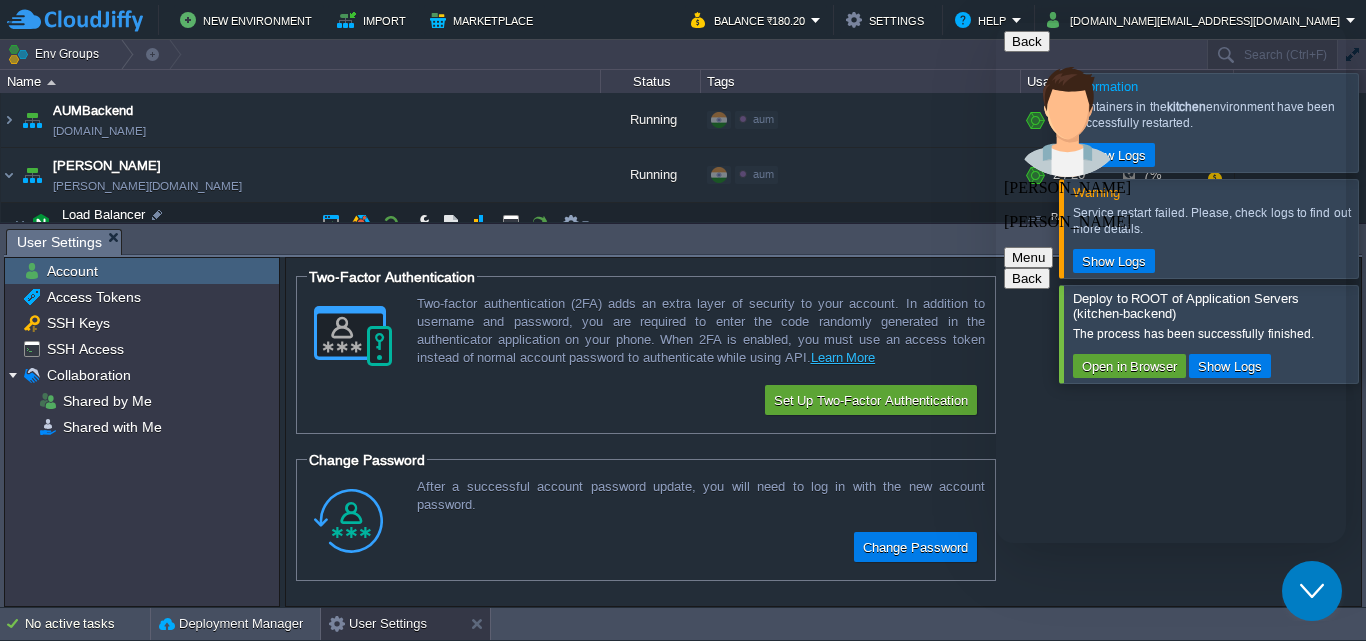 click at bounding box center (861, 223) 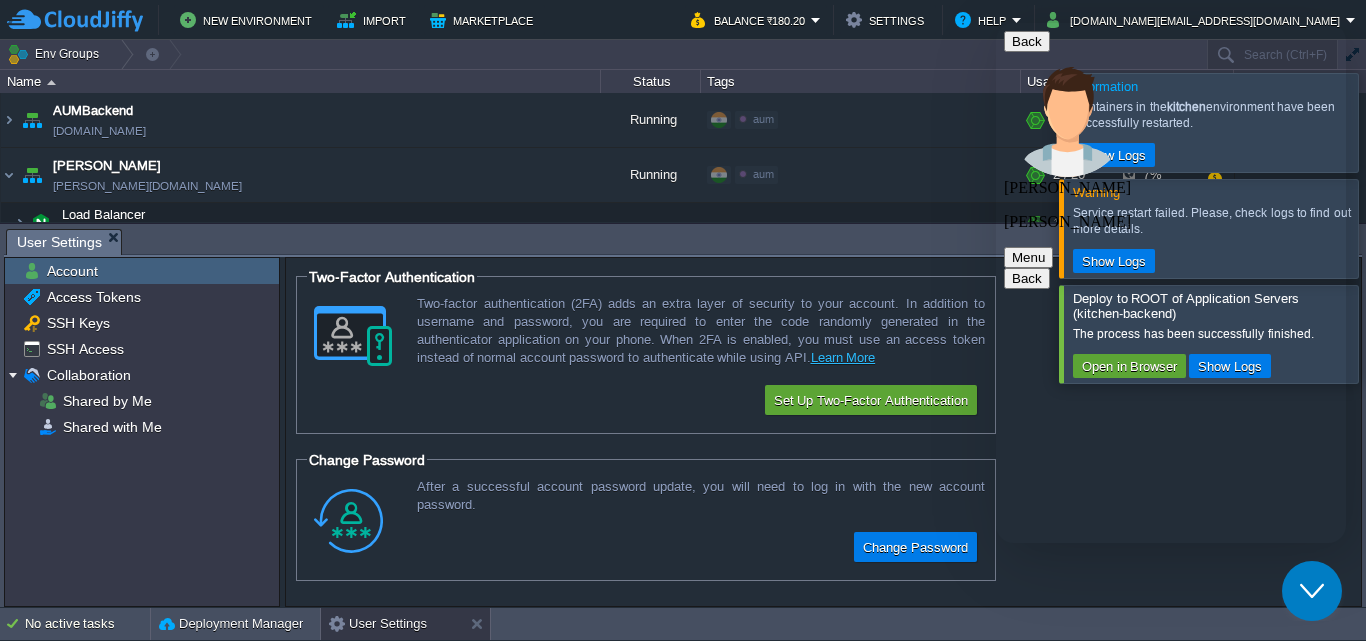 click on "Close Chat This icon closes the chat window." at bounding box center (1312, 591) 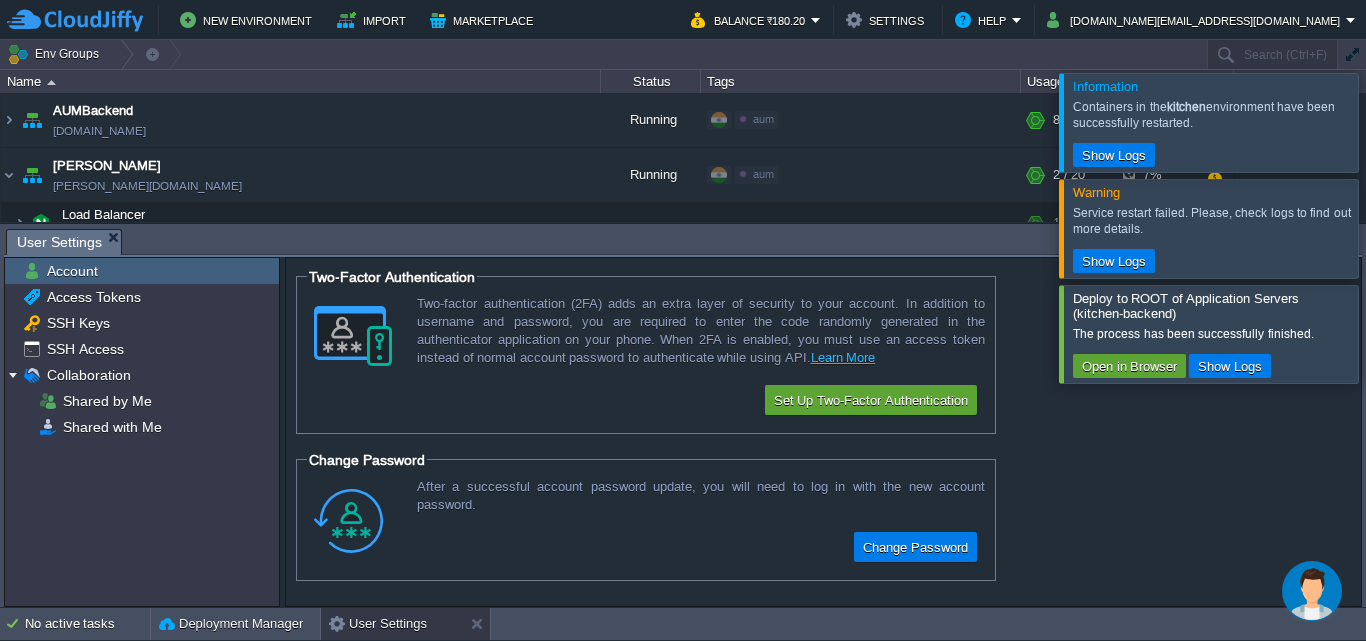 click at bounding box center [1390, 122] 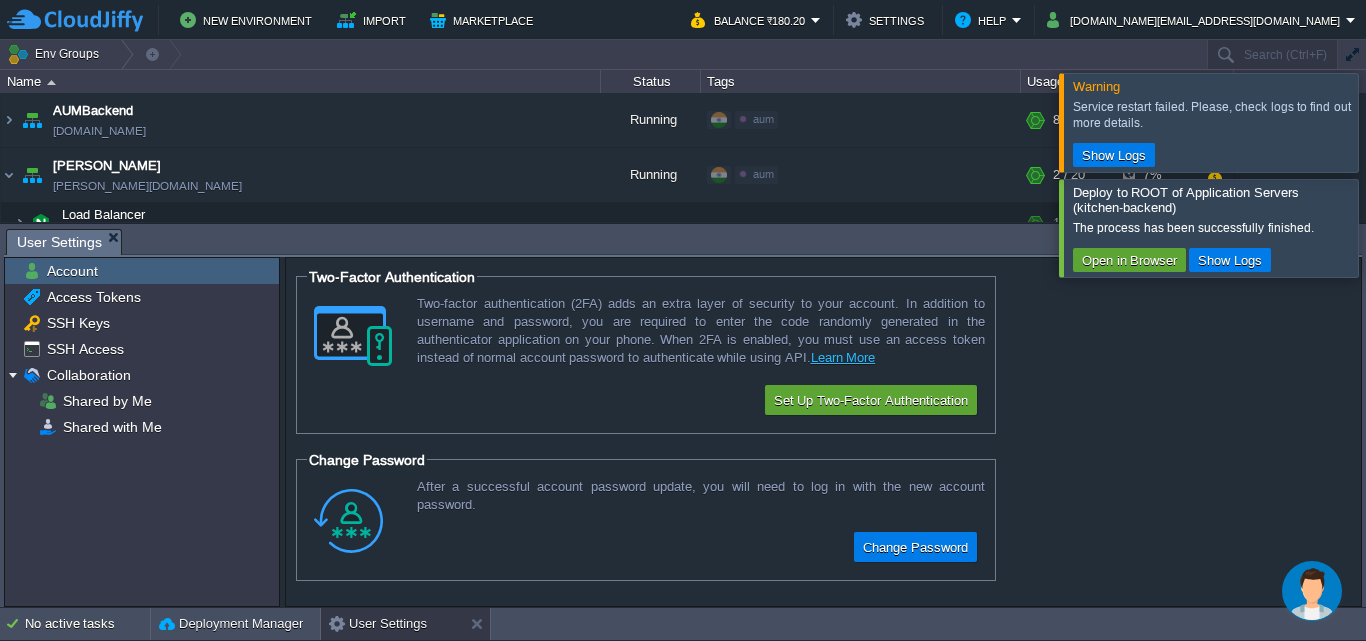 click at bounding box center (1390, 122) 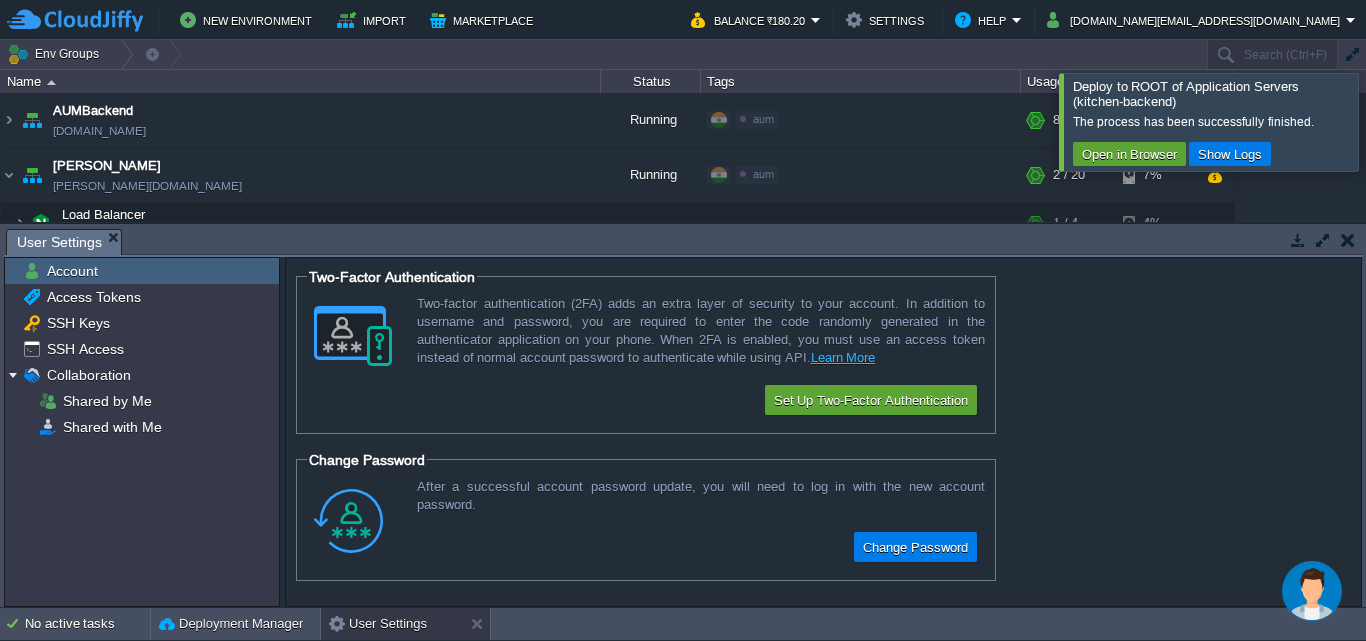 click at bounding box center (1390, 121) 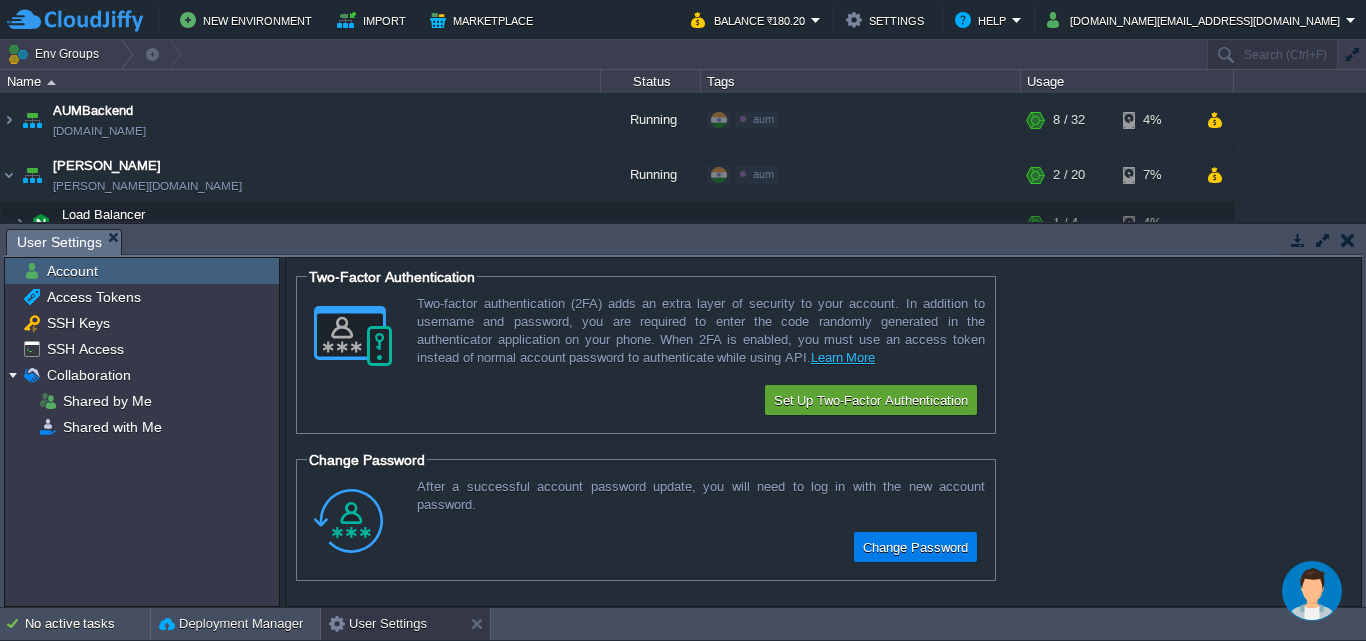 click at bounding box center [1347, 240] 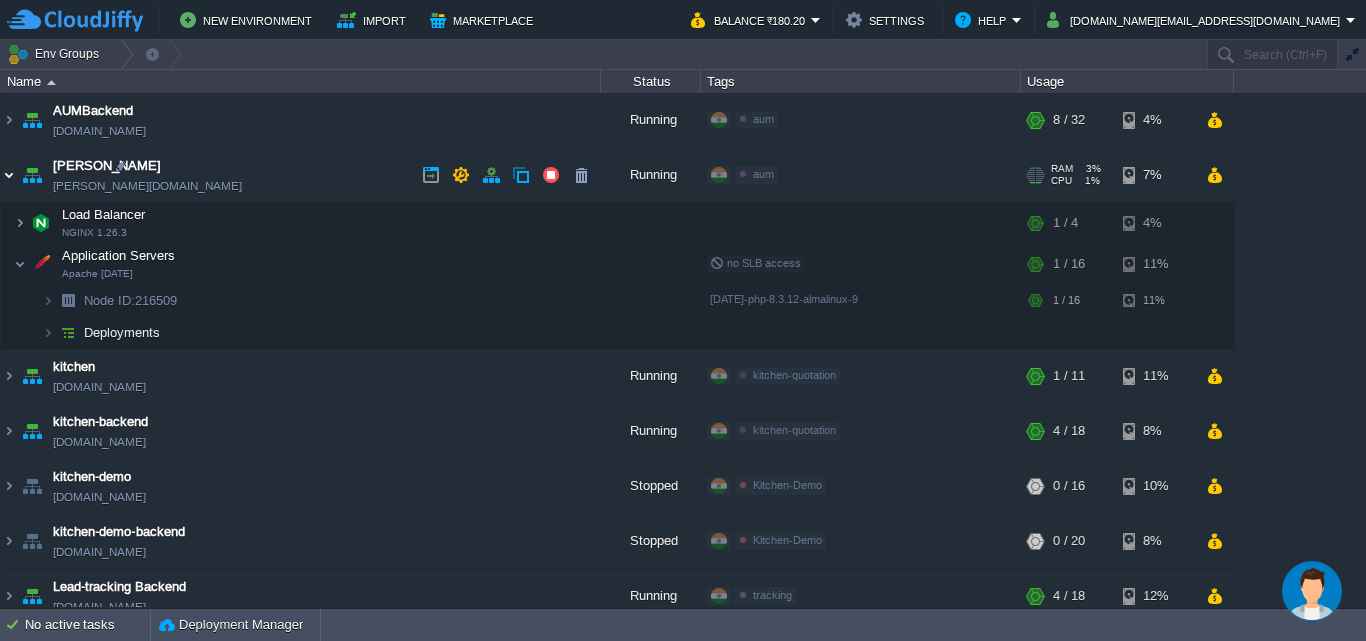 click at bounding box center [9, 175] 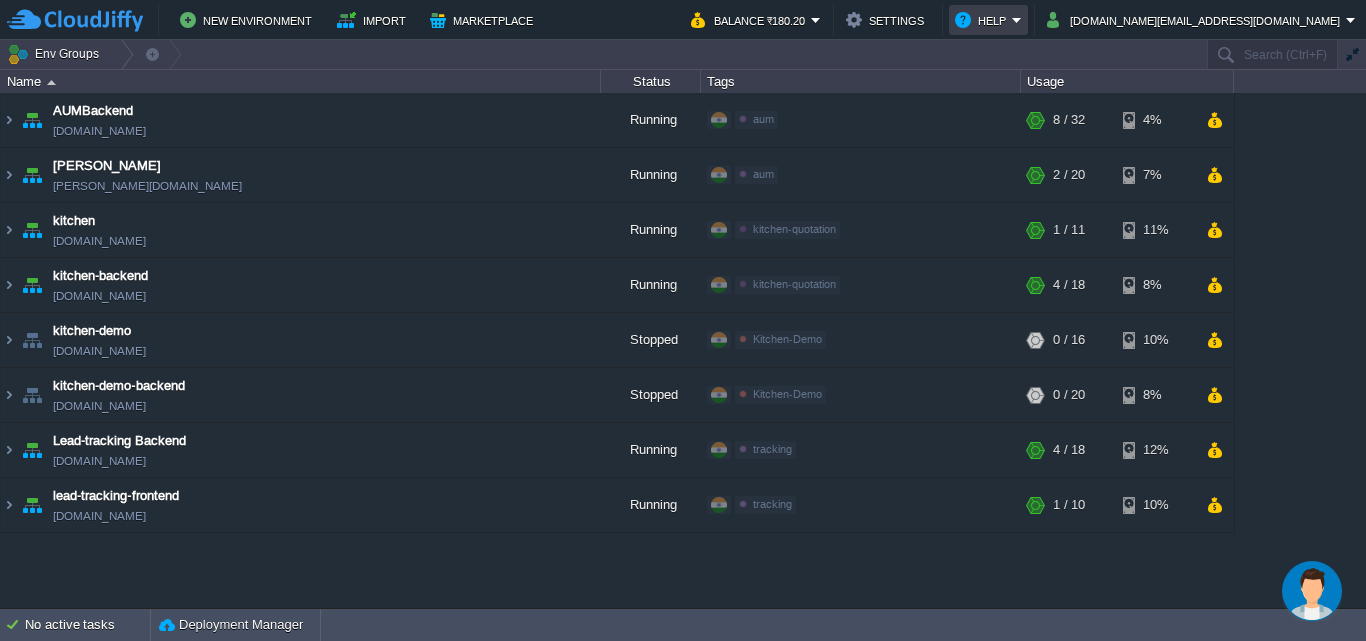 click on "Help" at bounding box center (983, 20) 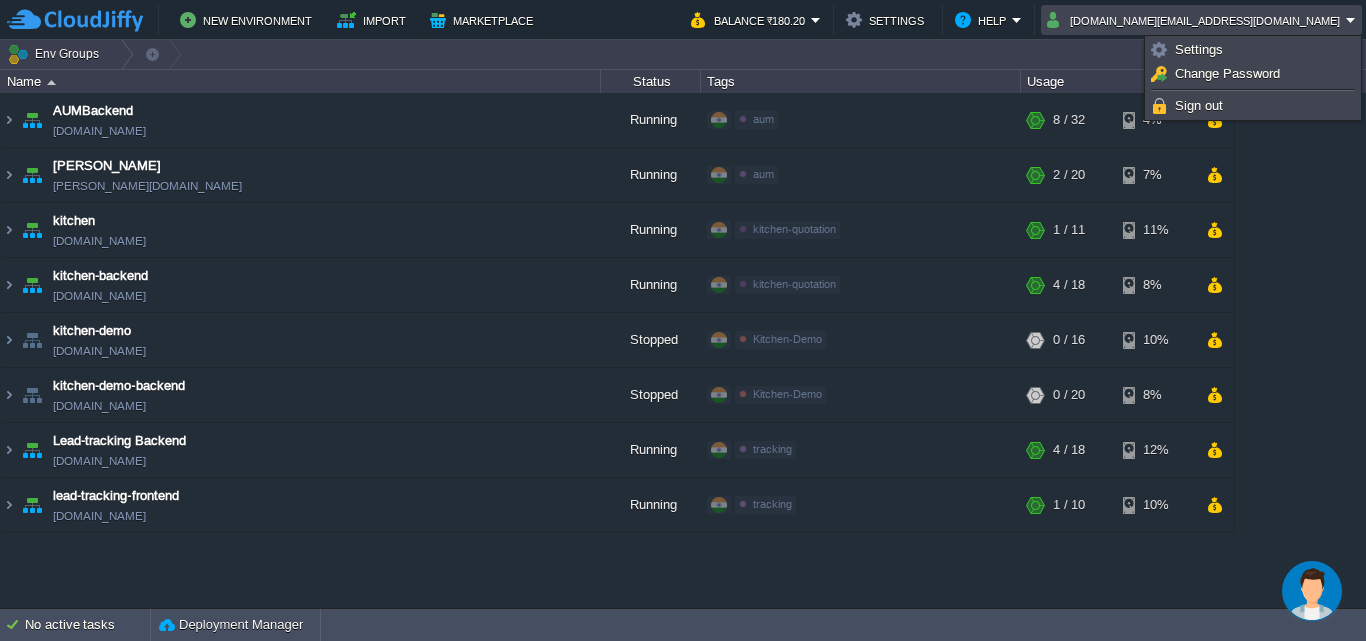 click on "[DOMAIN_NAME][EMAIL_ADDRESS][DOMAIN_NAME]" at bounding box center [1196, 20] 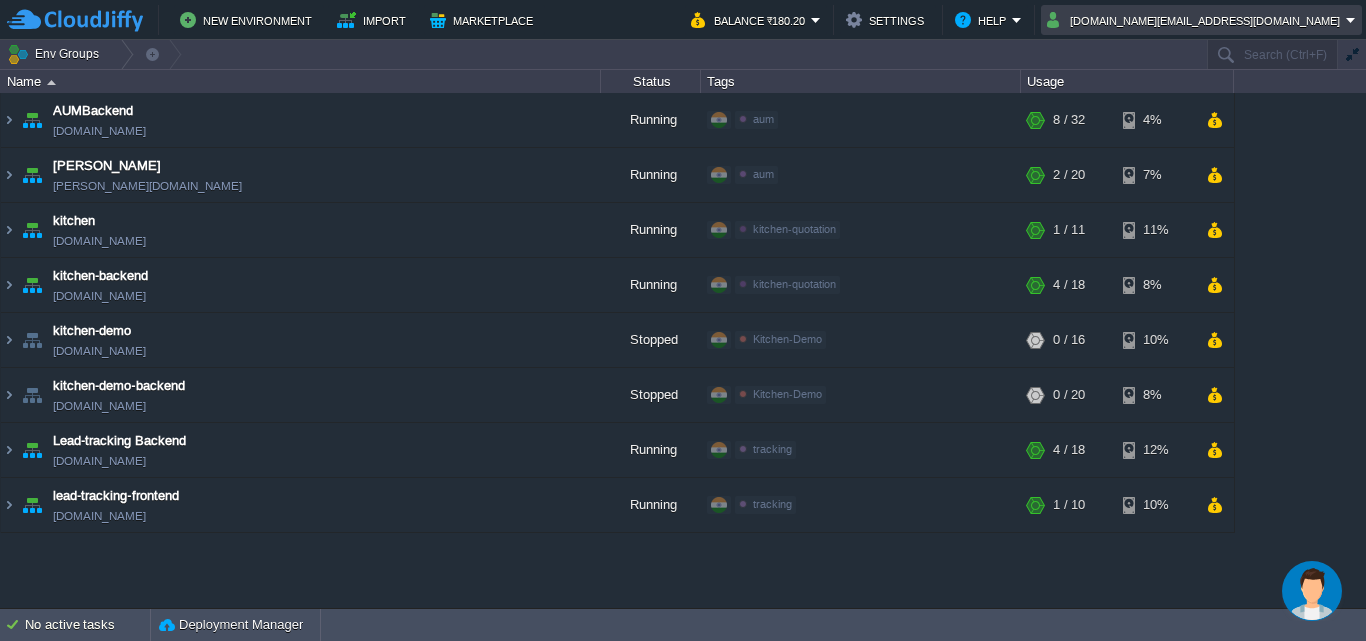 click on "[DOMAIN_NAME][EMAIL_ADDRESS][DOMAIN_NAME]" at bounding box center [1196, 20] 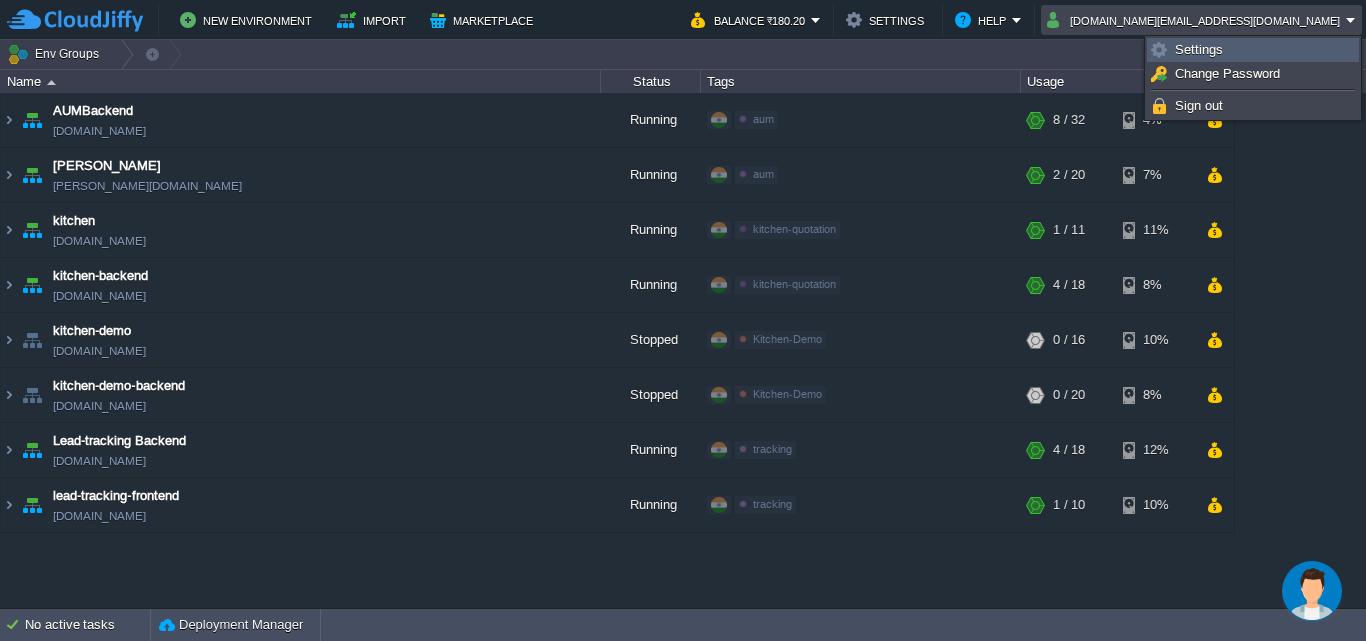 click on "Settings" at bounding box center (1253, 50) 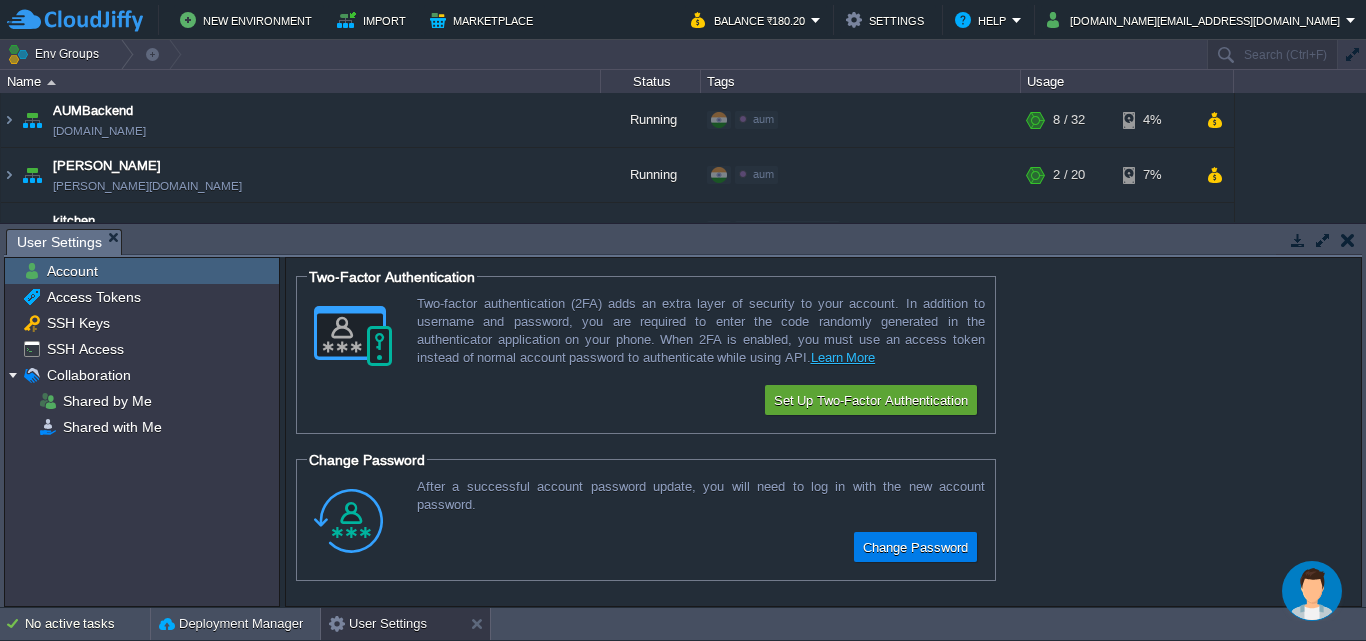 click at bounding box center [1348, 240] 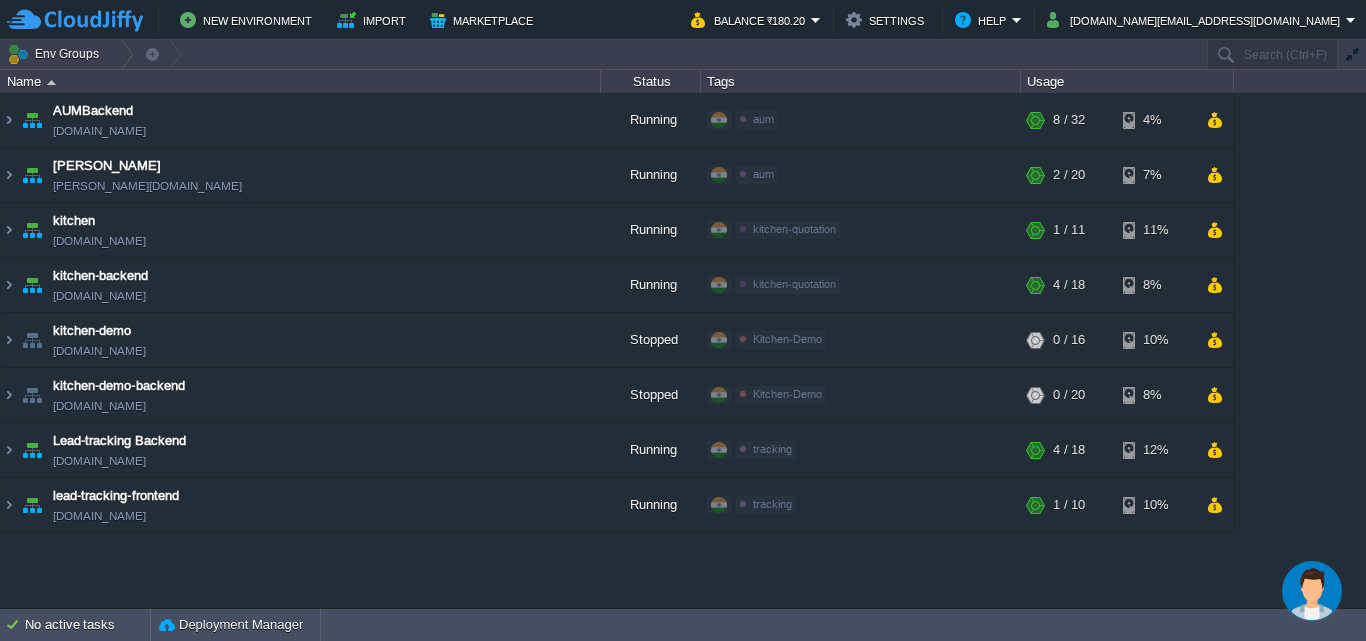 click at bounding box center (1312, 591) 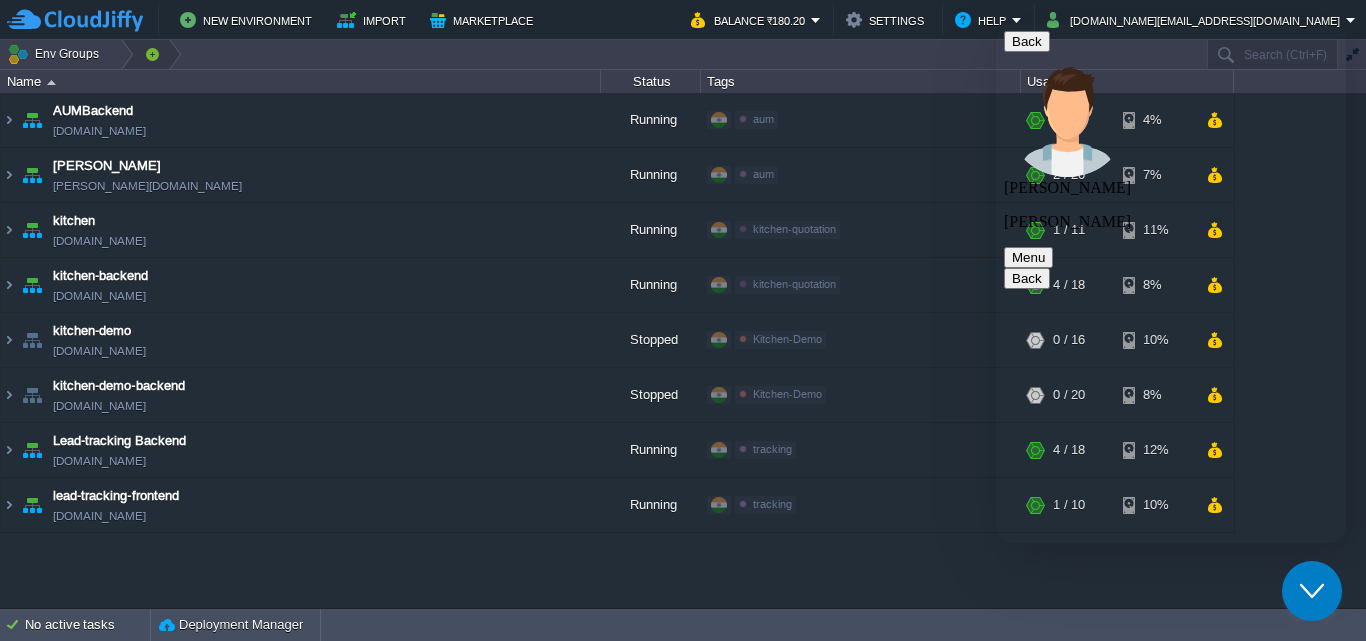 click at bounding box center (152, 54) 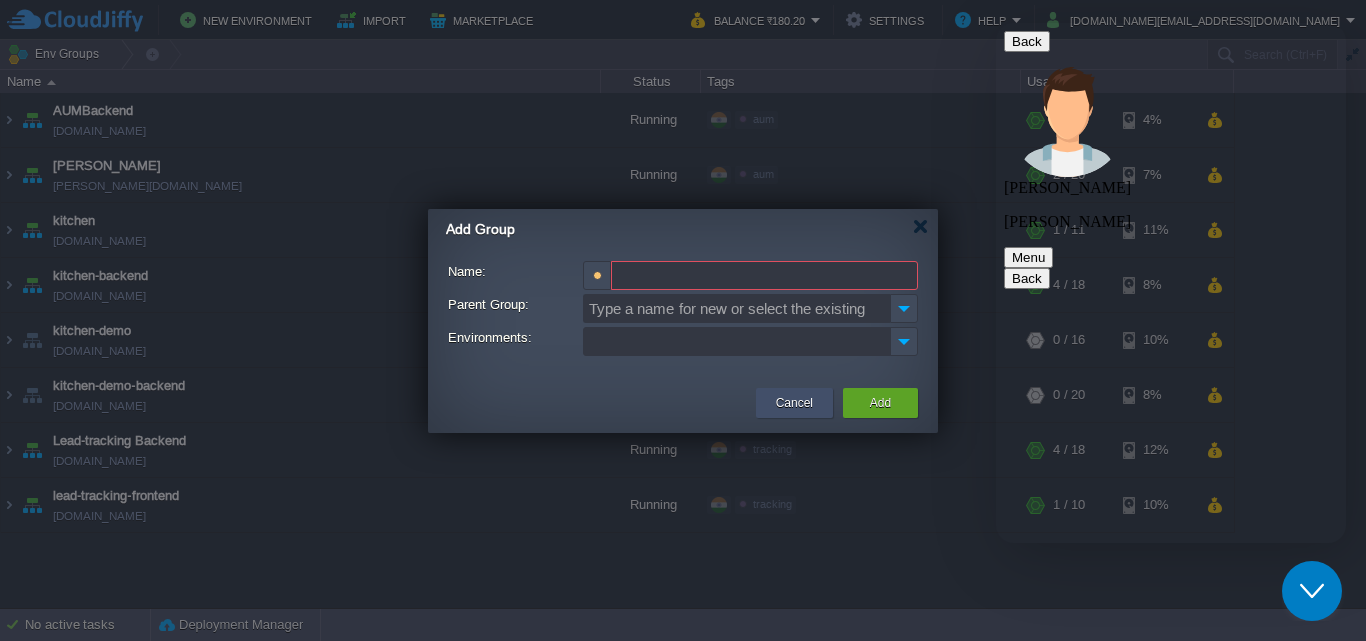 click on "Cancel" at bounding box center (794, 403) 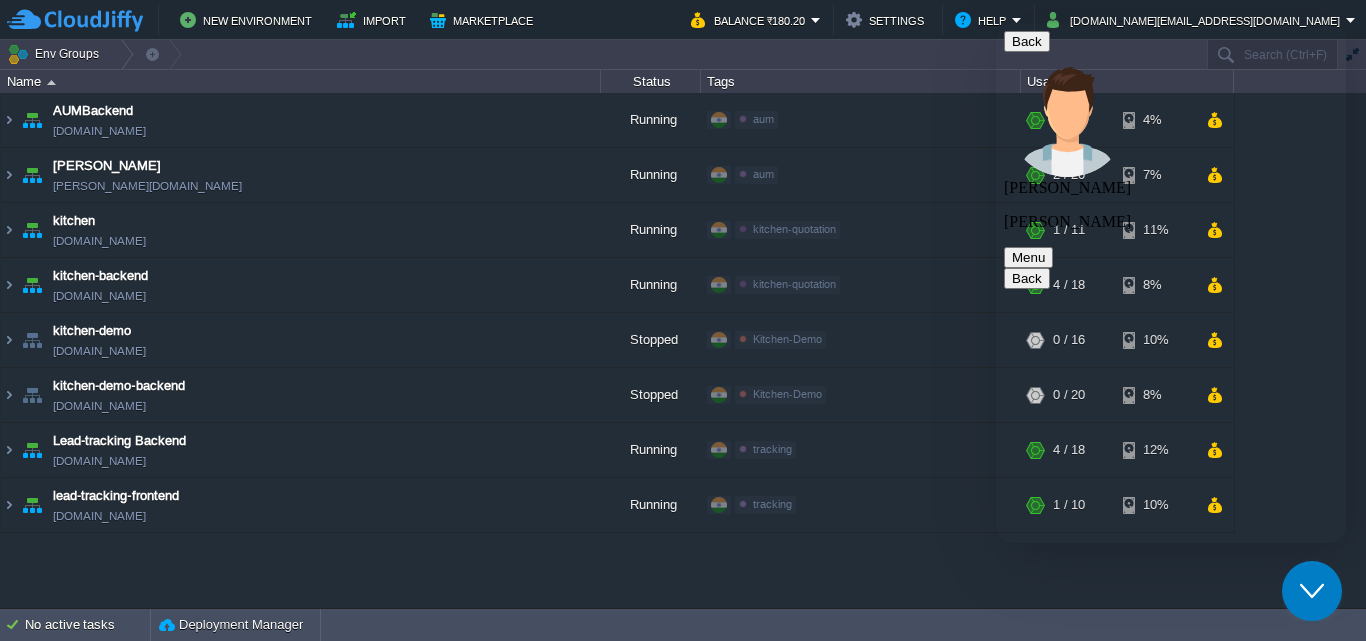 click at bounding box center [996, 23] 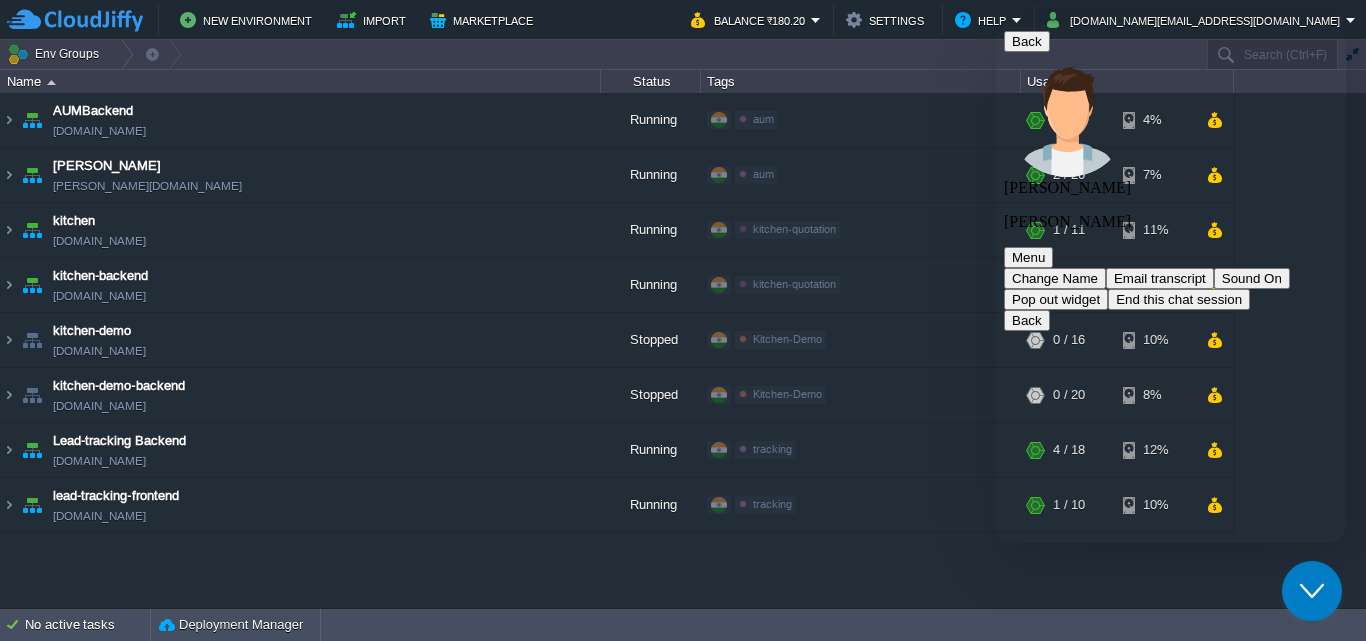 click on "[PERSON_NAME]" at bounding box center (1171, 5122) 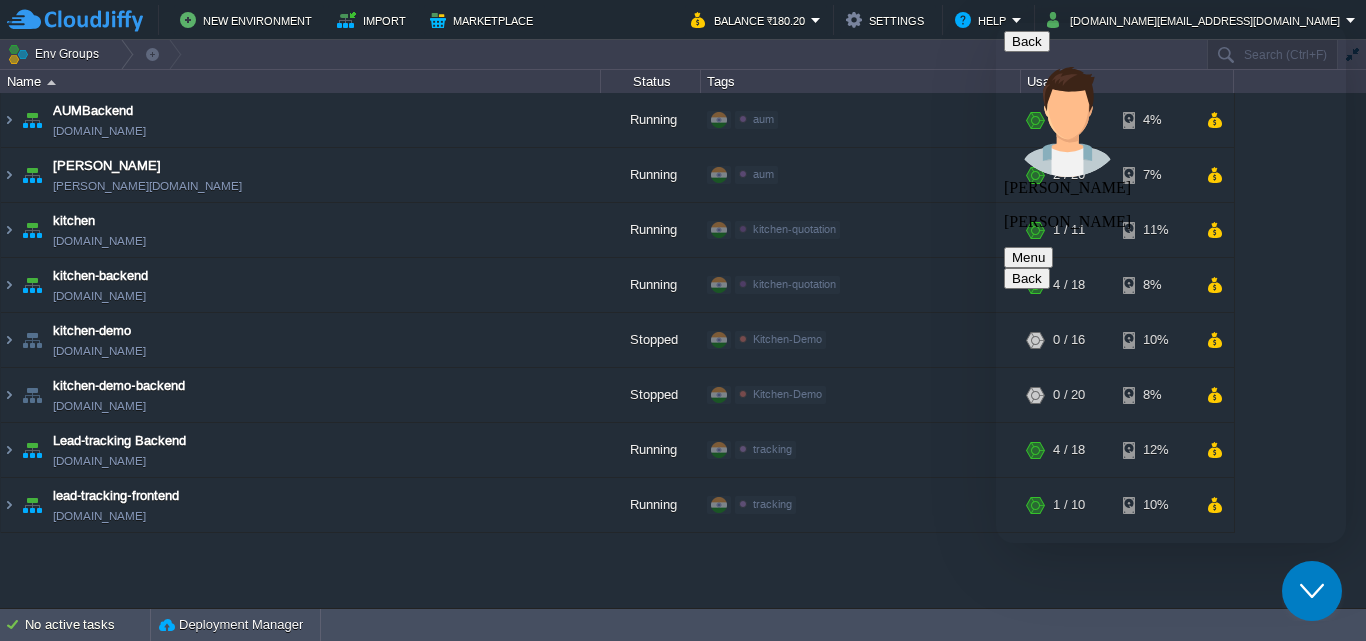 scroll, scrollTop: 700, scrollLeft: 0, axis: vertical 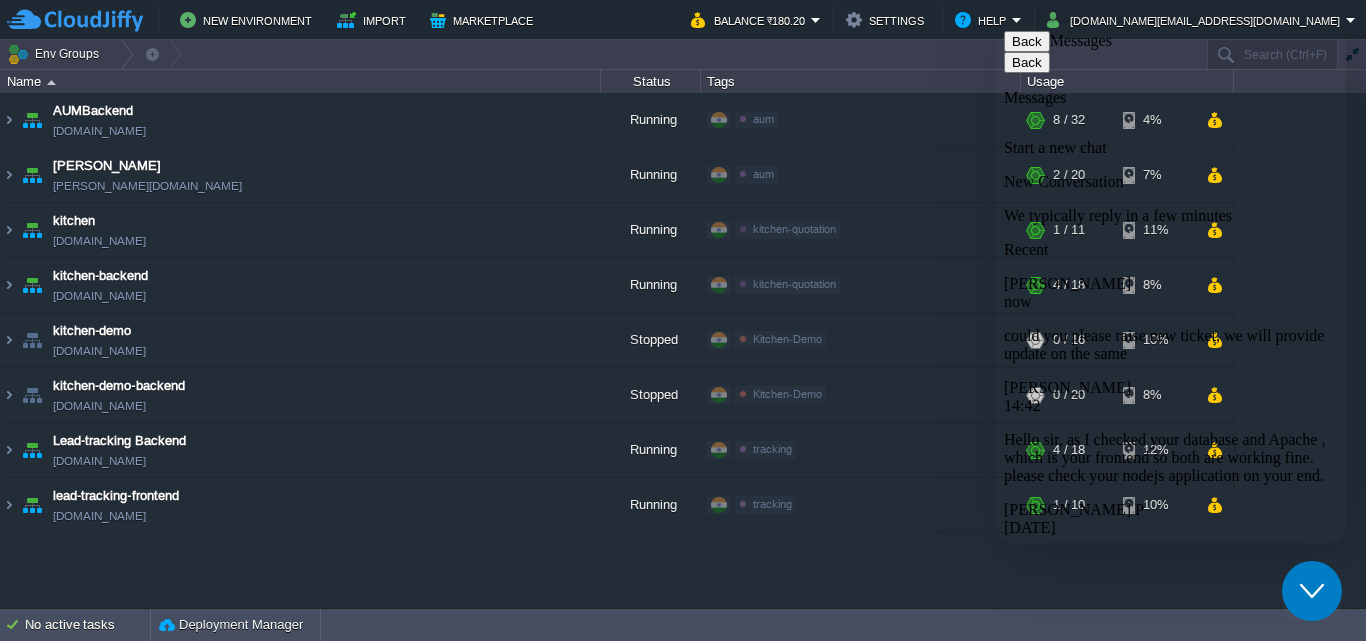 click on "We typically reply in a few minutes" at bounding box center (1171, 216) 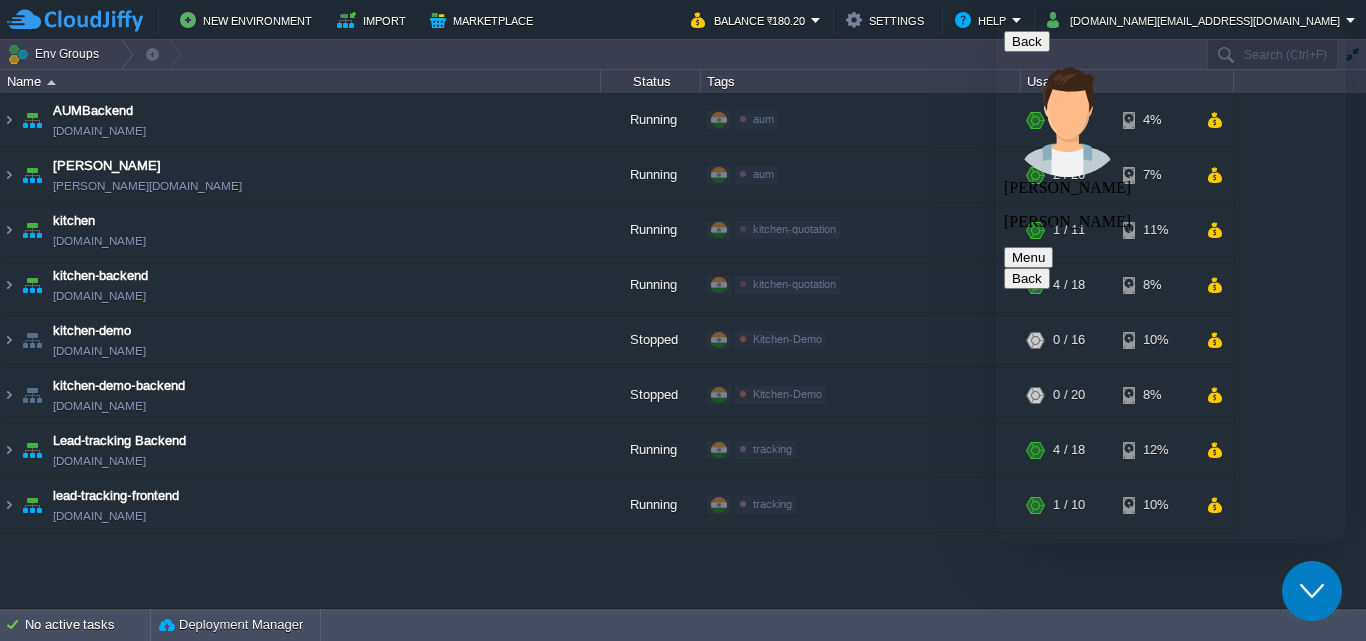 click on "Back" at bounding box center (1027, 41) 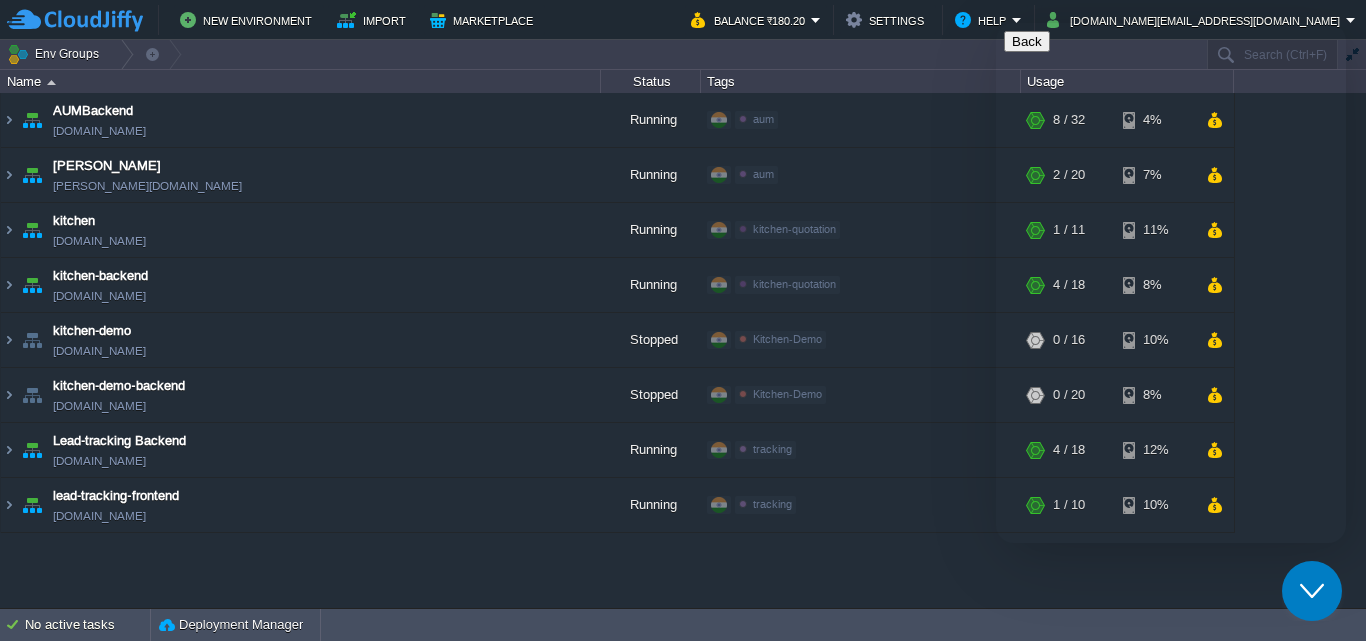 click on "could you please raise new ticket, we will provide update on the same" at bounding box center (1184, 730) 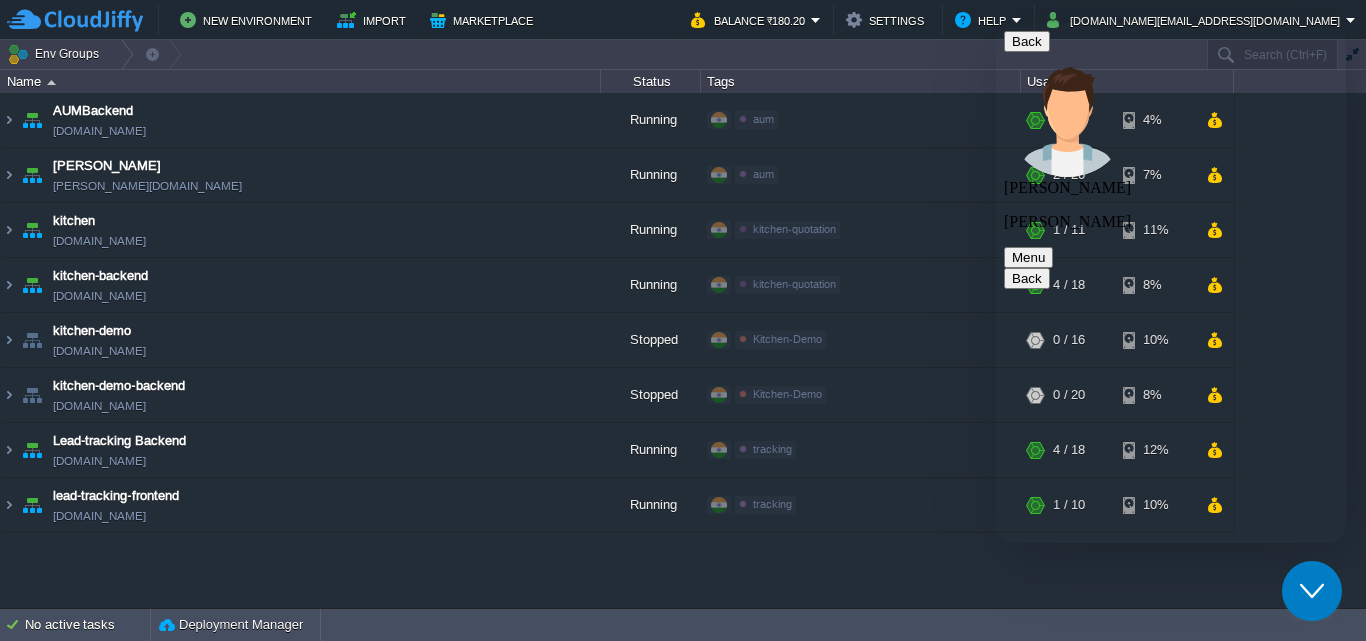 scroll, scrollTop: 1444, scrollLeft: 0, axis: vertical 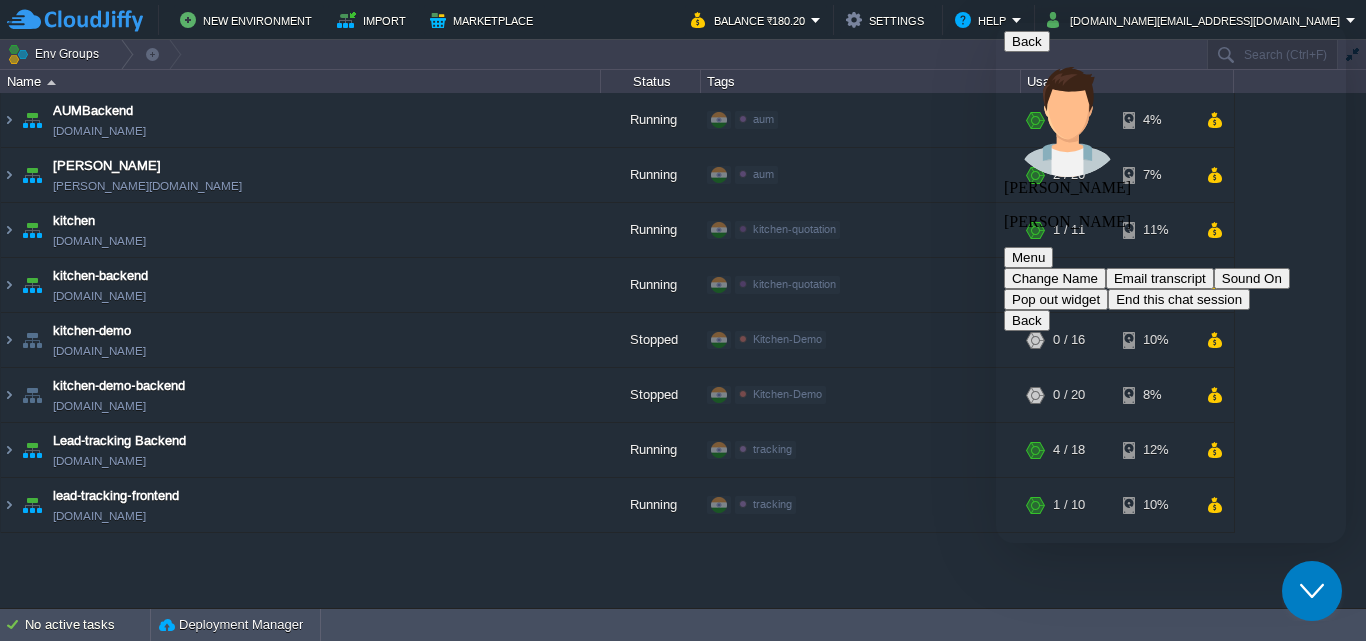 click at bounding box center [1171, 4627] 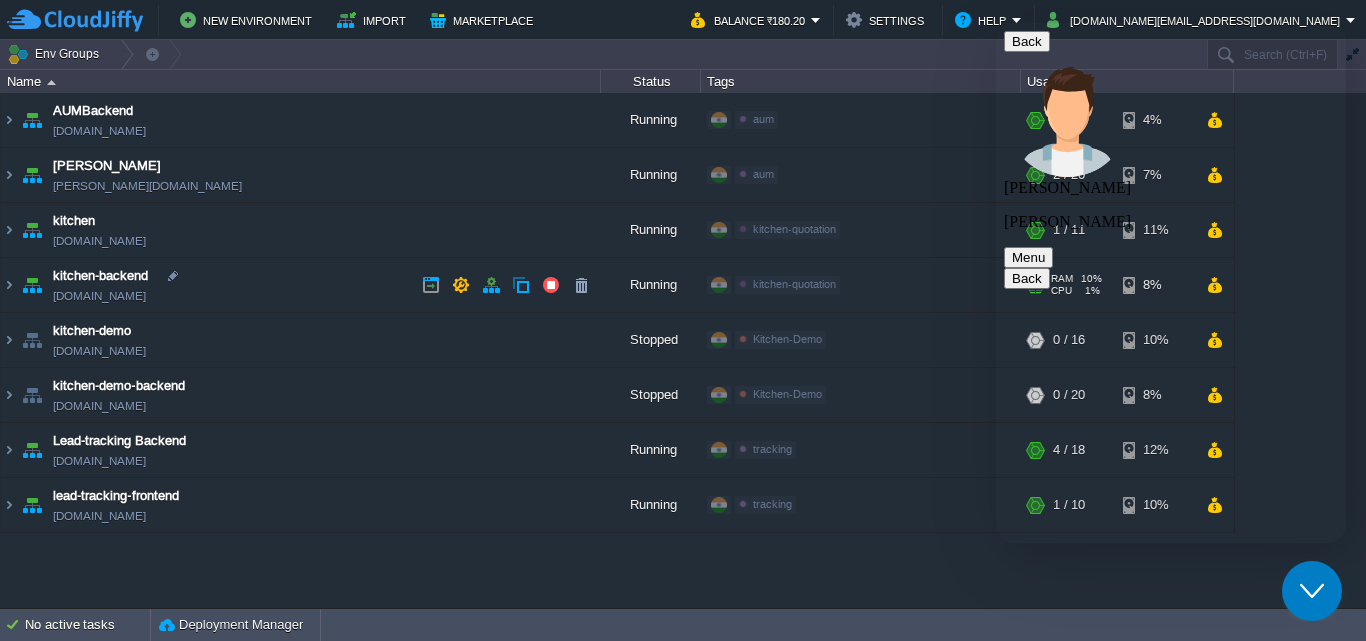 click on "kitchen-quotation                           Edit" at bounding box center (860, 286) 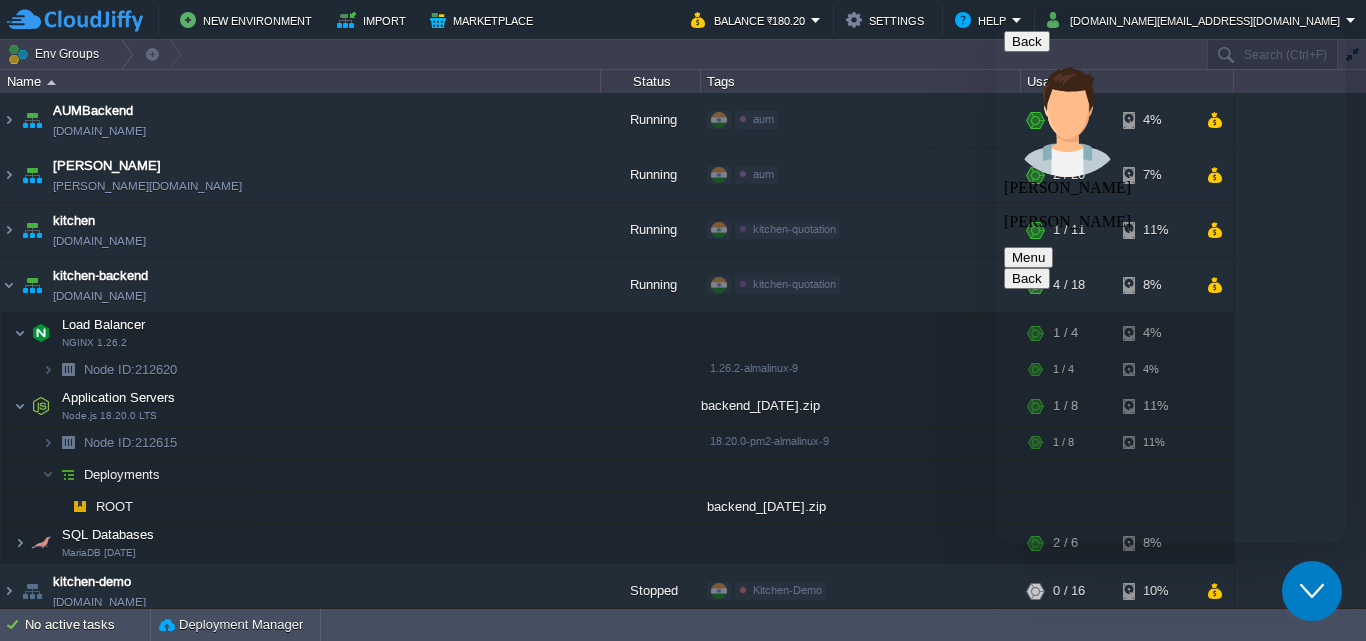 click on "Close Chat This icon closes the chat window." 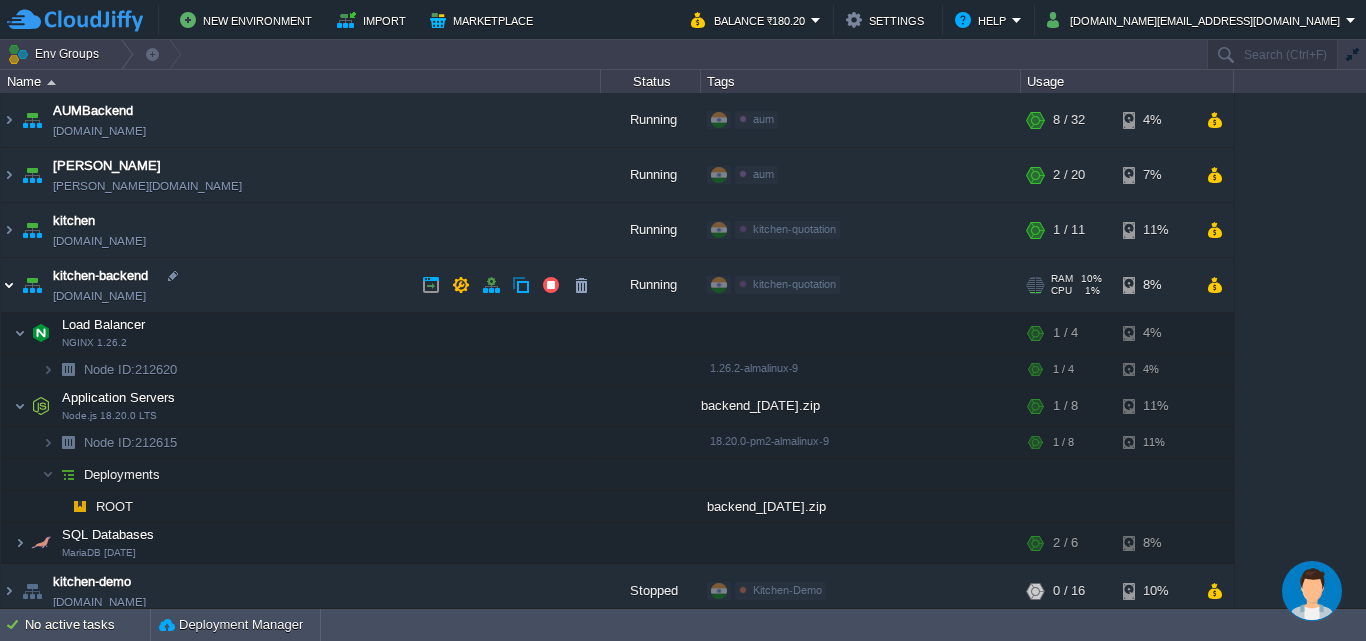 click at bounding box center [9, 285] 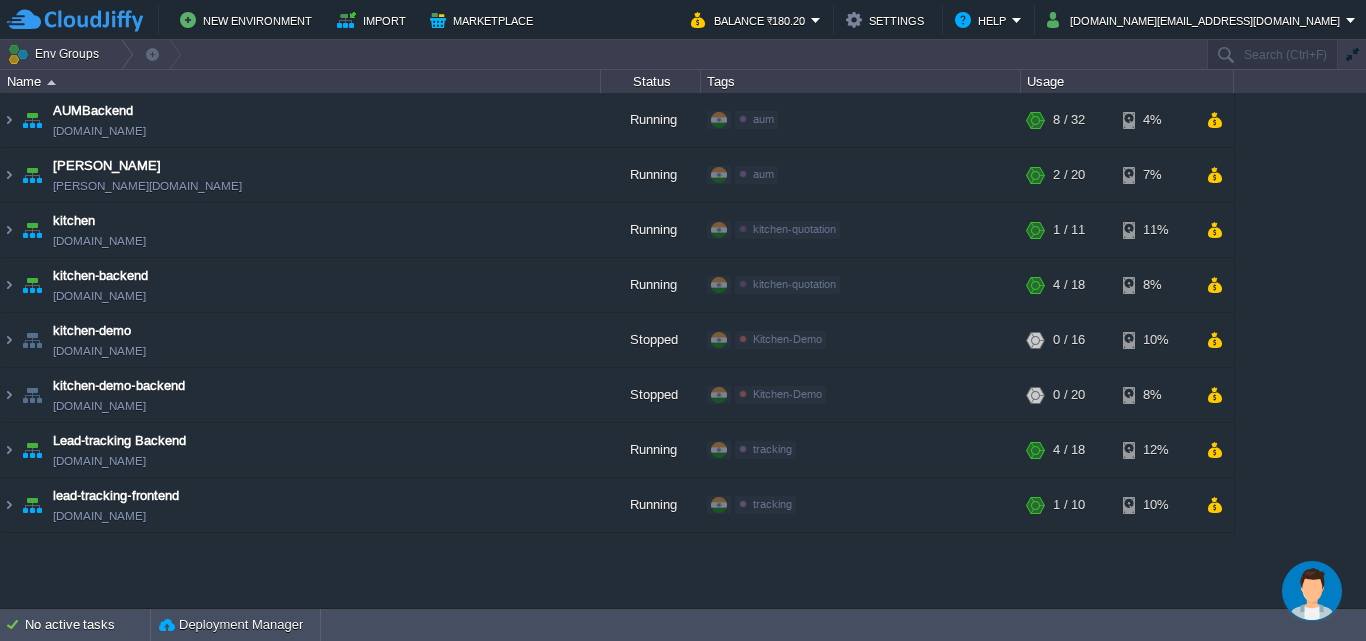 click at bounding box center [1312, 591] 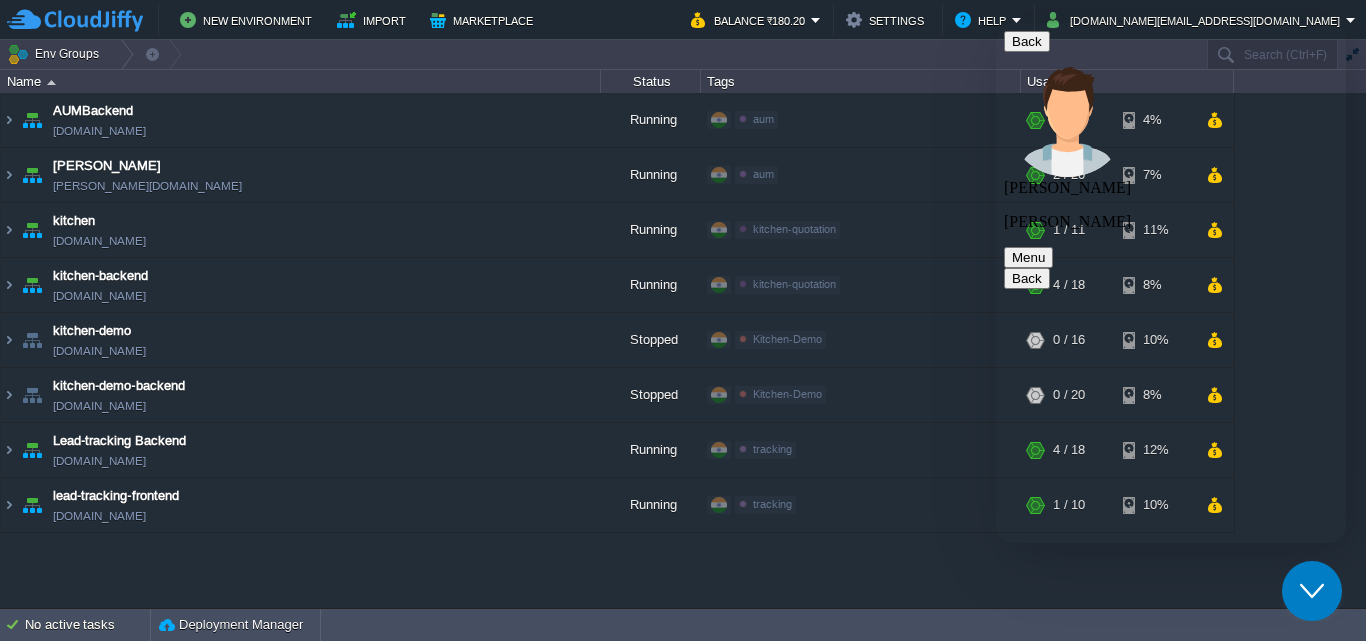 click on "Close Chat This icon closes the chat window." 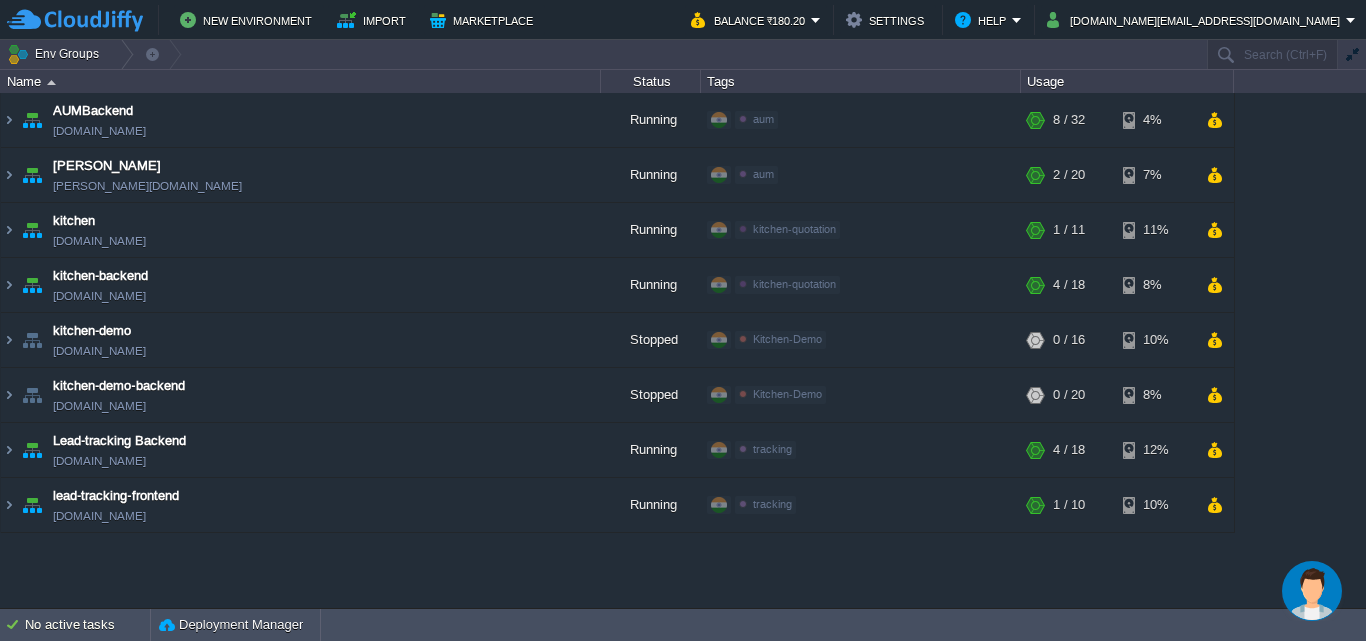 click at bounding box center [1312, 591] 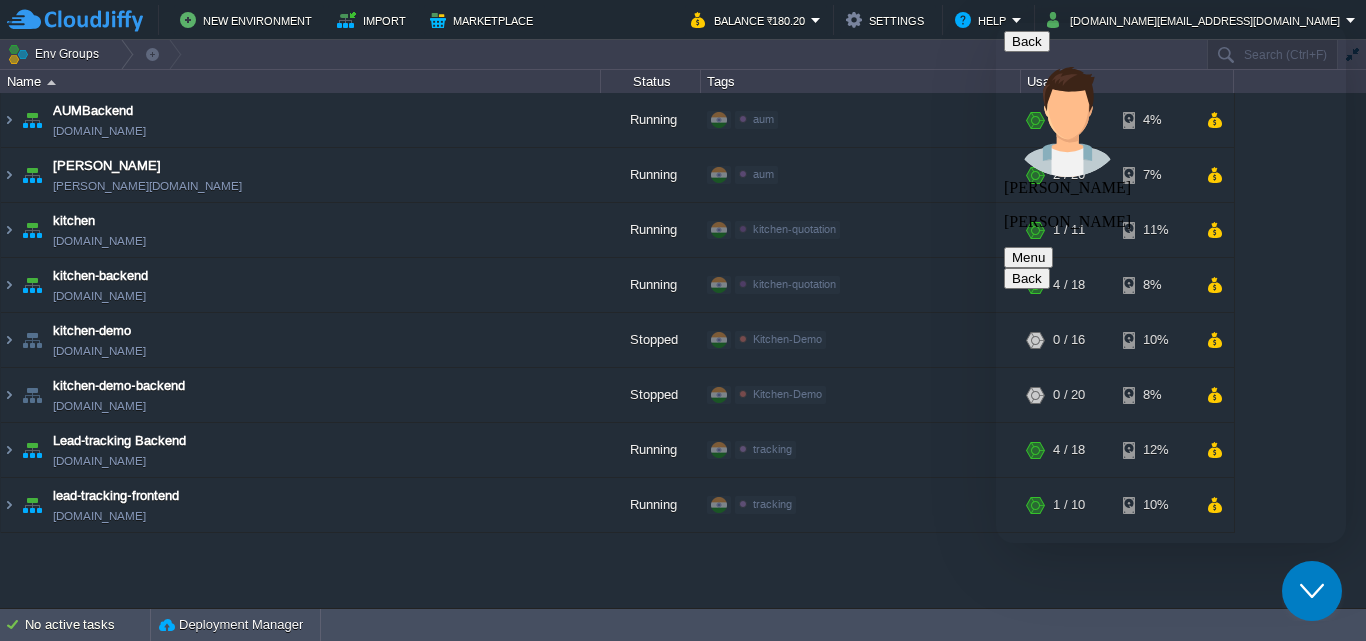 click on "Close Chat This icon closes the chat window." 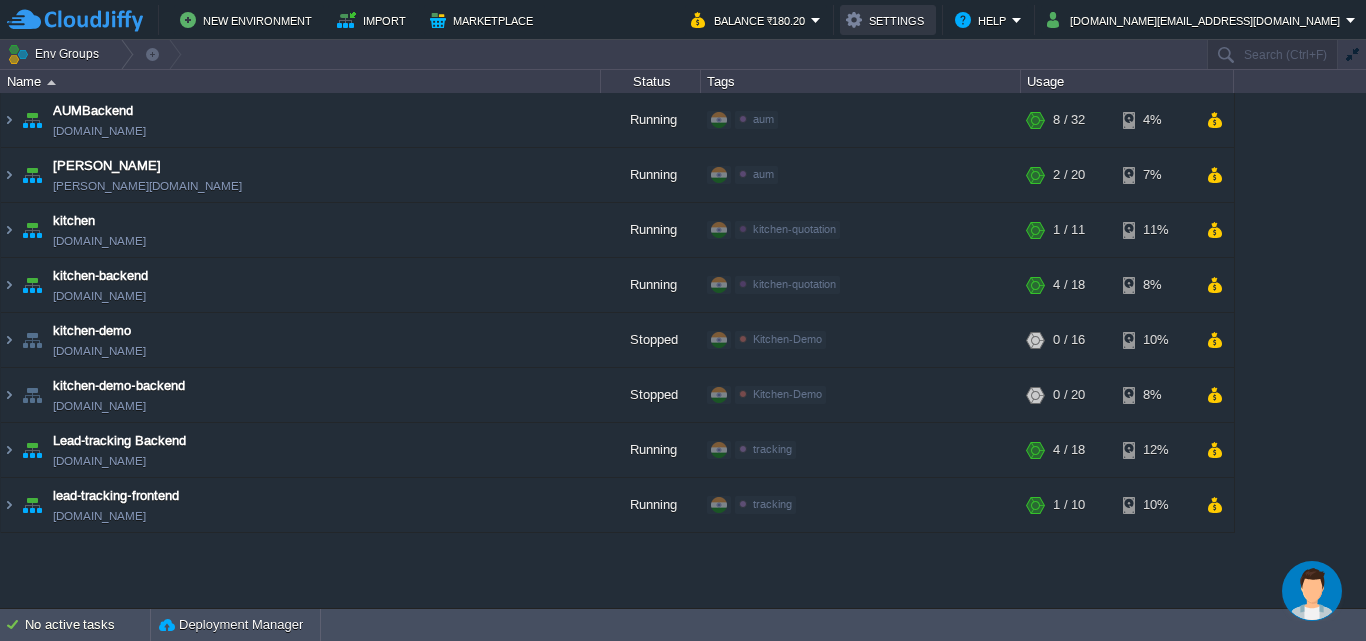 click on "Settings" at bounding box center [888, 20] 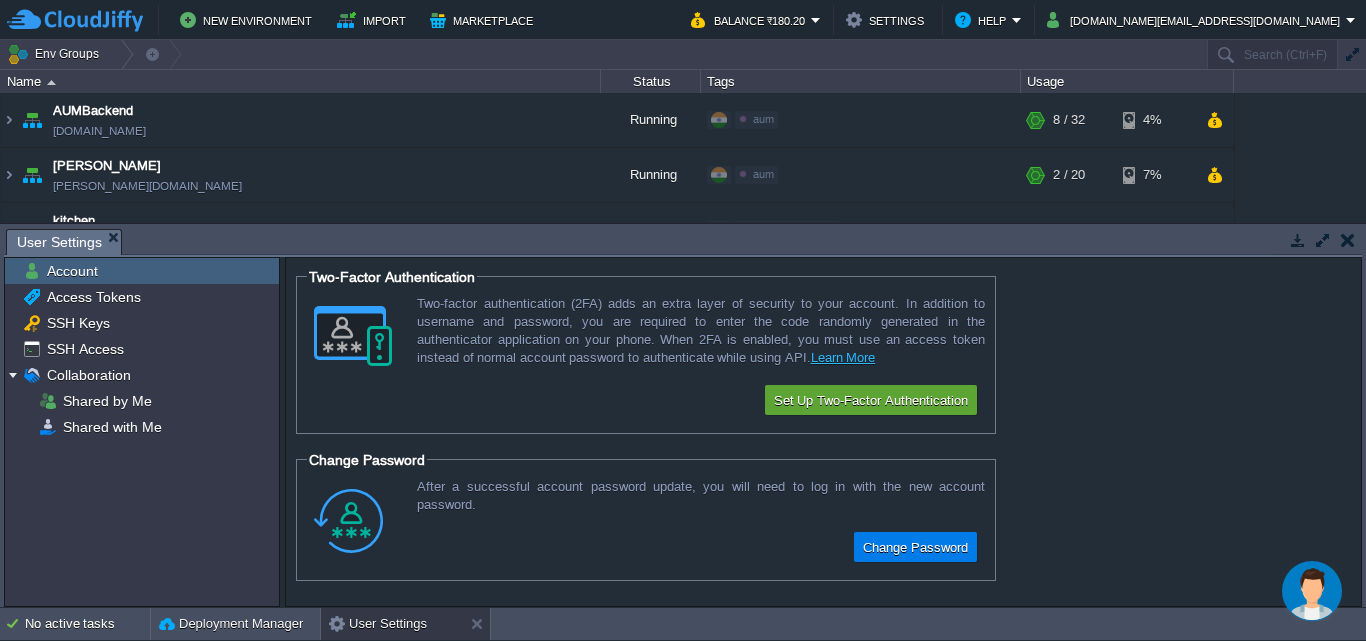 click at bounding box center [1348, 240] 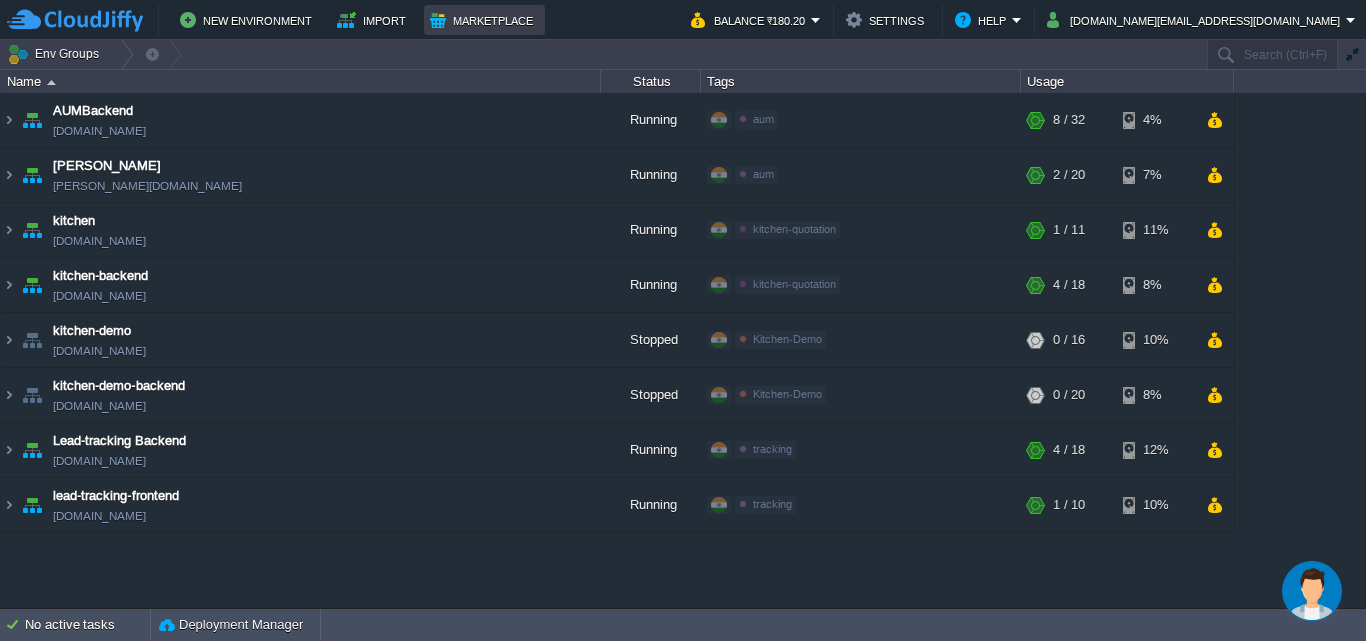 click on "Marketplace" at bounding box center (484, 20) 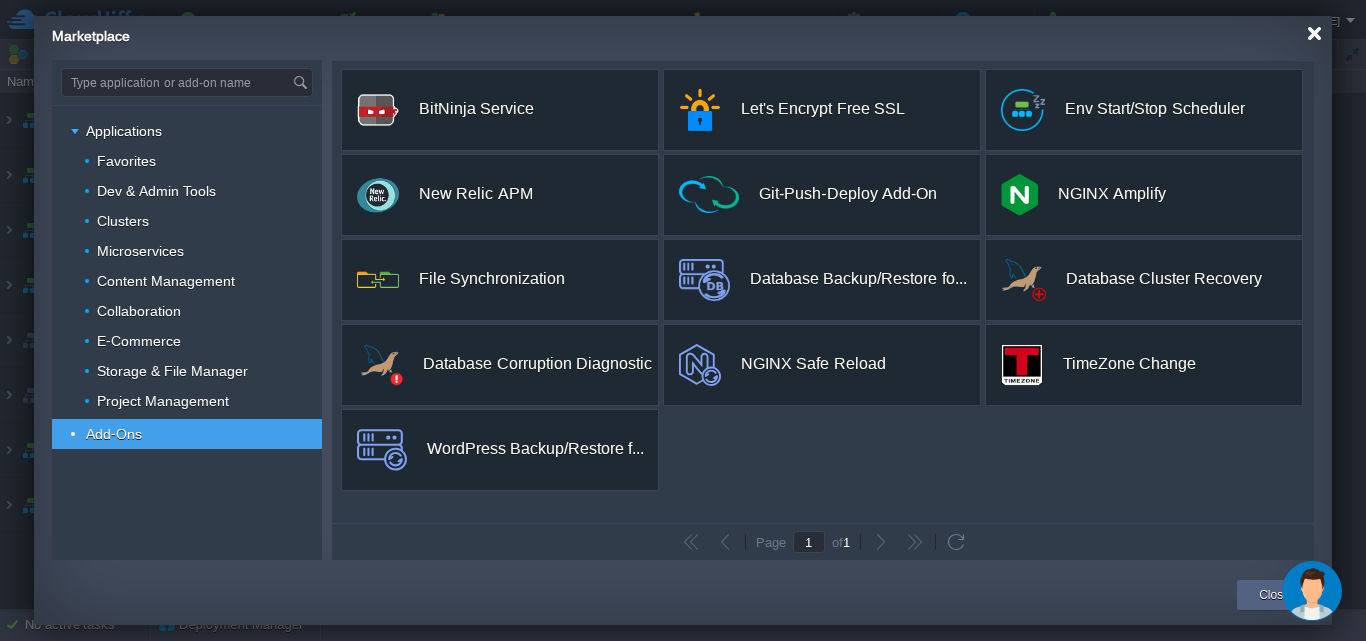 click at bounding box center (1314, 33) 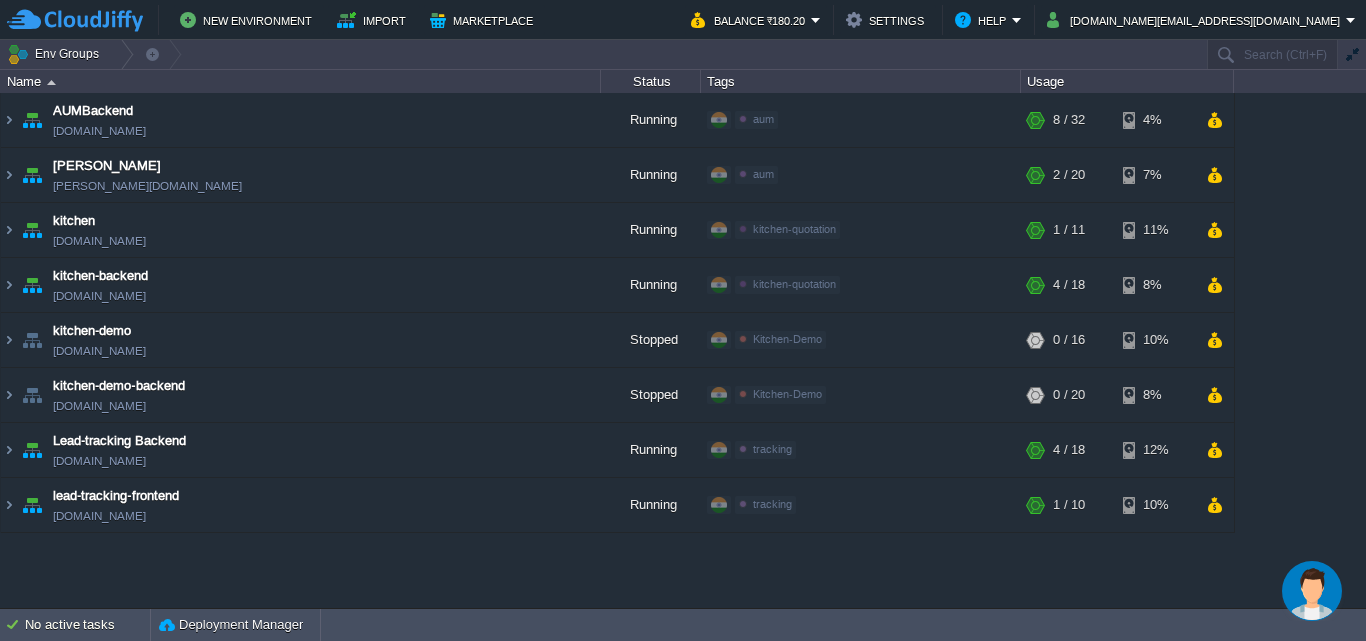 click at bounding box center (1312, 591) 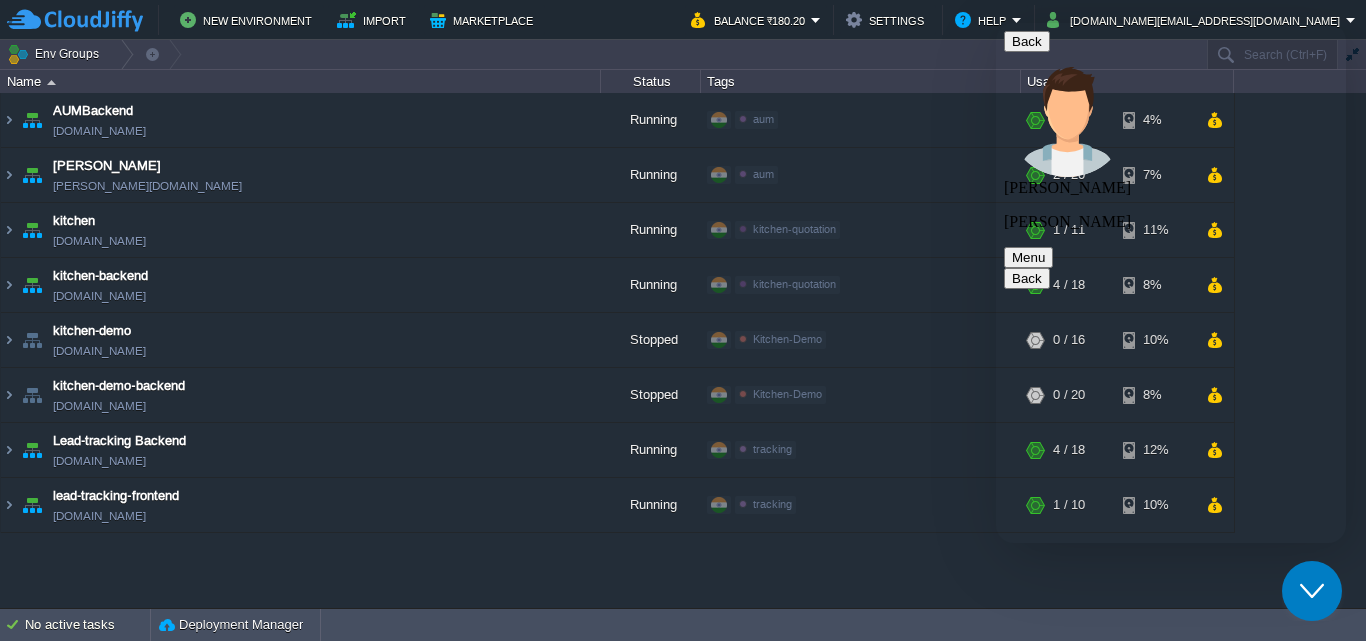 scroll, scrollTop: 1444, scrollLeft: 0, axis: vertical 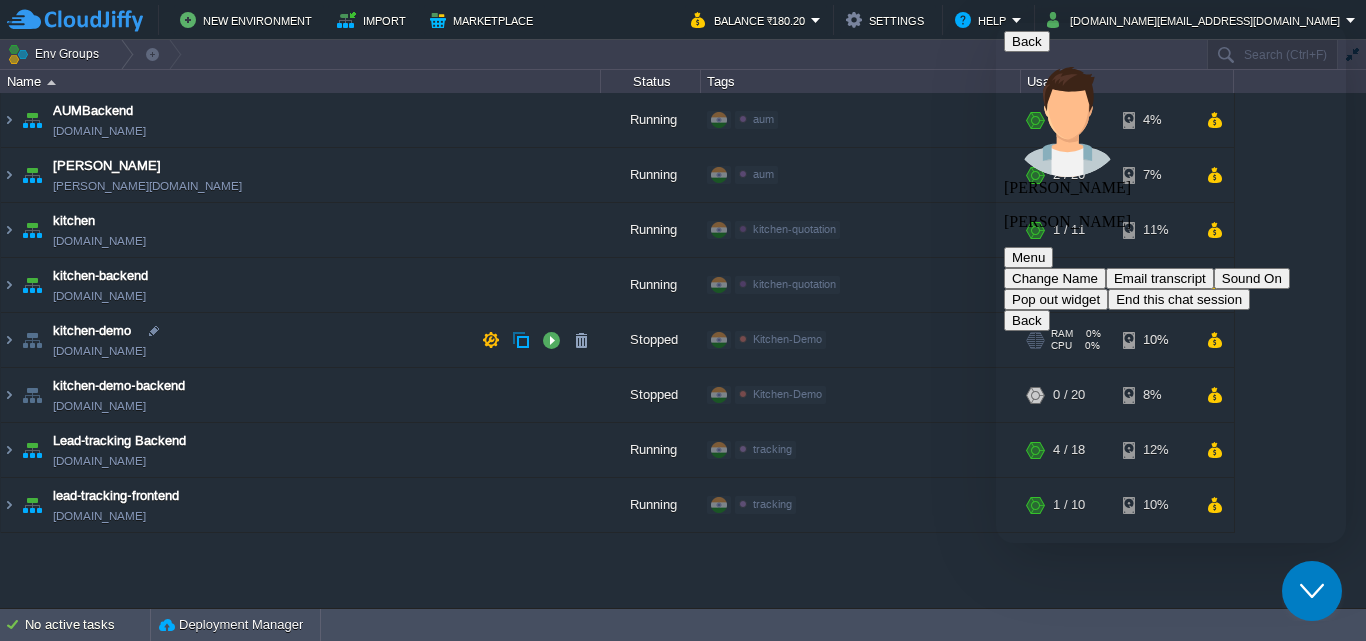 click on "Kitchen-Demo                           Edit" at bounding box center (860, 341) 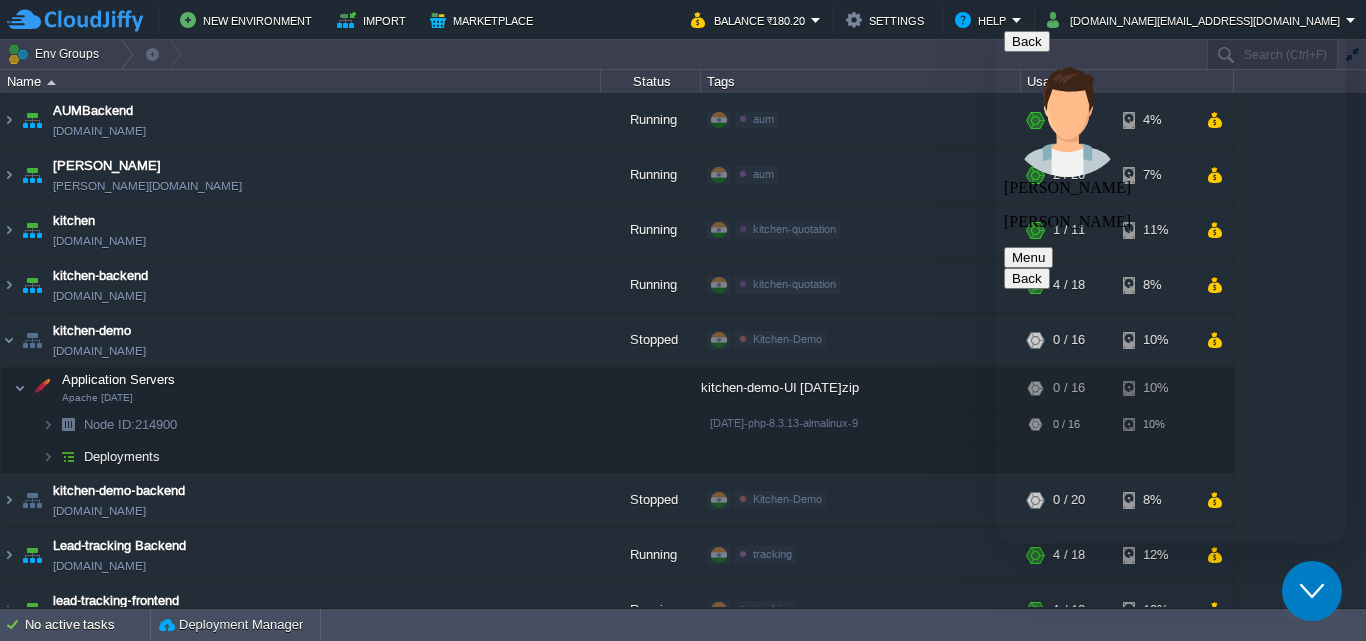click on "Close Chat This icon closes the chat window." at bounding box center (1312, 591) 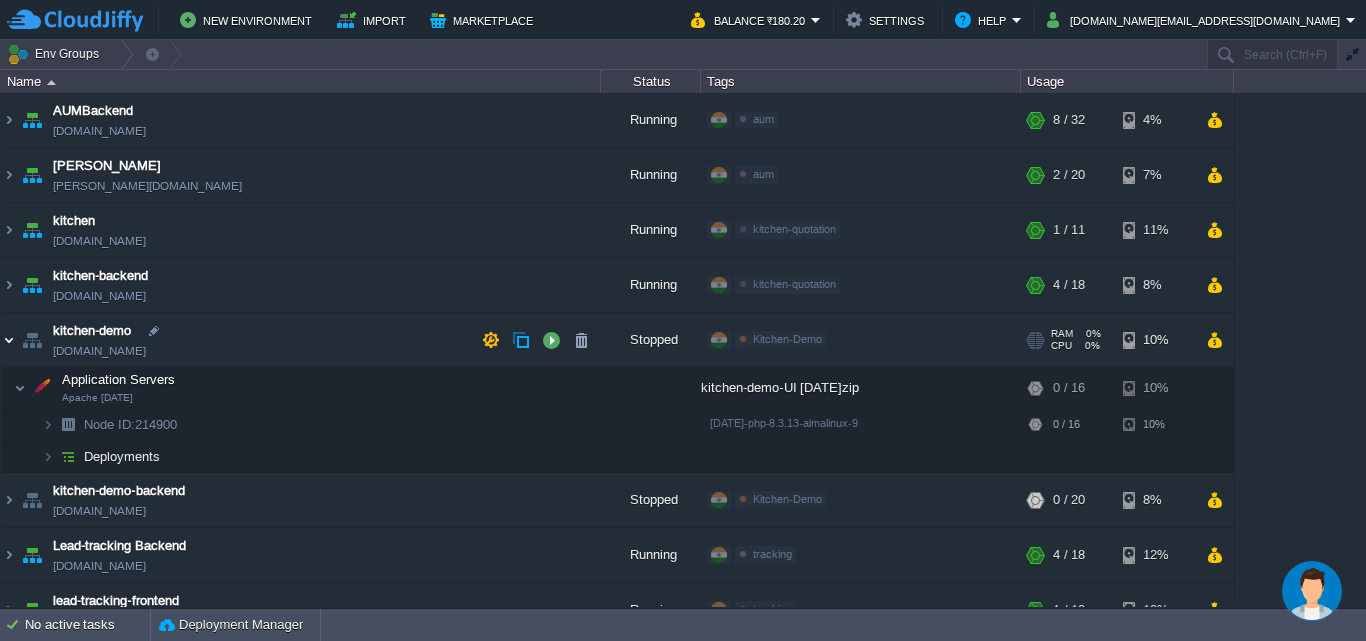 click at bounding box center (9, 340) 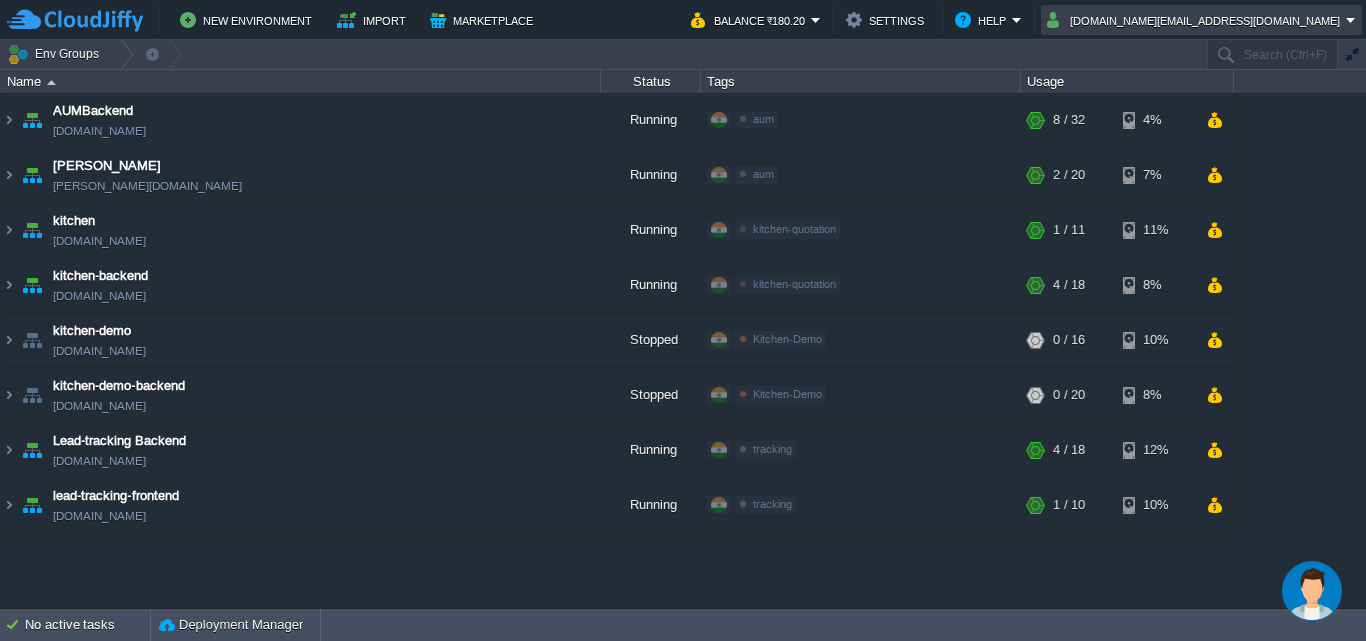 click on "[DOMAIN_NAME][EMAIL_ADDRESS][DOMAIN_NAME]" at bounding box center (1196, 20) 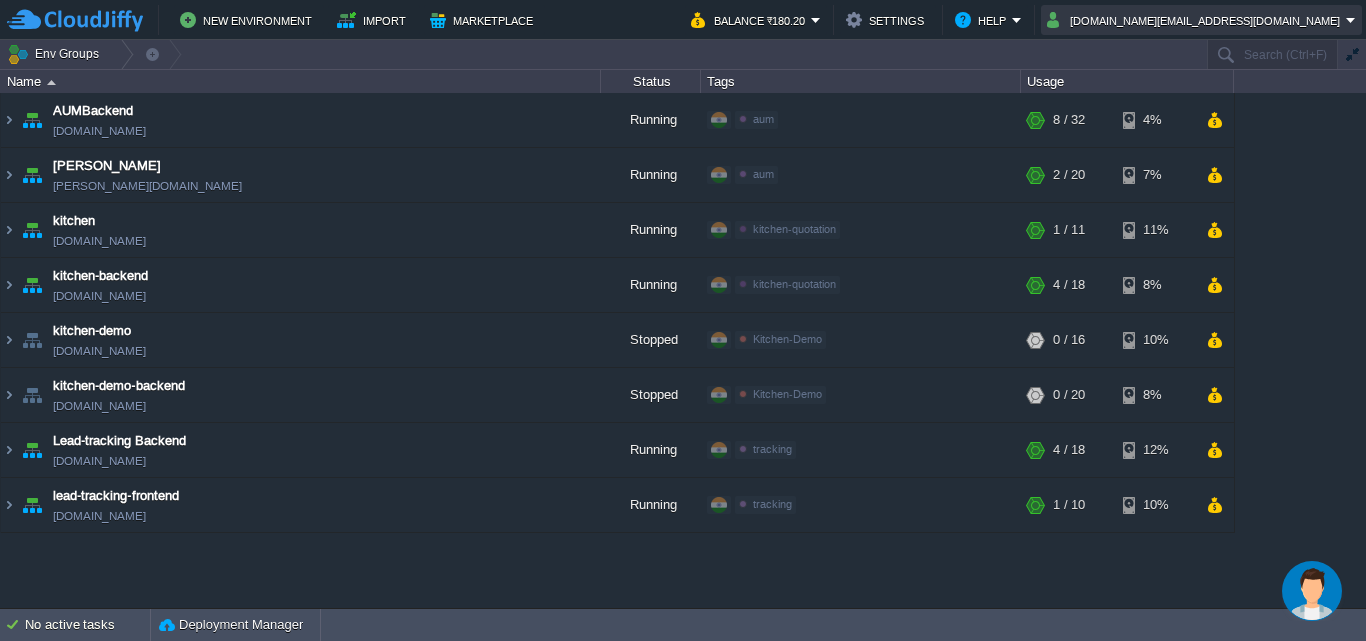 click on "[DOMAIN_NAME][EMAIL_ADDRESS][DOMAIN_NAME]" at bounding box center [1196, 20] 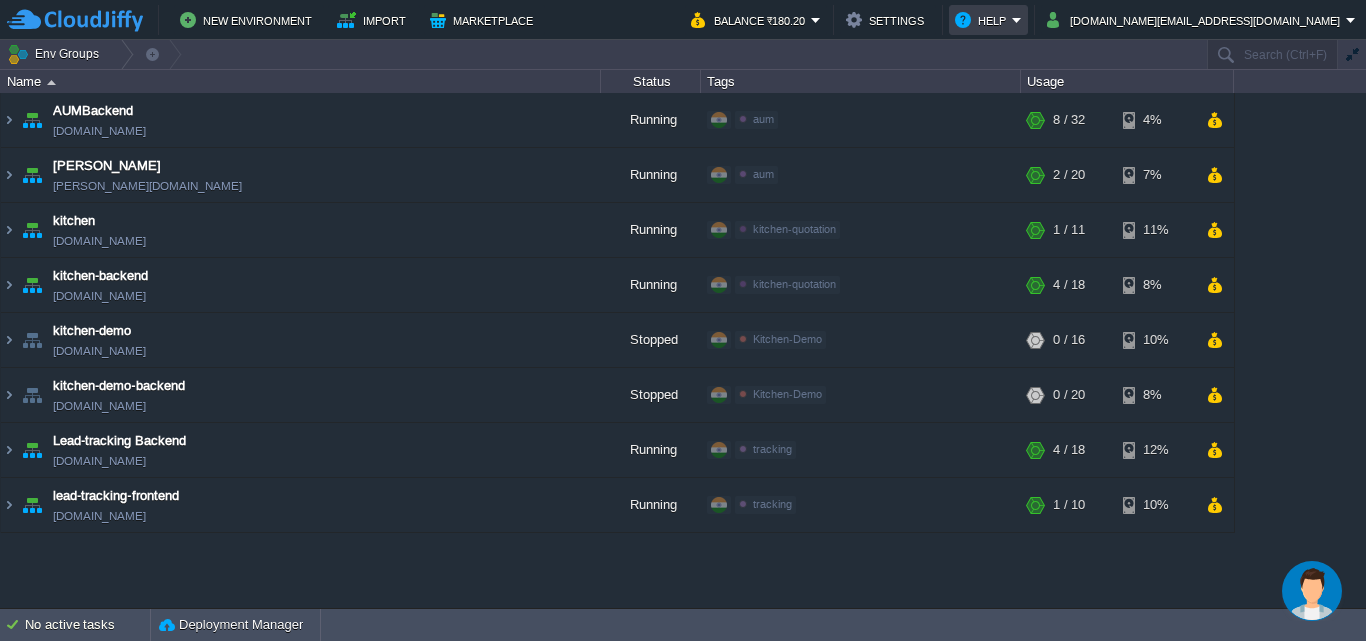 click on "Help" at bounding box center (988, 20) 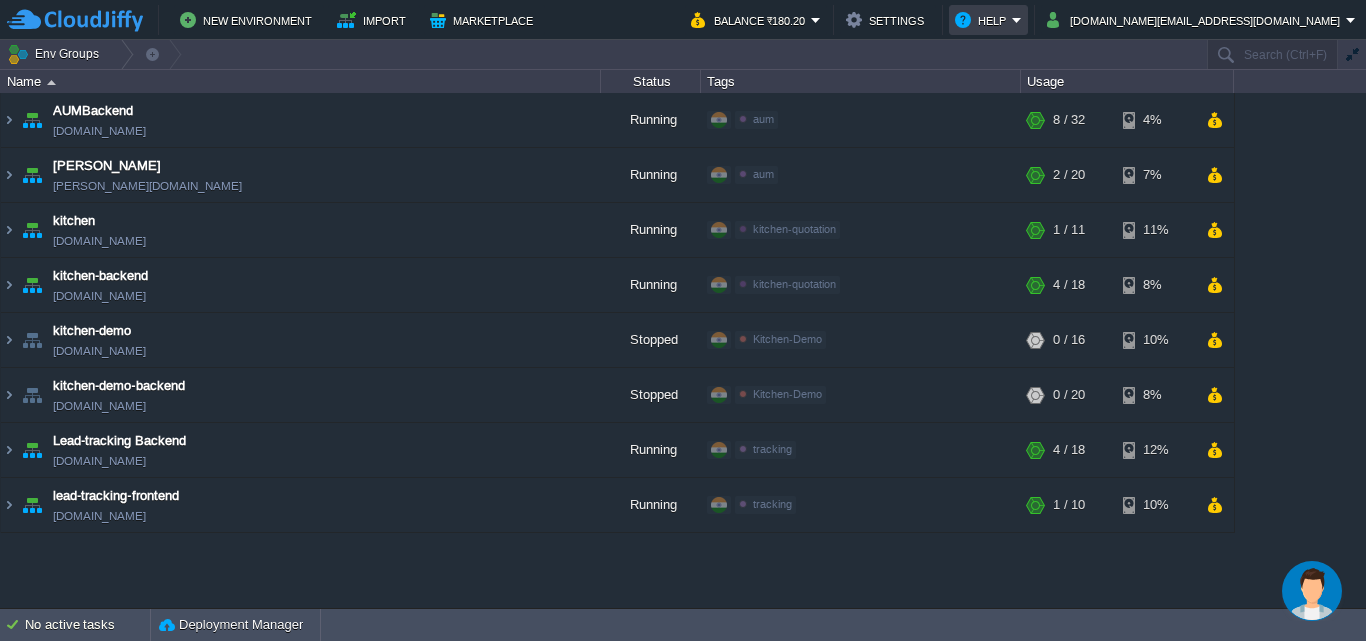 click on "Help" at bounding box center (983, 20) 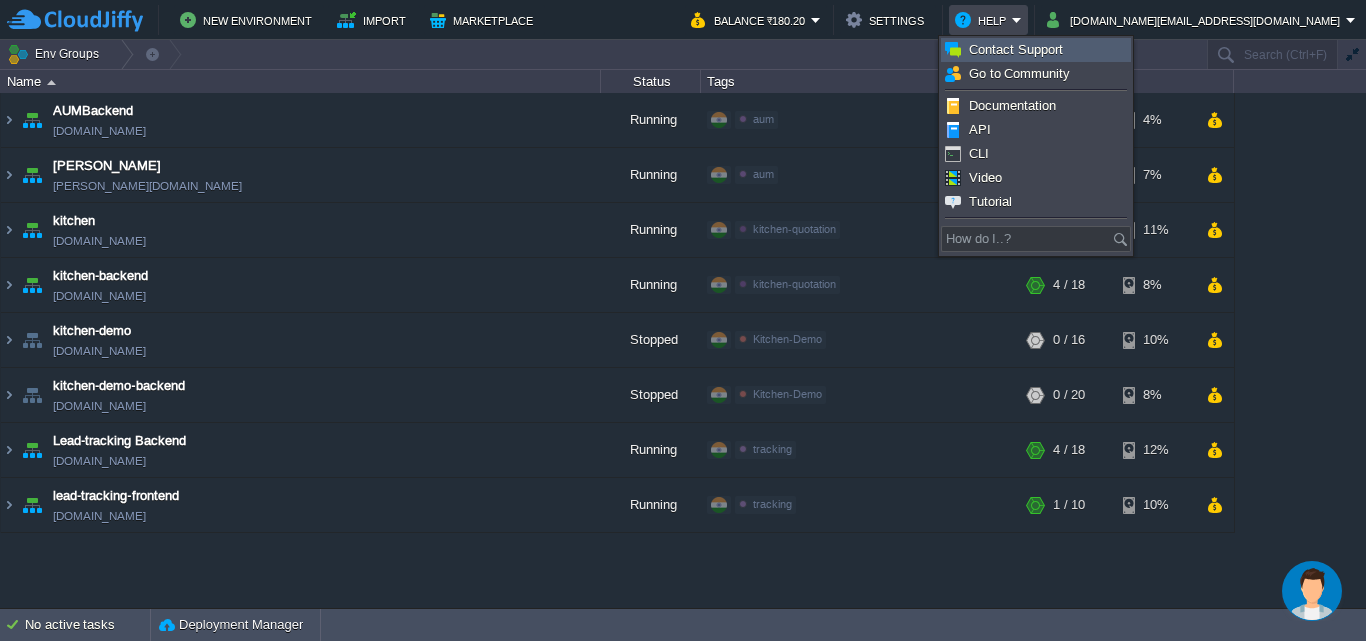 click on "Contact Support" at bounding box center [1036, 50] 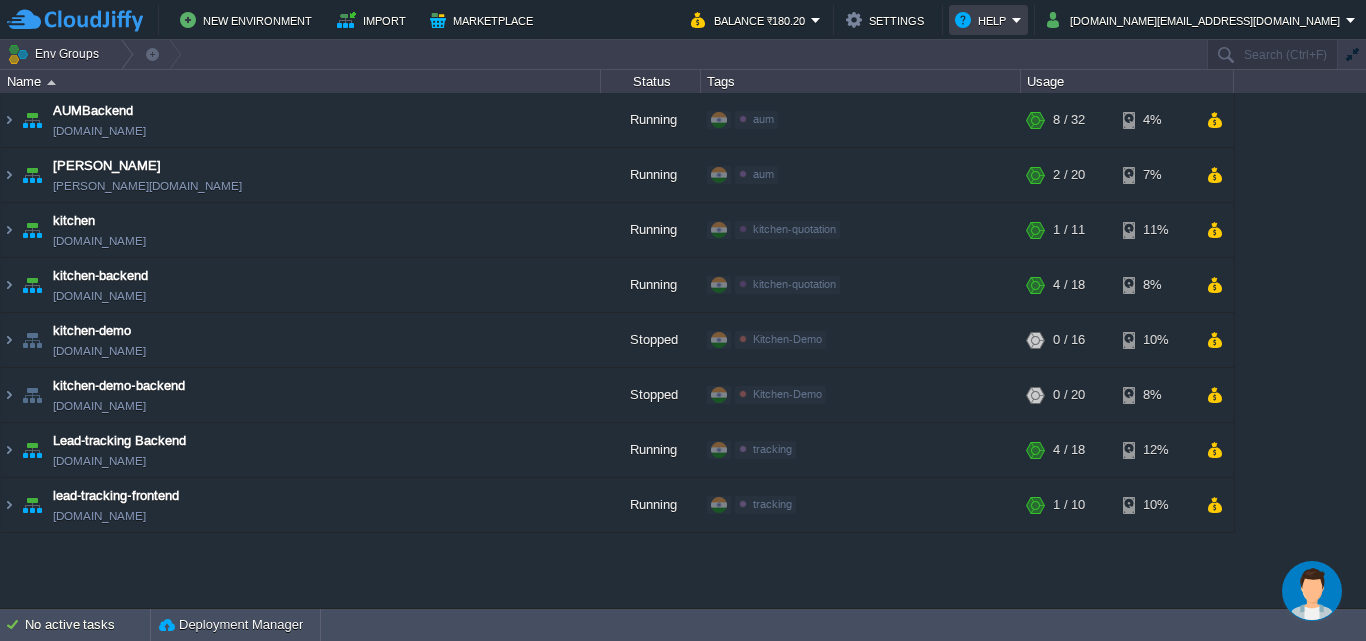 click on "Help" at bounding box center [983, 20] 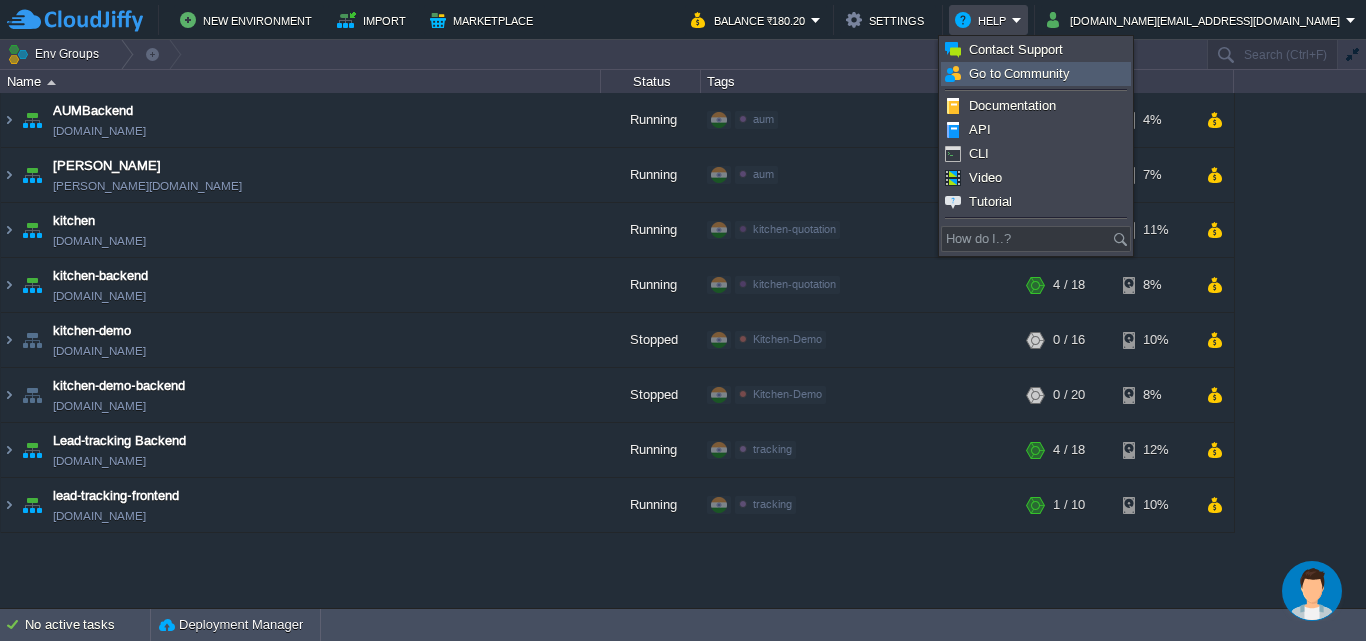click on "Go to Community" at bounding box center (1019, 73) 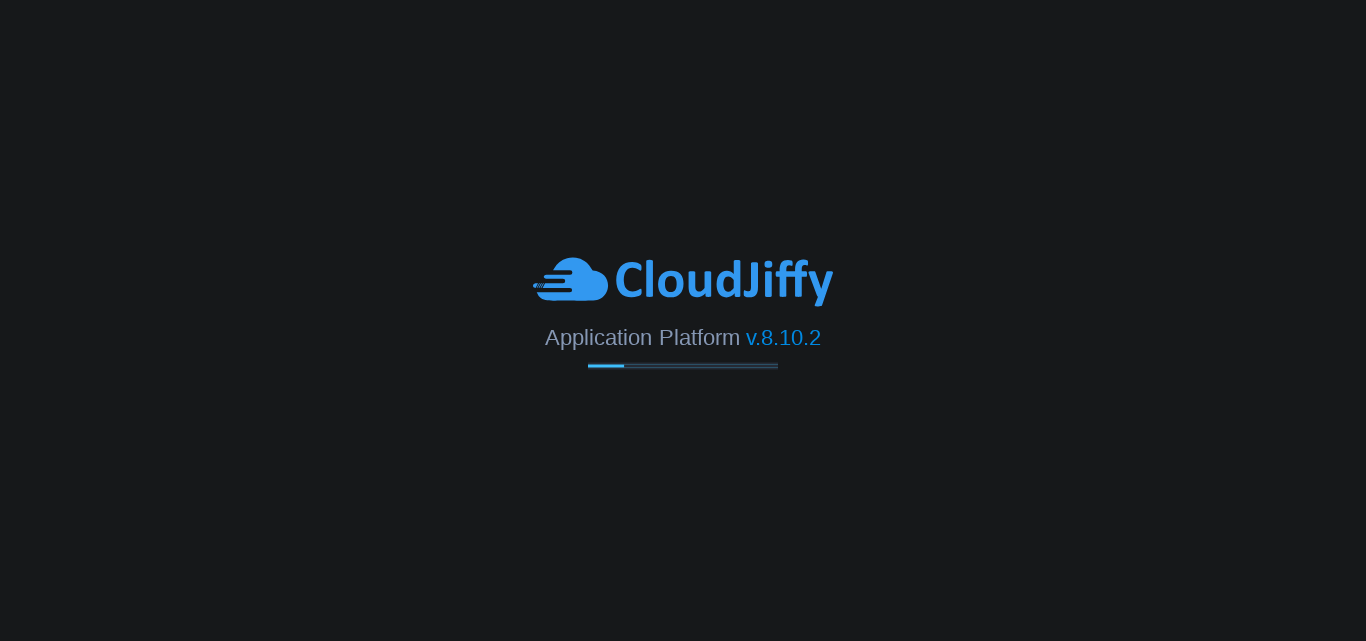scroll, scrollTop: 0, scrollLeft: 0, axis: both 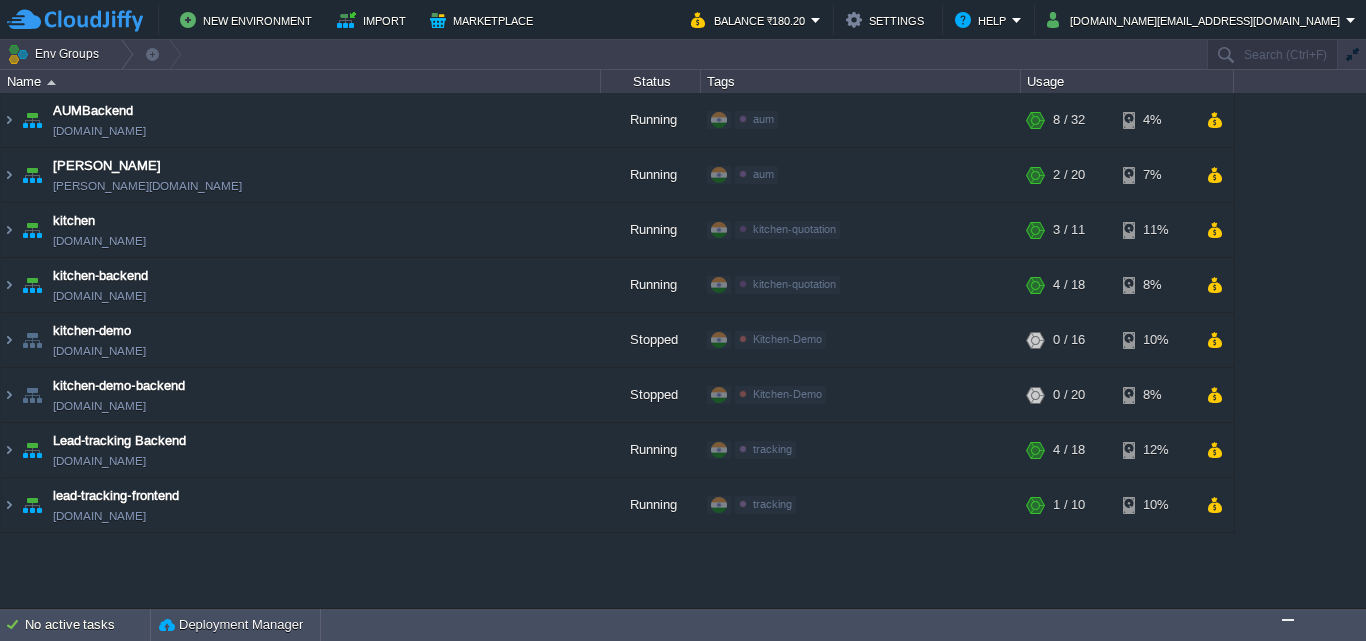 click at bounding box center [1288, 620] 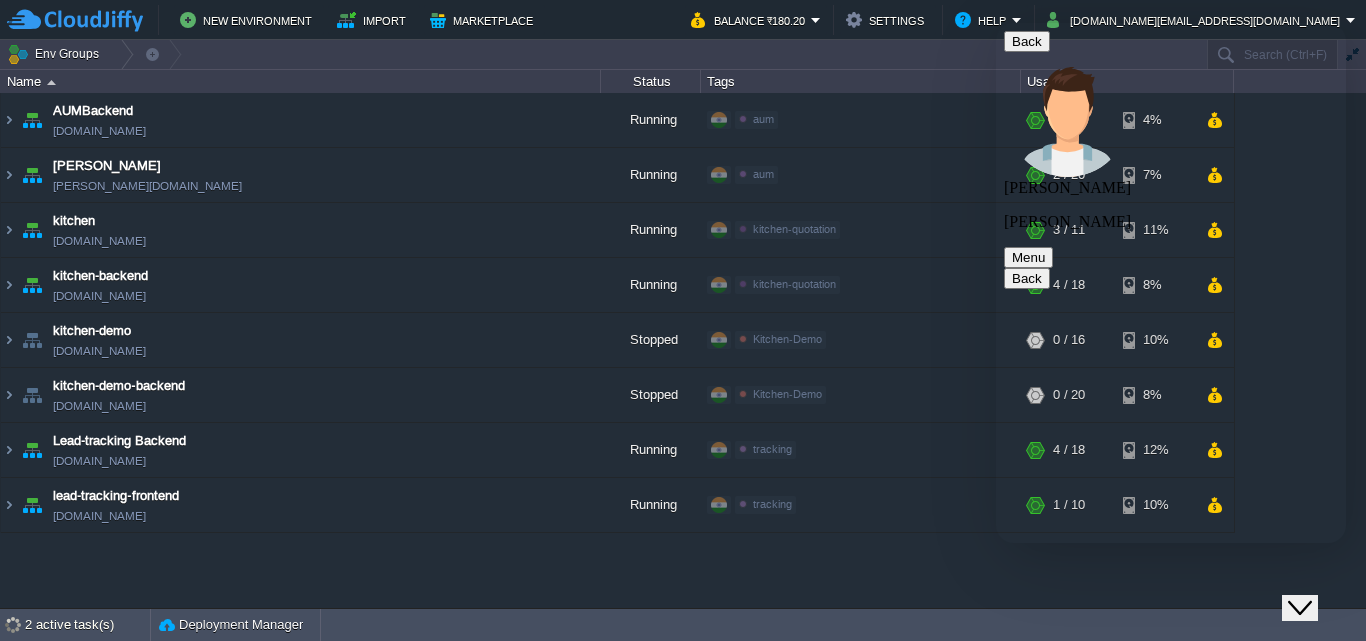scroll, scrollTop: 1444, scrollLeft: 0, axis: vertical 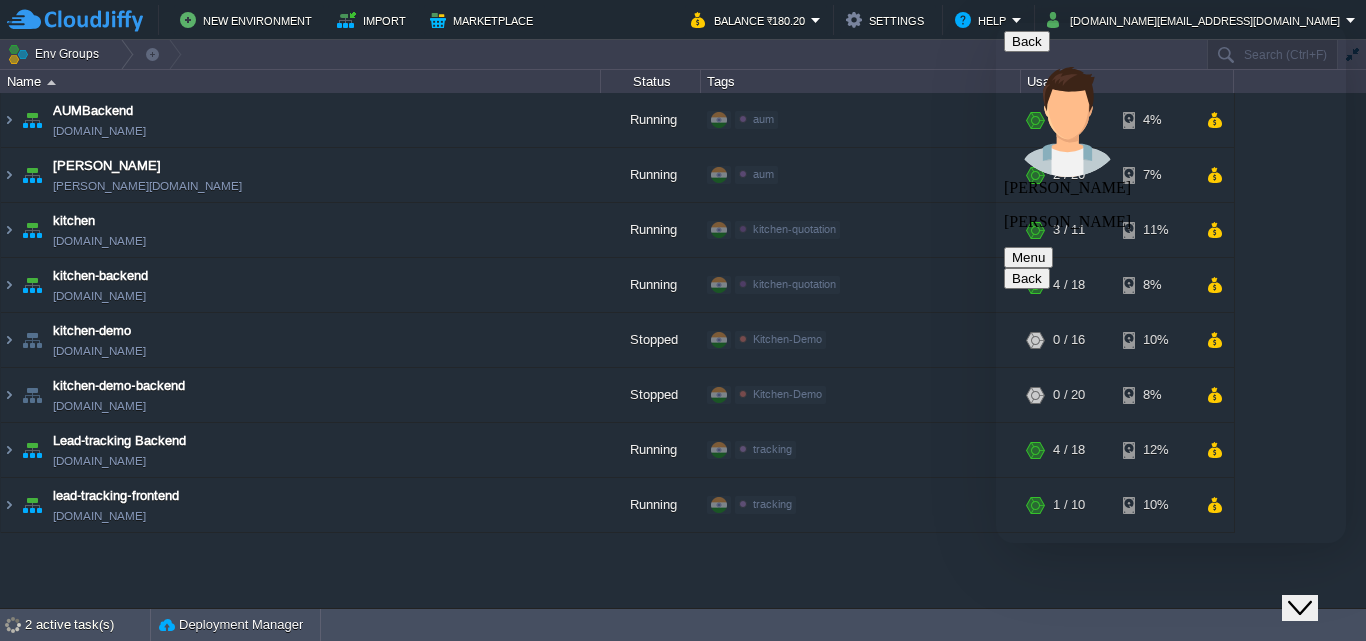 click on "Close Chat This icon closes the chat window." 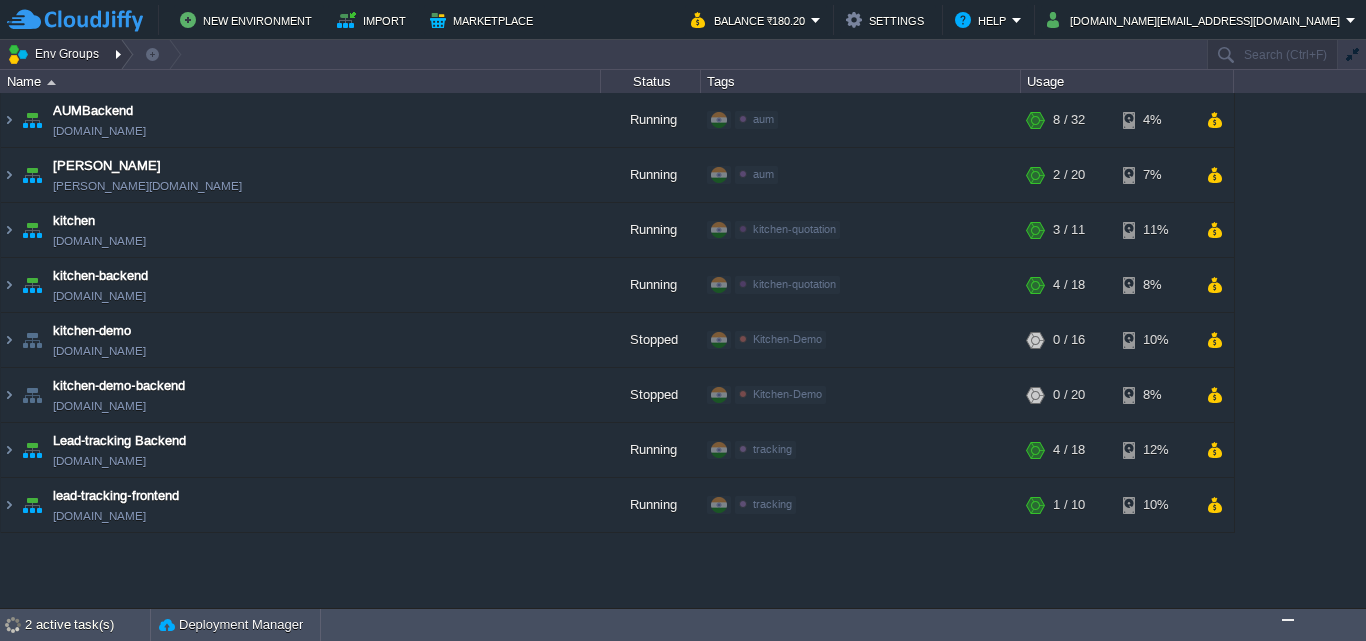 click at bounding box center (120, 54) 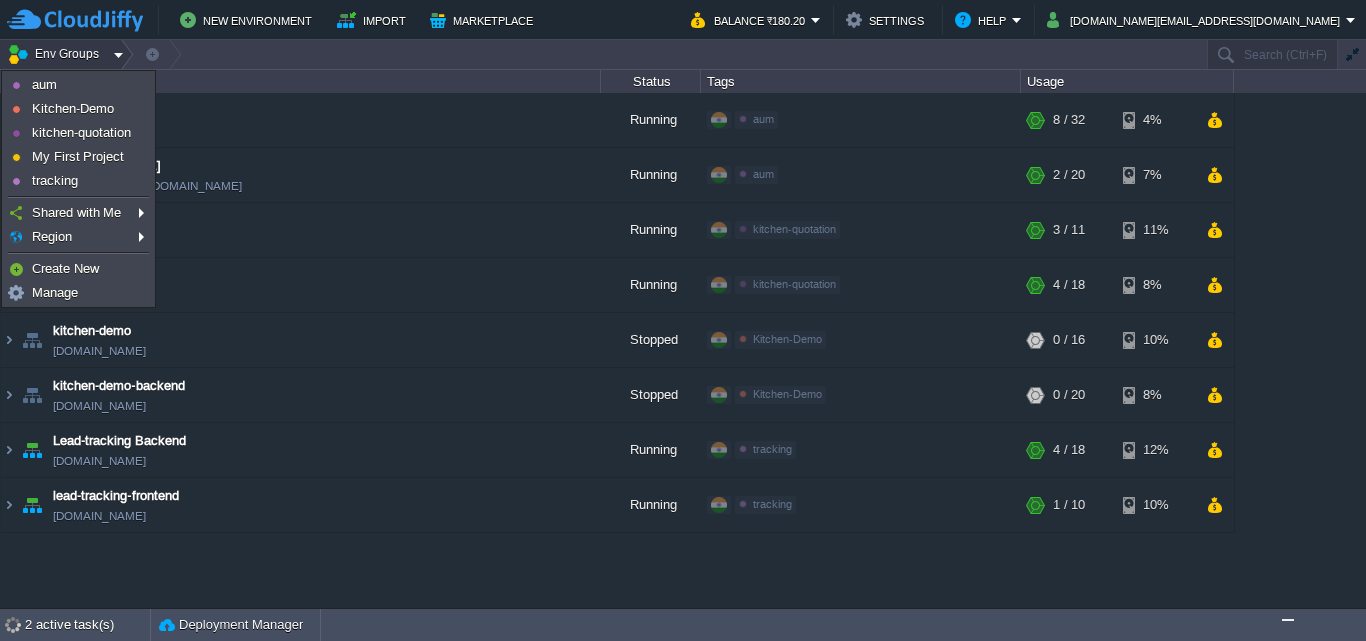 click on "Env Groups" at bounding box center [56, 54] 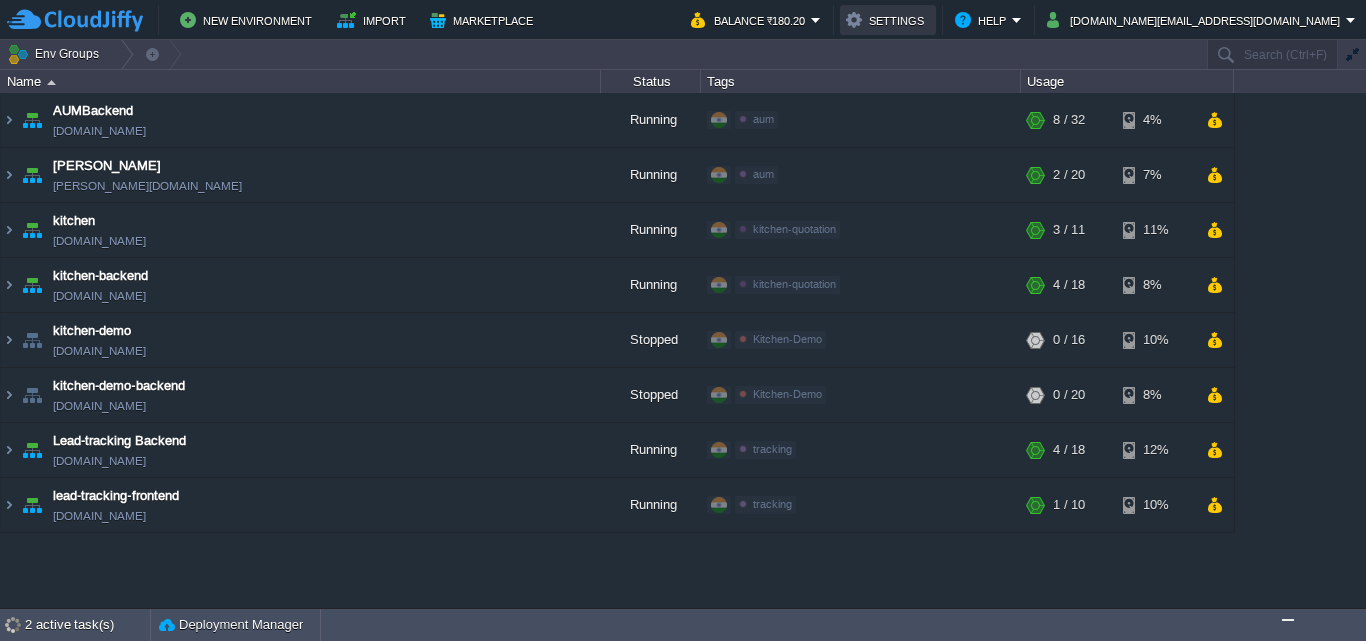 click on "Settings" at bounding box center (888, 20) 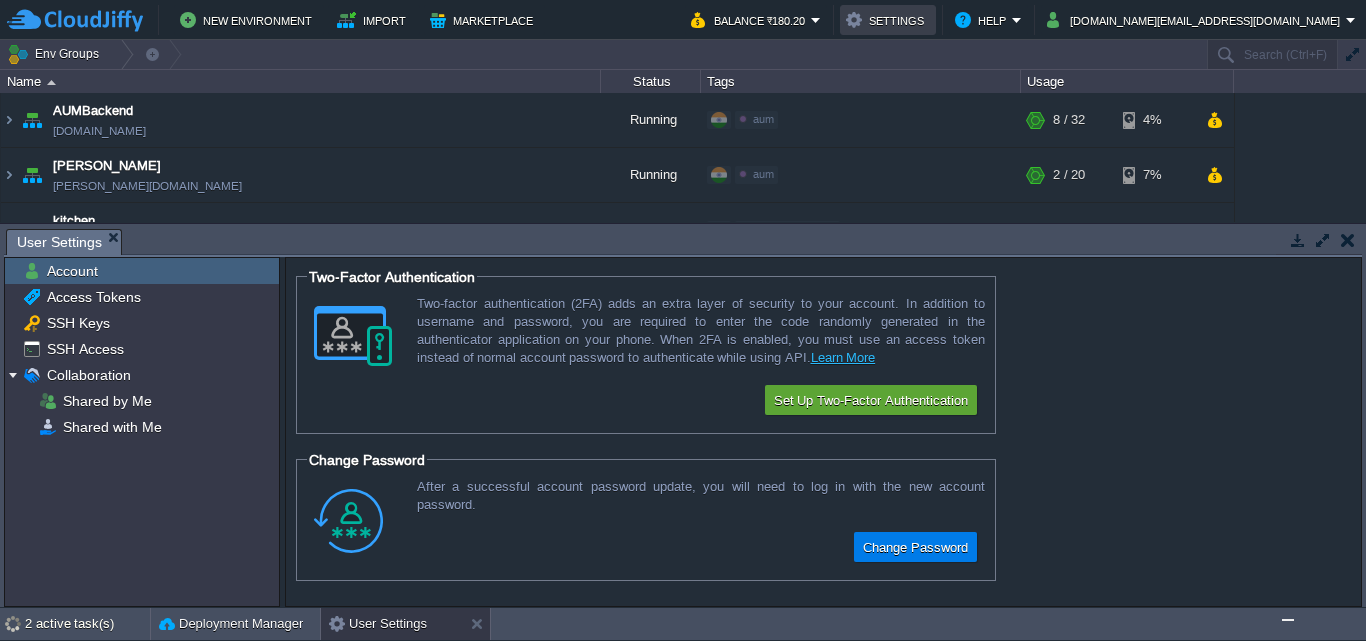 click on "Settings" at bounding box center [888, 20] 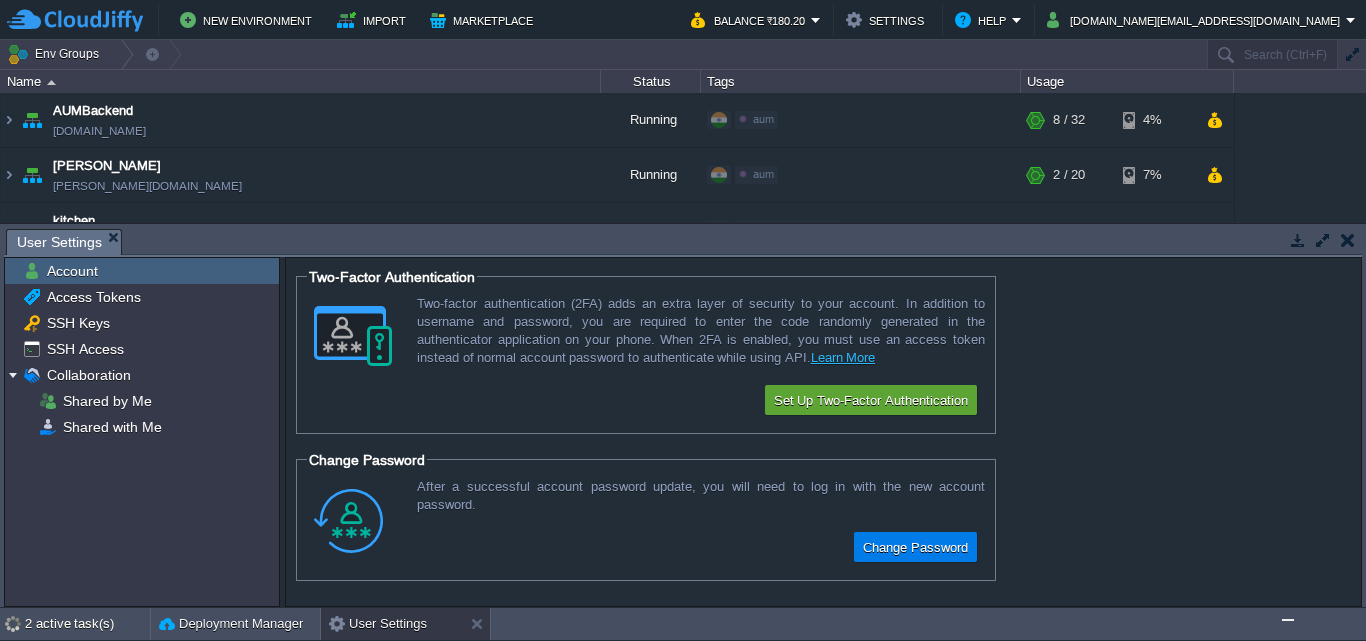 click on "Two-Factor Authentication Two-factor authentication (2FA) adds an extra layer of security to your account. In addition to username and password, you are required to enter the code randomly generated in the authenticator application on your phone. When 2FA is enabled, you must use an access token instead of normal account password to authenticate while using API.  Learn More View Recovery Codes Set Up Two-Factor Authentication Change Password After a successful account password update, you will need to log in with the new account password. Change Password" at bounding box center (823, 432) 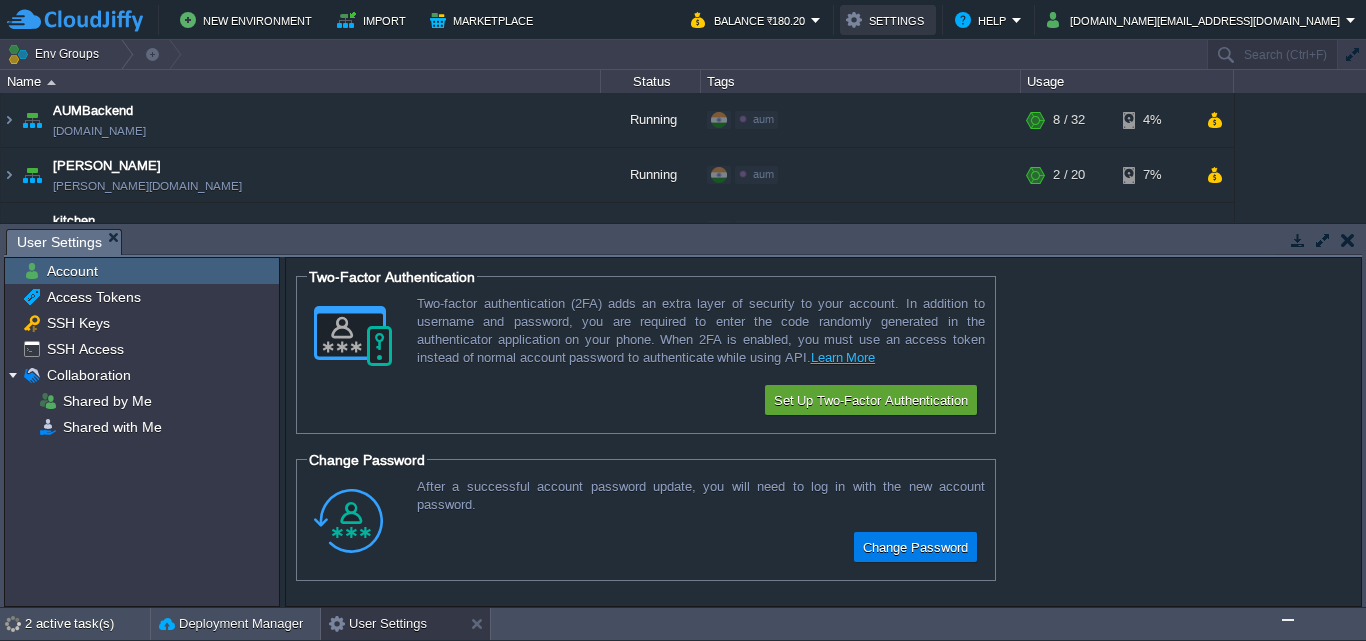 click on "Settings" at bounding box center (888, 20) 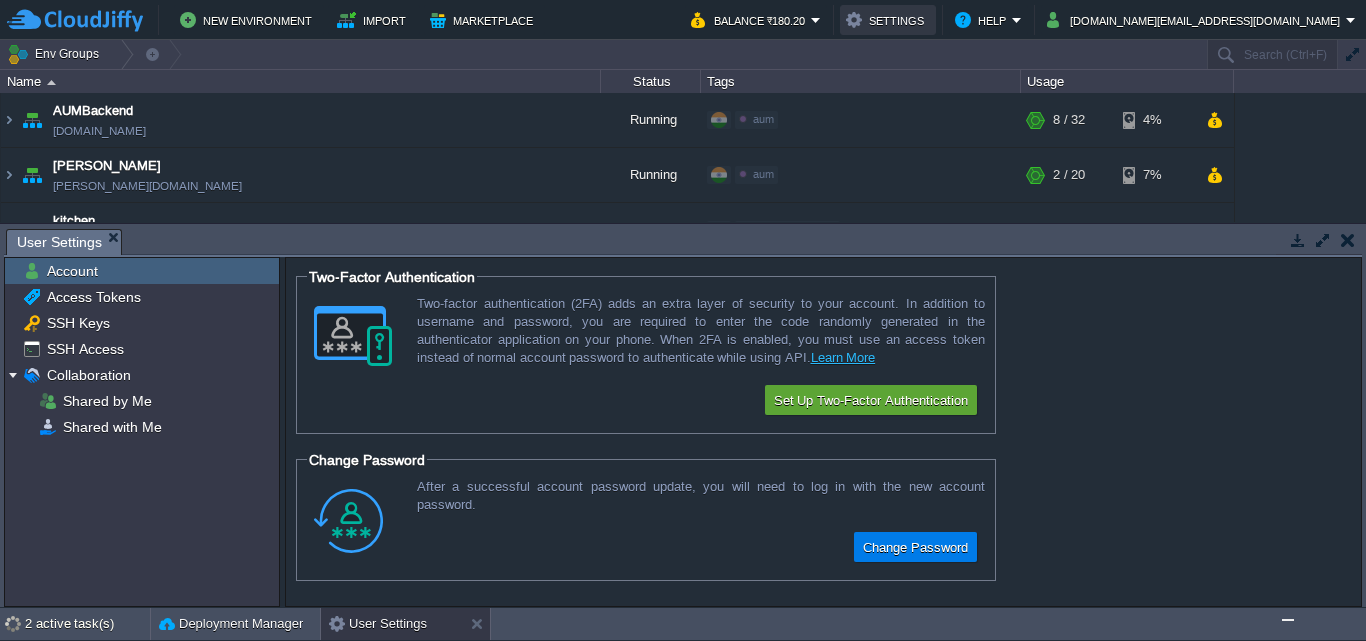 click on "Settings" at bounding box center (888, 20) 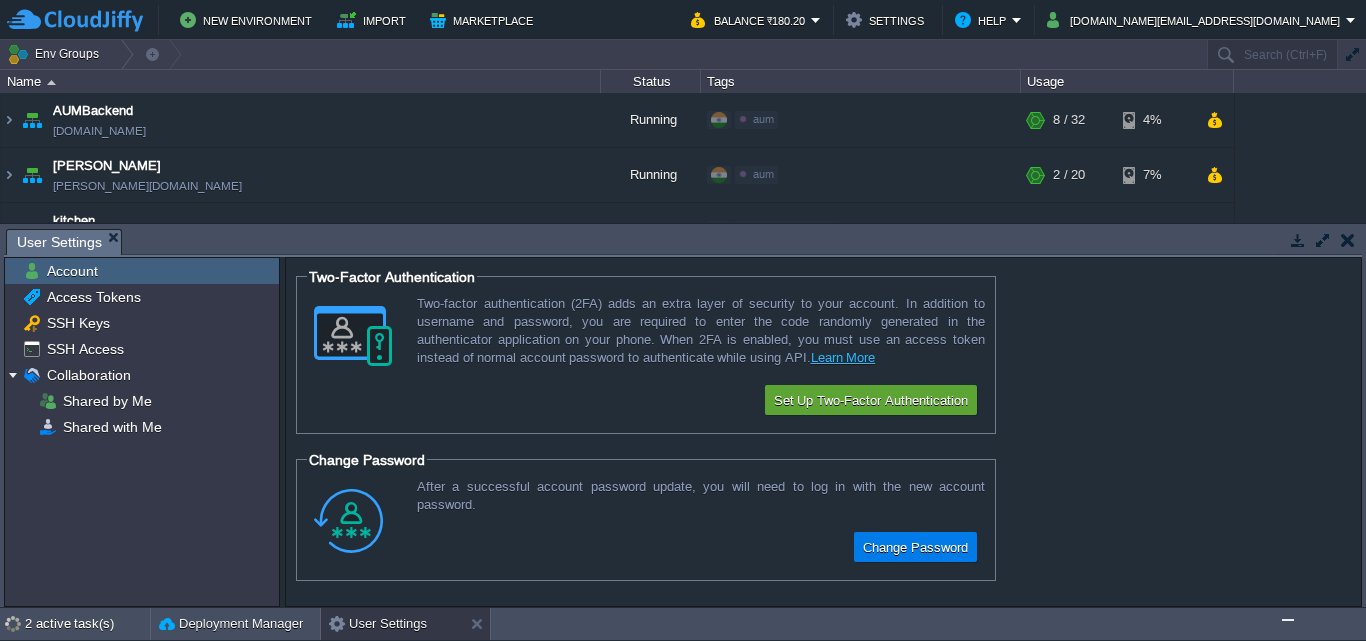 click on "AUMBackend aumbackend.cloudjiffy.net Running                                                                                                                                 aum                           Edit                                                                                                                                                            RAM                 18%                                         CPU                 1%                             8 / 32                    4%       aumtech aumtech.cloudjiffy.net Running                                                                                                                                 aum                           Edit                                                                                                                                                            RAM                 3%                                         CPU                 1%                             2 / 20                    7%" at bounding box center (683, 157) 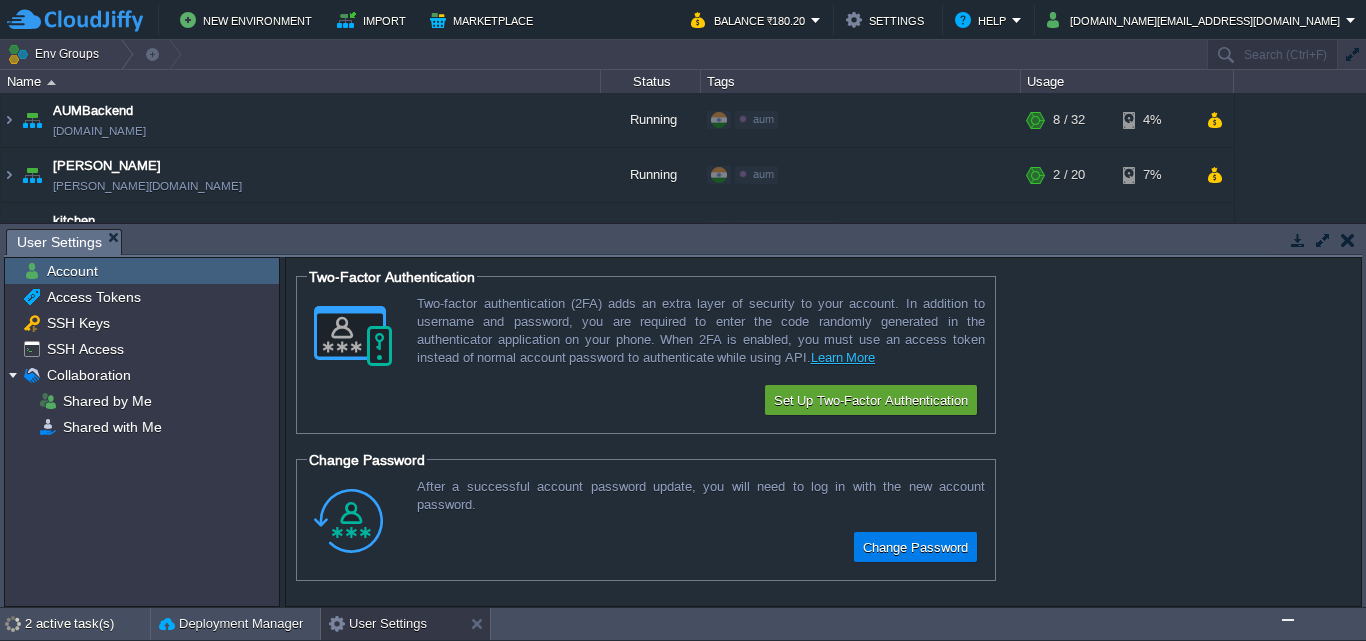 click at bounding box center (1348, 240) 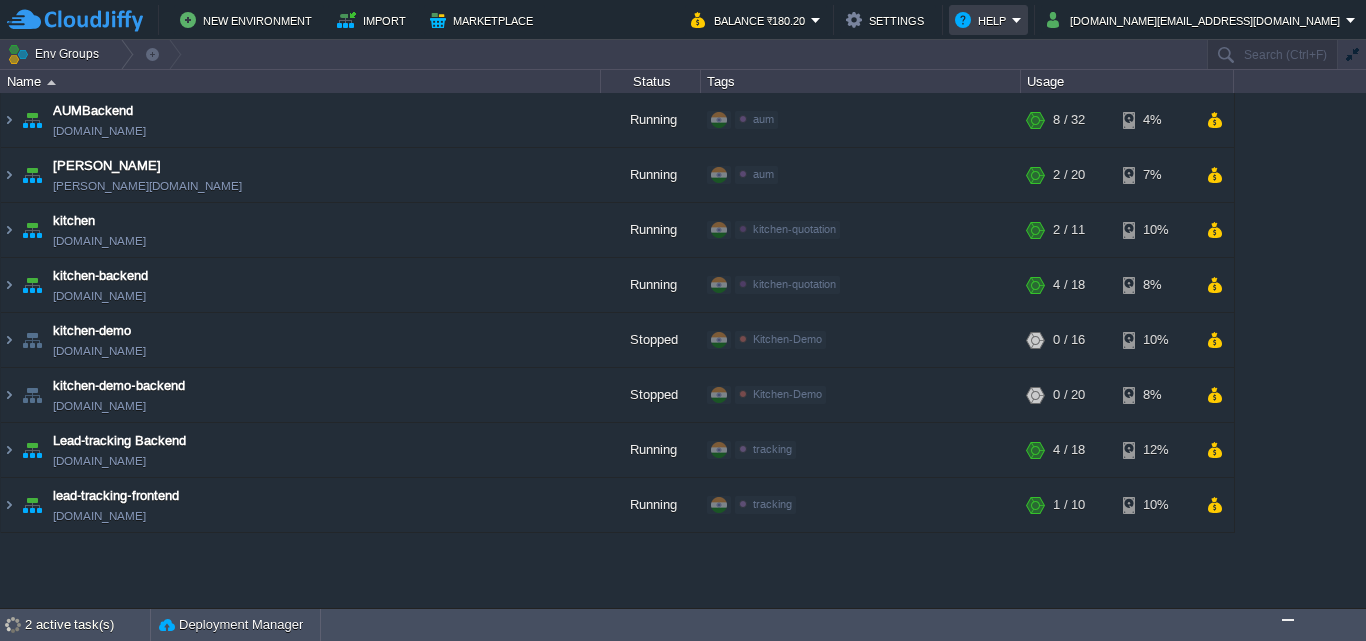 click on "Help" at bounding box center (988, 20) 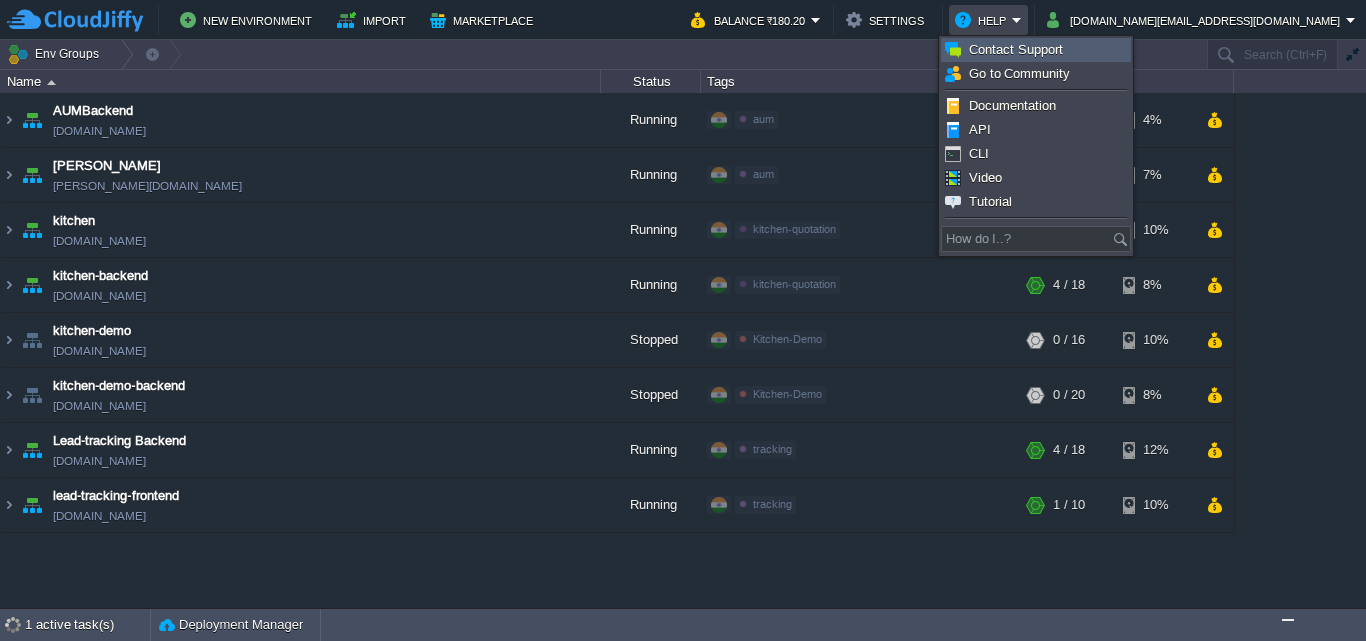 click on "Contact Support" at bounding box center [1036, 50] 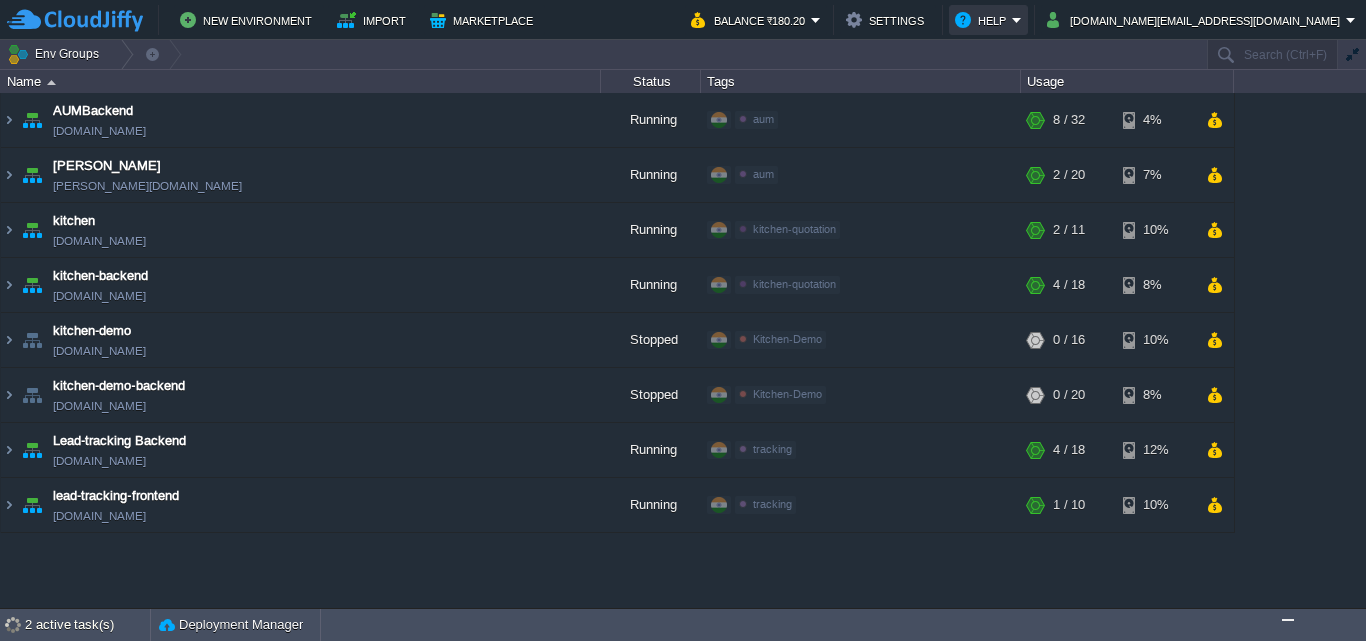 click on "Help" at bounding box center [983, 20] 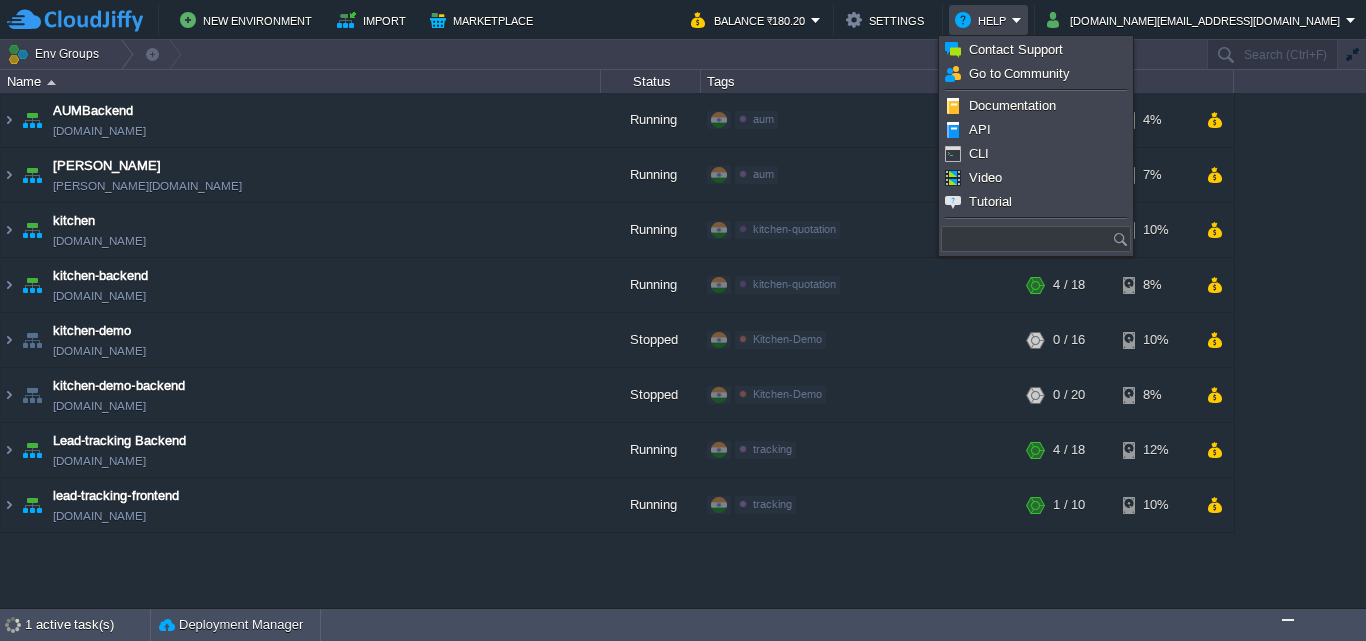 click at bounding box center [1026, 239] 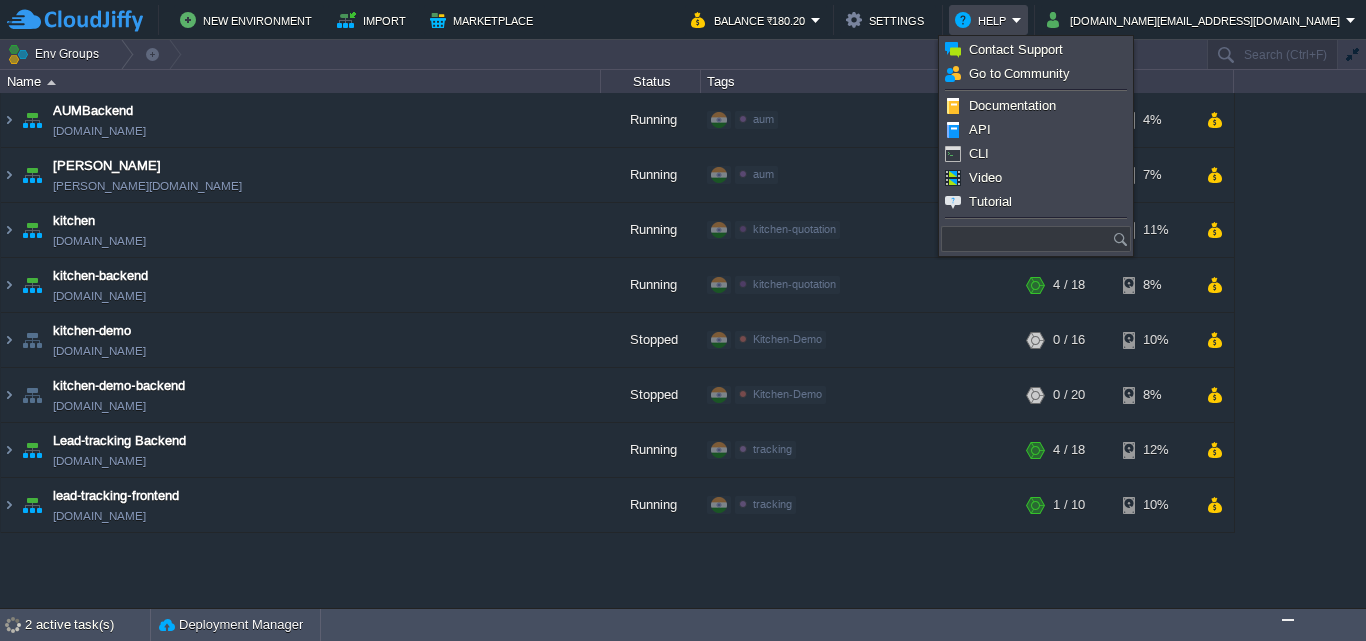 click at bounding box center (1026, 239) 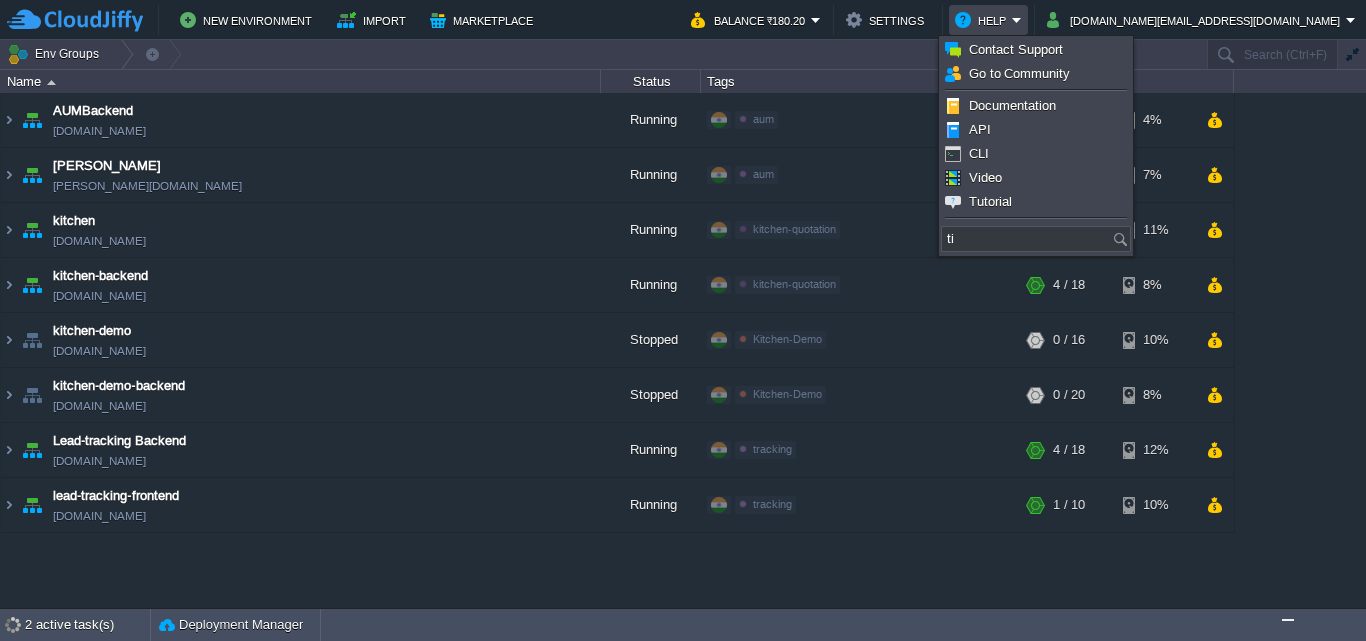 type on "t" 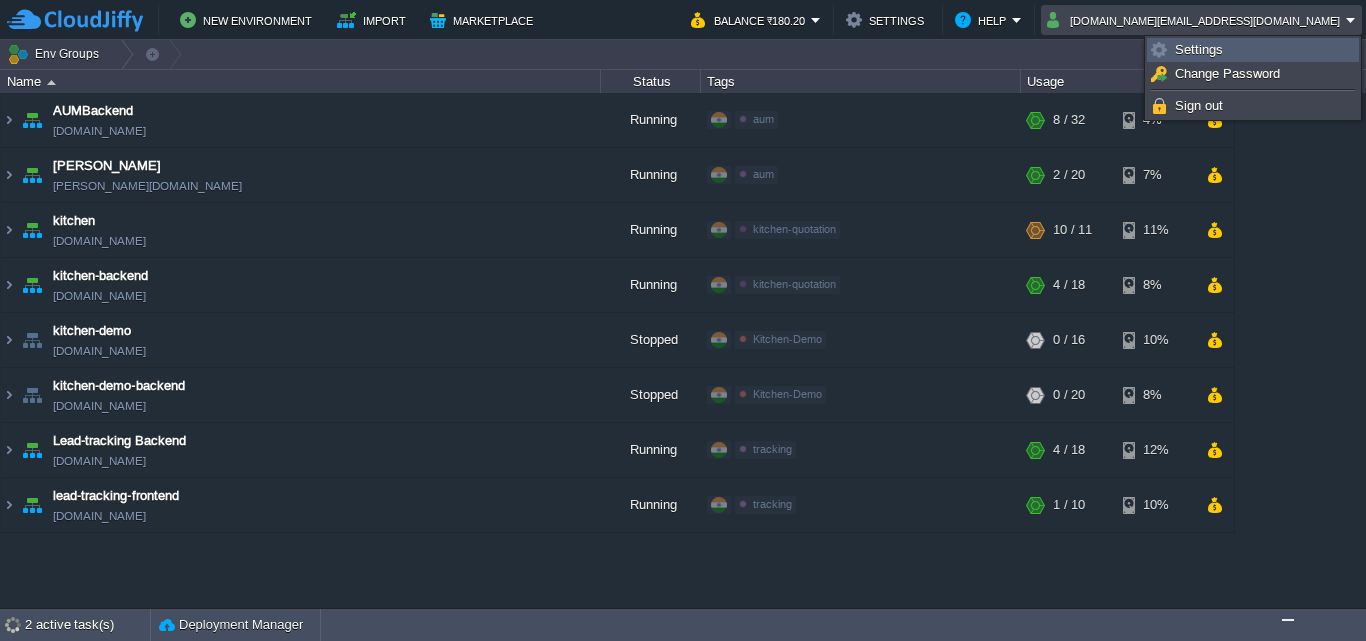 type on "How do I..?" 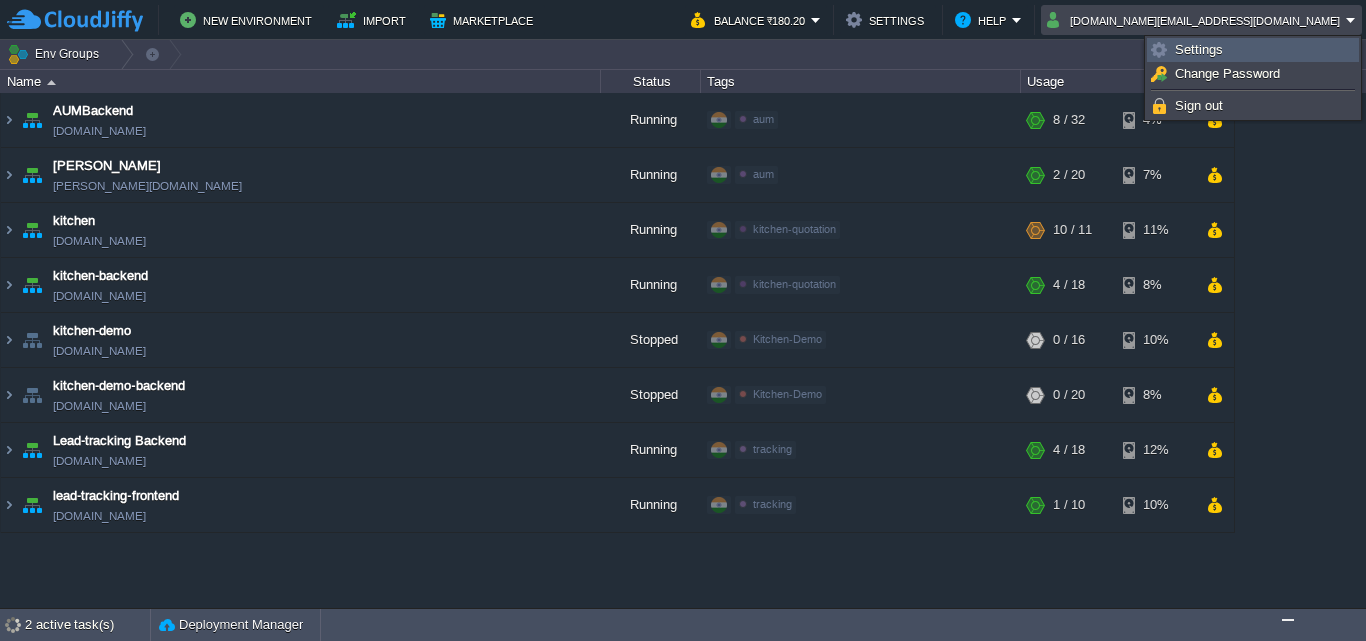 click on "Settings" at bounding box center [1199, 49] 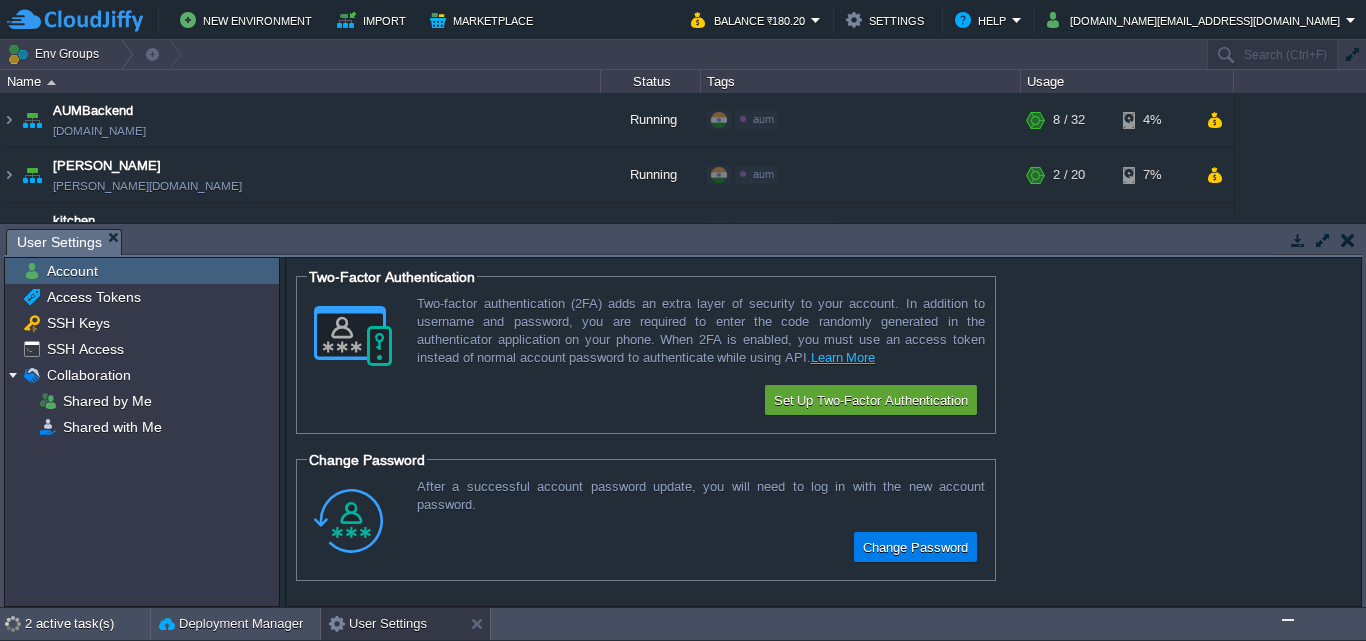 click at bounding box center (1348, 240) 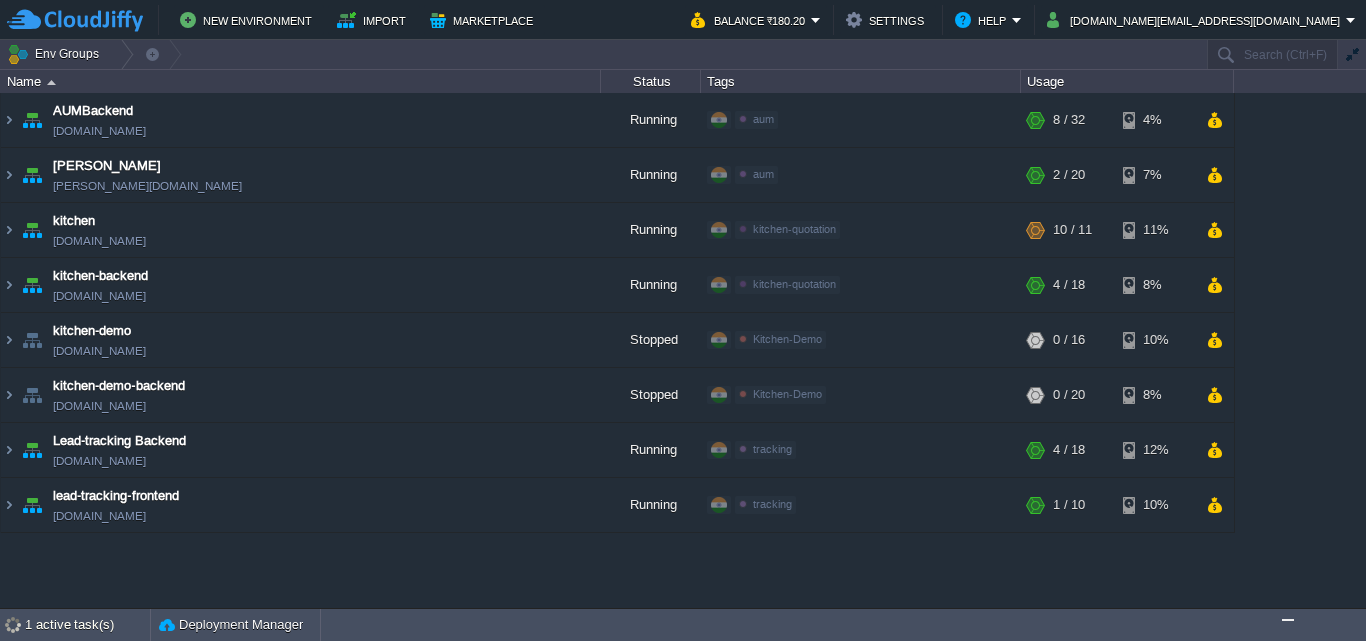 click at bounding box center (1288, 620) 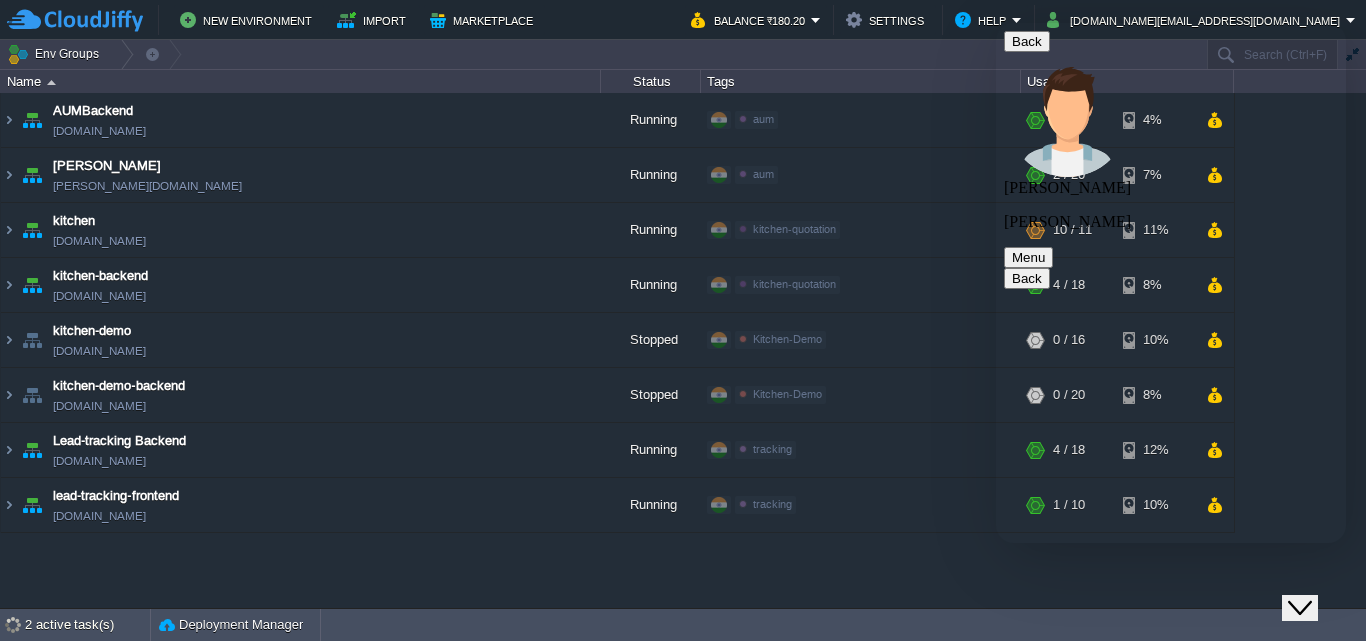 click at bounding box center [996, 23] 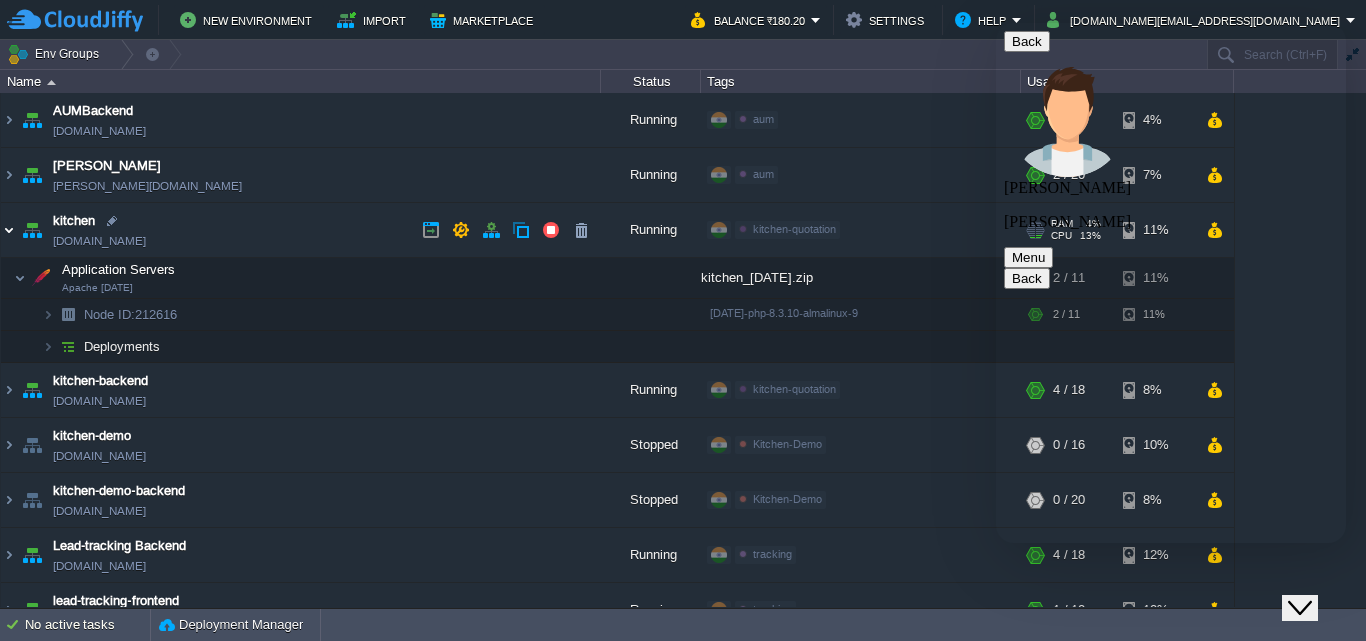 click at bounding box center (9, 230) 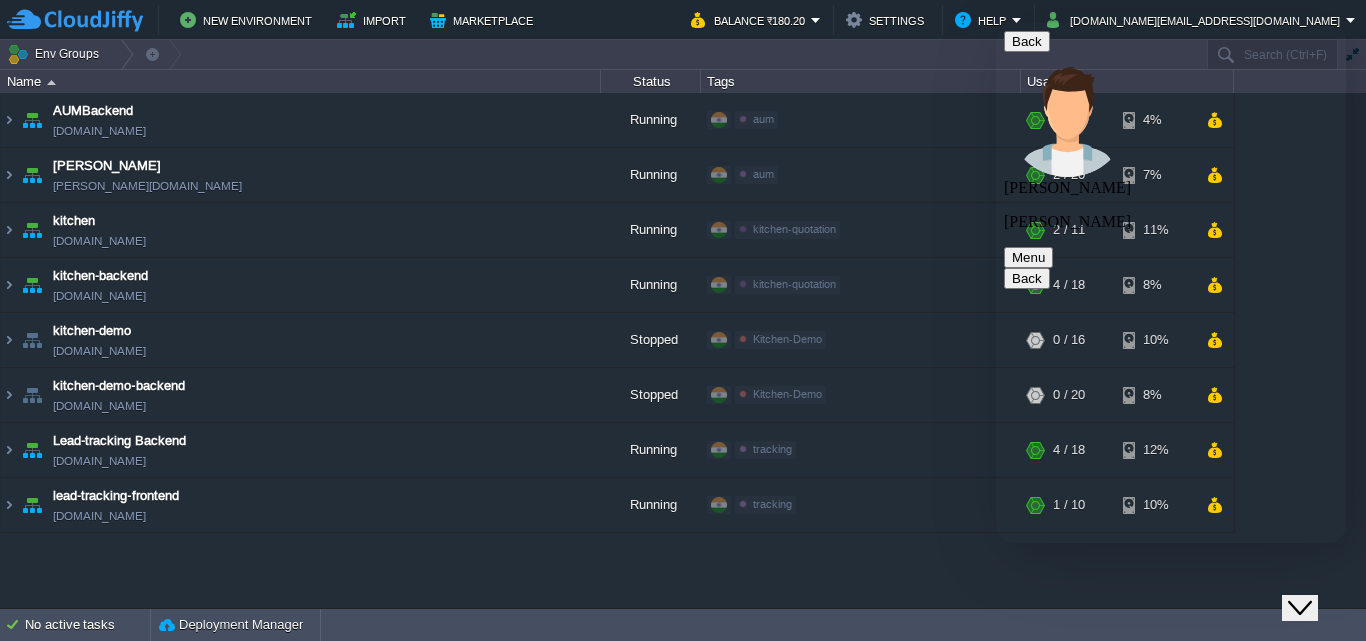 click on "Close Chat This icon closes the chat window." 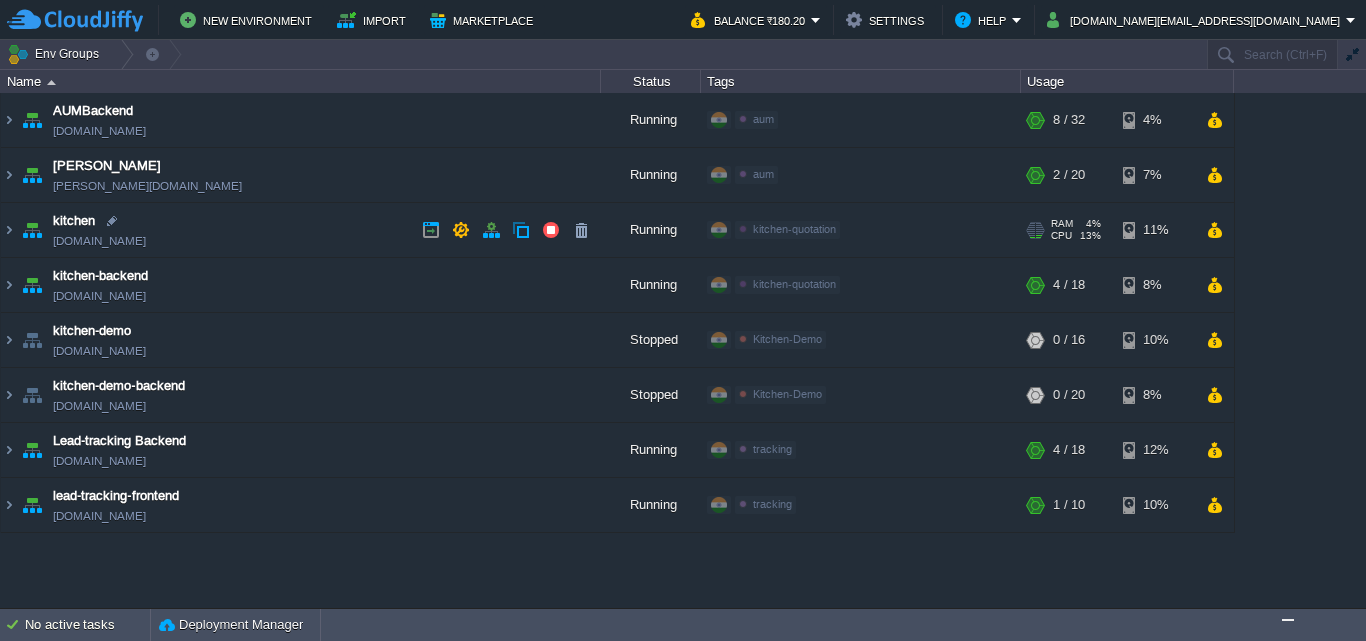 click on "[DOMAIN_NAME]" at bounding box center (99, 241) 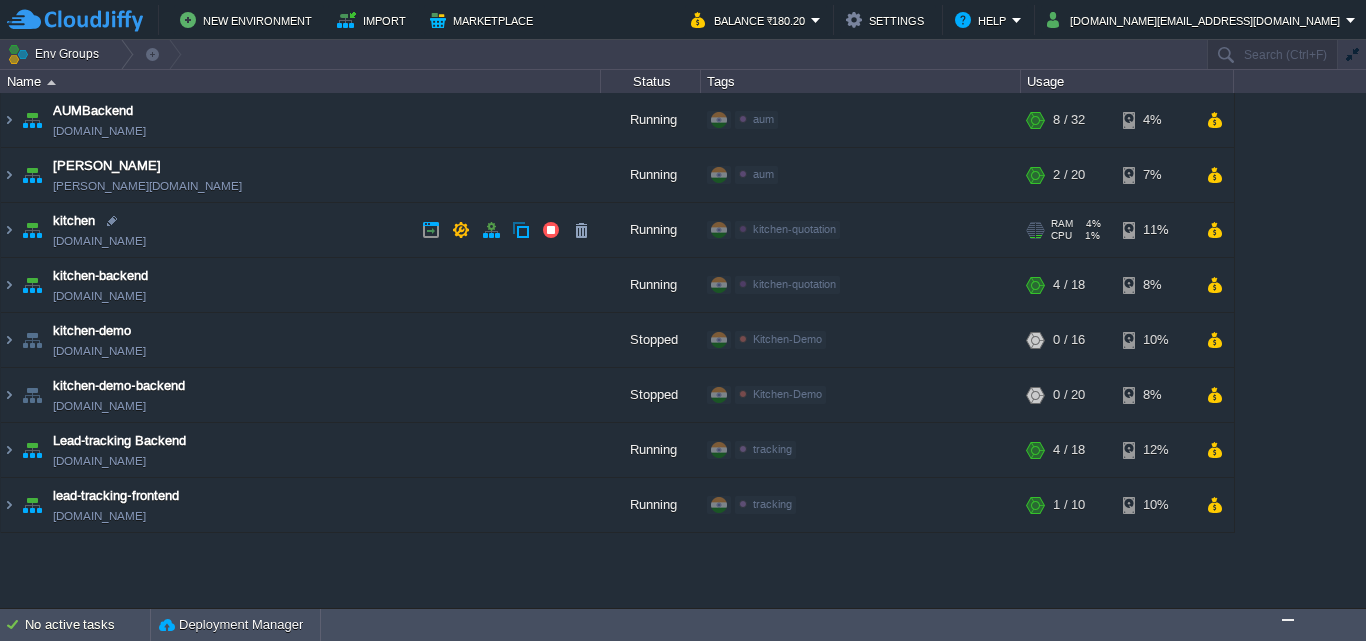 click on "[DOMAIN_NAME]" at bounding box center [99, 241] 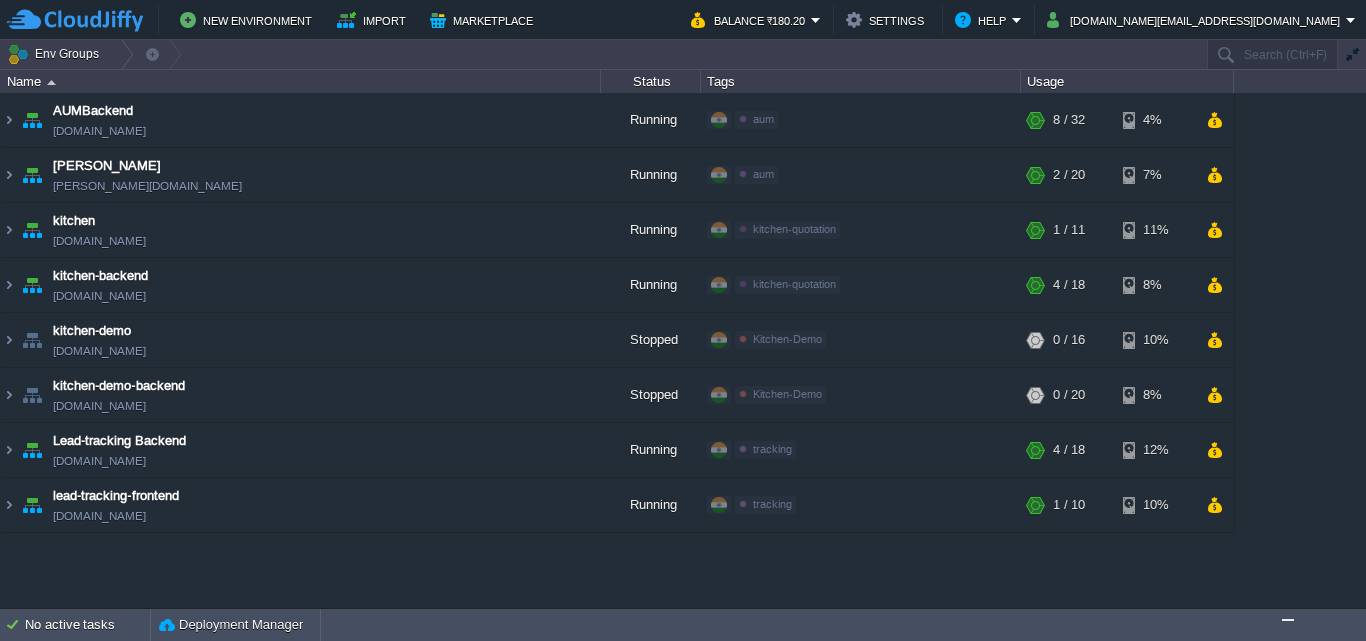 click at bounding box center (1288, 620) 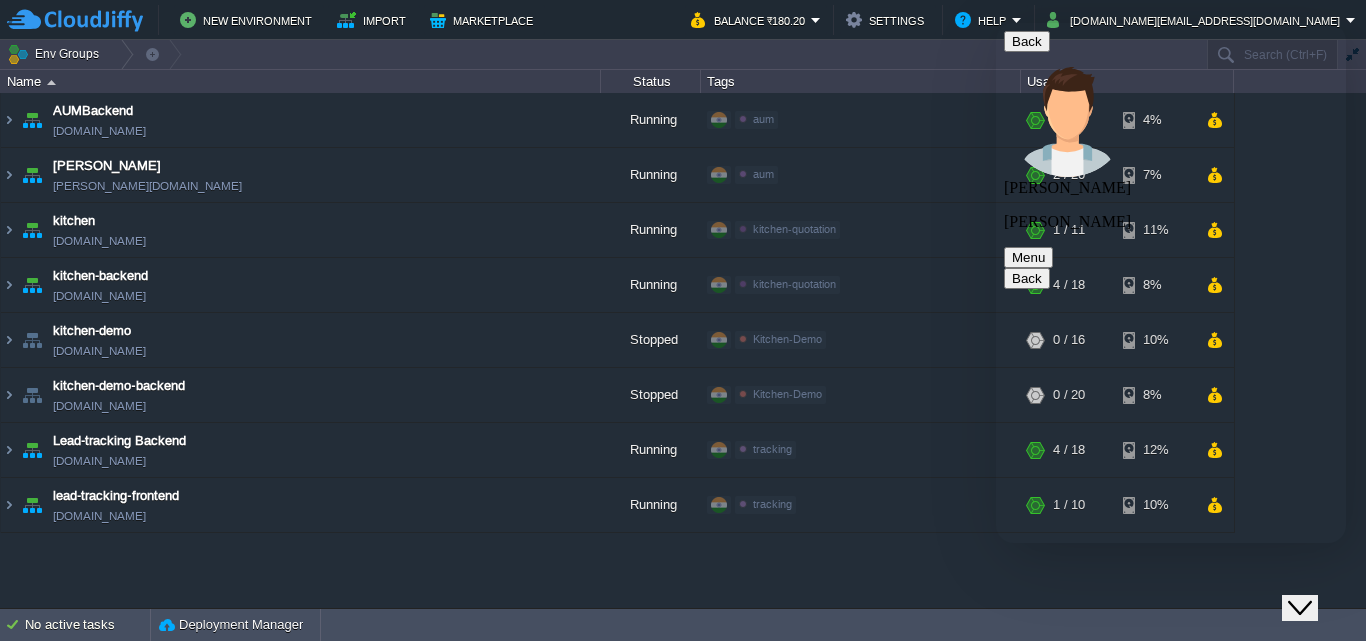 drag, startPoint x: 1202, startPoint y: 405, endPoint x: 1273, endPoint y: 319, distance: 111.5213 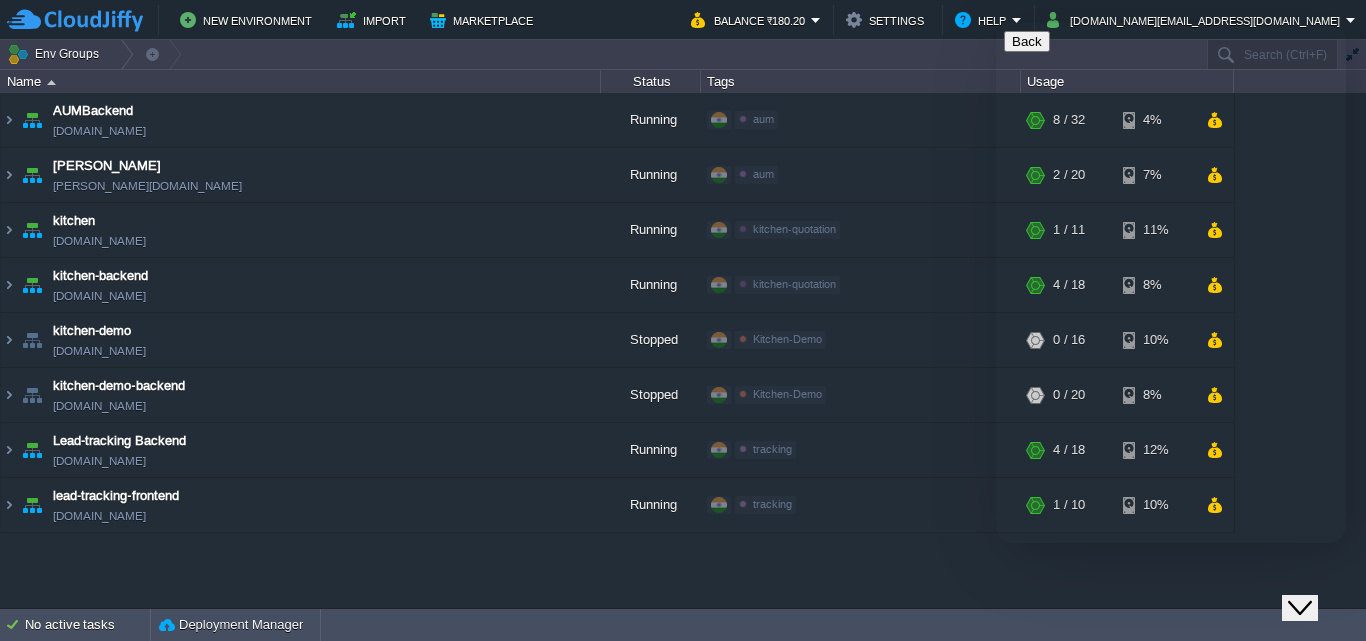 click on "could you please raise new ticket, we will provide update on the same" at bounding box center [1184, 730] 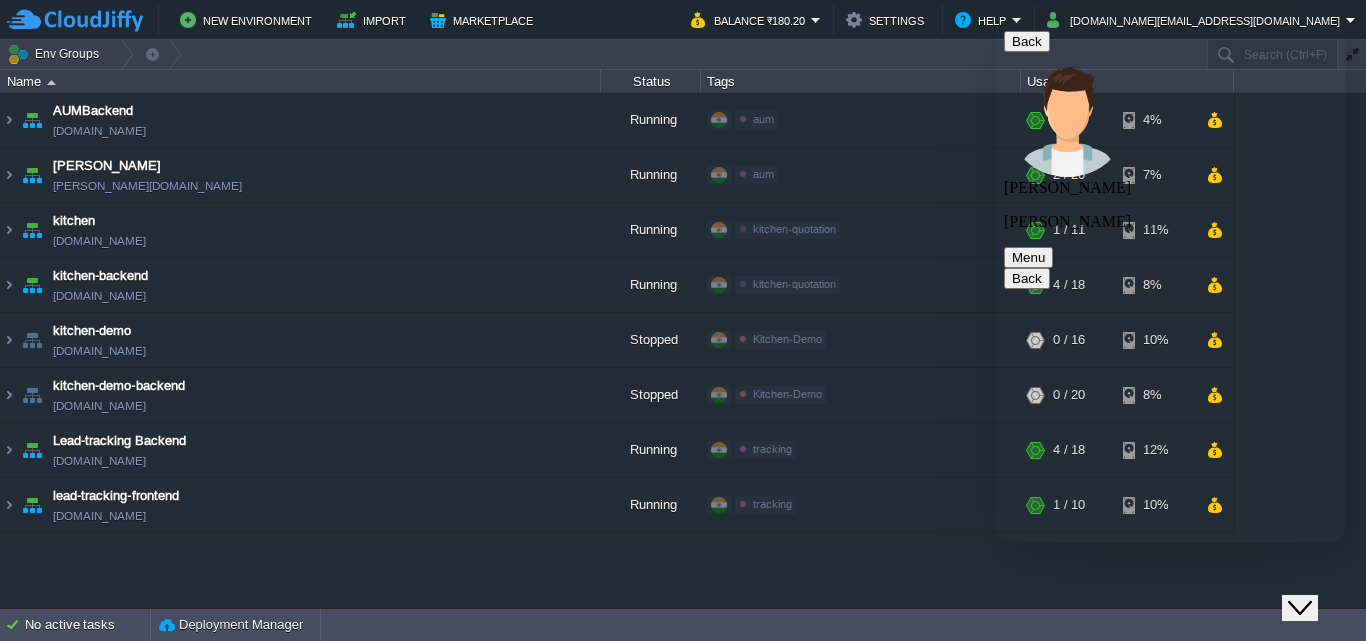 click on "Back" at bounding box center (1027, 41) 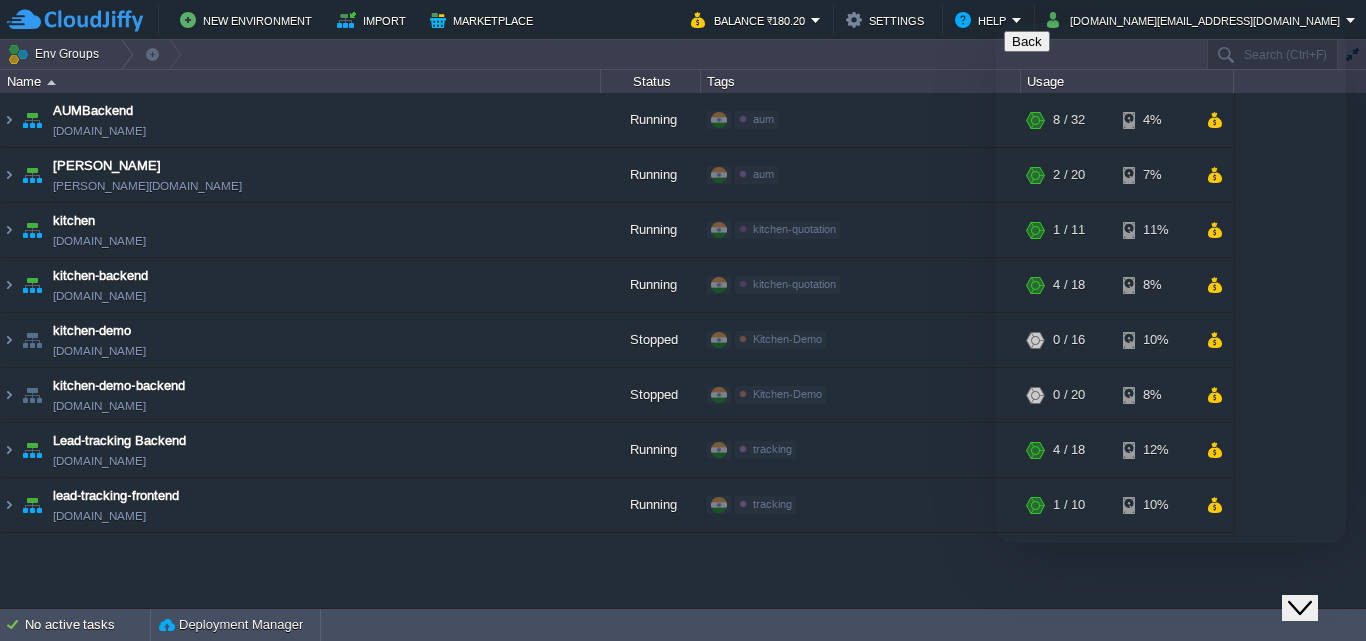 click at bounding box center (1012, 780) 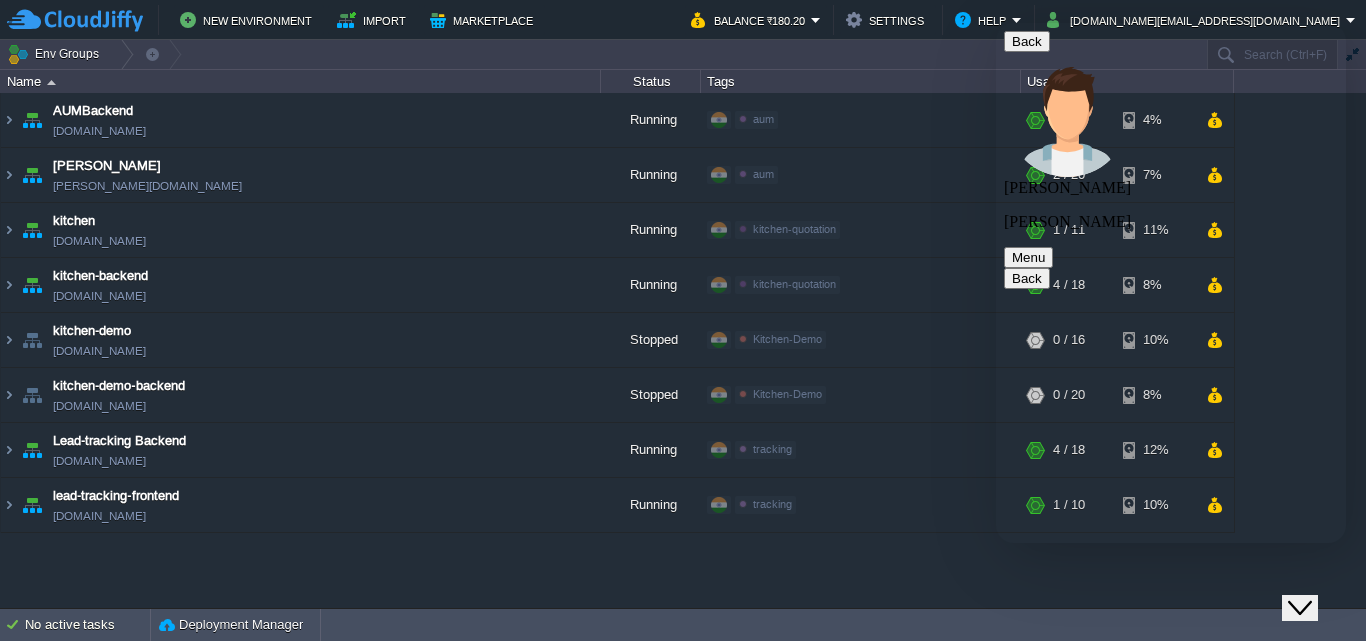 scroll, scrollTop: 1444, scrollLeft: 0, axis: vertical 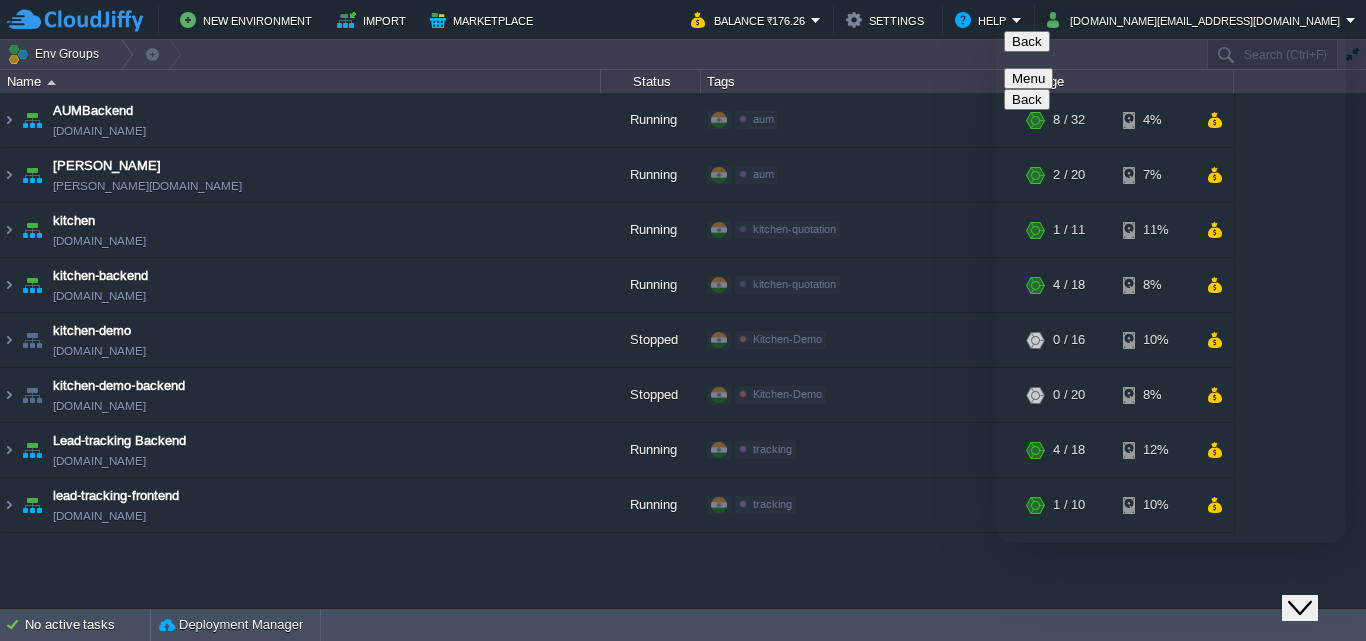 click on "Name" at bounding box center [301, 81] 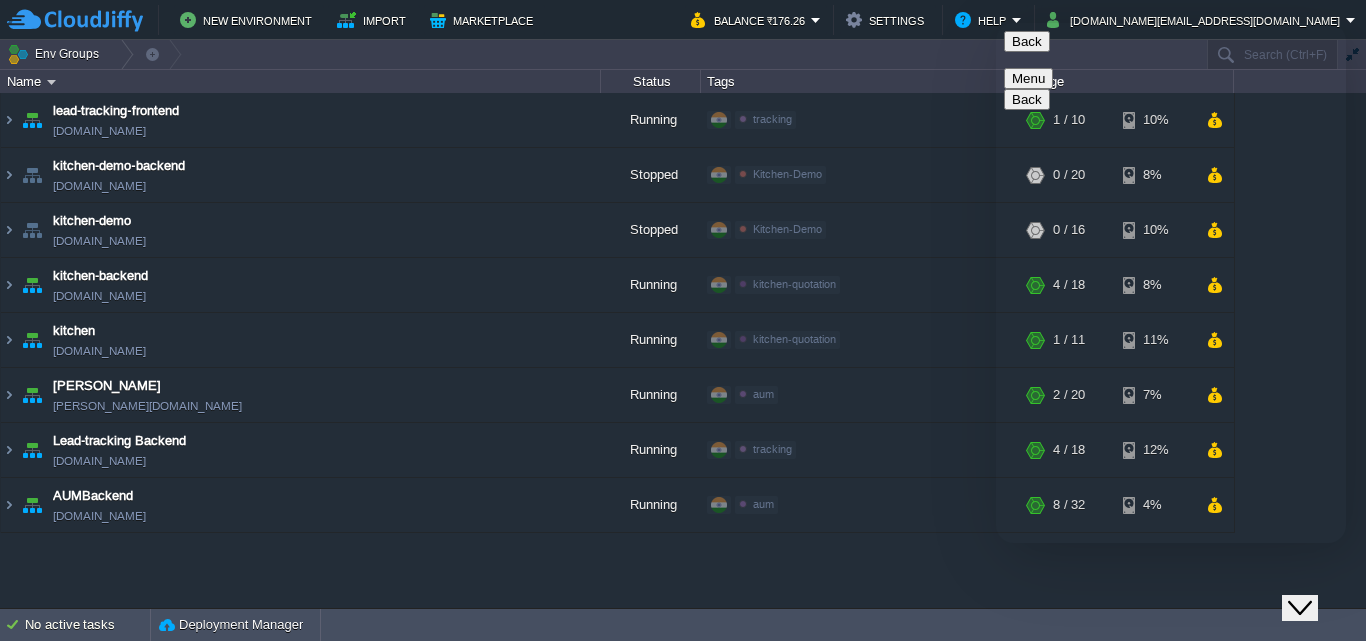 click on "Close Chat This icon closes the chat window." at bounding box center (1300, 608) 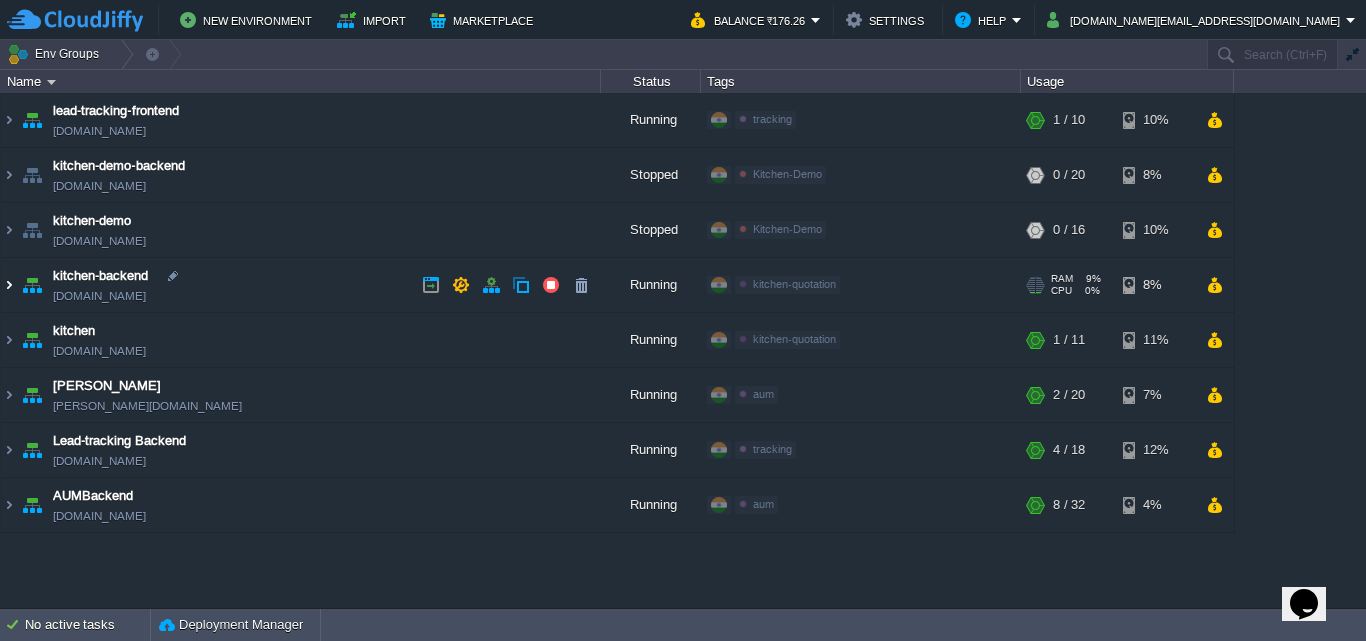 click at bounding box center (9, 285) 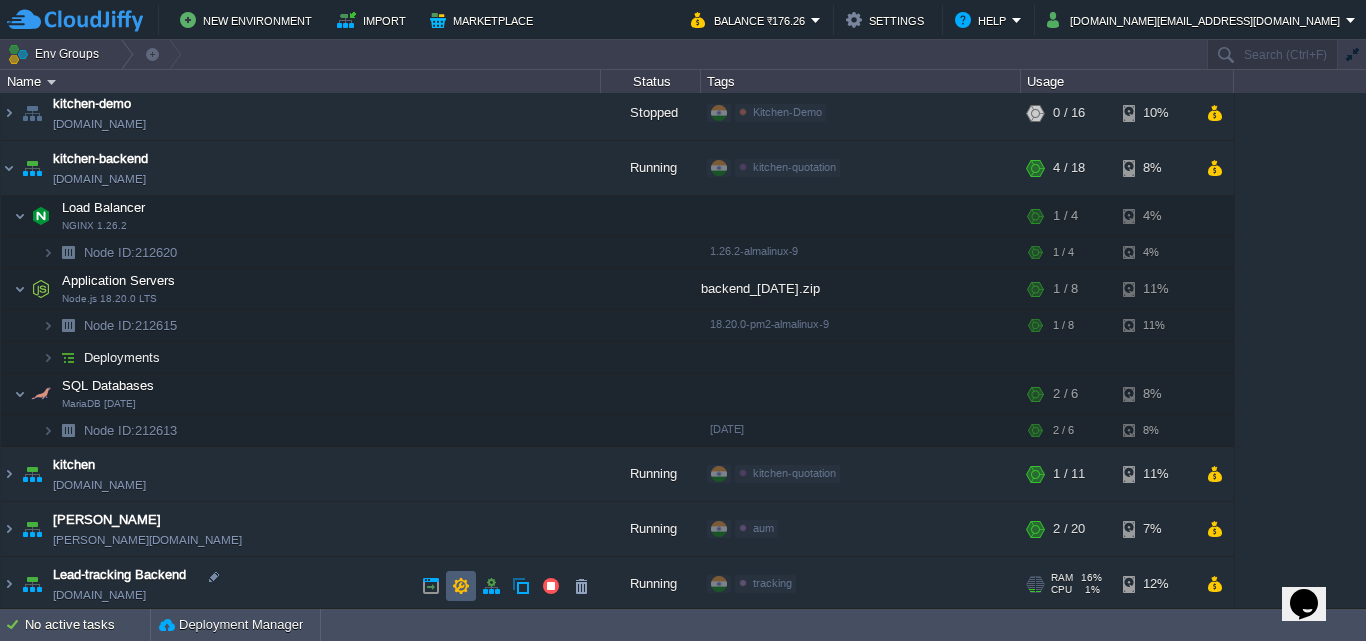 scroll, scrollTop: 177, scrollLeft: 0, axis: vertical 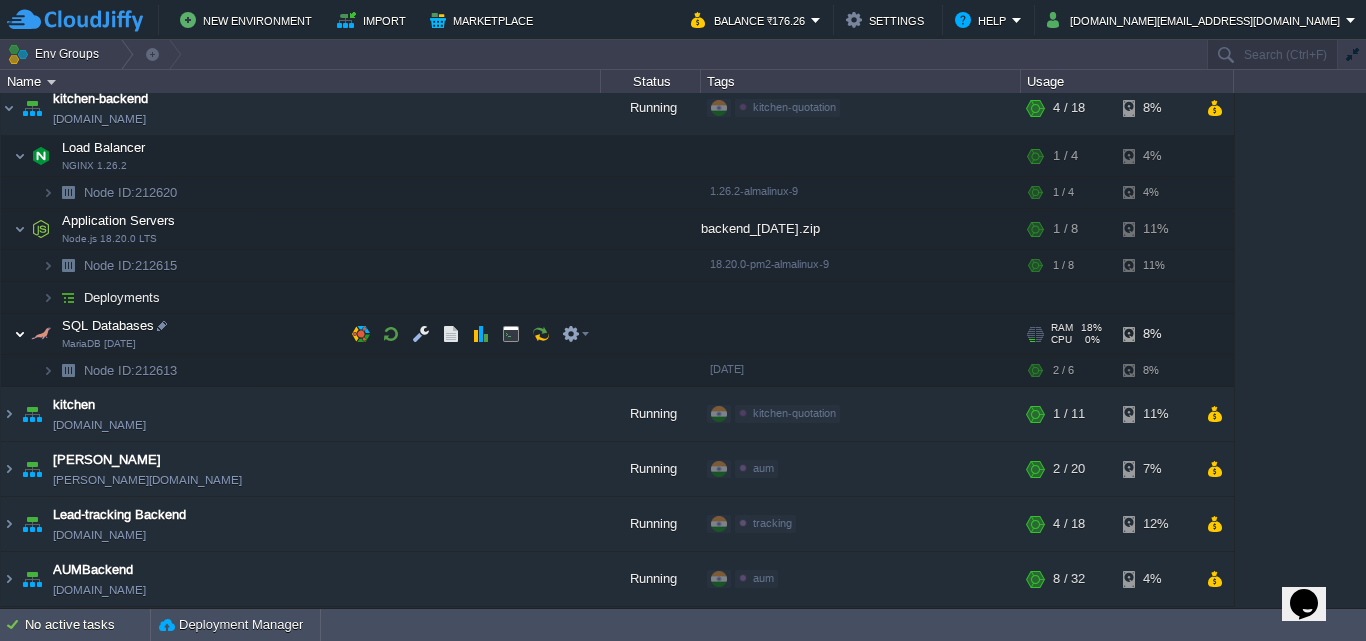 click at bounding box center (20, 334) 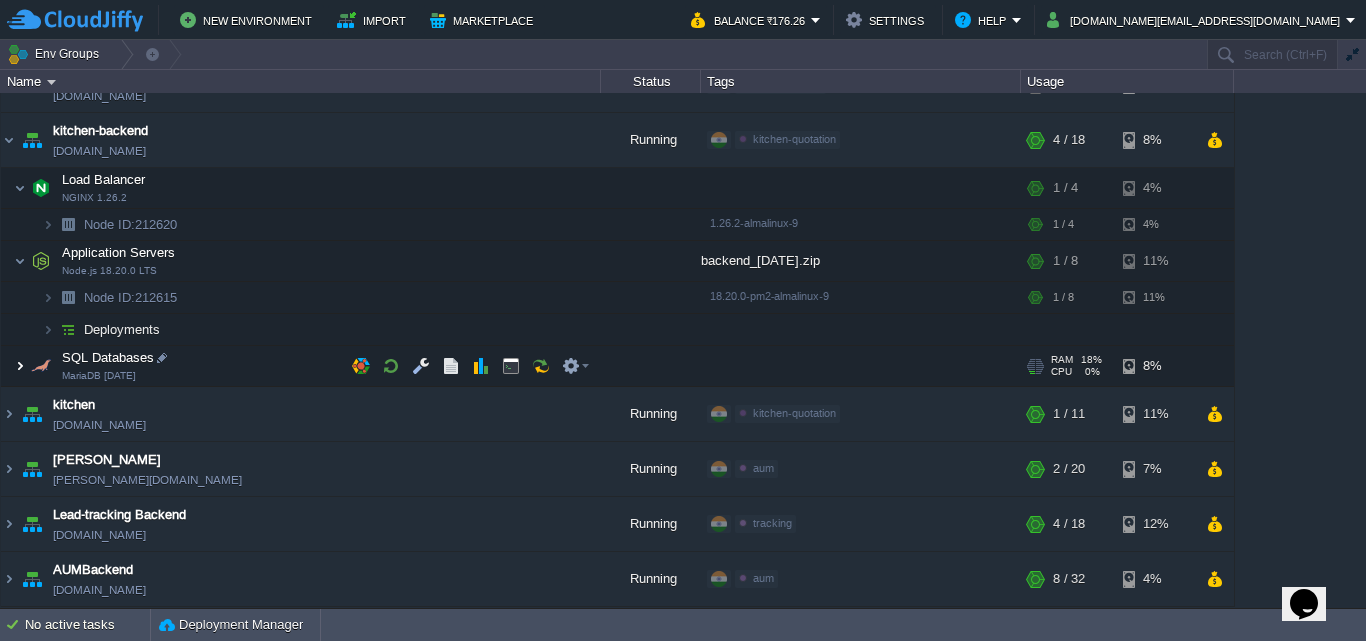 click at bounding box center [20, 366] 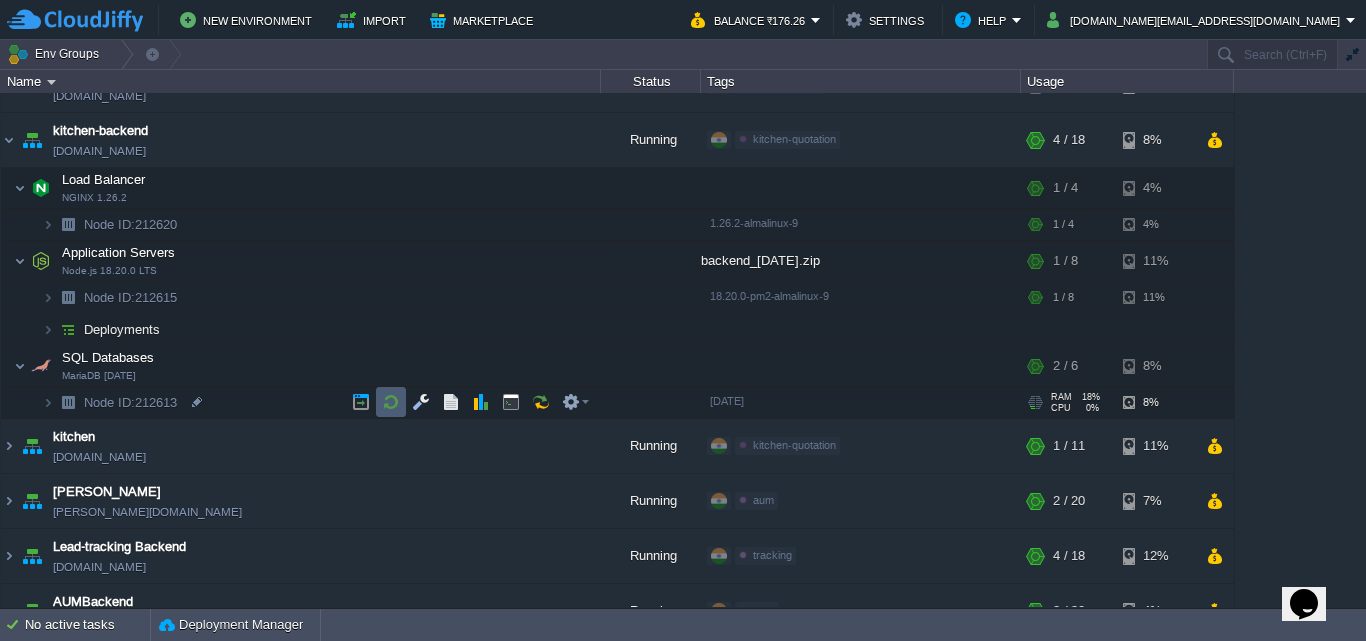 click at bounding box center (391, 402) 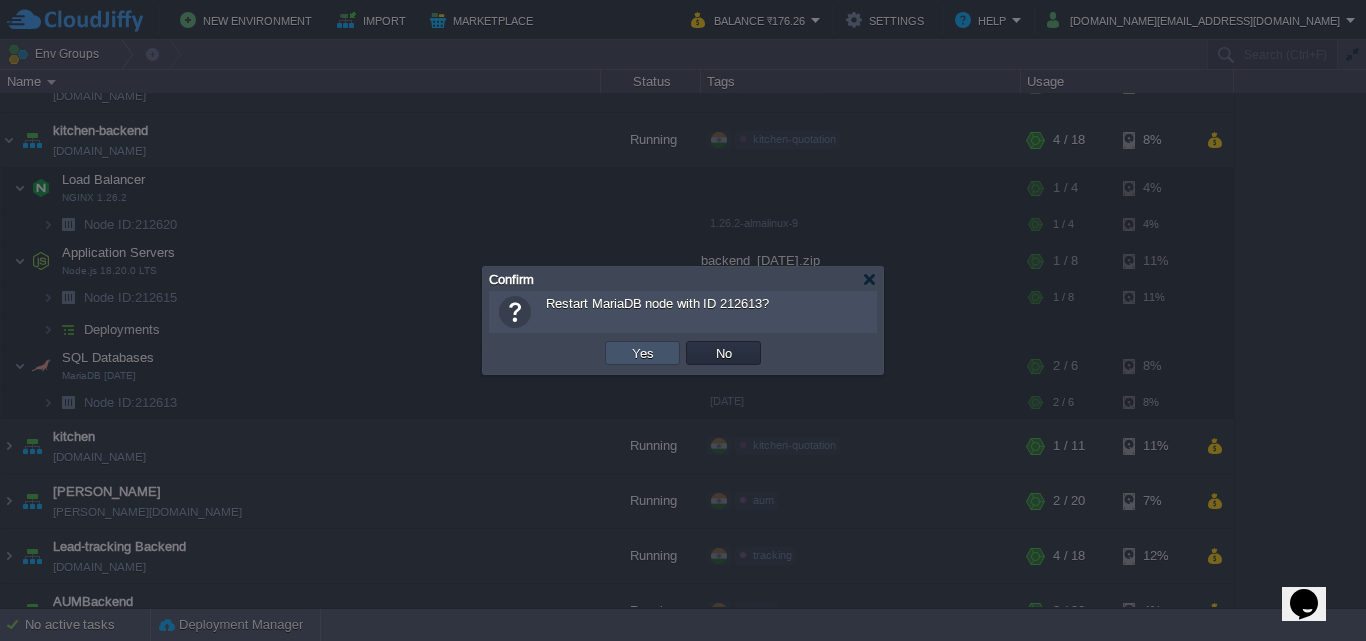 click on "Yes" at bounding box center (643, 353) 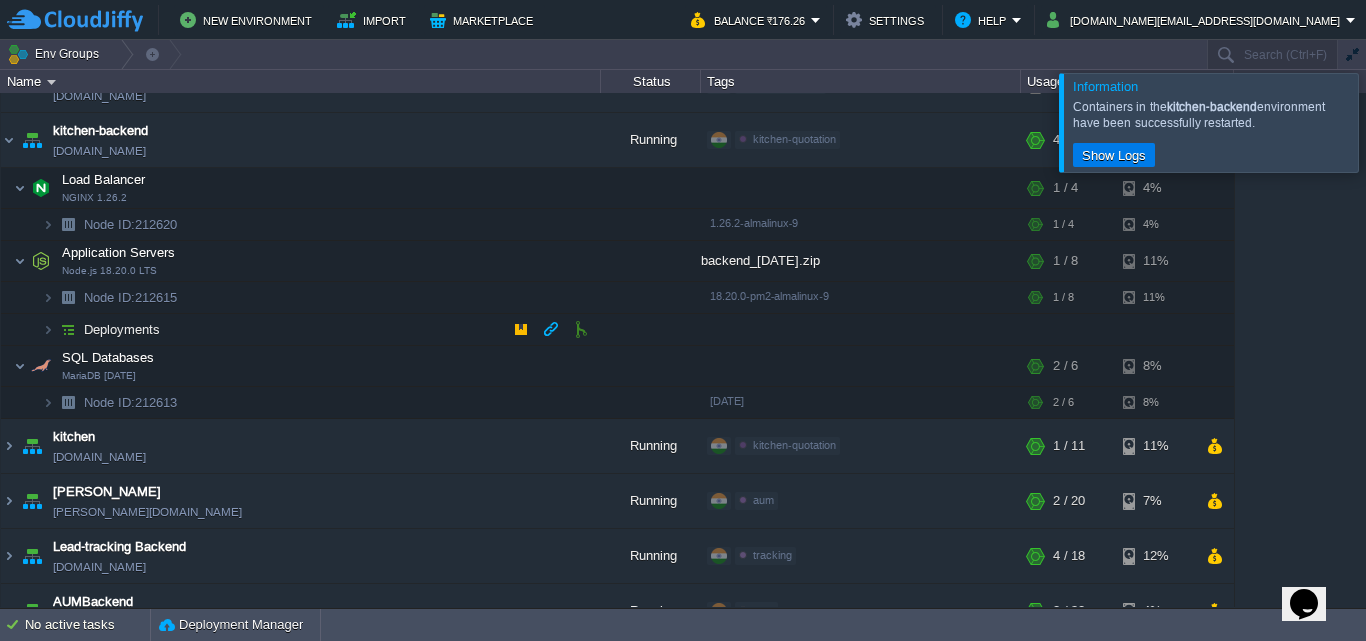 click on "Deployments" at bounding box center (301, 330) 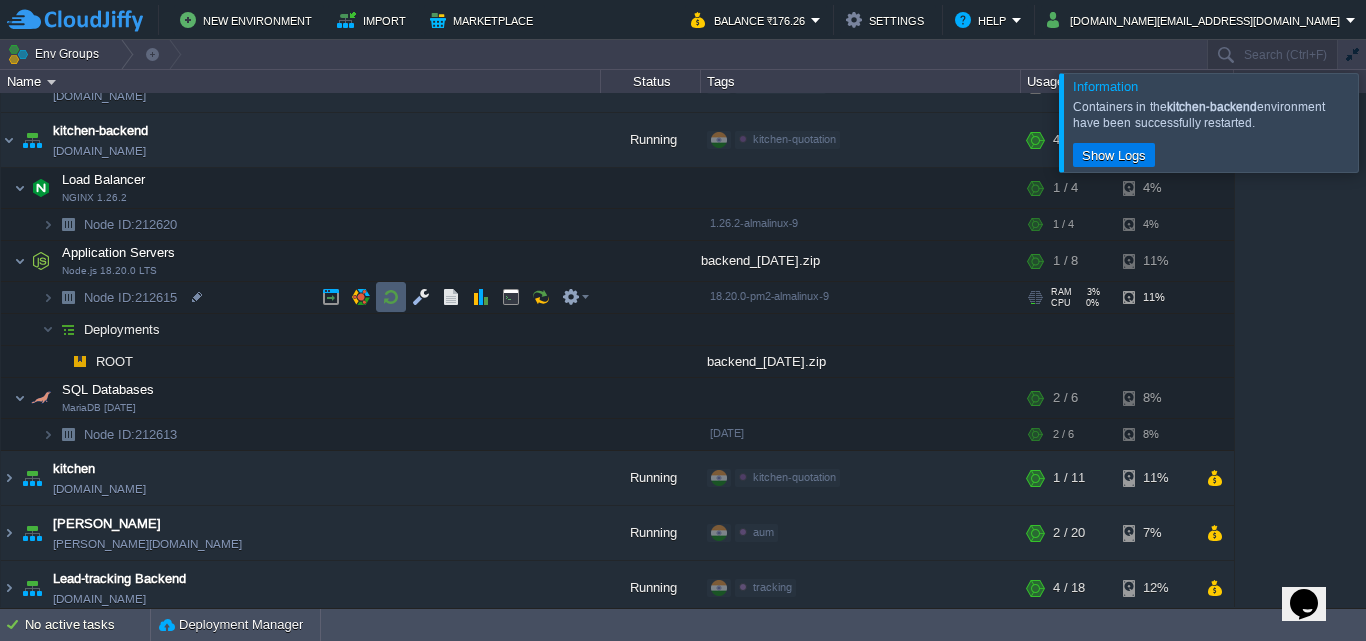 click at bounding box center (391, 297) 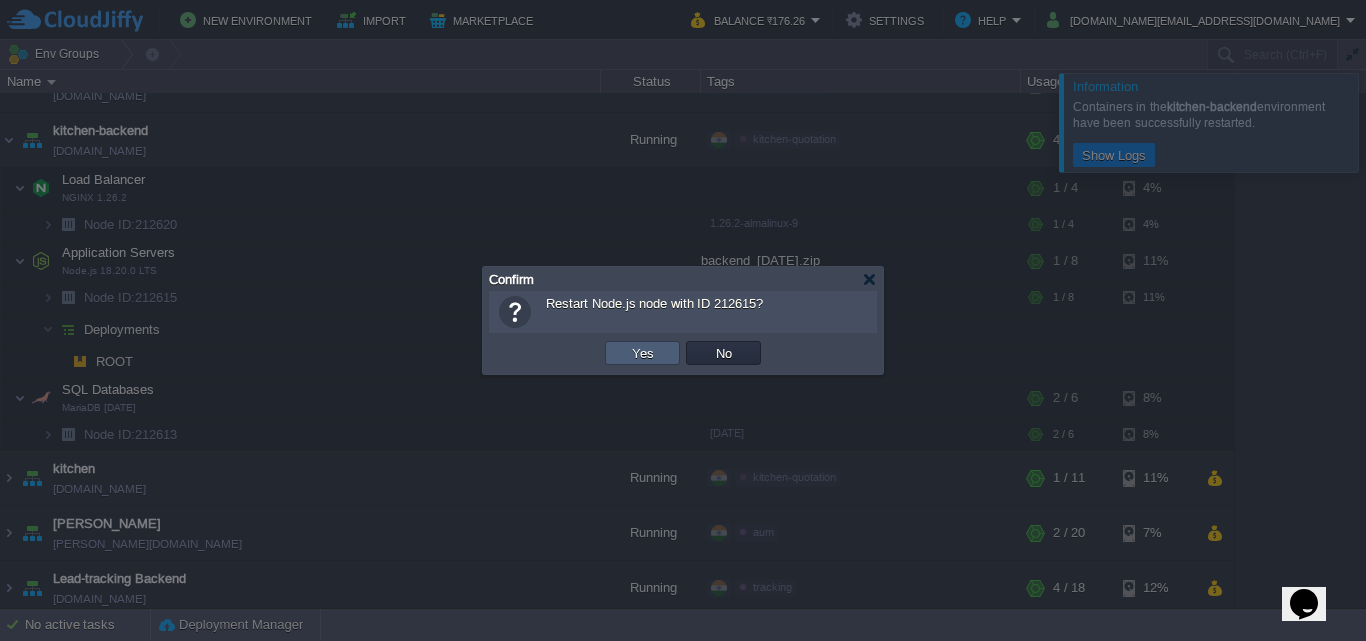 click on "Yes" at bounding box center (642, 353) 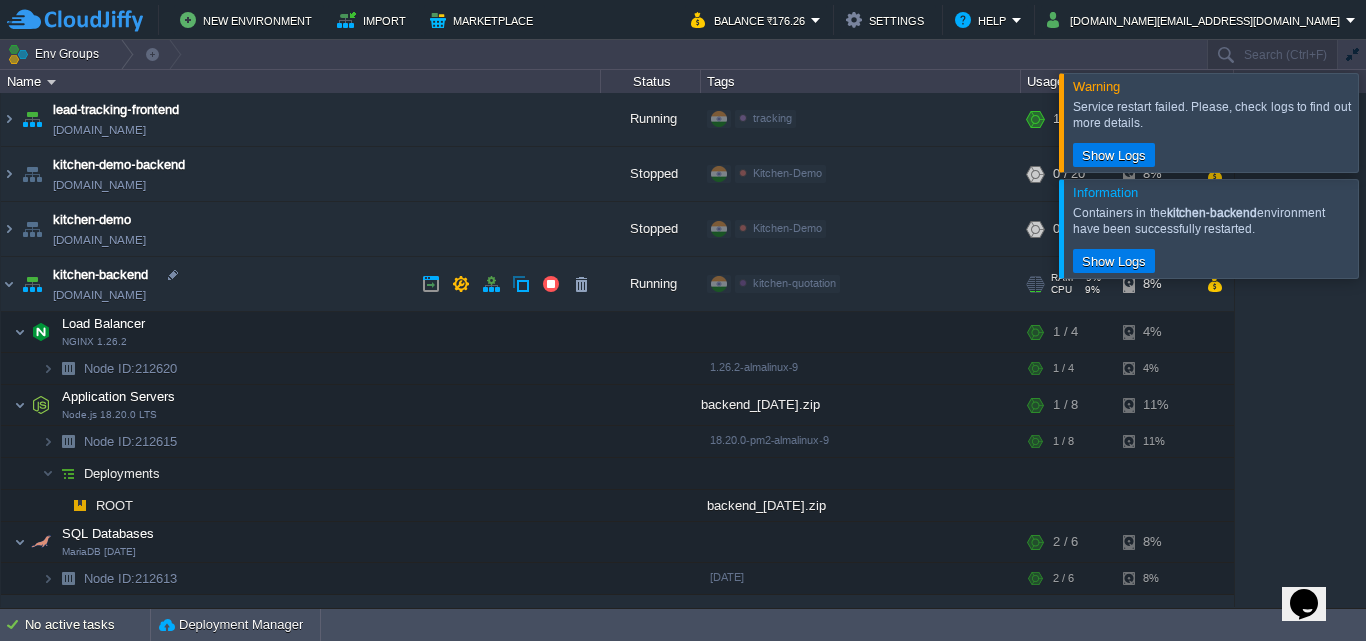 scroll, scrollTop: 0, scrollLeft: 0, axis: both 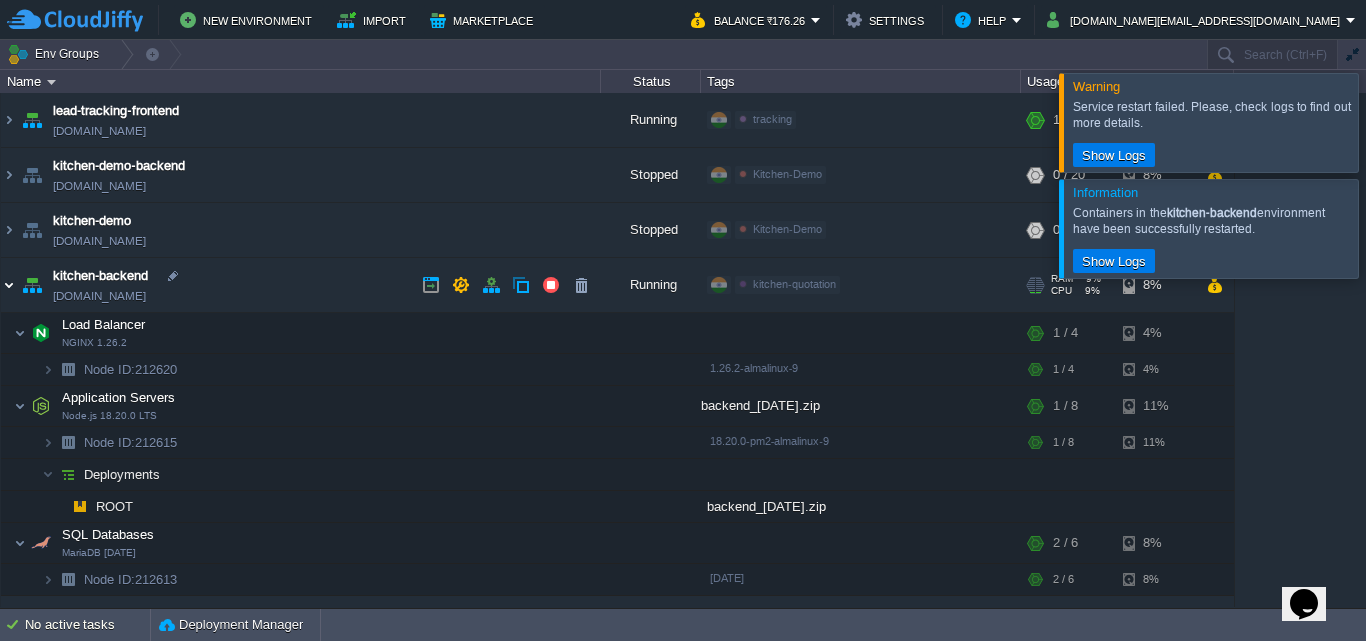 click at bounding box center (9, 285) 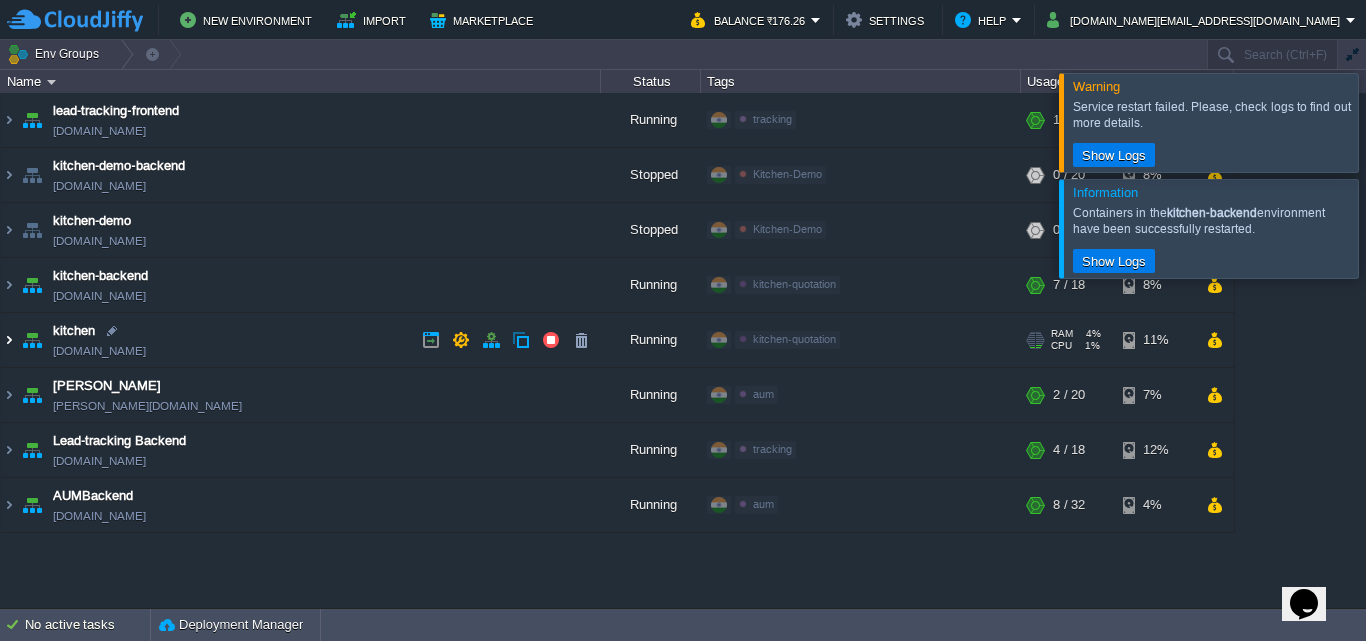 click at bounding box center [9, 340] 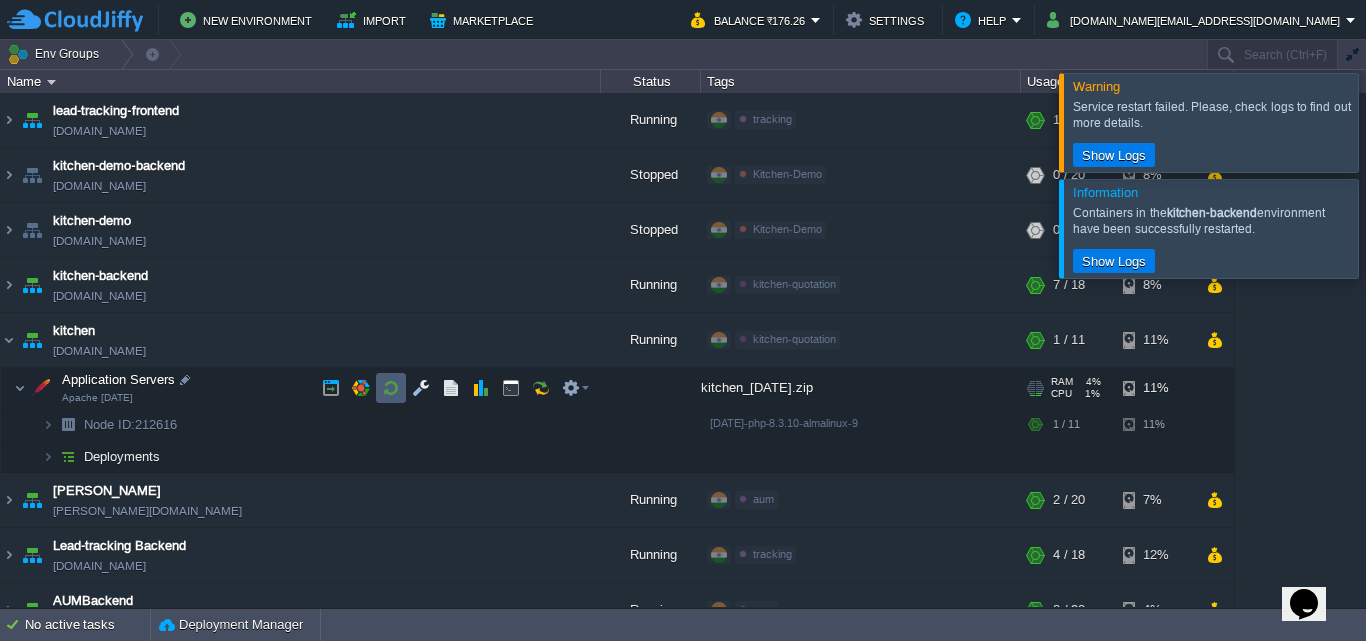 click at bounding box center [391, 388] 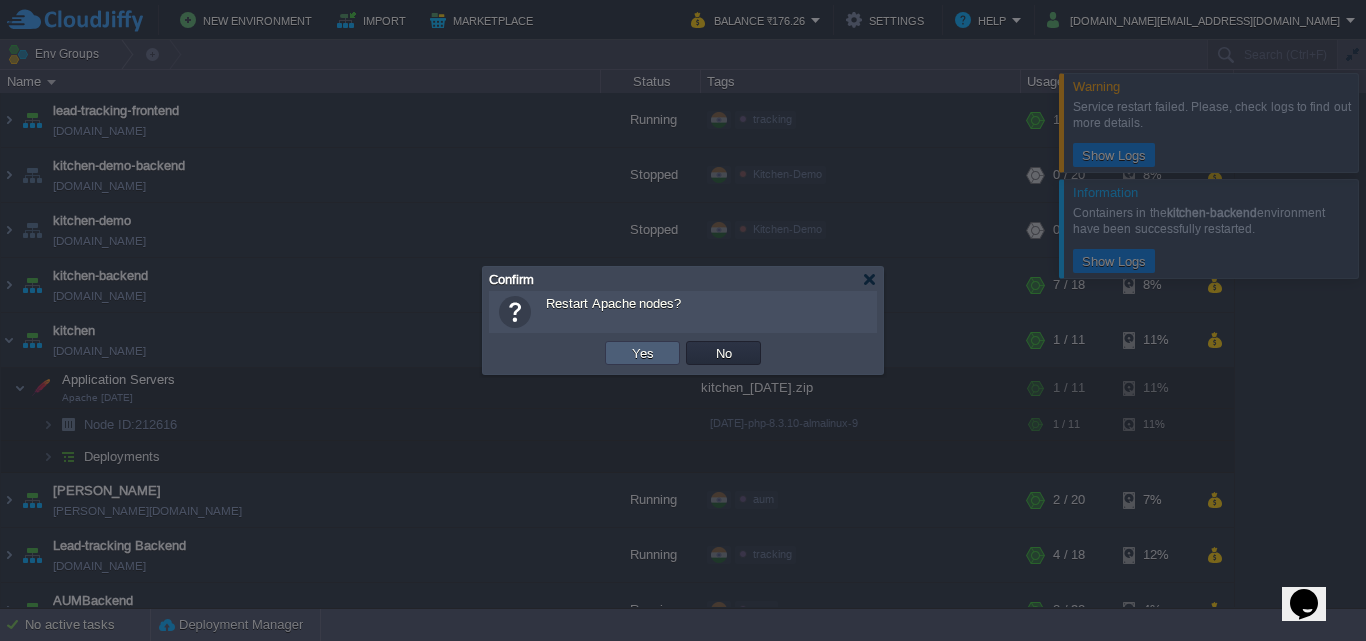 click on "Yes" at bounding box center [643, 353] 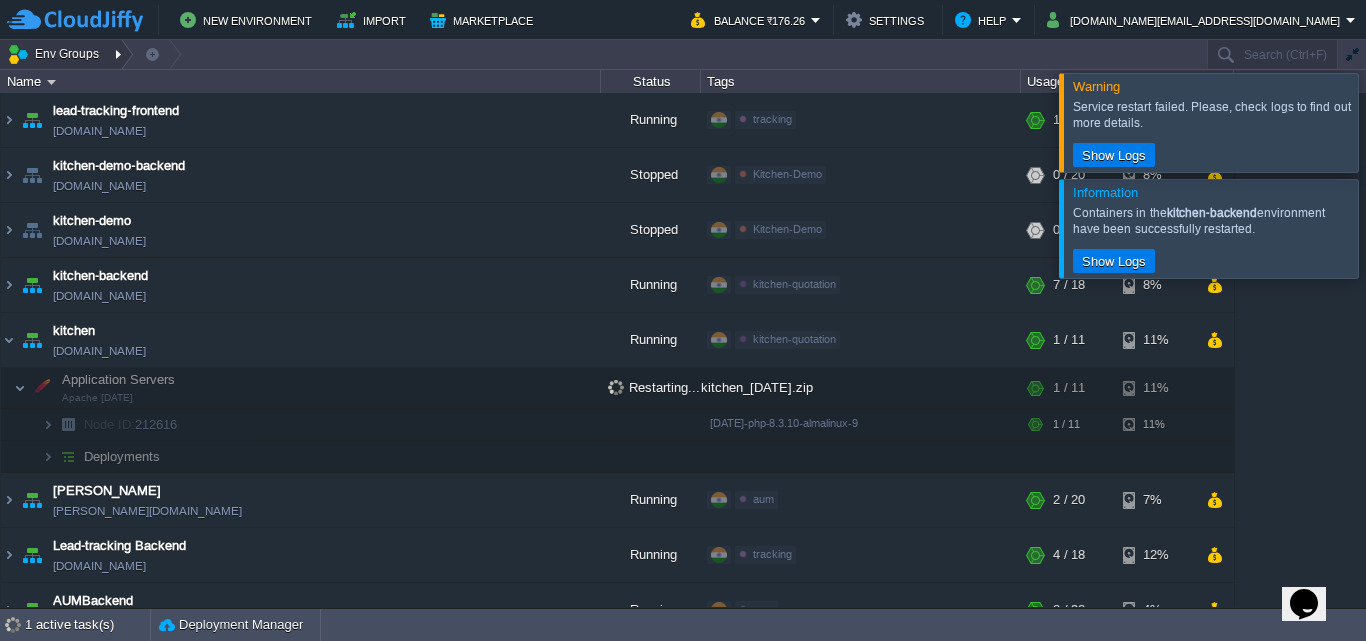 click on "Env Groups" at bounding box center (56, 54) 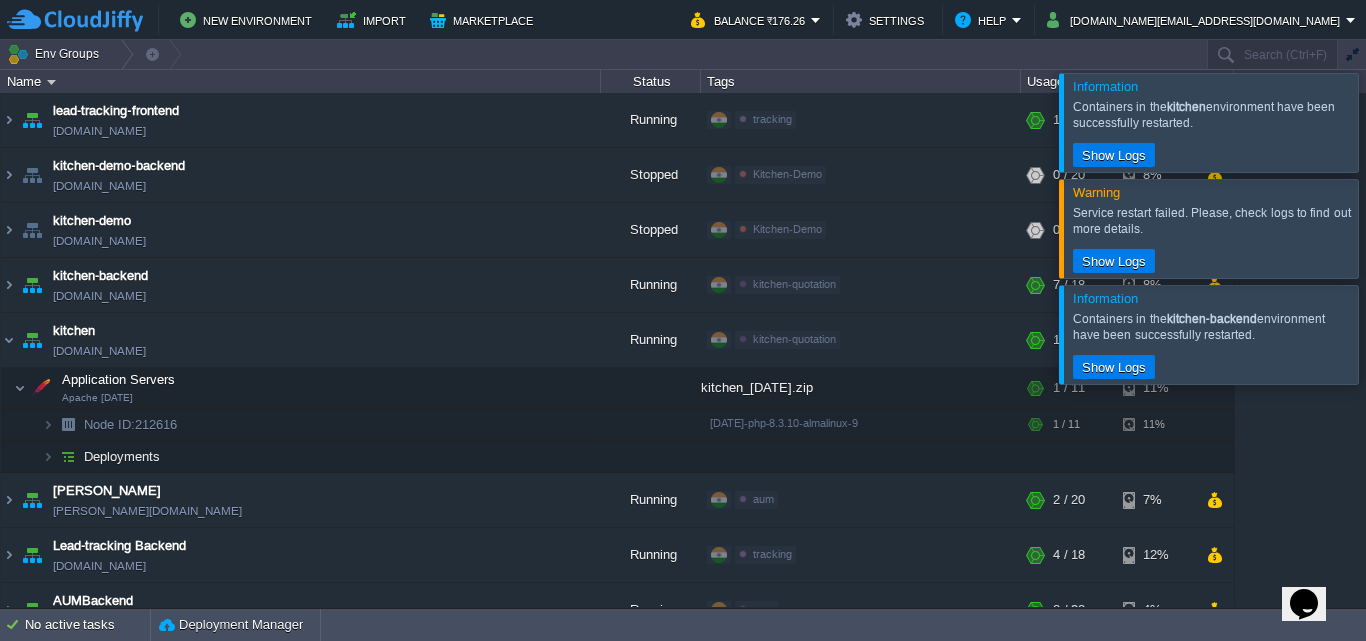 click on "No active tasks   Deployment Manager" at bounding box center [683, 625] 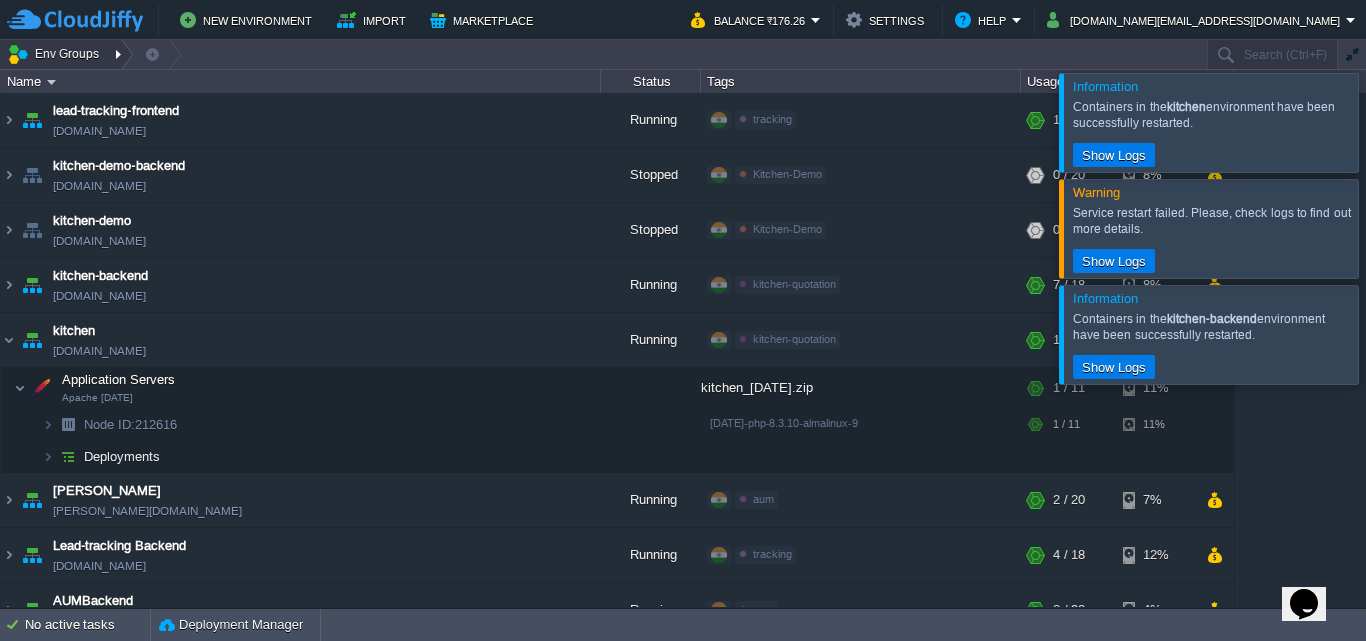 click on "Env Groups" at bounding box center (56, 54) 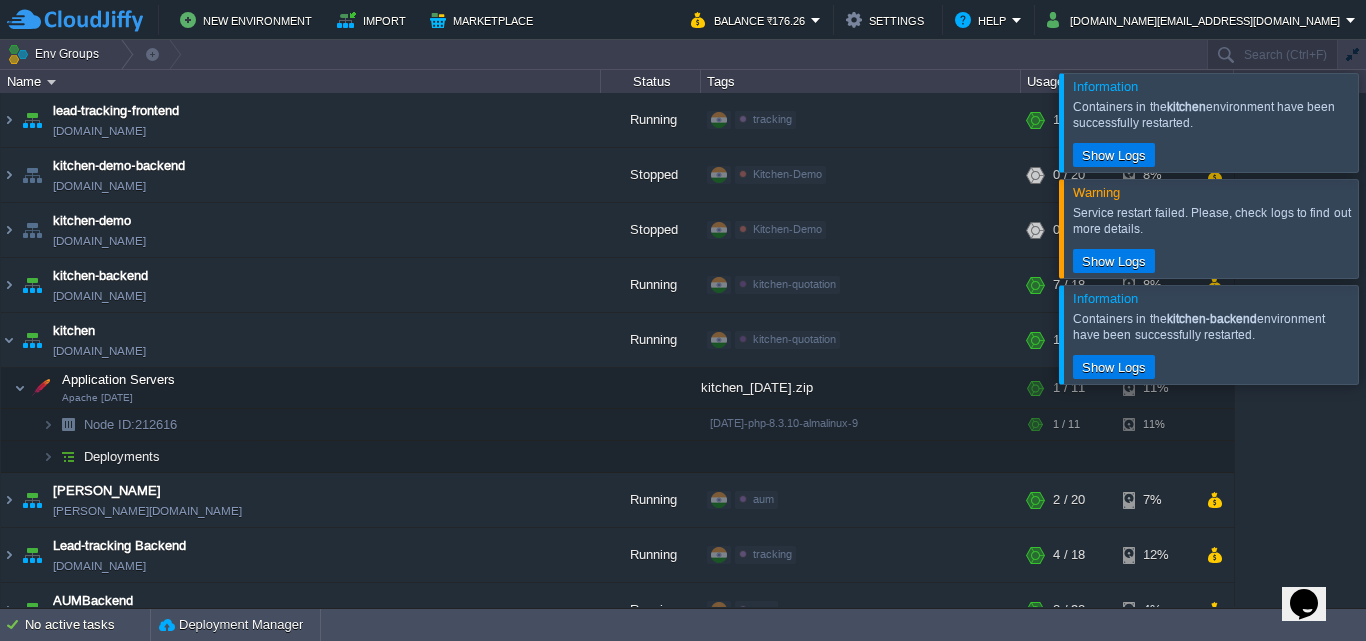 click on "Name" at bounding box center (301, 81) 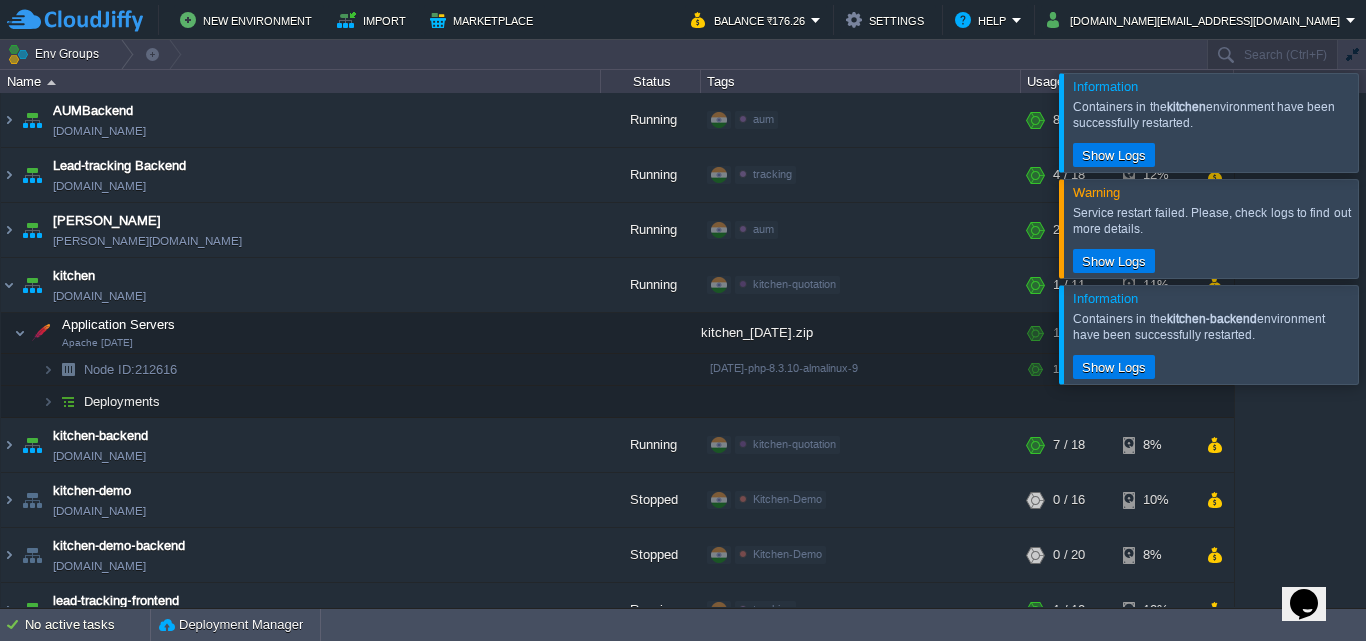 click on "Name" at bounding box center [301, 81] 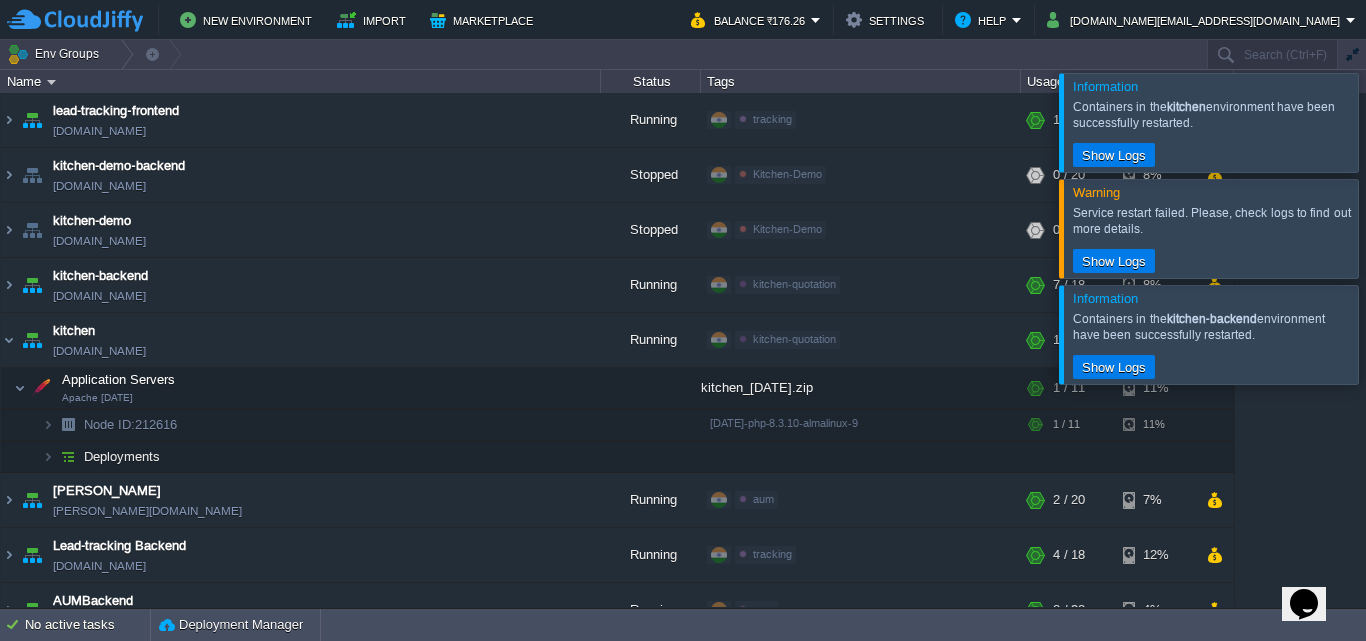 click on "Name" at bounding box center [301, 81] 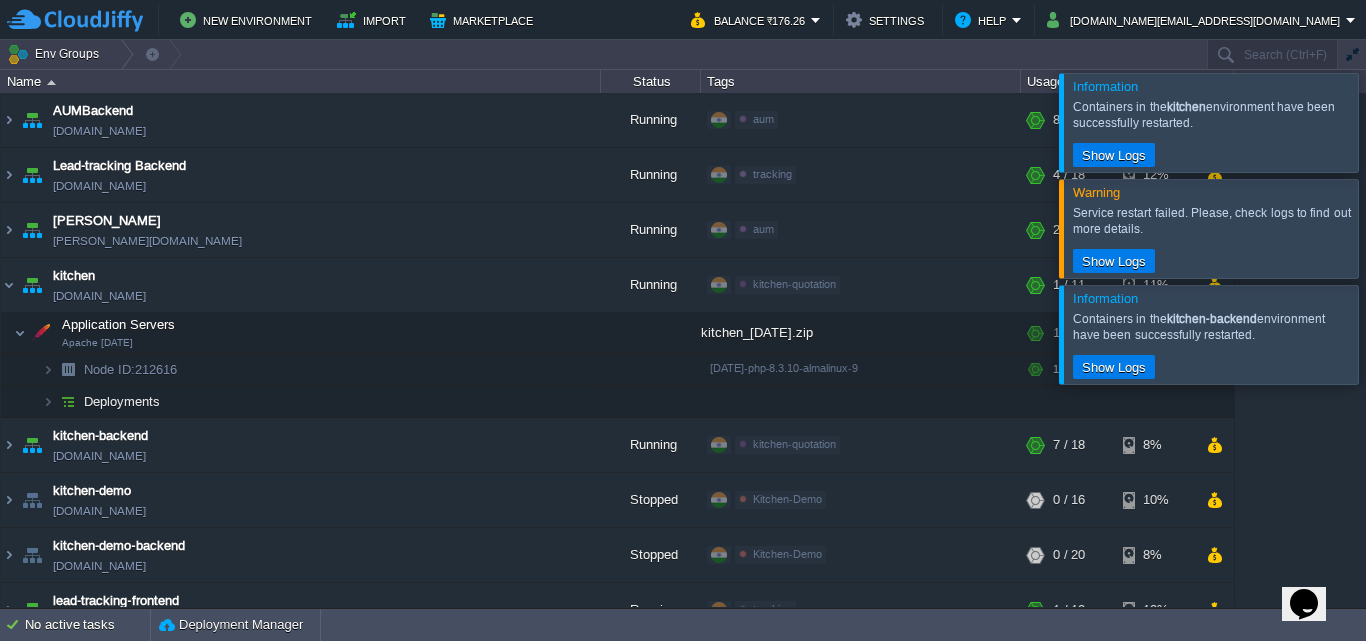 click on "Name" at bounding box center [301, 81] 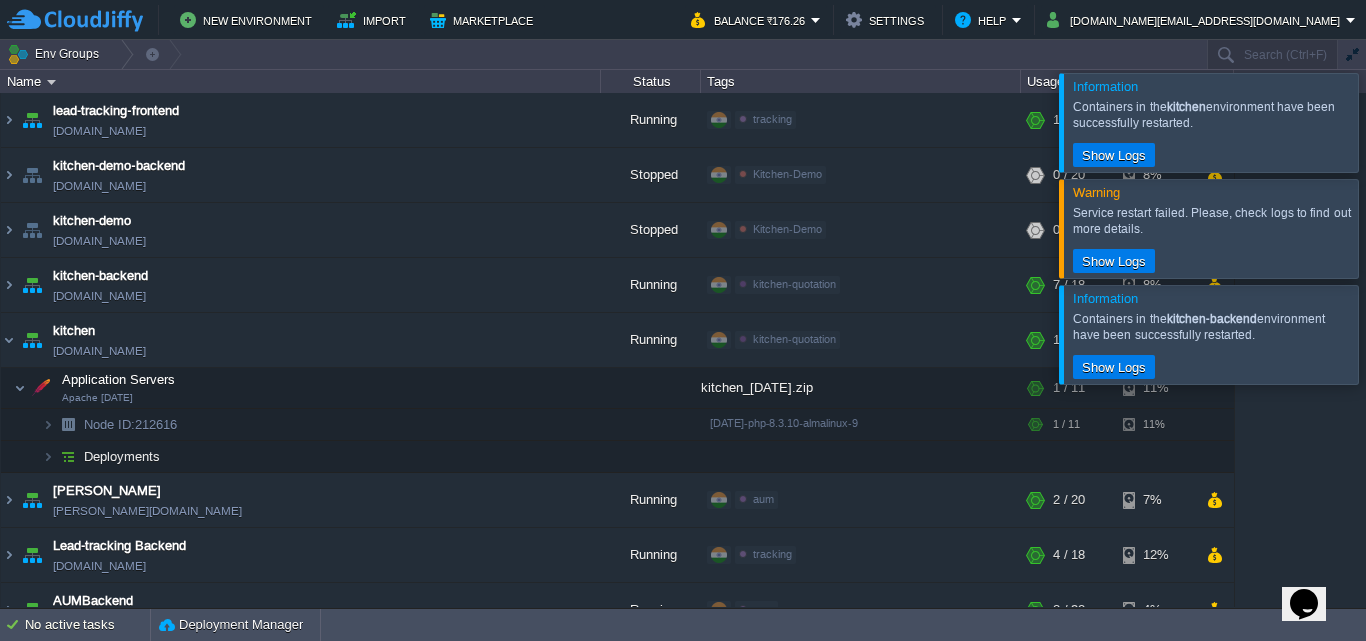 click on "Name" at bounding box center (301, 81) 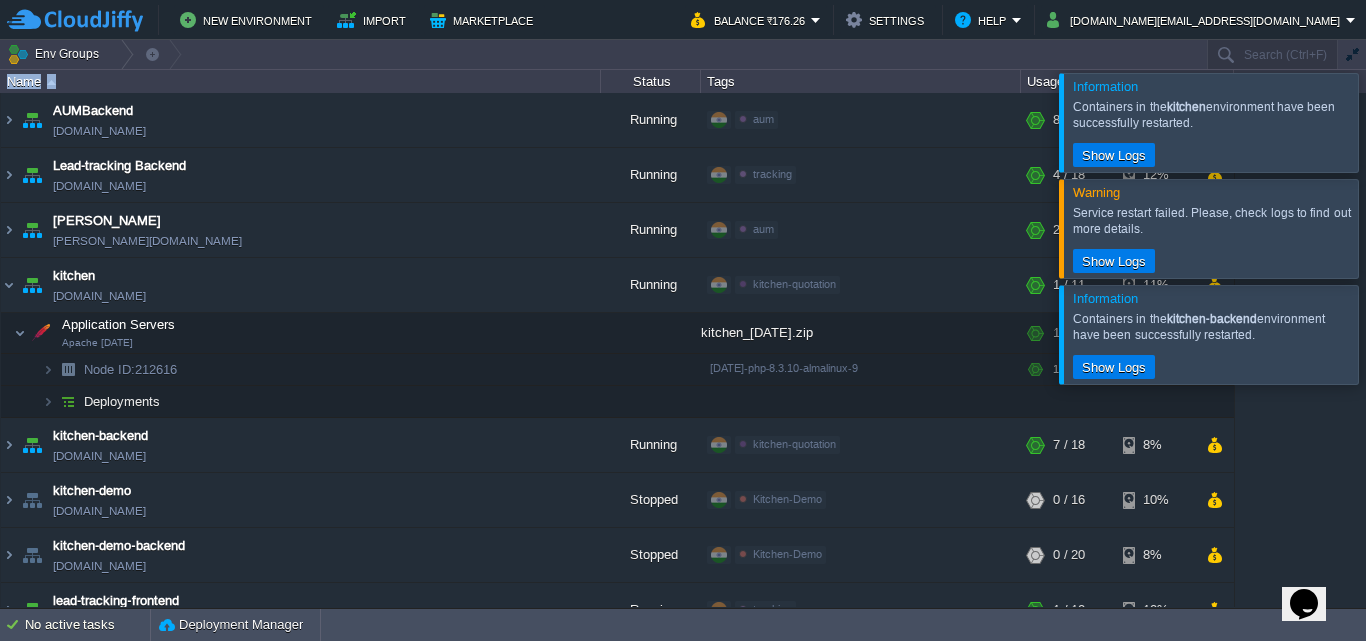 click on "Name" at bounding box center [301, 81] 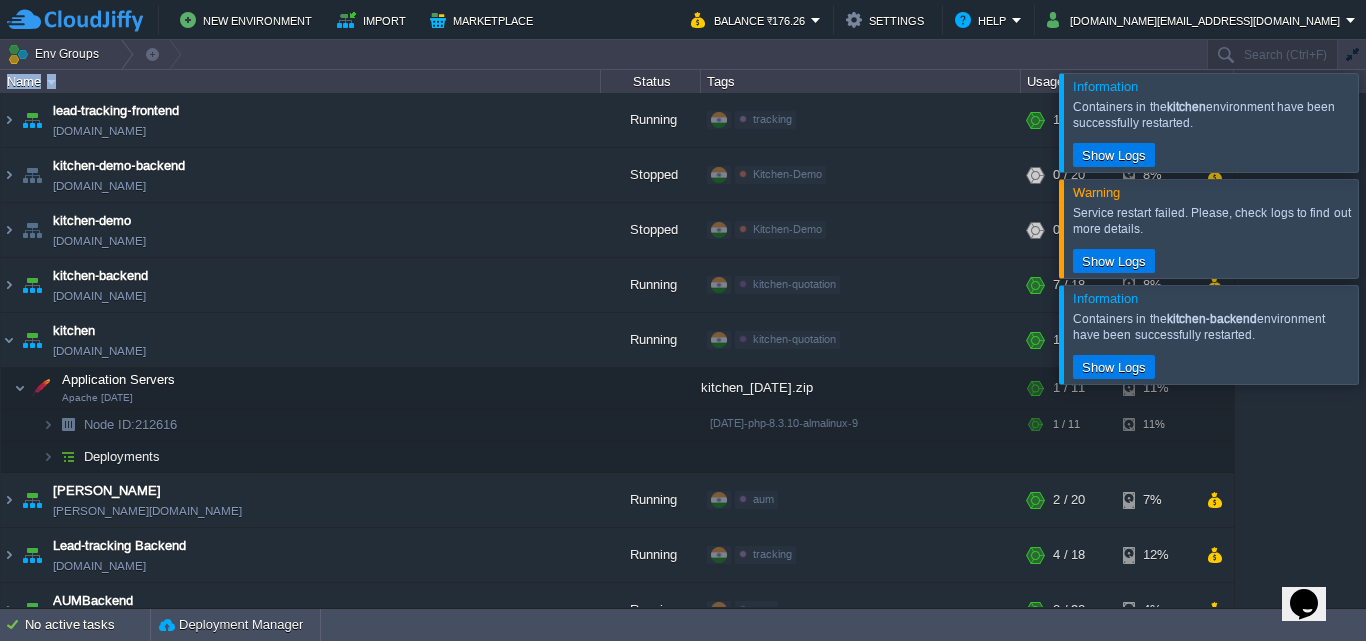 click on "Name" at bounding box center [301, 81] 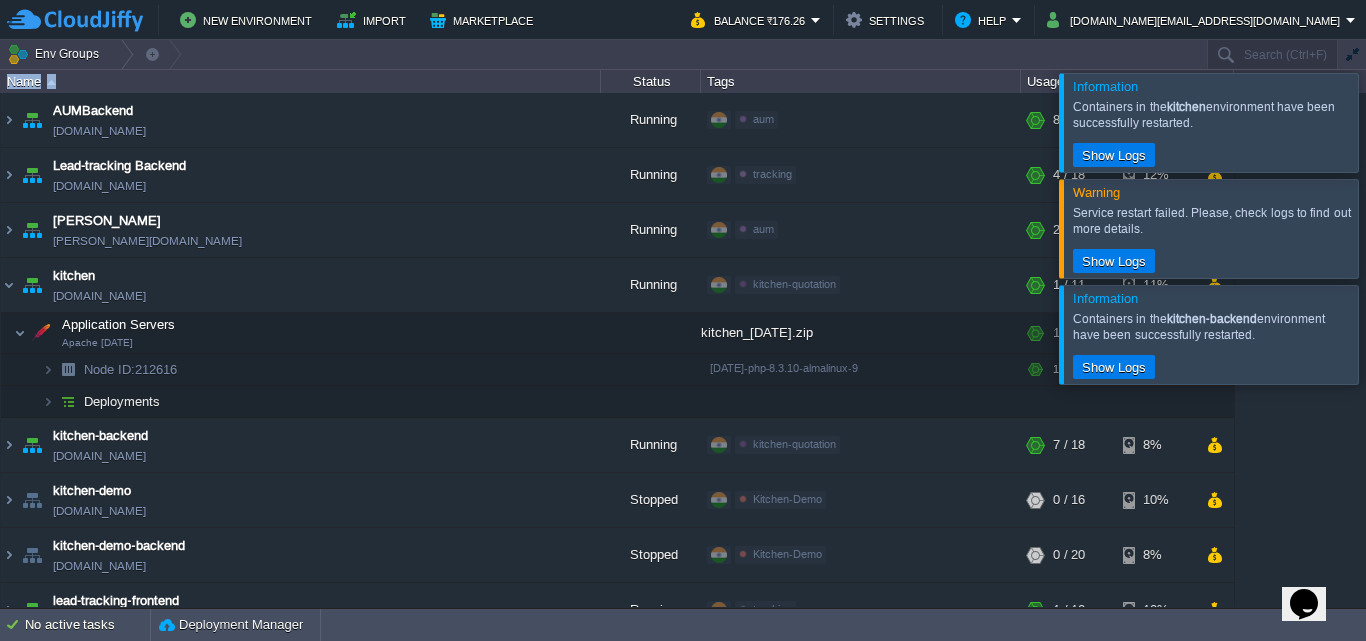 click on "Name" at bounding box center (301, 81) 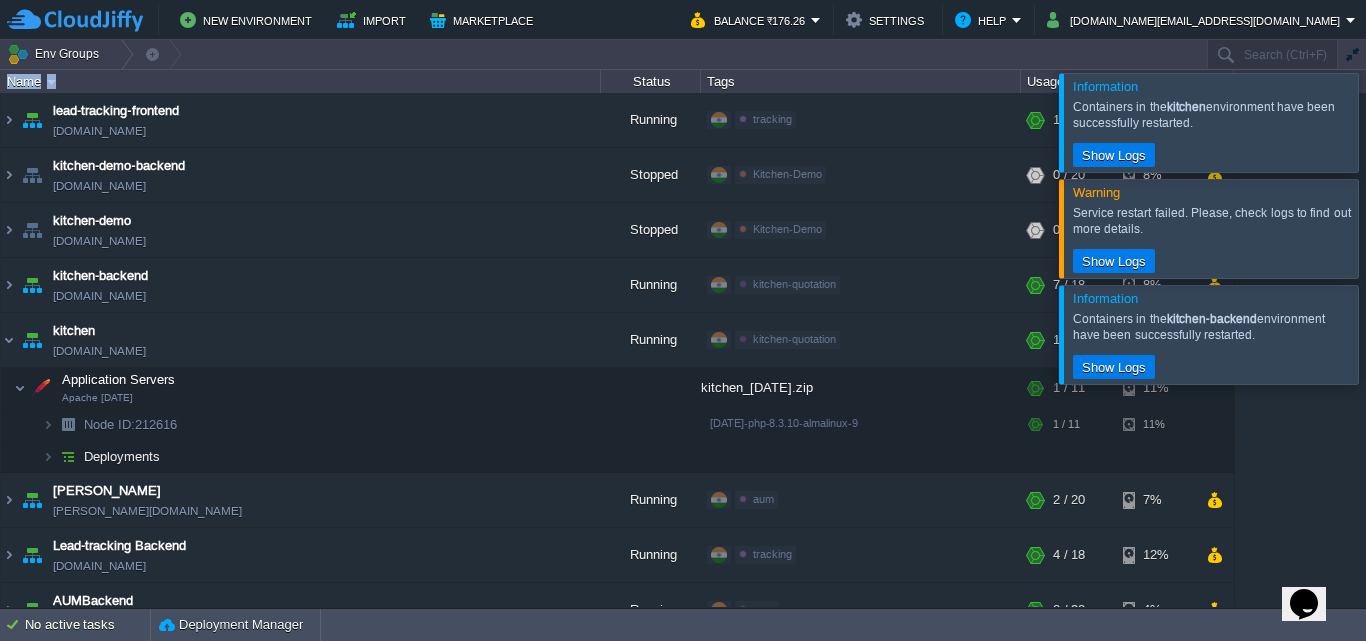 click on "Name" at bounding box center (301, 81) 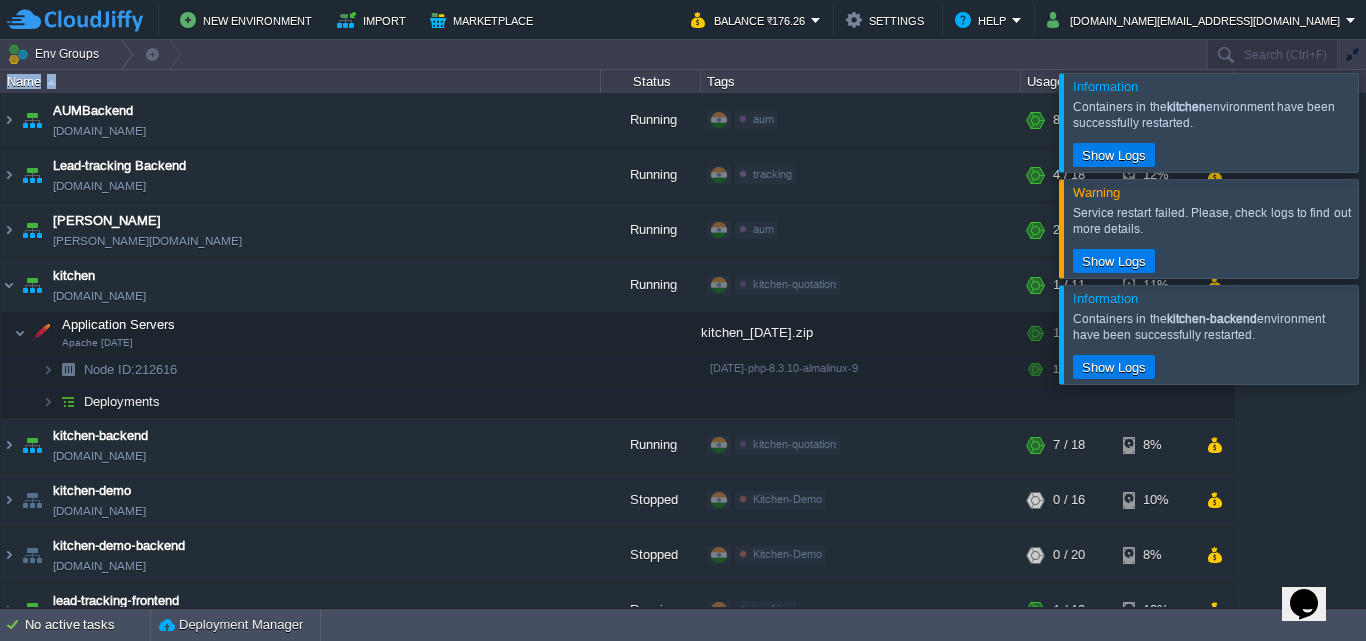 click on "Name" at bounding box center [301, 81] 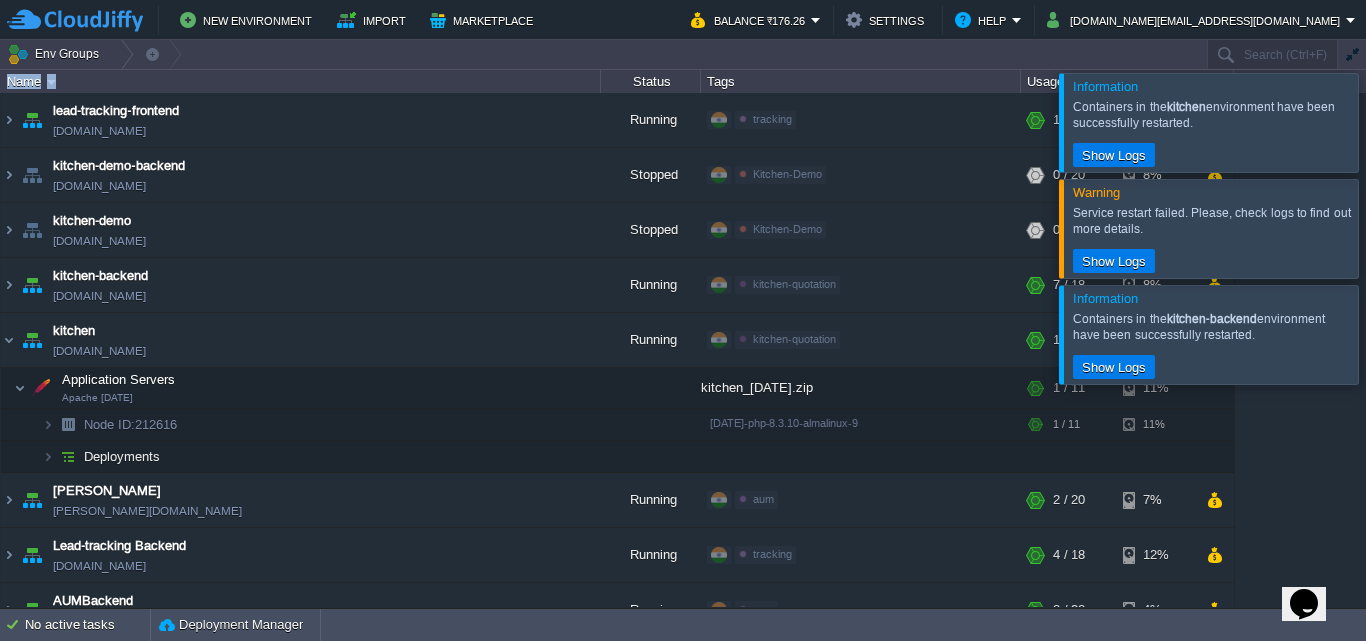 click on "Name" at bounding box center (301, 81) 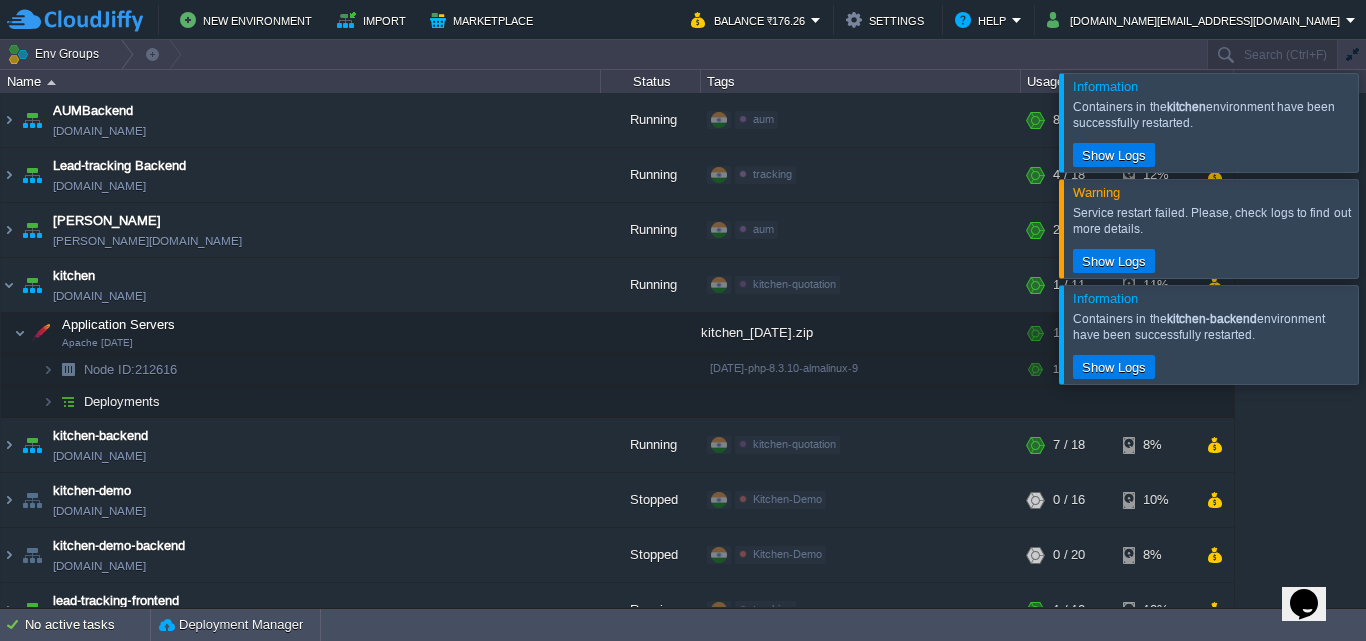 click on "Name" at bounding box center [301, 81] 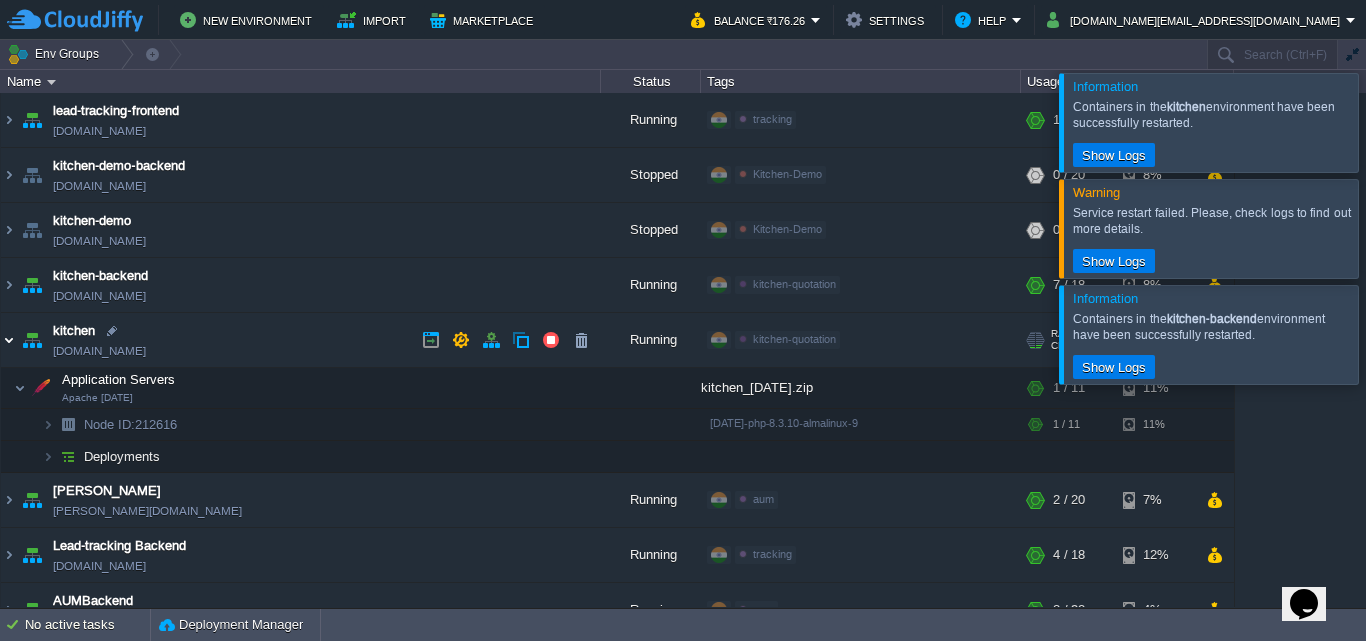 click at bounding box center [9, 340] 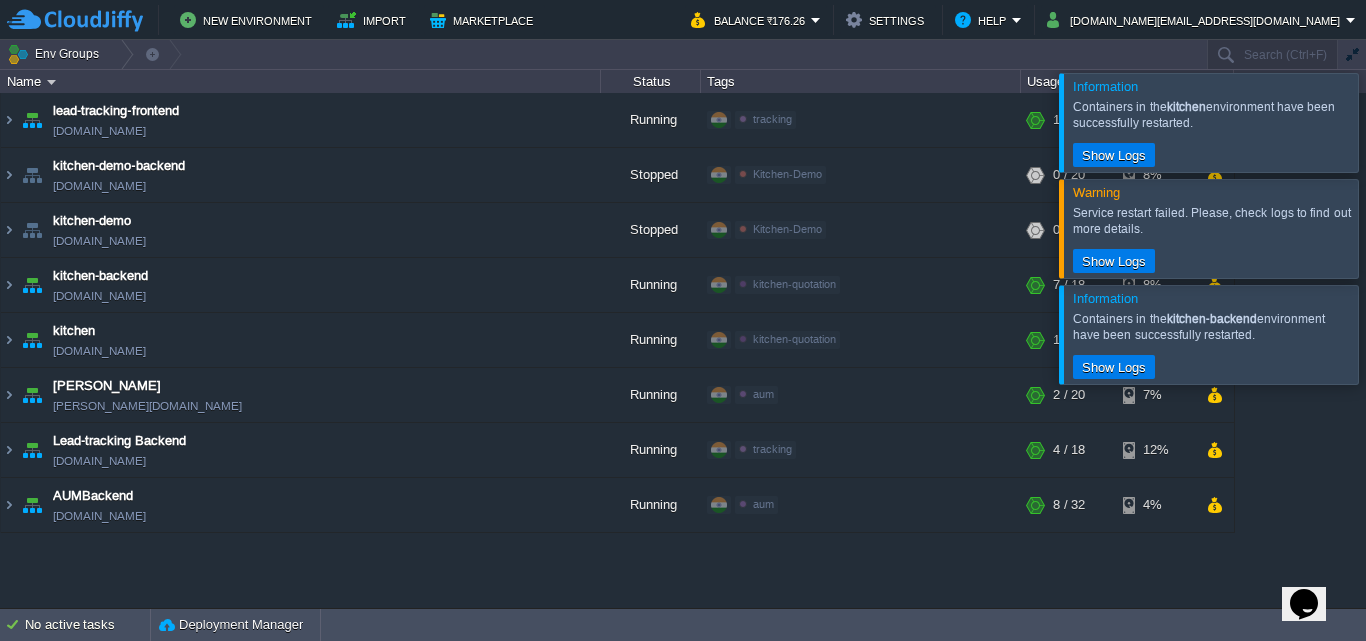 click on "Name" at bounding box center (301, 81) 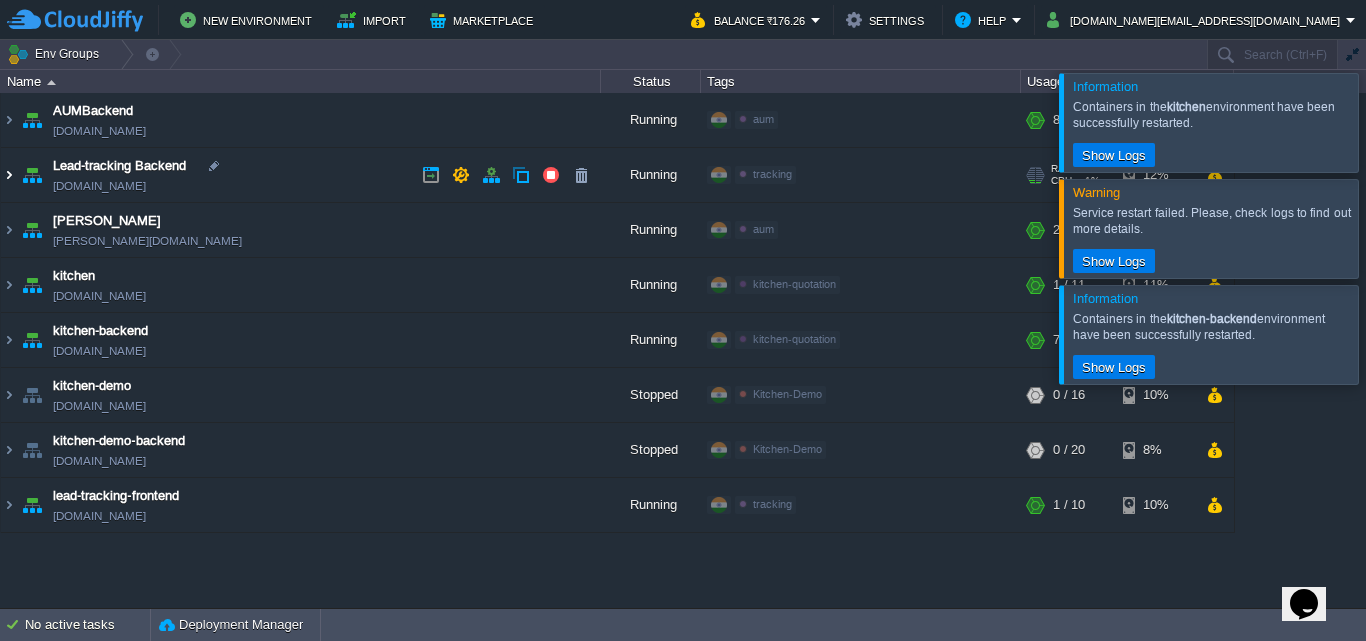 click at bounding box center [9, 175] 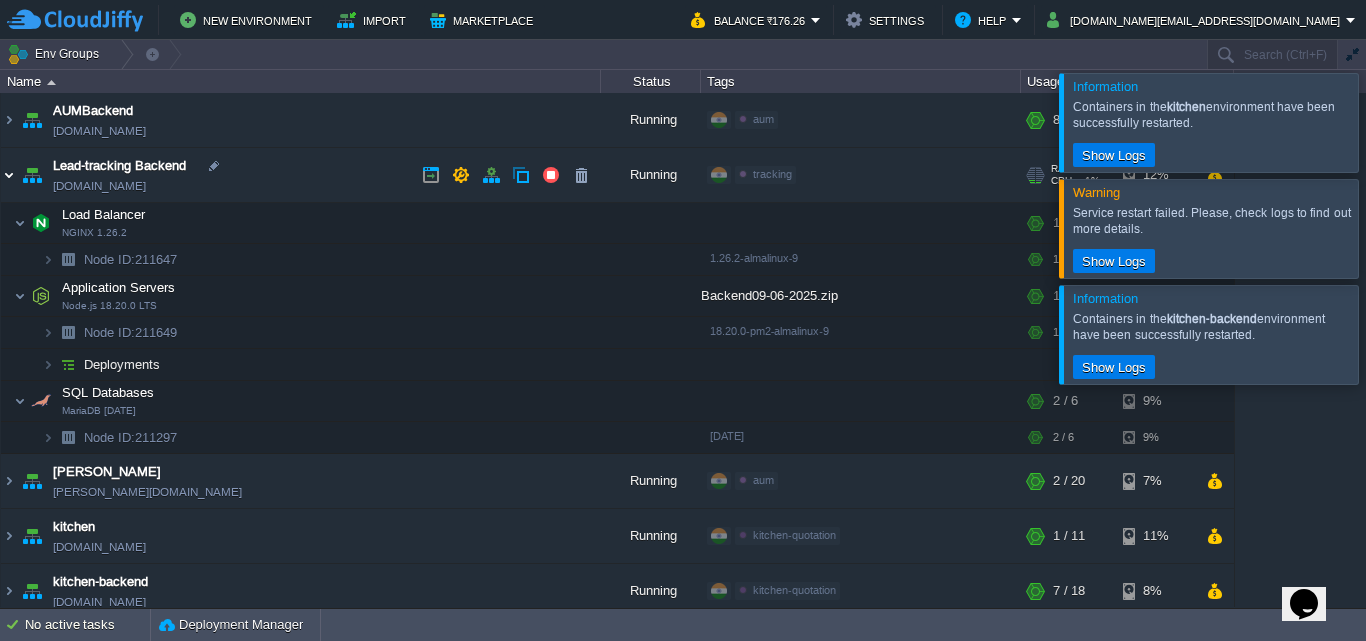 click at bounding box center (9, 175) 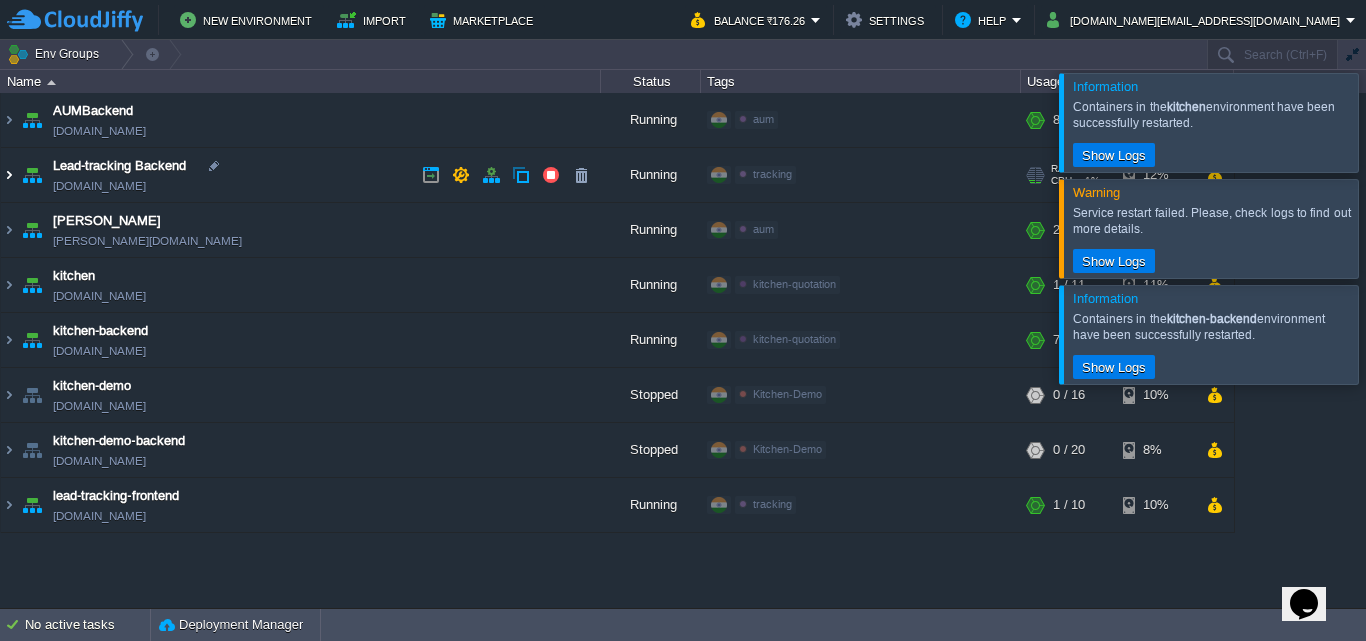 click at bounding box center [9, 175] 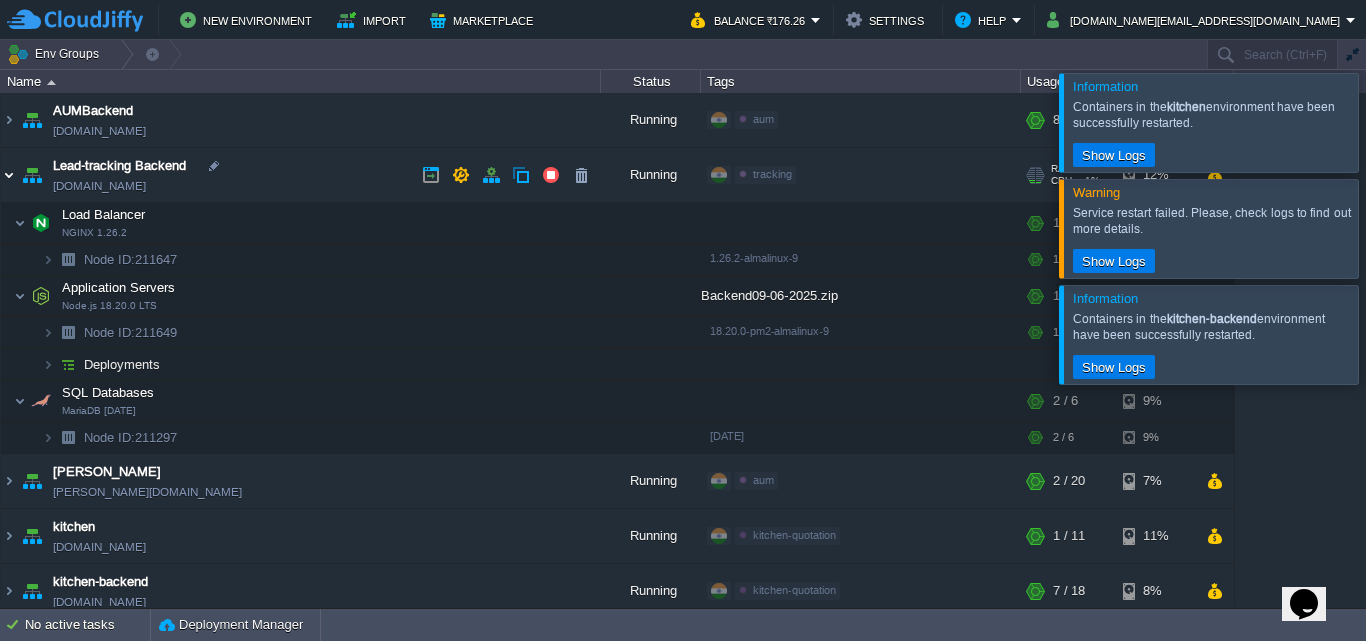 click at bounding box center (9, 175) 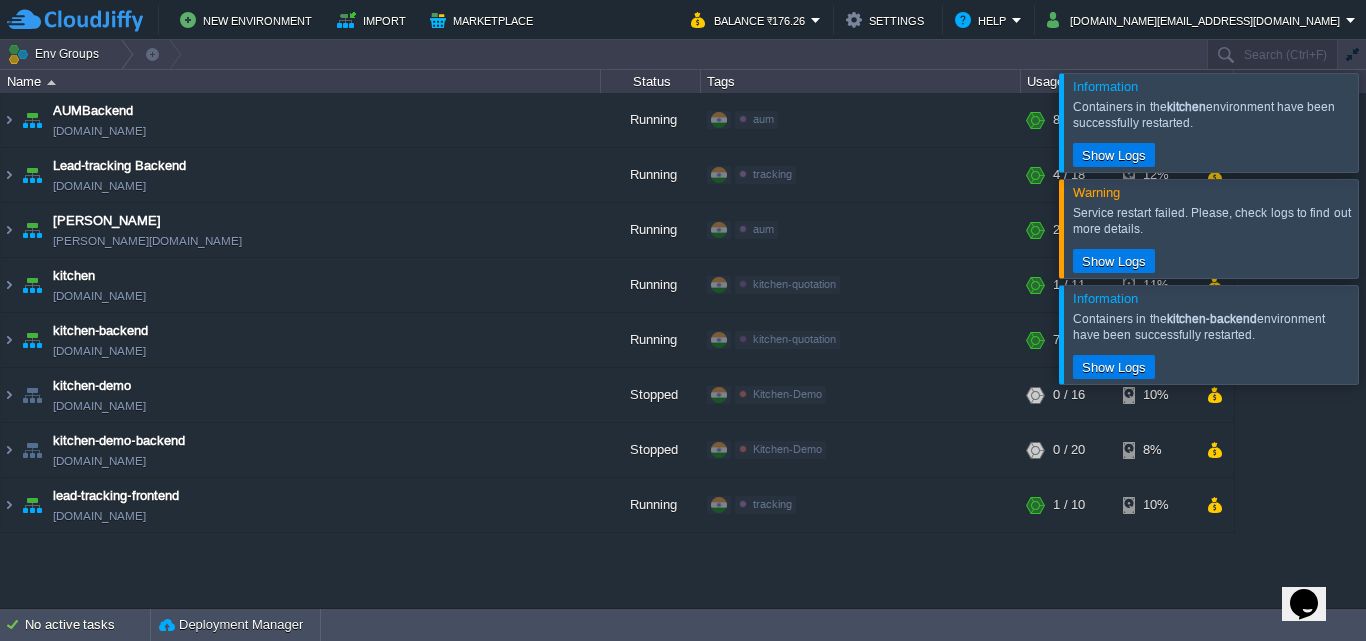 click on "Name" at bounding box center [301, 81] 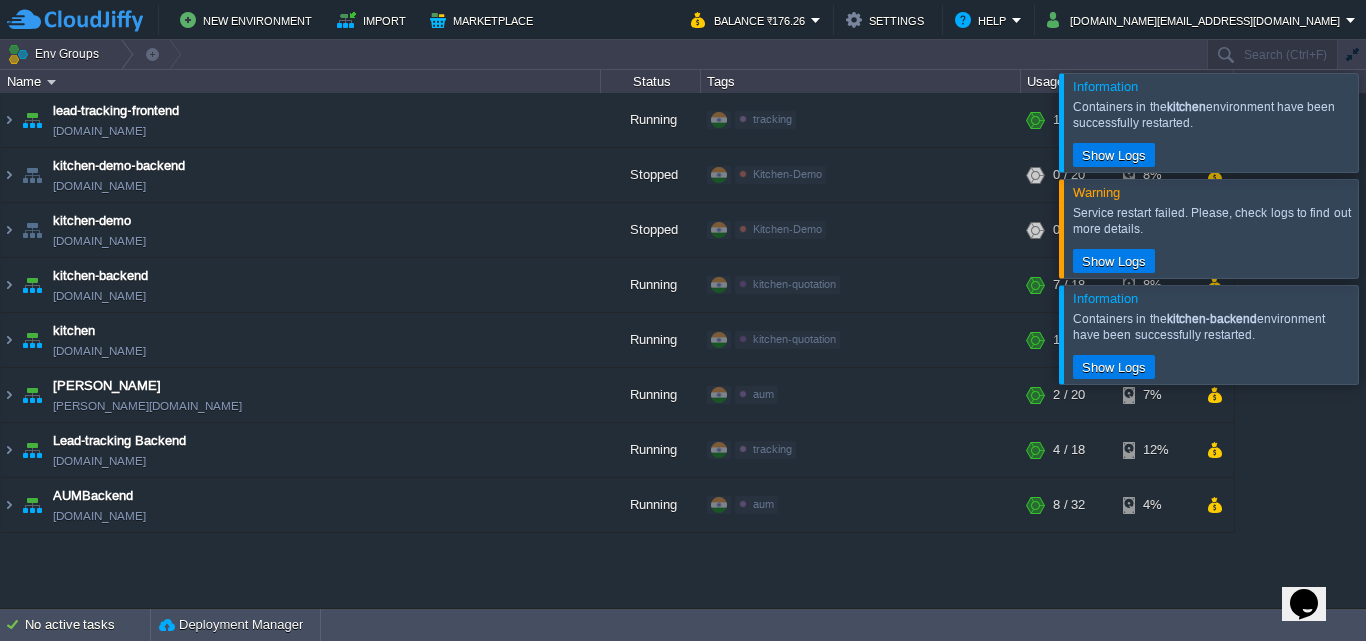 click on "Name" at bounding box center (301, 81) 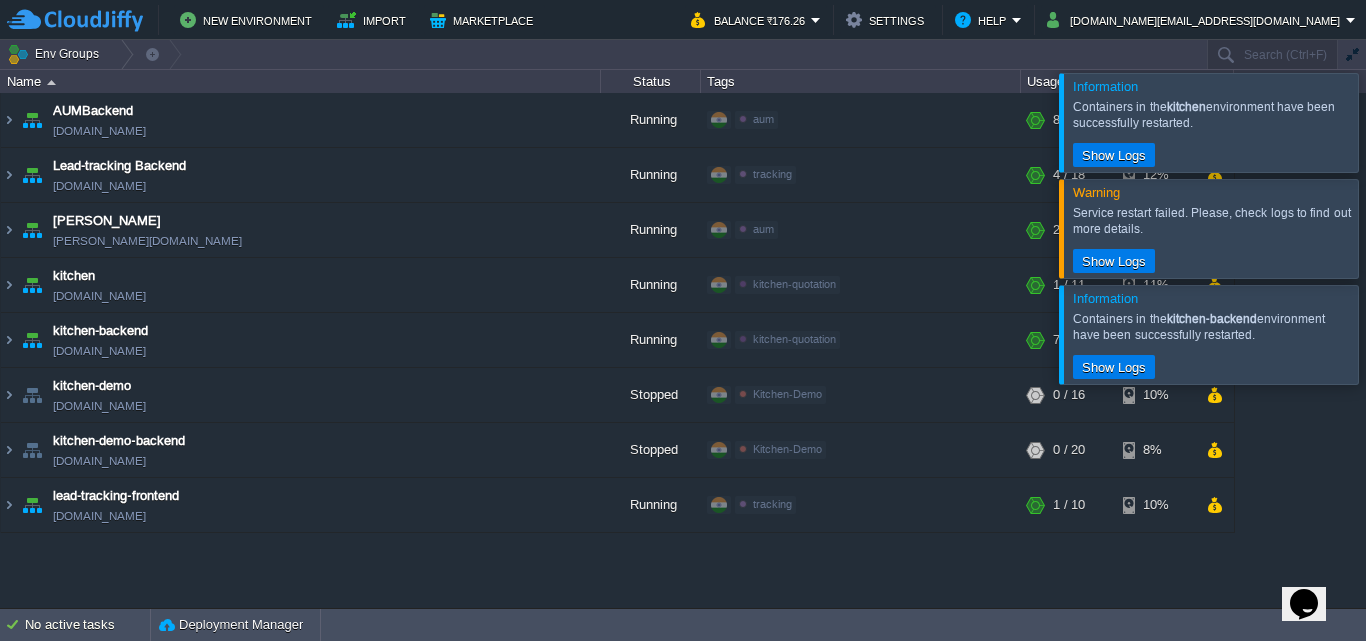 click on "Name" at bounding box center (301, 81) 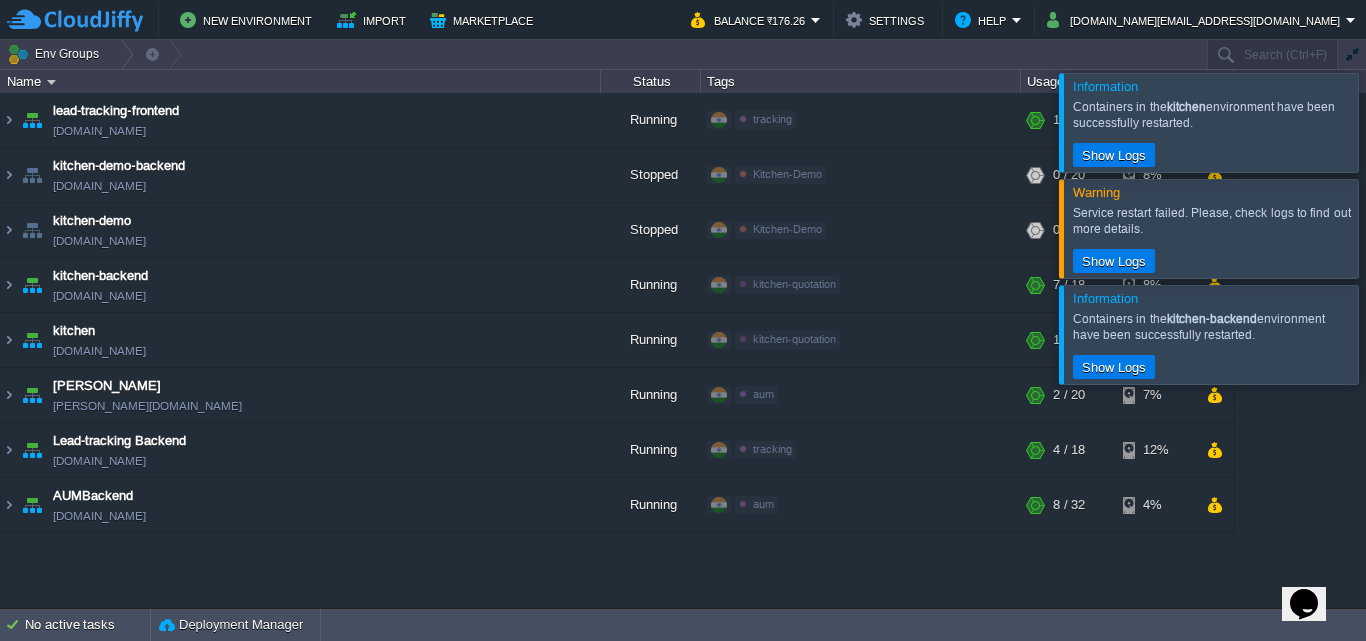 click on "Name" at bounding box center [301, 81] 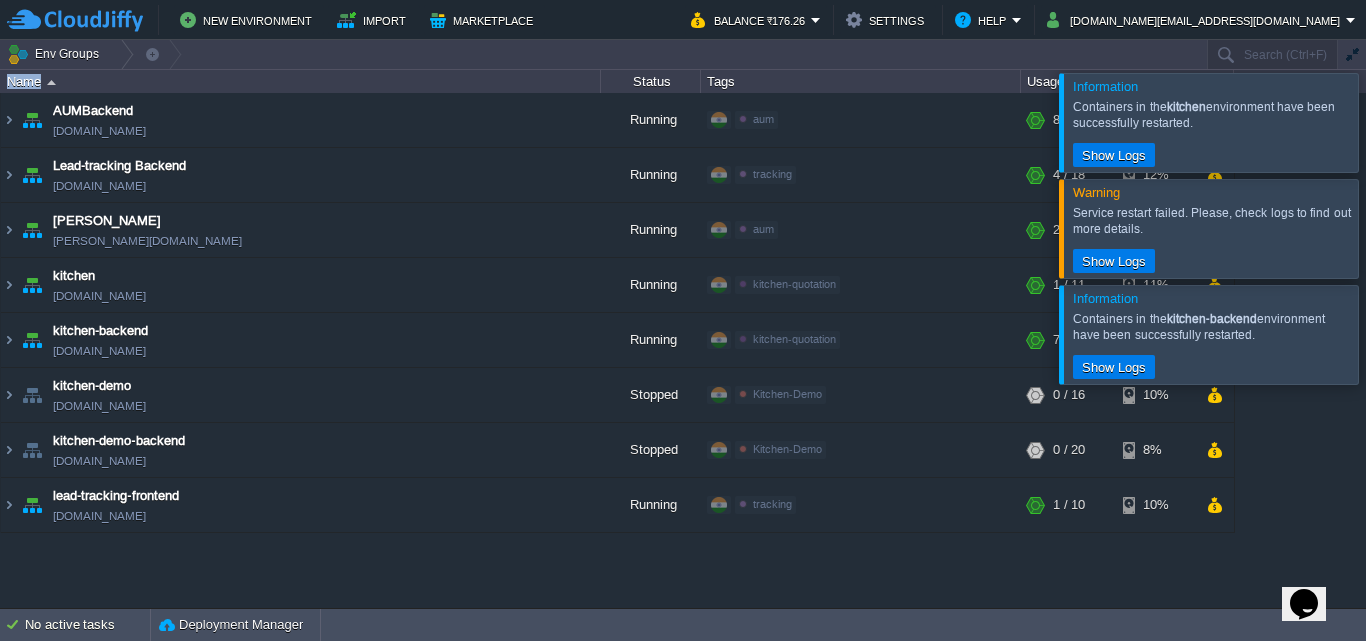 click on "Name" at bounding box center (301, 81) 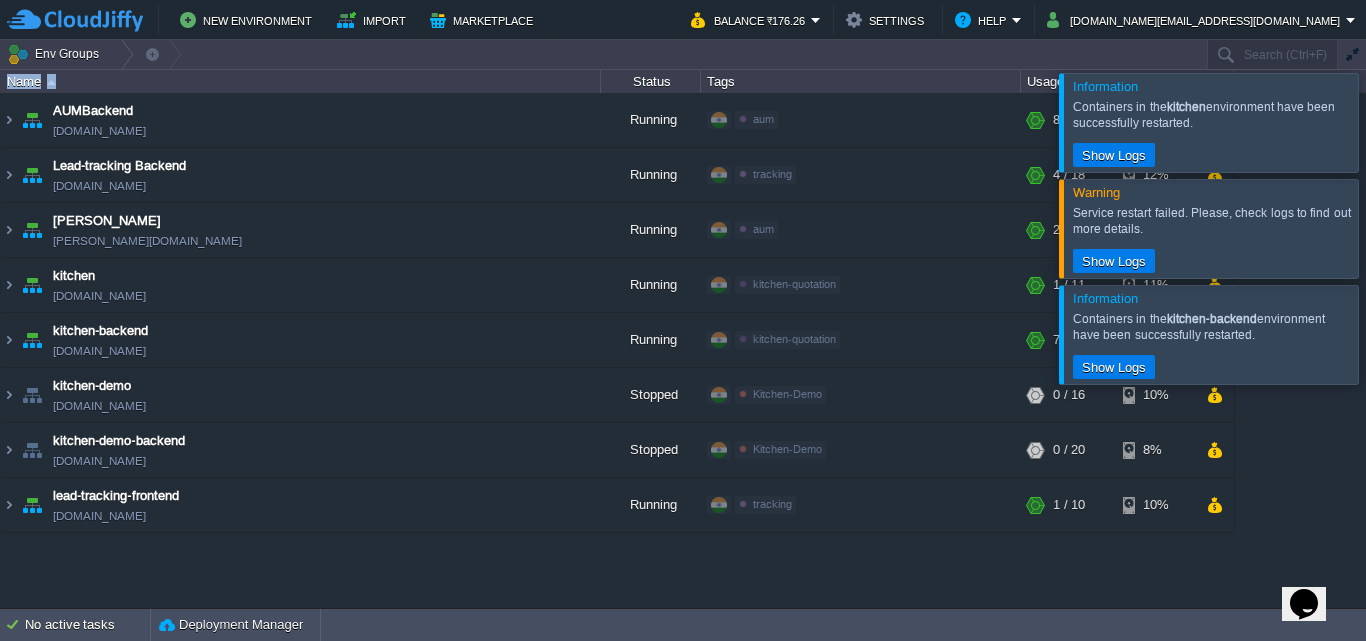 click on "Name" at bounding box center [301, 81] 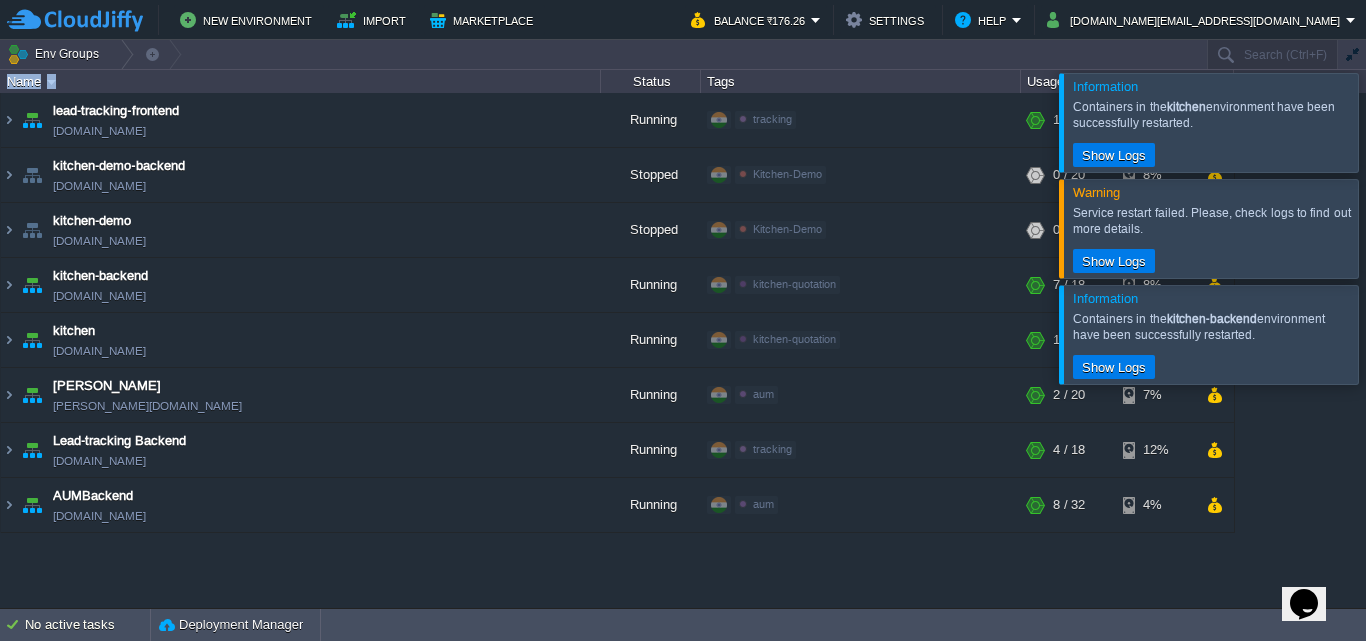 click on "Name" at bounding box center [301, 81] 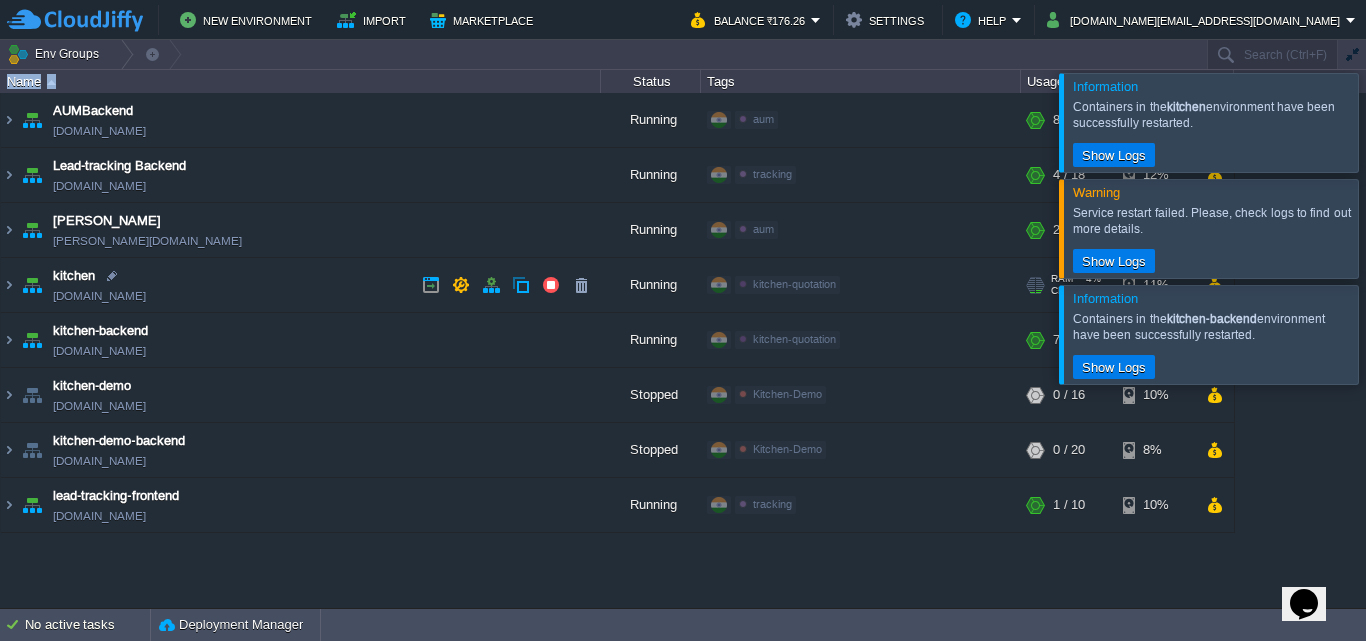 click on "[DOMAIN_NAME]" at bounding box center [99, 296] 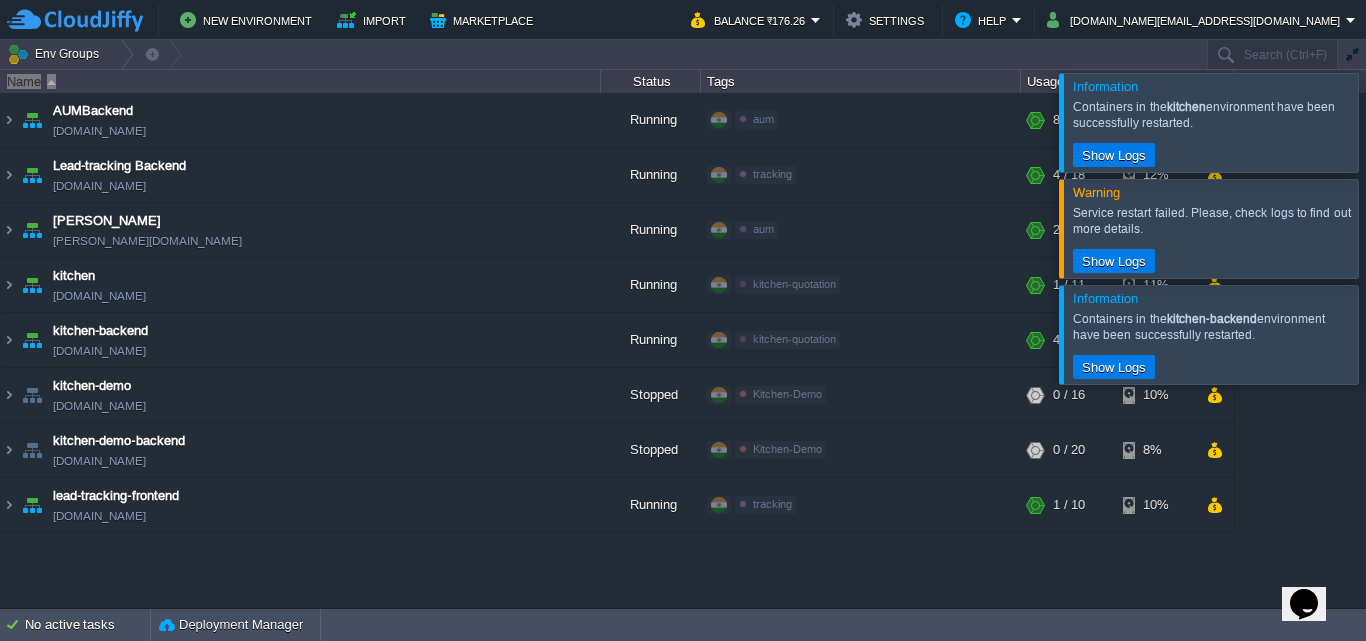 click on "Opens Chat This icon Opens the chat window." at bounding box center [1304, 604] 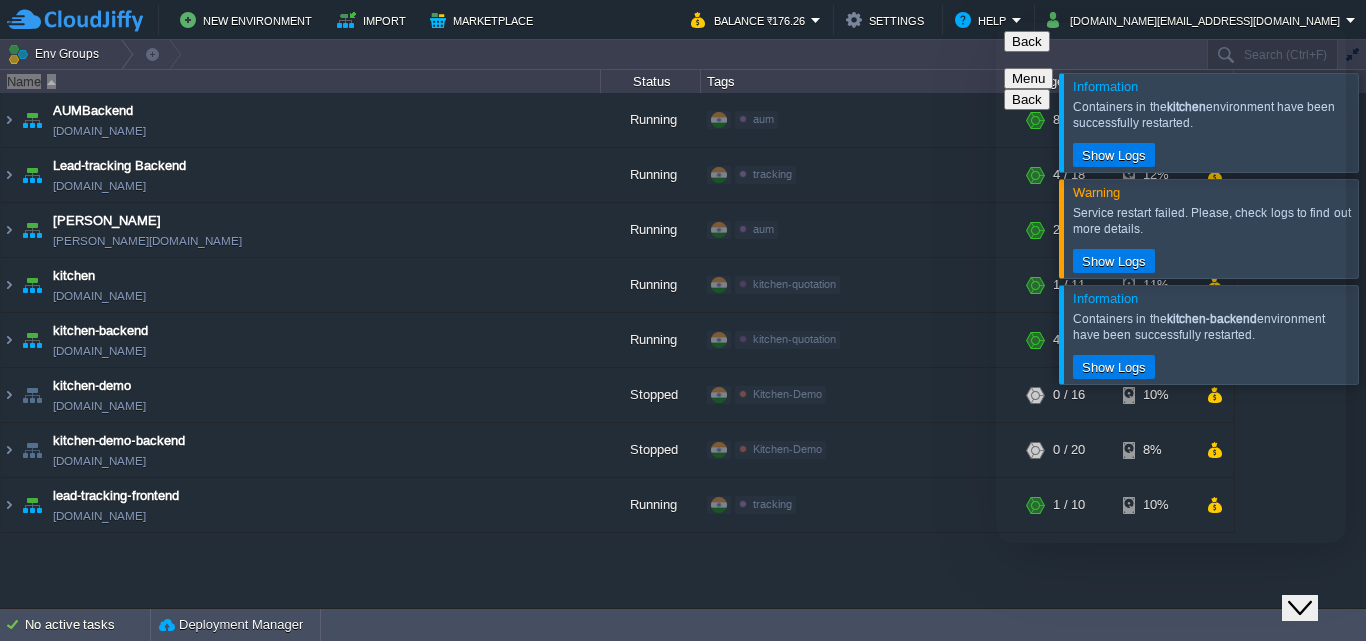 scroll, scrollTop: 0, scrollLeft: 0, axis: both 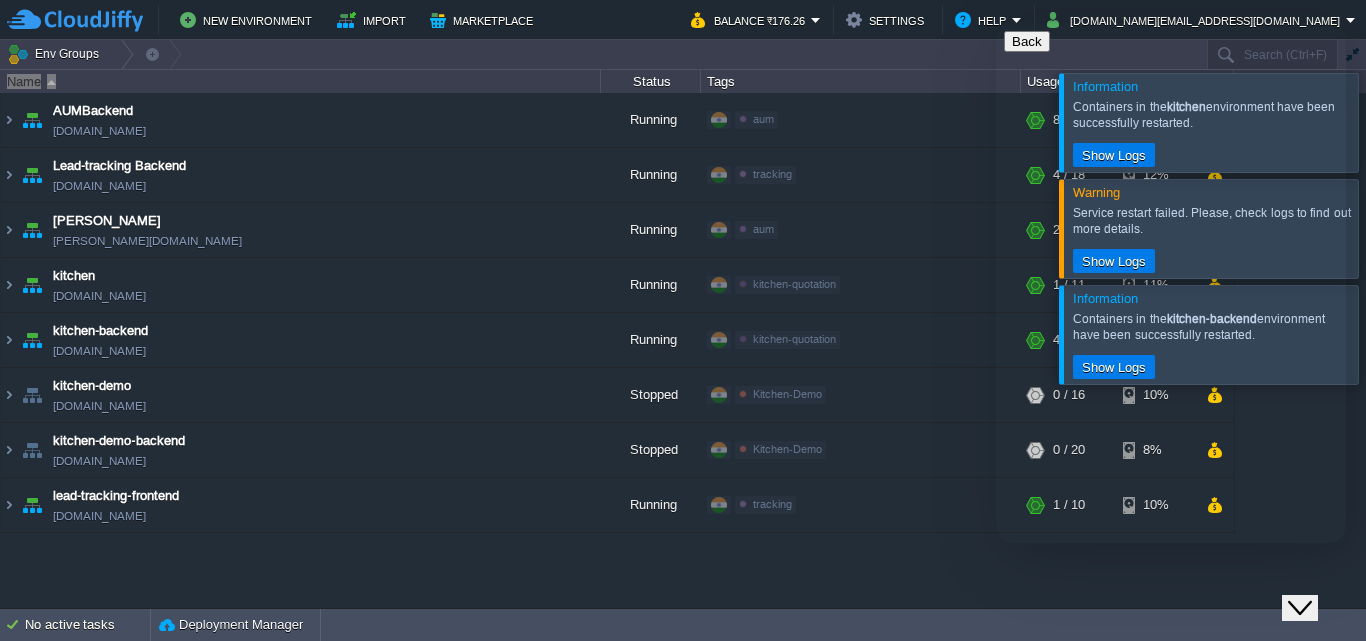 click at bounding box center [1012, 786] 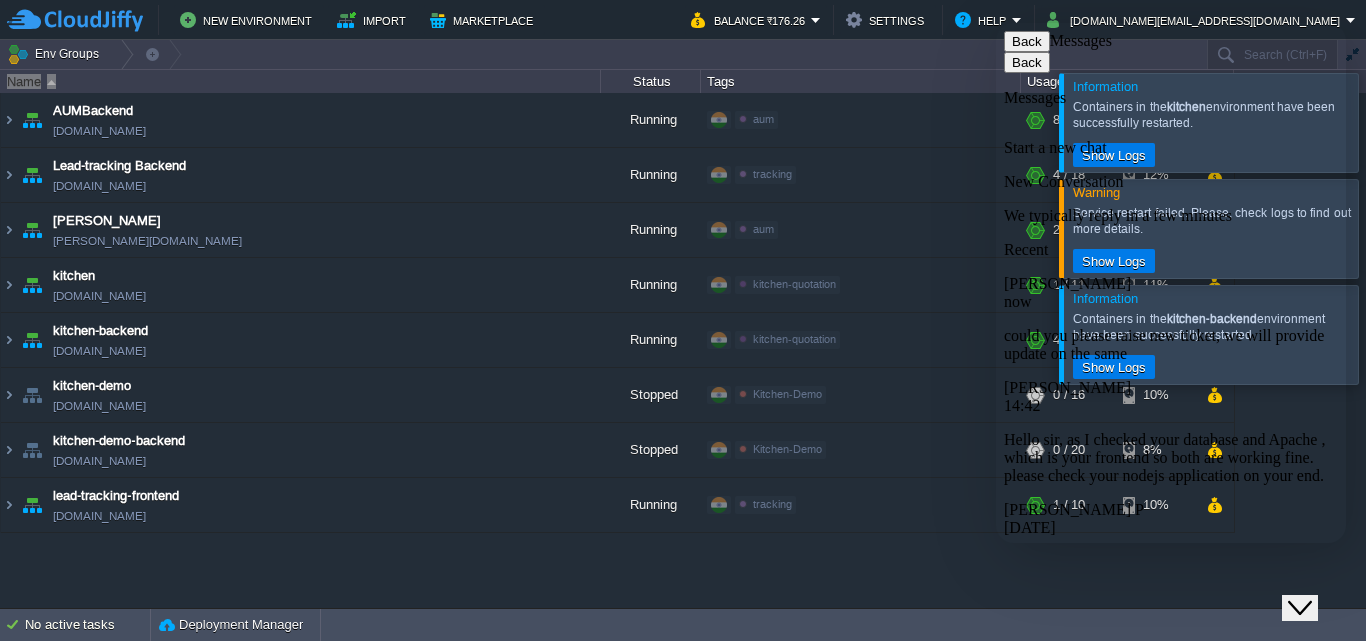 click on "We typically reply in a few minutes" at bounding box center [1171, 216] 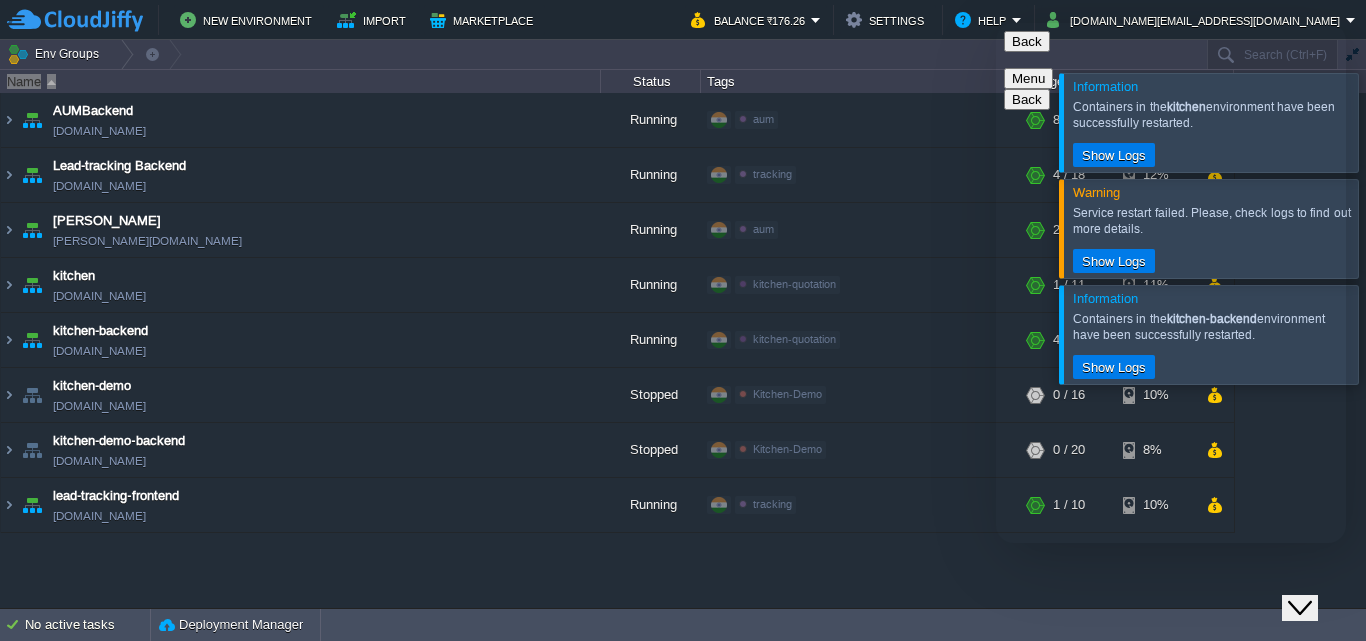 scroll, scrollTop: 1444, scrollLeft: 0, axis: vertical 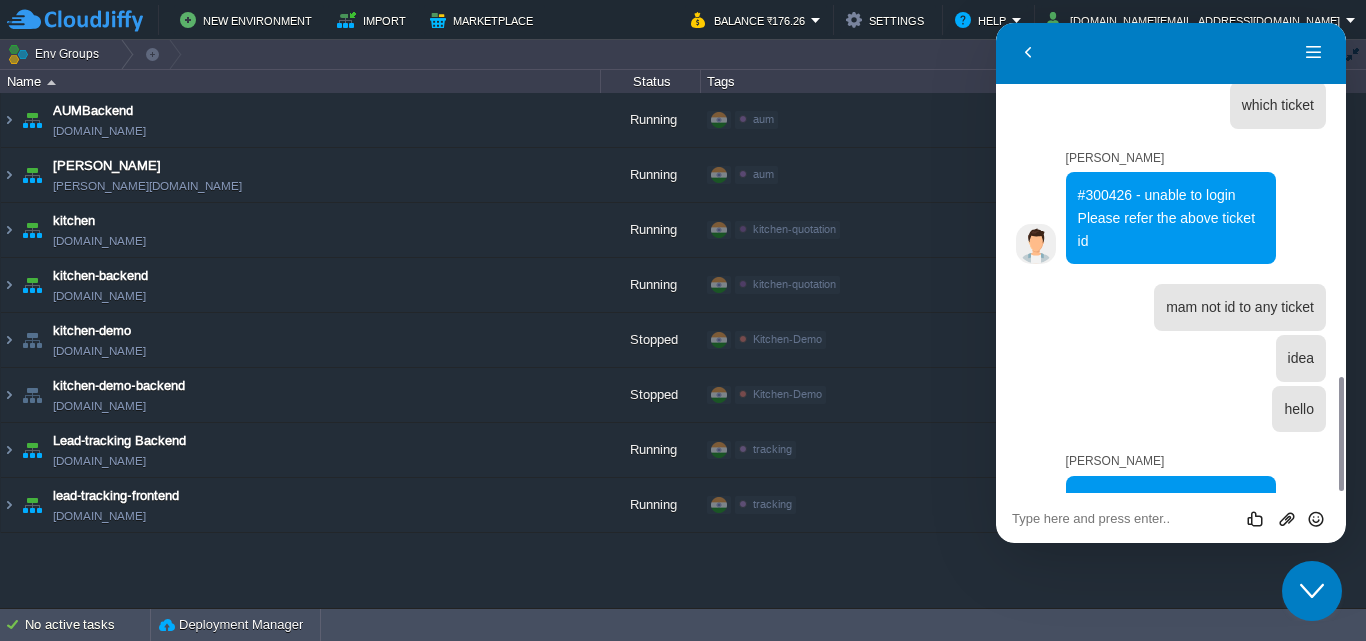 click on "Close Chat This icon closes the chat window." 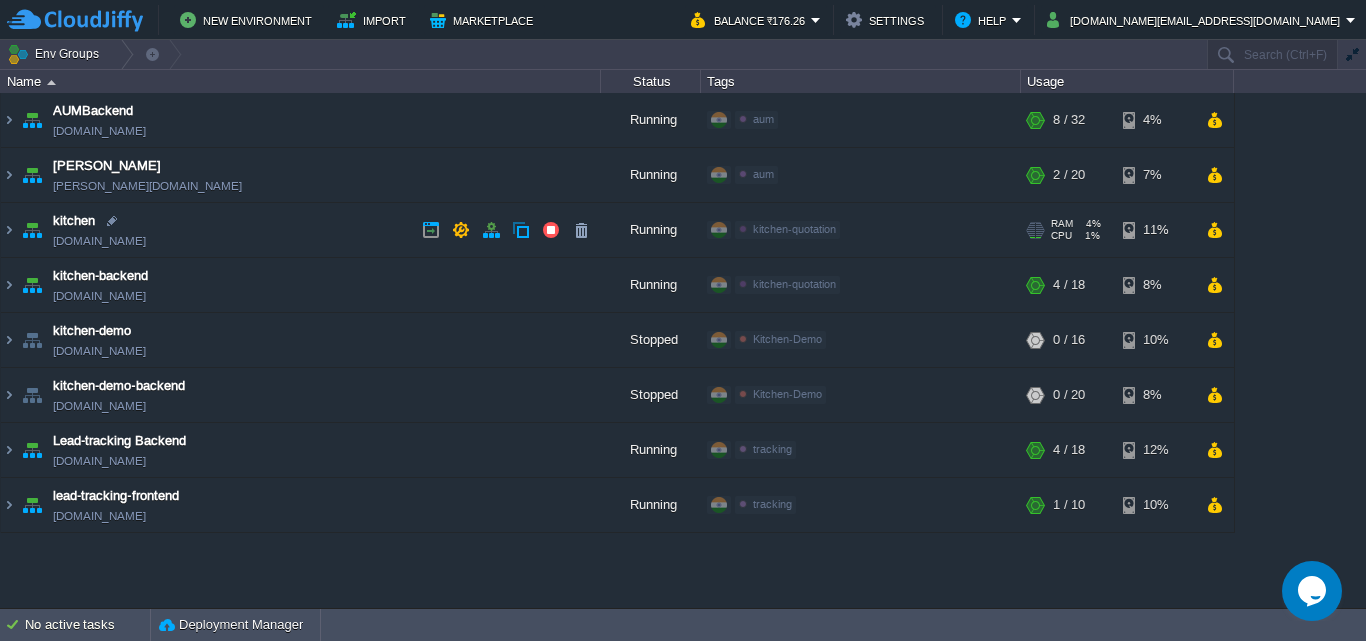 click on "[DOMAIN_NAME]" at bounding box center [99, 241] 